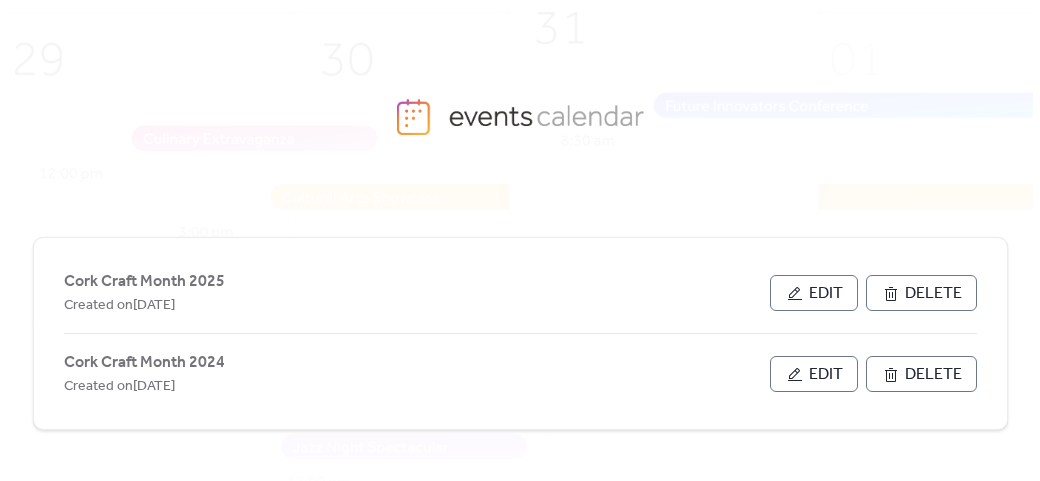 scroll, scrollTop: 0, scrollLeft: 0, axis: both 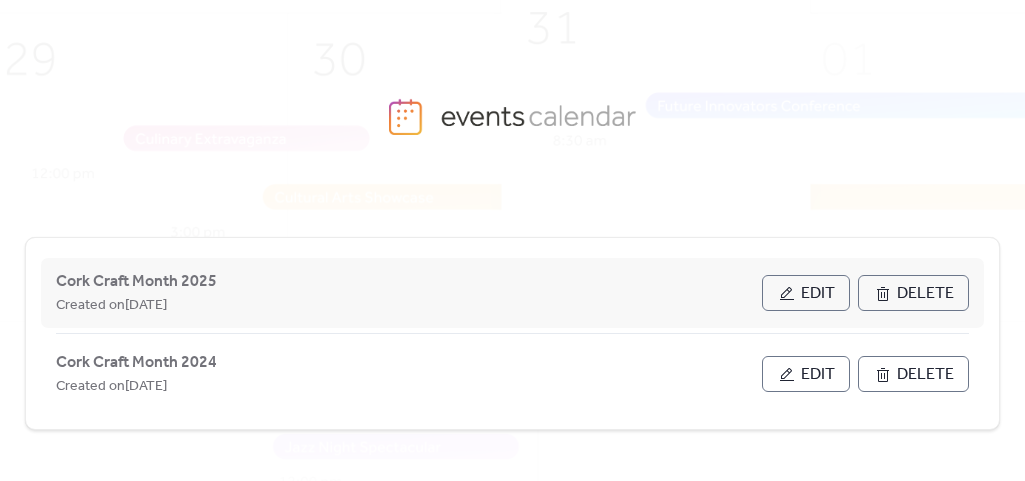click on "Edit" at bounding box center (806, 293) 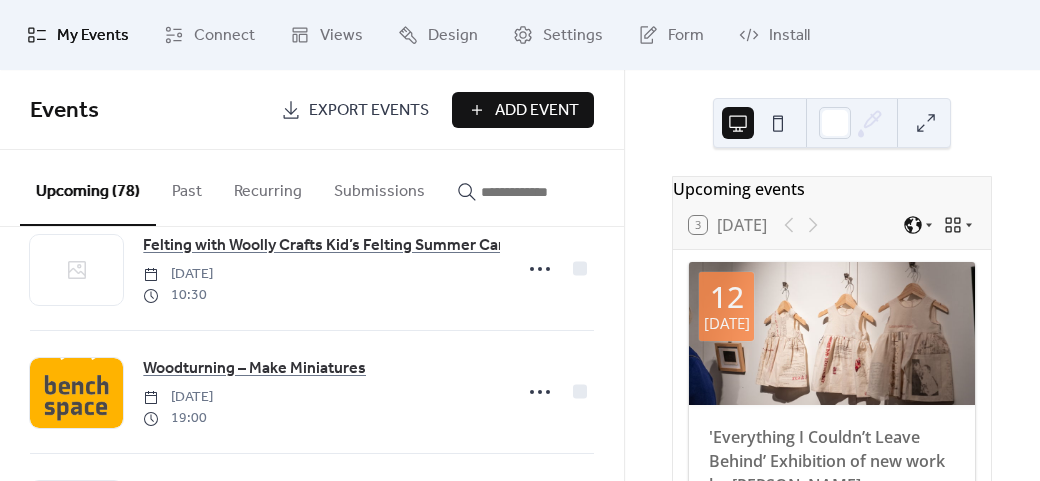 scroll, scrollTop: 4700, scrollLeft: 0, axis: vertical 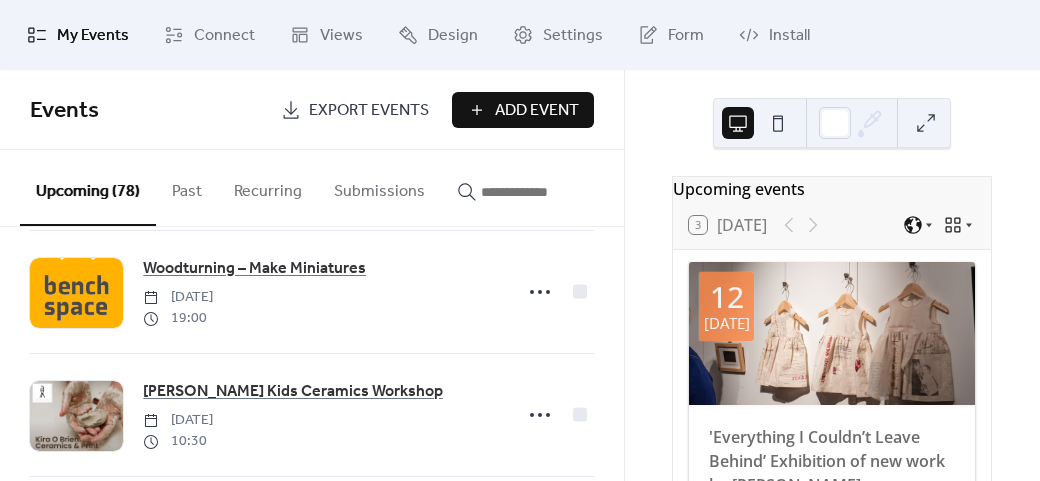 click on "Add Event" at bounding box center [537, 111] 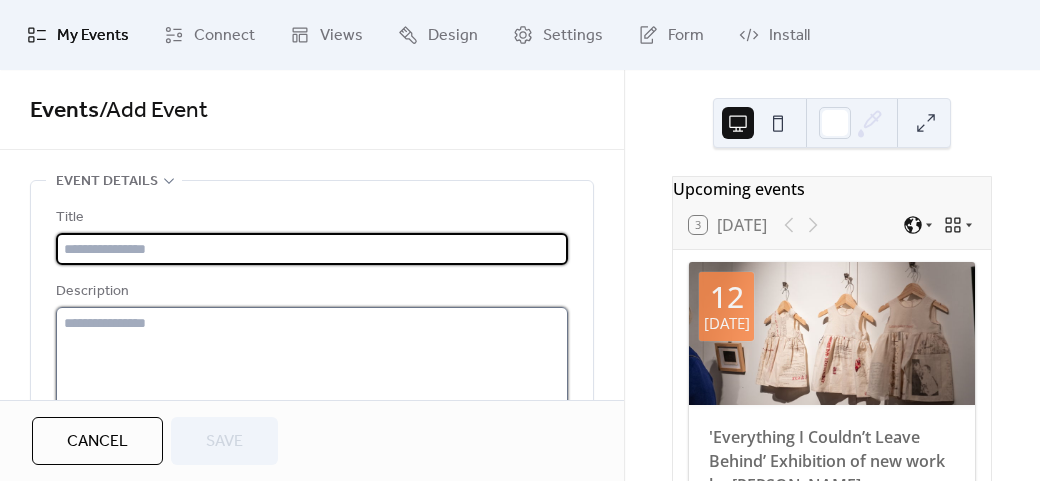 click at bounding box center [312, 383] 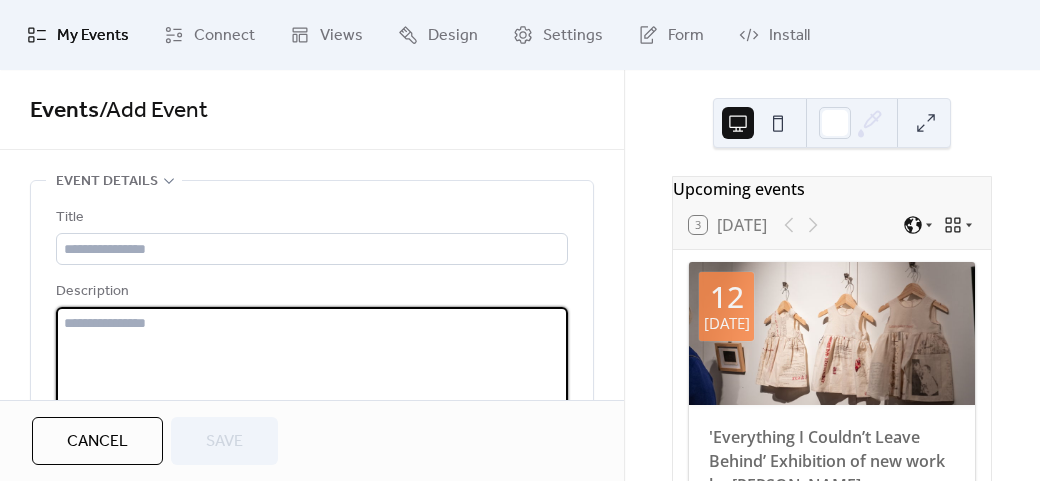 paste on "**********" 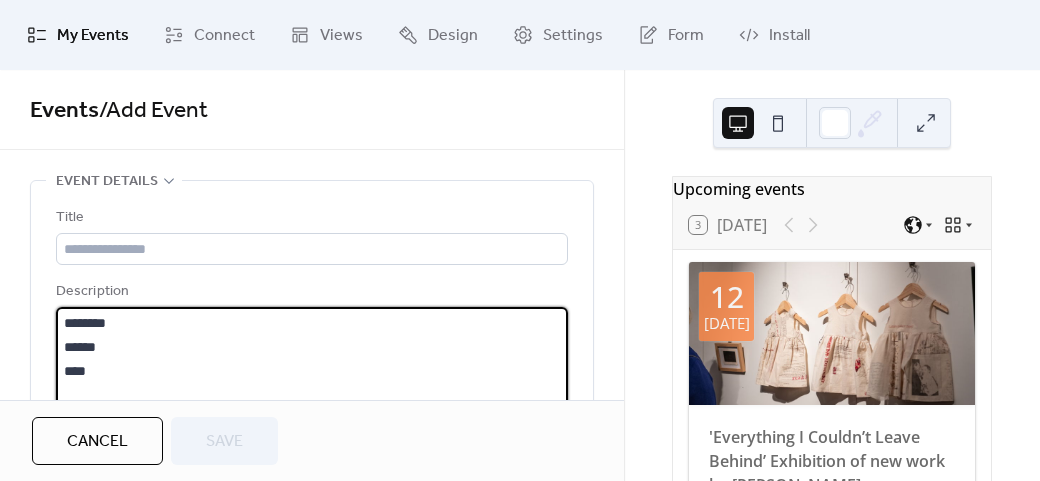 scroll, scrollTop: 141, scrollLeft: 0, axis: vertical 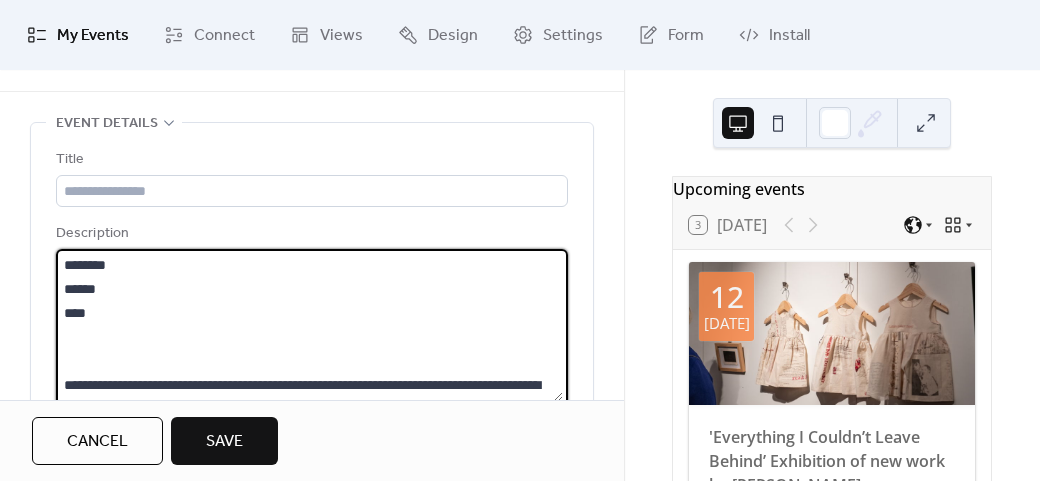 click on "**********" at bounding box center [309, 325] 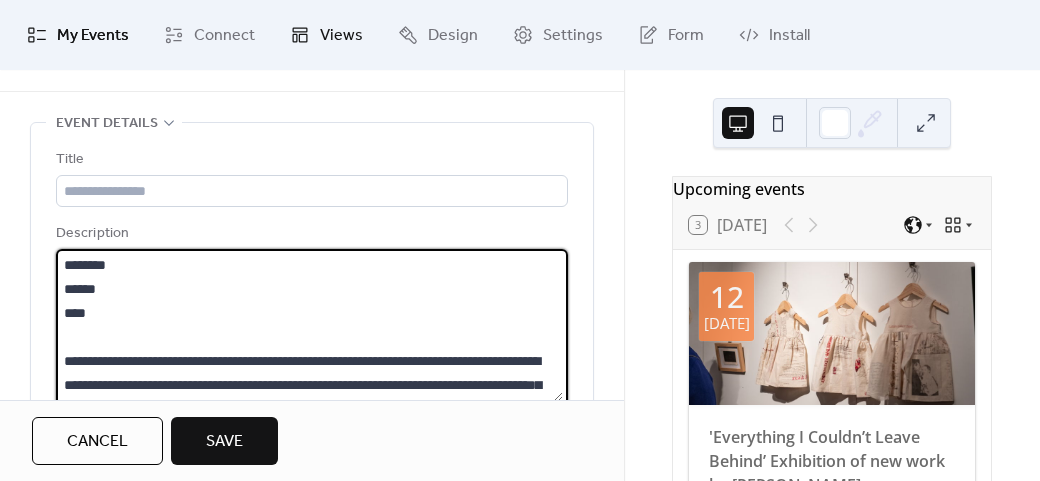 type on "**********" 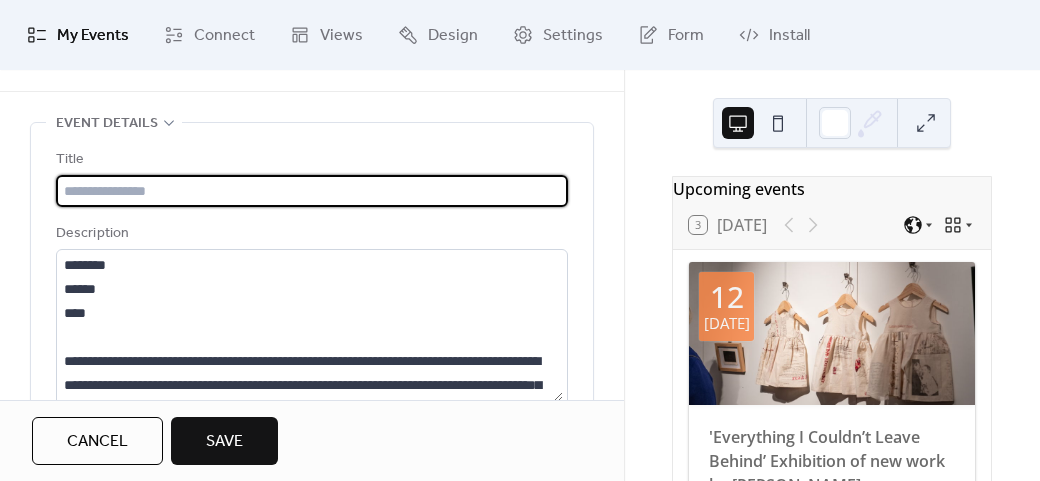 click at bounding box center (312, 191) 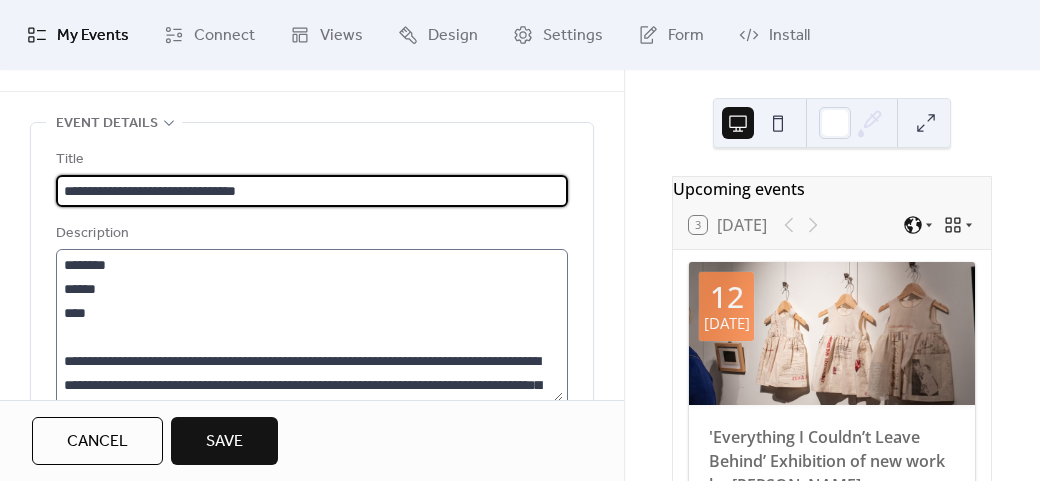 type on "**********" 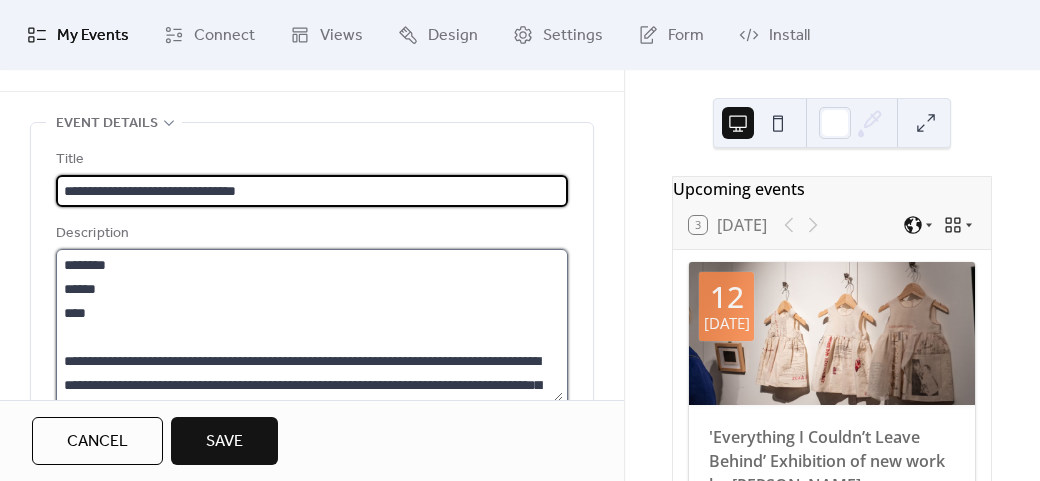click on "**********" at bounding box center [309, 325] 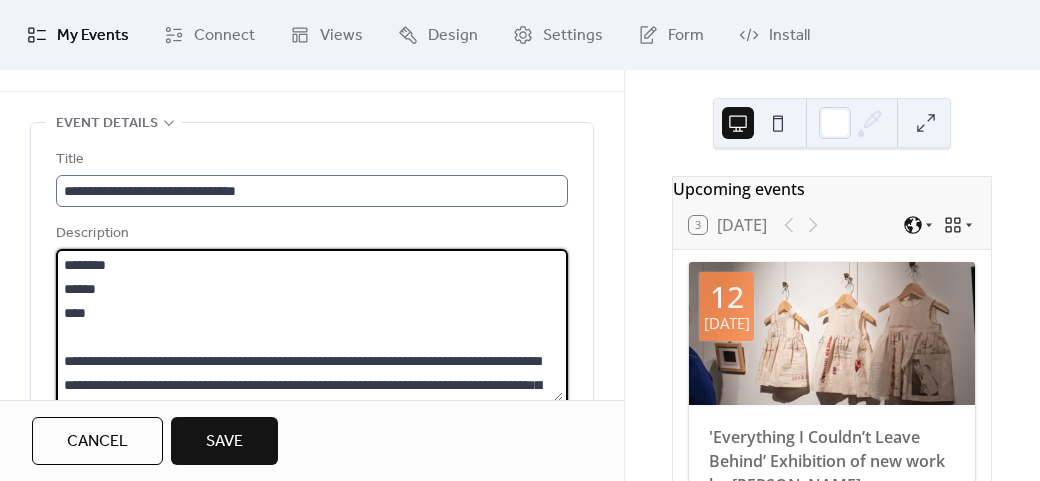 scroll, scrollTop: 1, scrollLeft: 0, axis: vertical 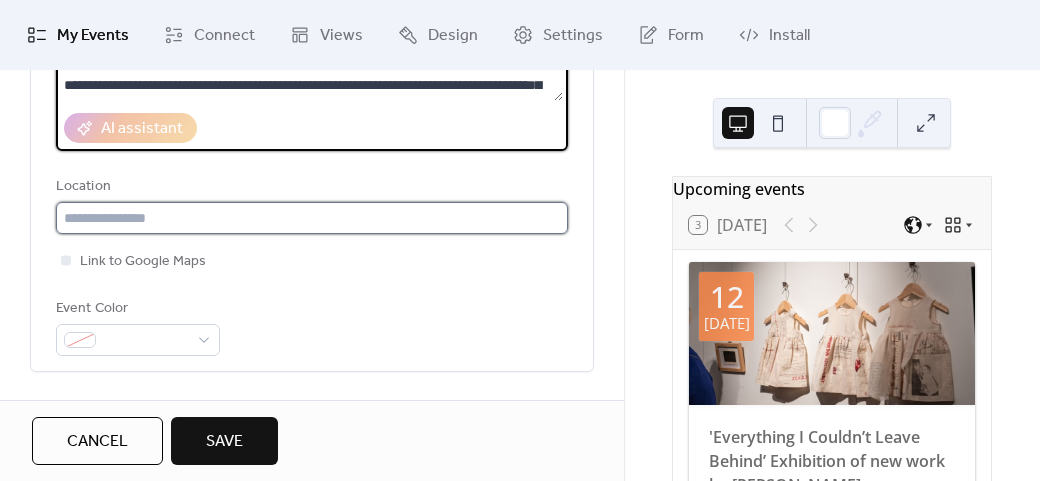 click at bounding box center [312, 218] 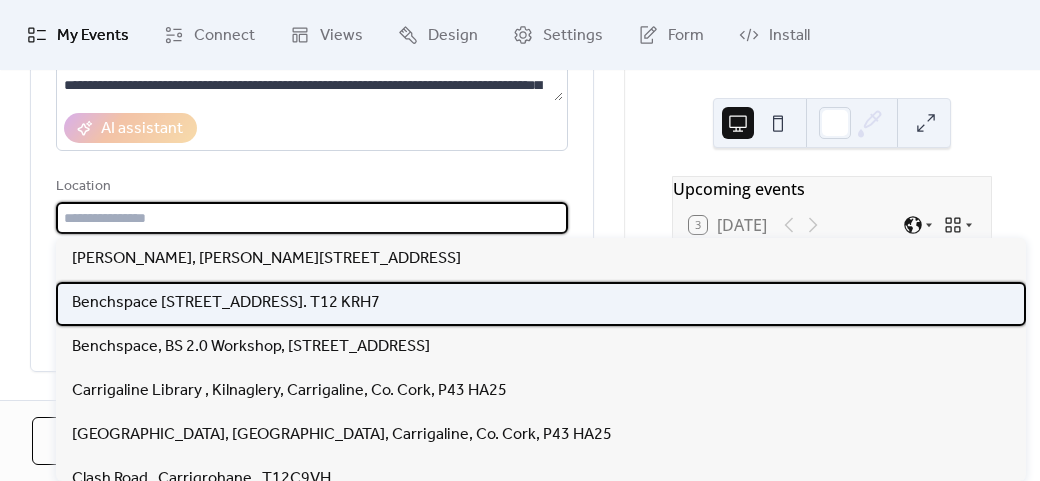 click on "Benchspace [STREET_ADDRESS]. T12 KRH7" at bounding box center (226, 303) 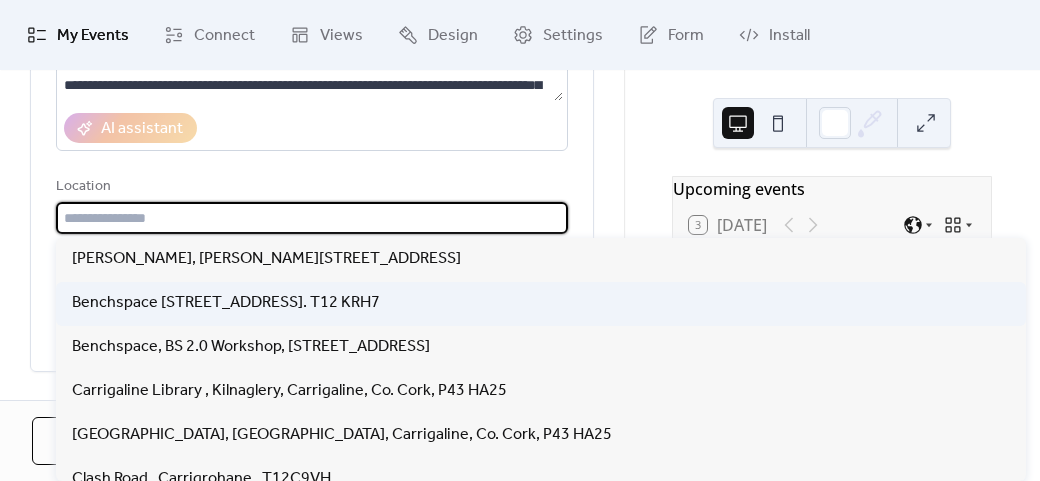type on "**********" 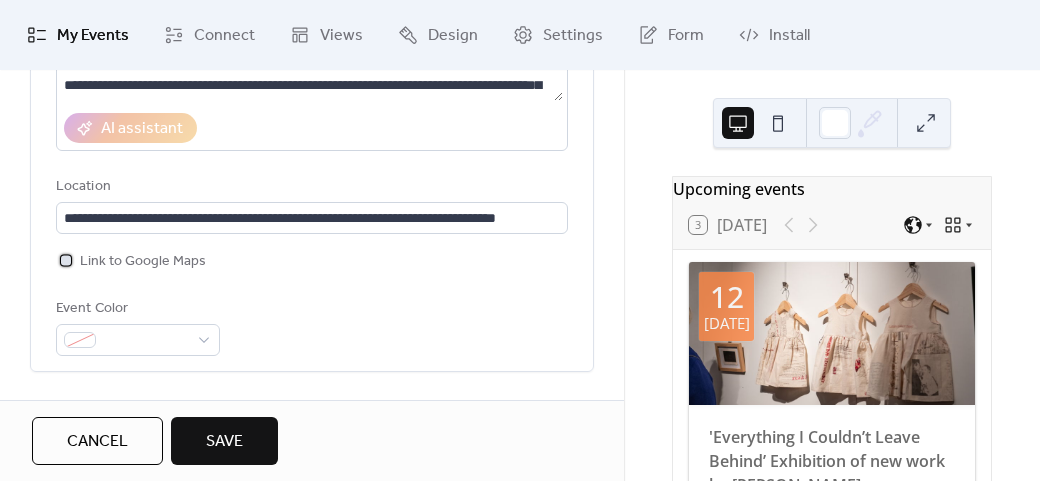 click on "Link to Google Maps" at bounding box center [143, 262] 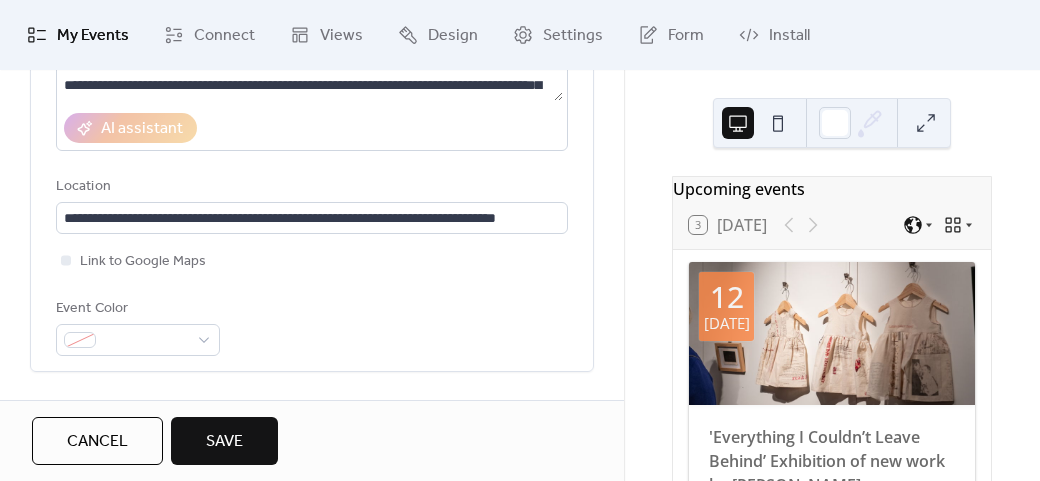click on "**********" at bounding box center [312, 102] 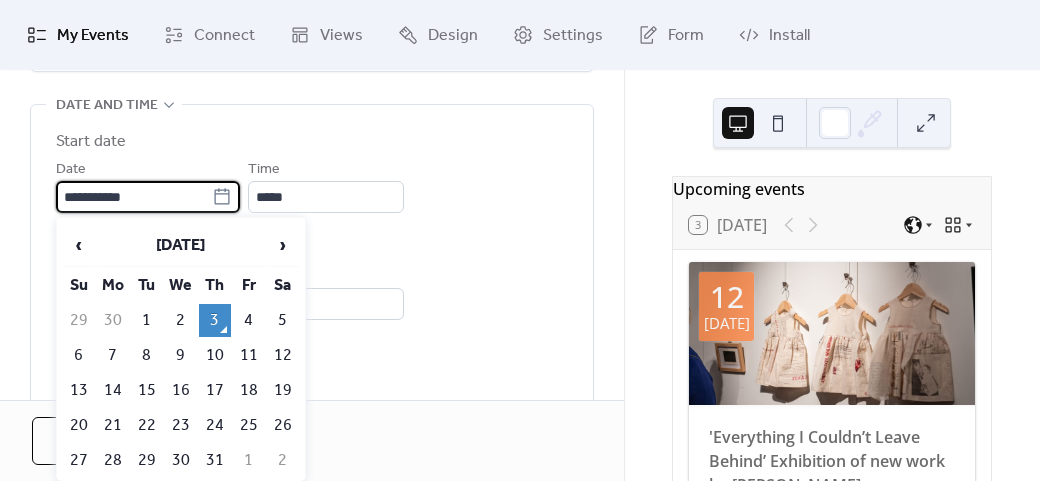 click on "**********" at bounding box center (134, 197) 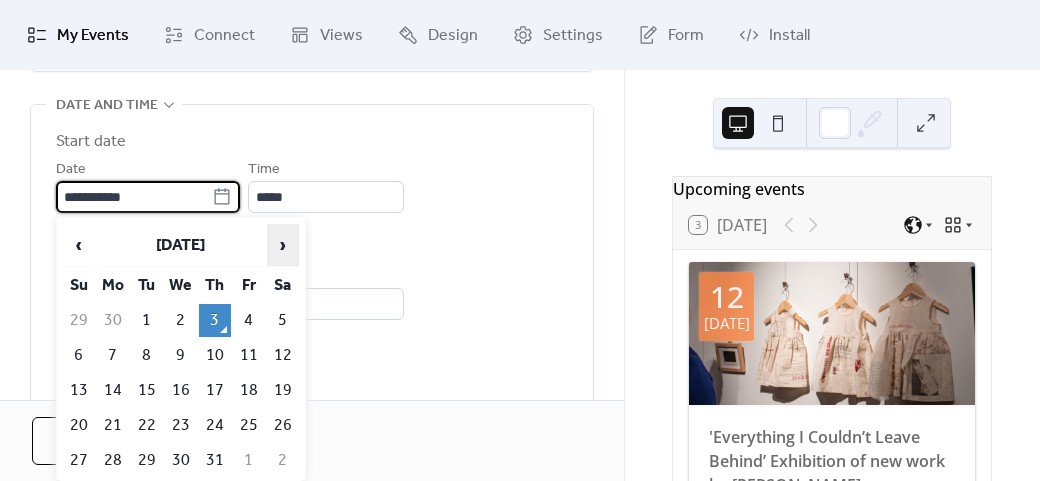 click on "›" at bounding box center (283, 245) 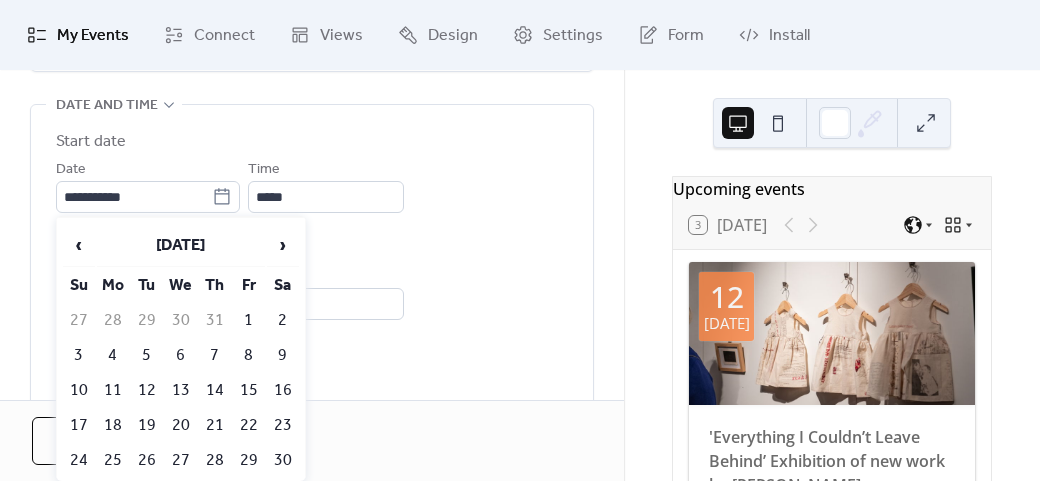 click on "**********" at bounding box center [312, 268] 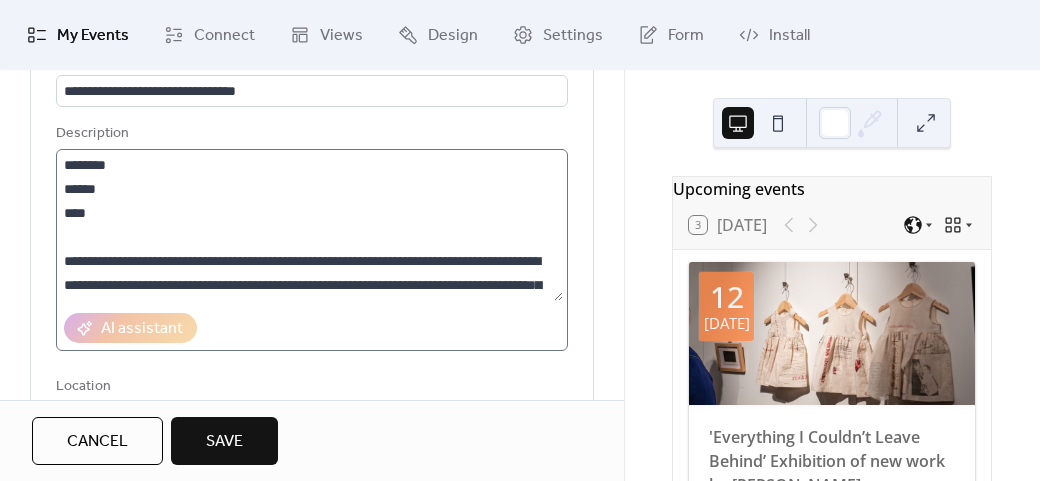scroll, scrollTop: 158, scrollLeft: 0, axis: vertical 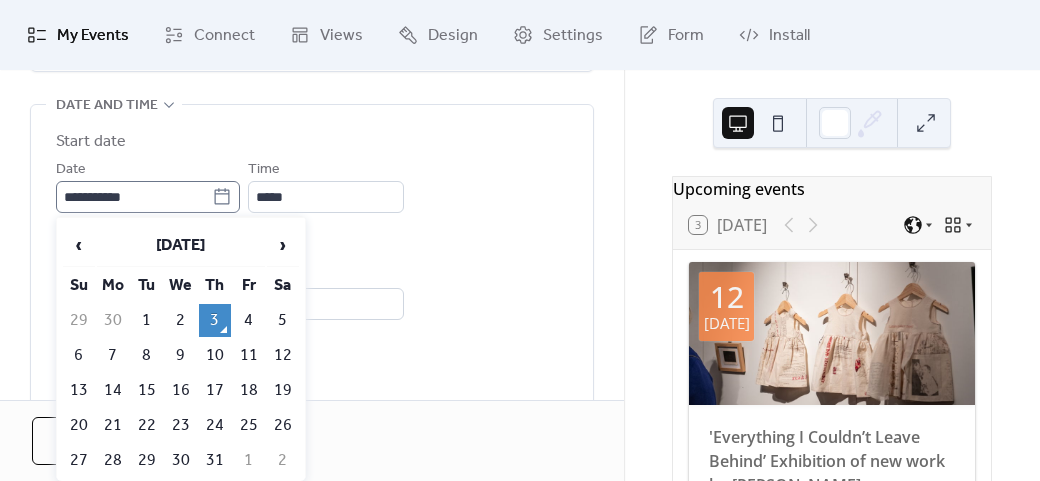 click 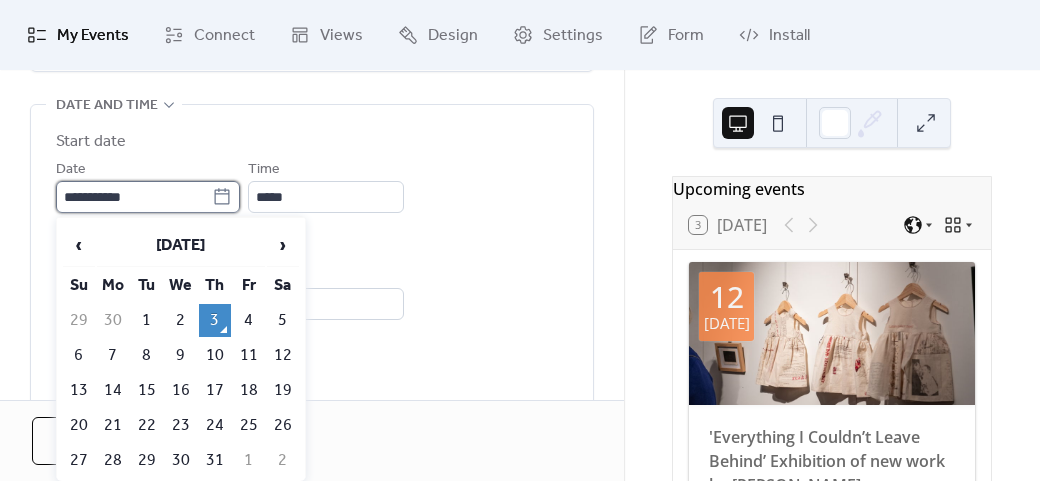 click on "**********" at bounding box center (134, 197) 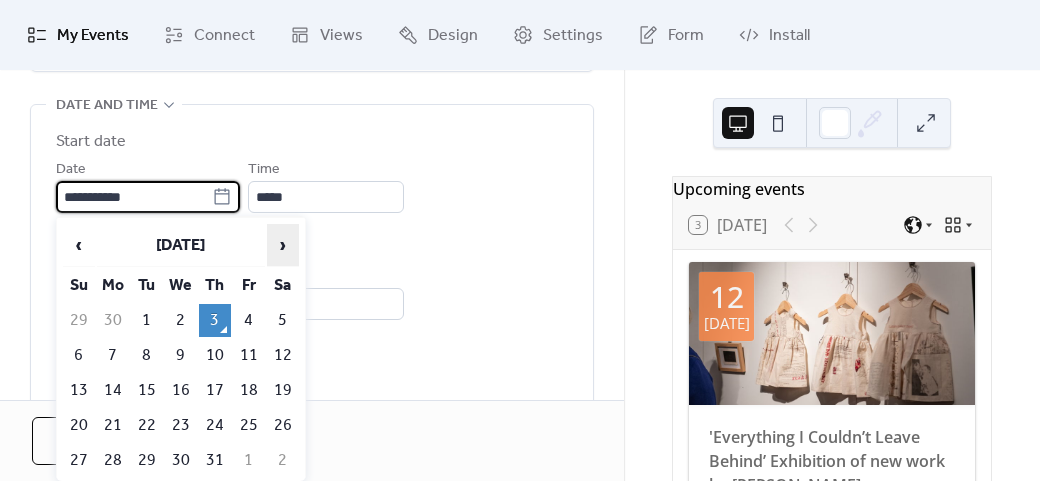 click on "›" at bounding box center [283, 245] 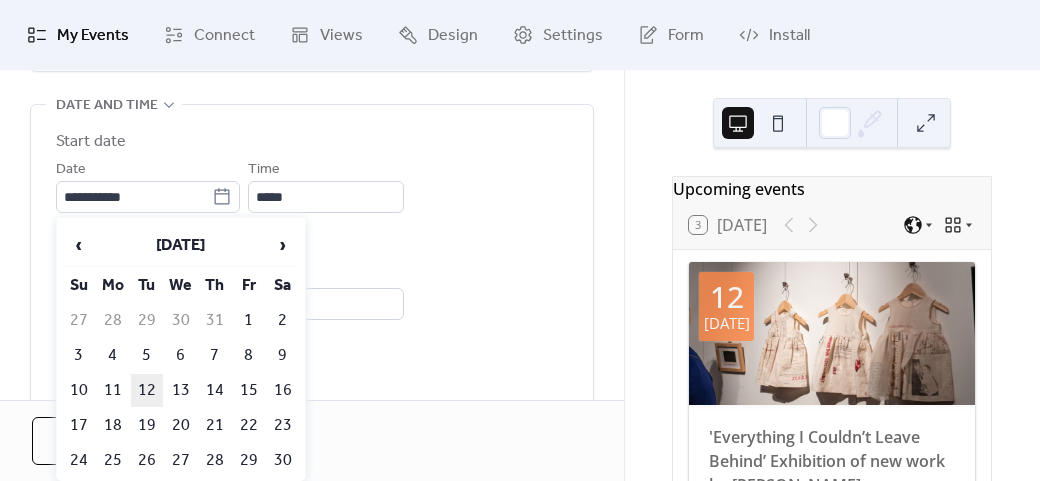 click on "12" at bounding box center [147, 390] 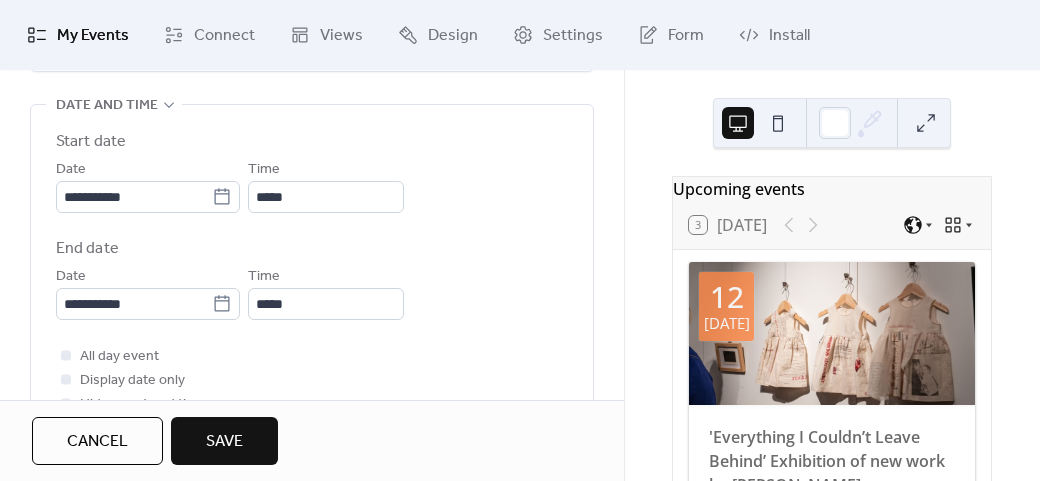 click on "Time *****" at bounding box center [326, 185] 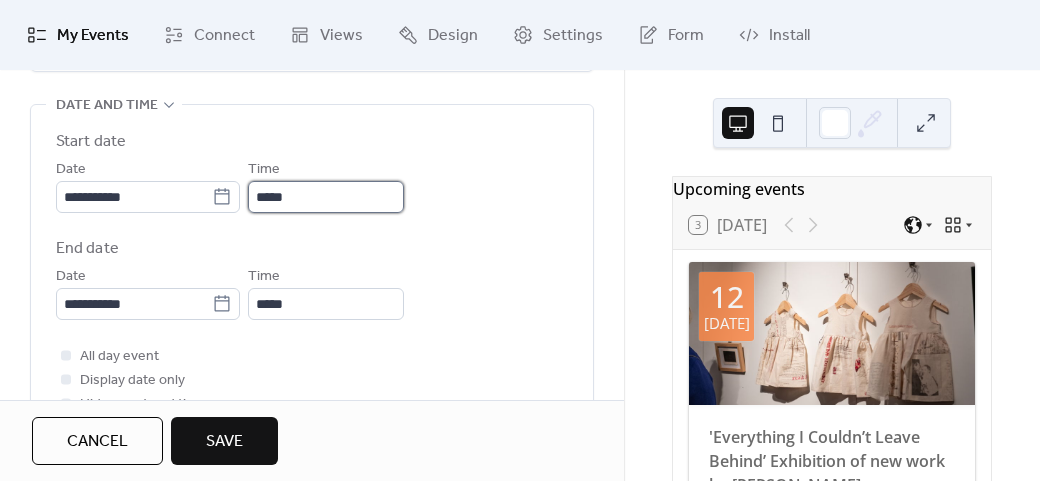 click on "*****" at bounding box center (326, 197) 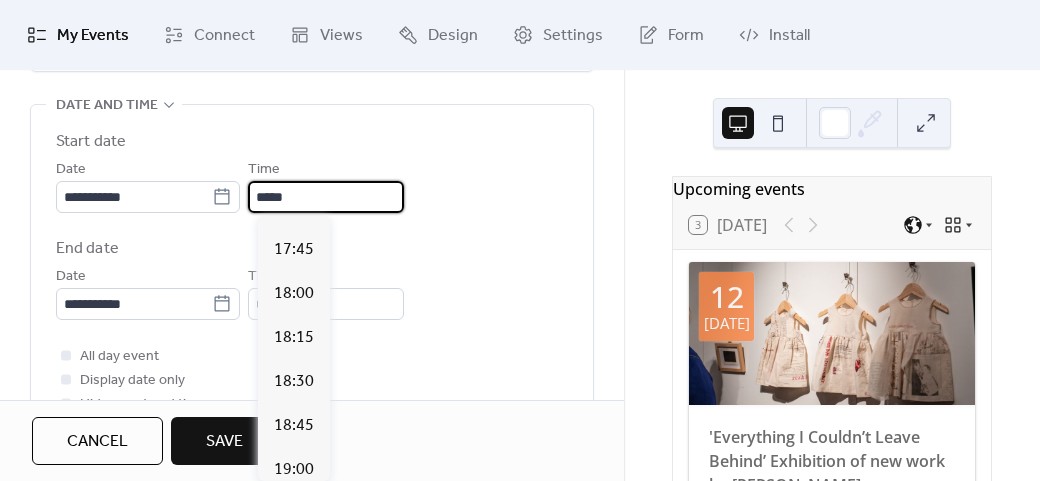 scroll, scrollTop: 3112, scrollLeft: 0, axis: vertical 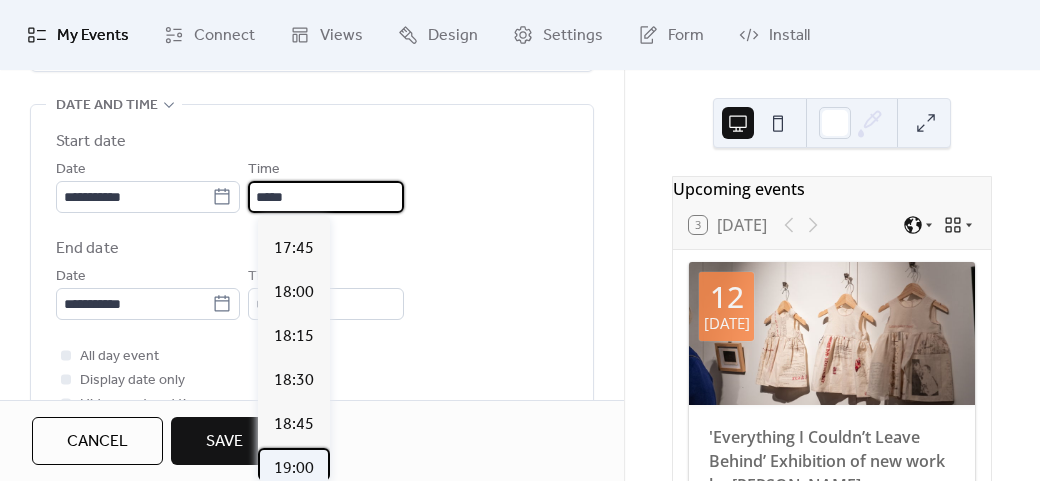 click on "19:00" at bounding box center (294, 469) 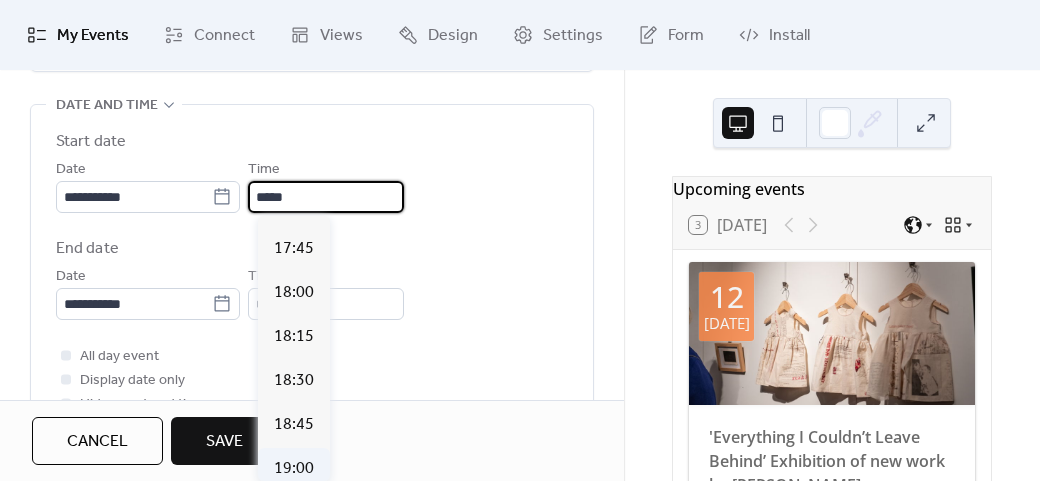 type on "*****" 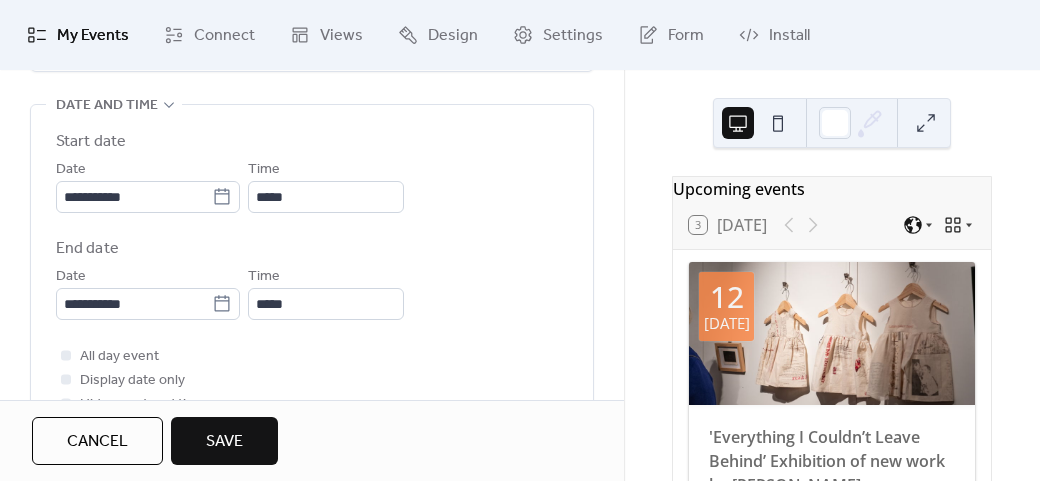 click on "Time *****" at bounding box center [326, 292] 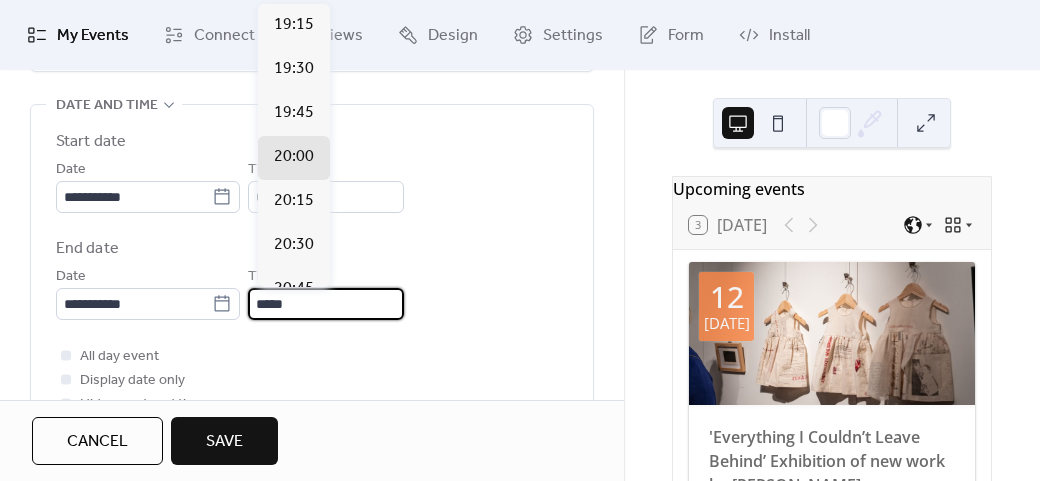 click on "*****" at bounding box center (326, 304) 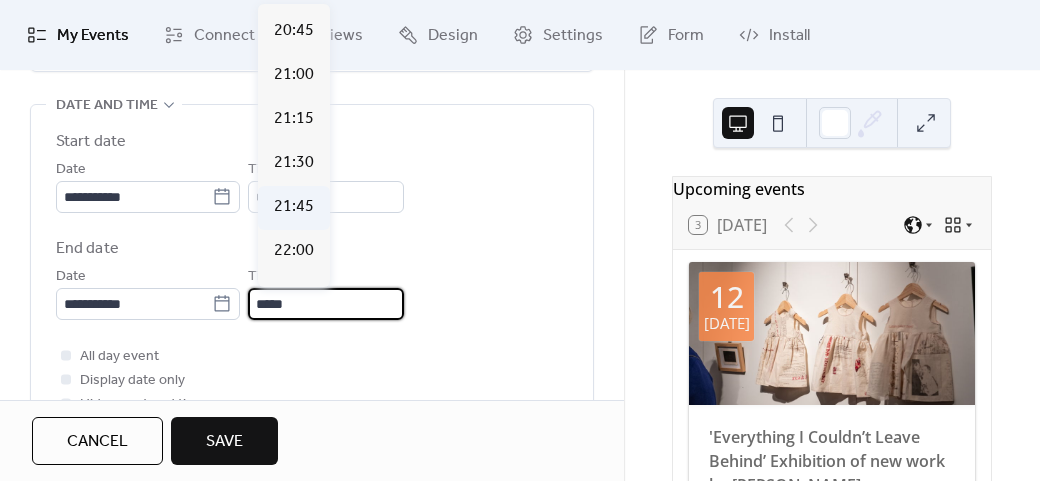 scroll, scrollTop: 300, scrollLeft: 0, axis: vertical 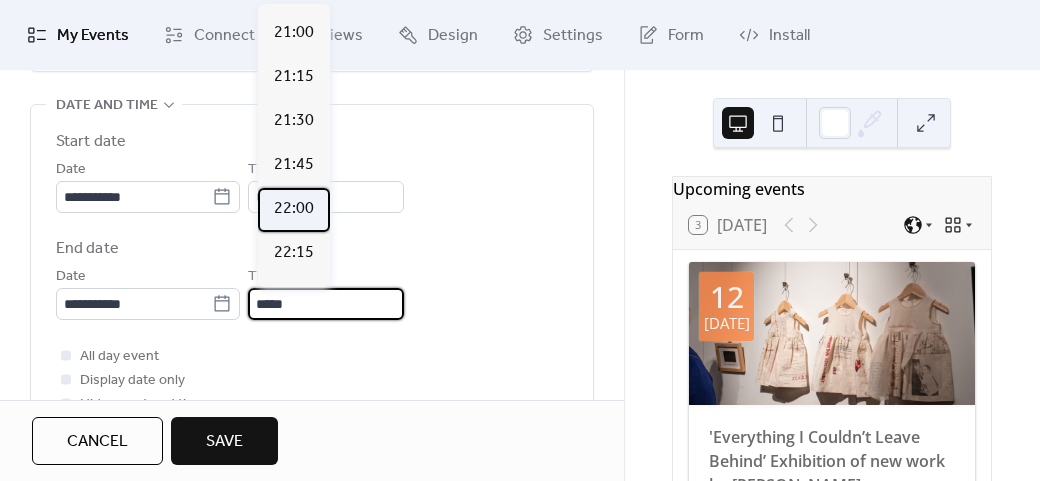 click on "22:00" at bounding box center [294, 209] 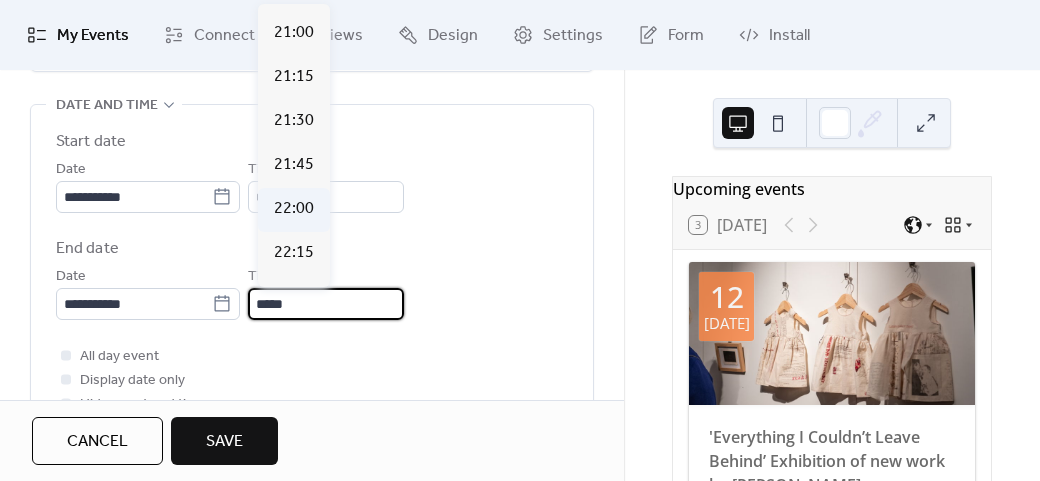 type on "*****" 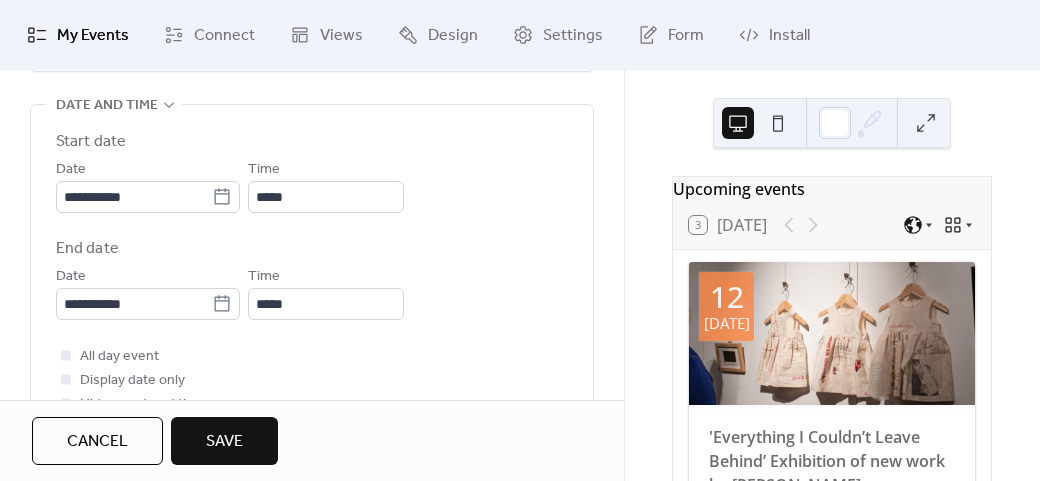 click on "End date" at bounding box center (312, 249) 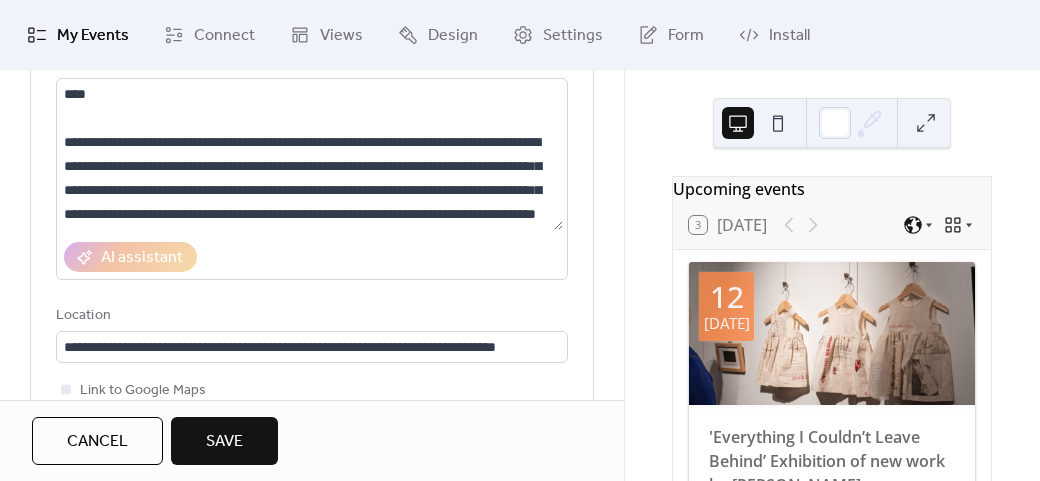 scroll, scrollTop: 0, scrollLeft: 0, axis: both 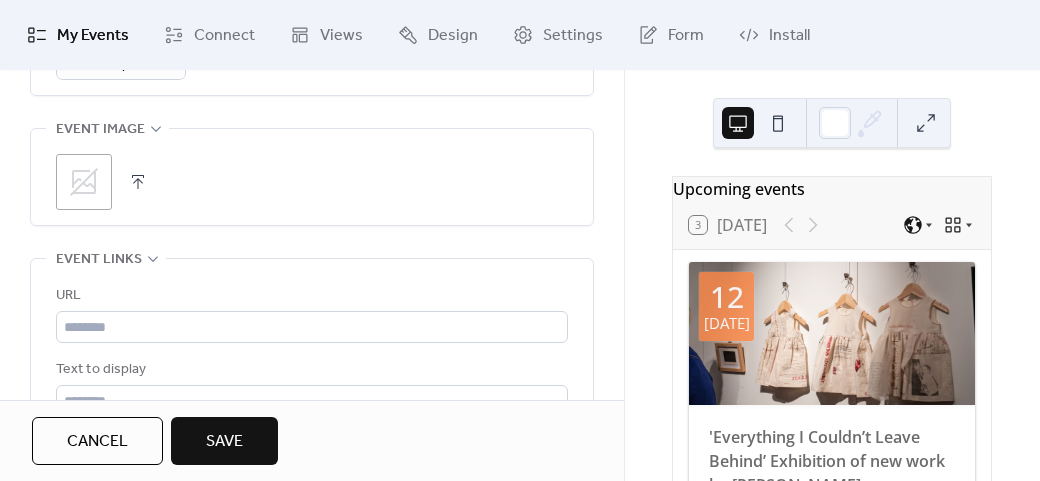 click 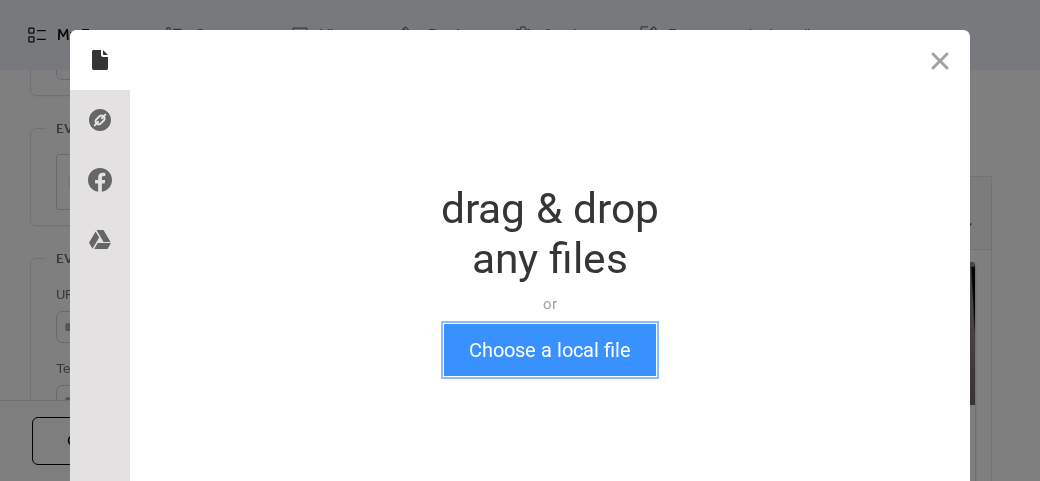 click on "Choose a local file" at bounding box center [550, 350] 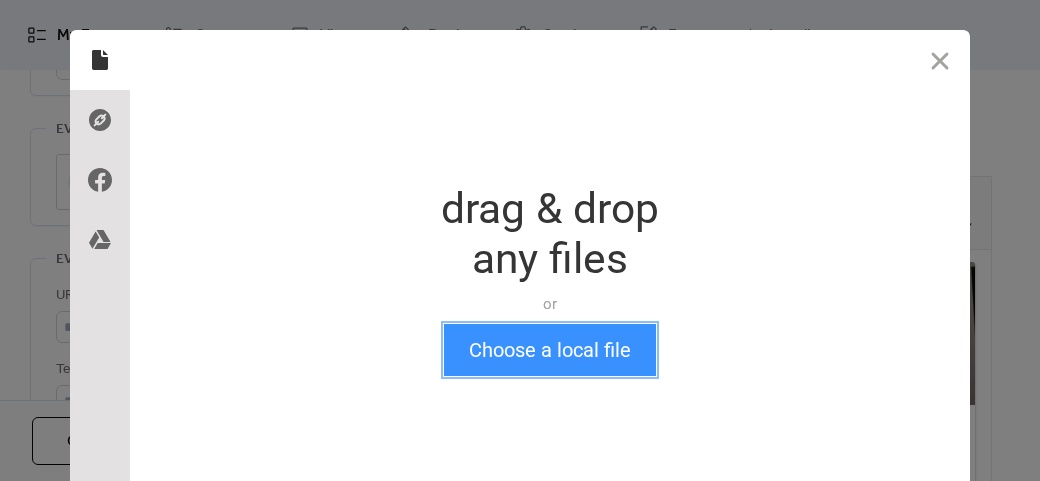click on "Choose a local file" at bounding box center [550, 350] 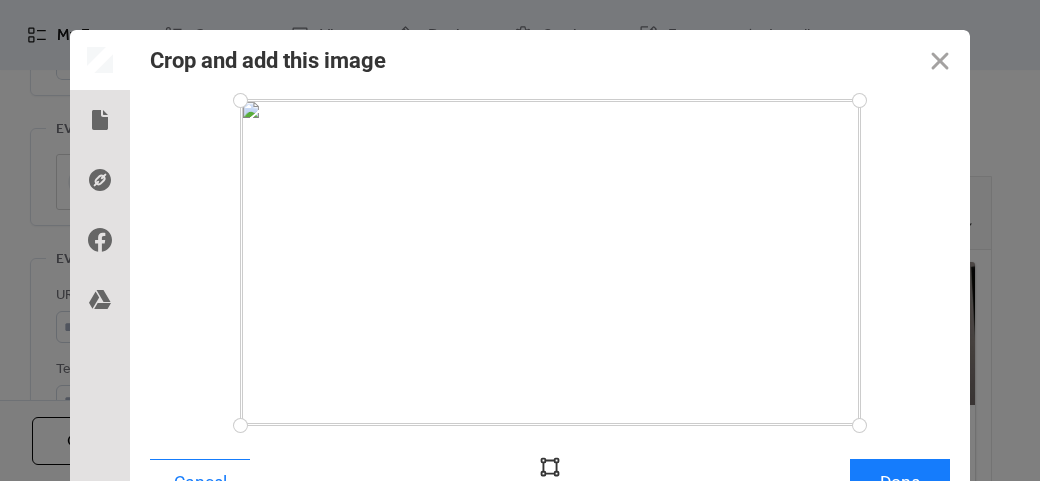 scroll, scrollTop: 24, scrollLeft: 0, axis: vertical 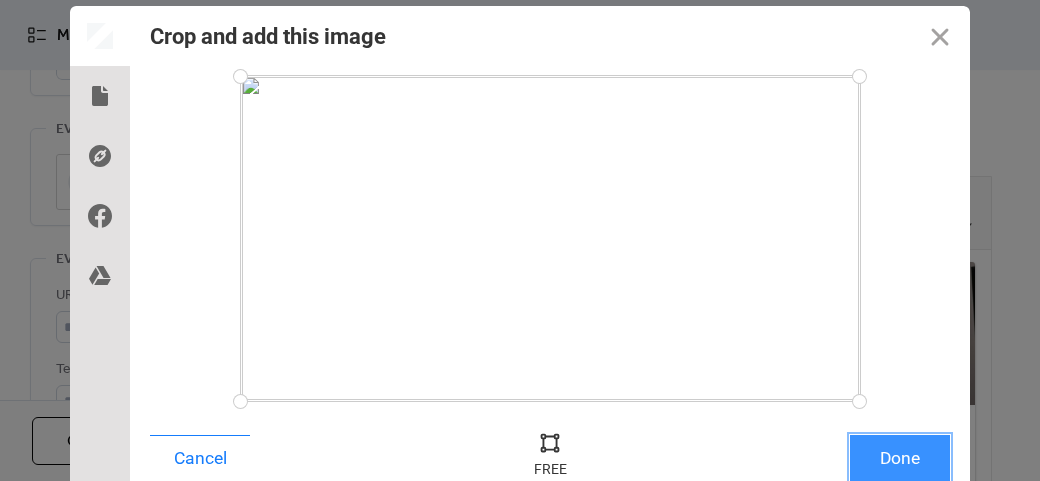 drag, startPoint x: 879, startPoint y: 447, endPoint x: 874, endPoint y: 458, distance: 12.083046 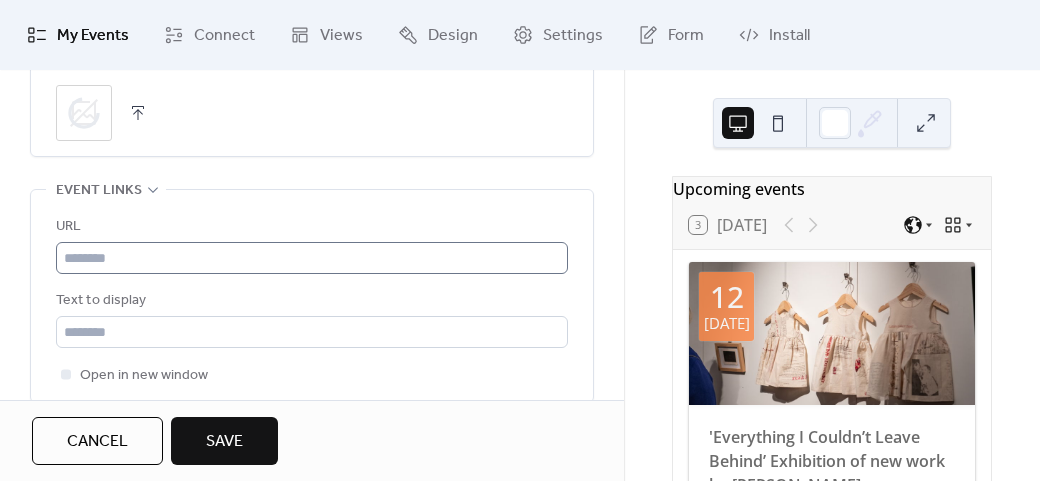 scroll, scrollTop: 1200, scrollLeft: 0, axis: vertical 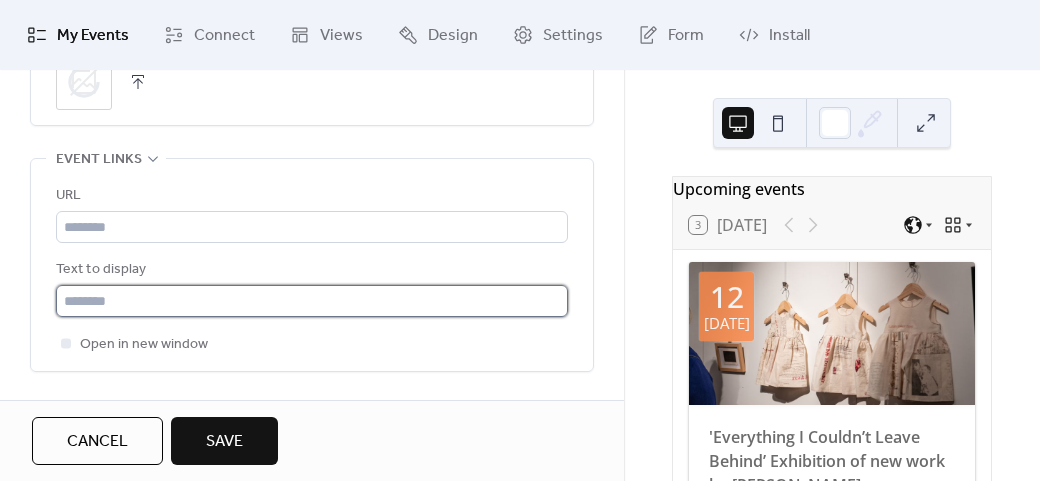 click at bounding box center (312, 301) 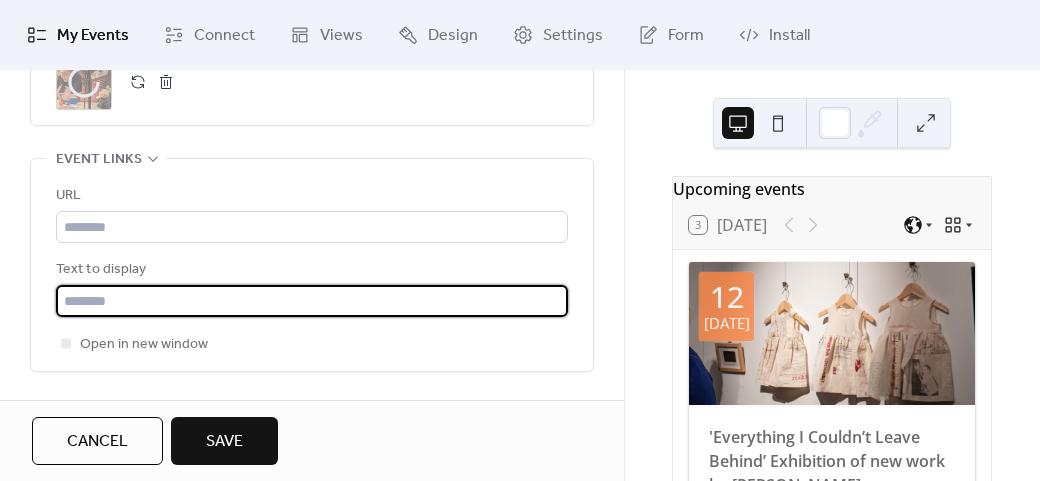 type on "*********" 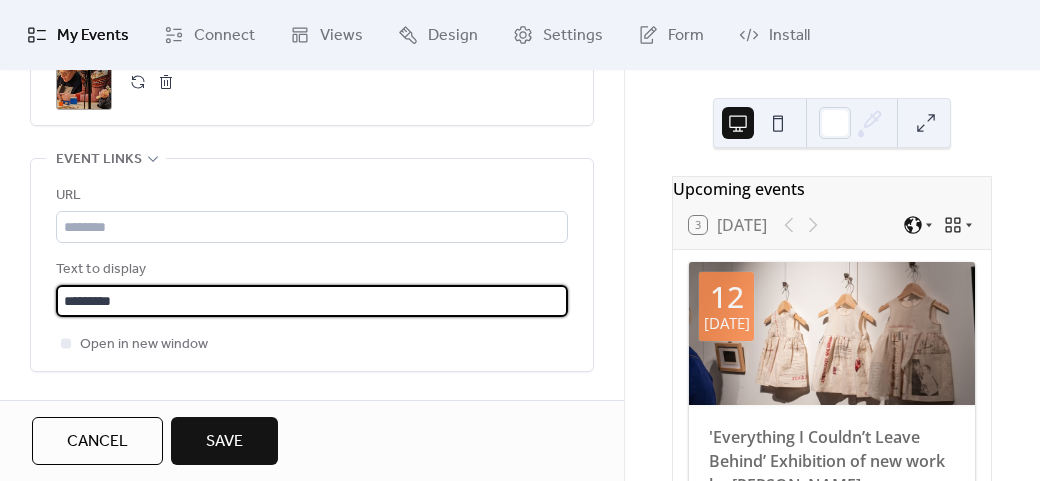 click on "URL" at bounding box center (310, 196) 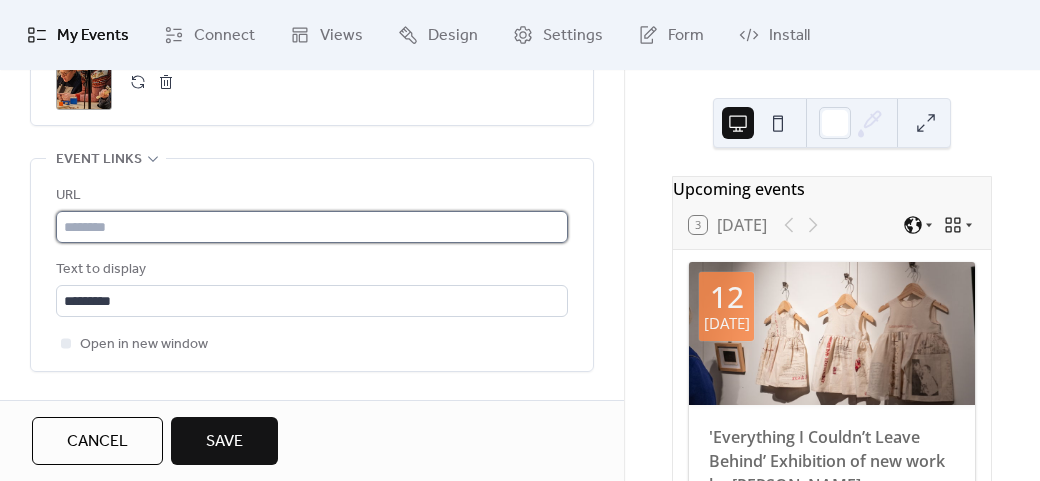 click at bounding box center (312, 227) 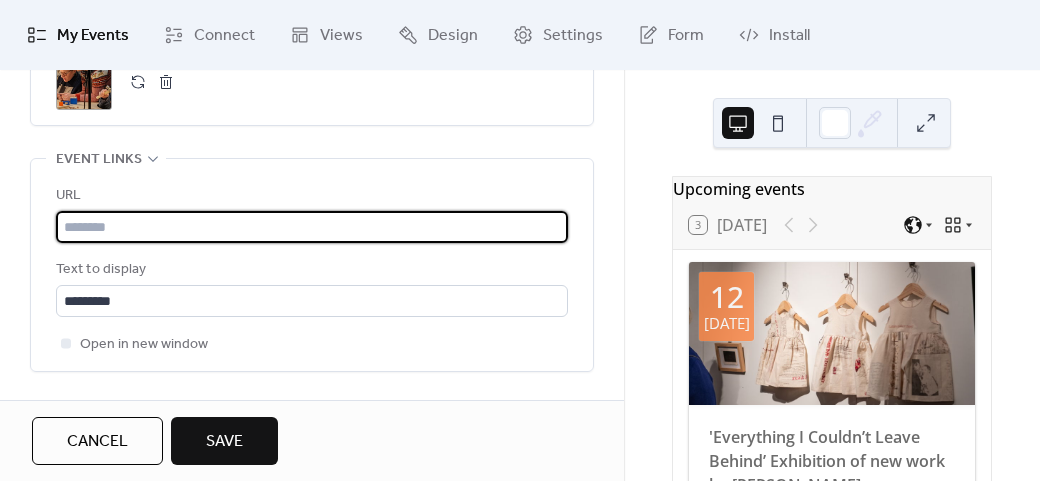 paste on "**********" 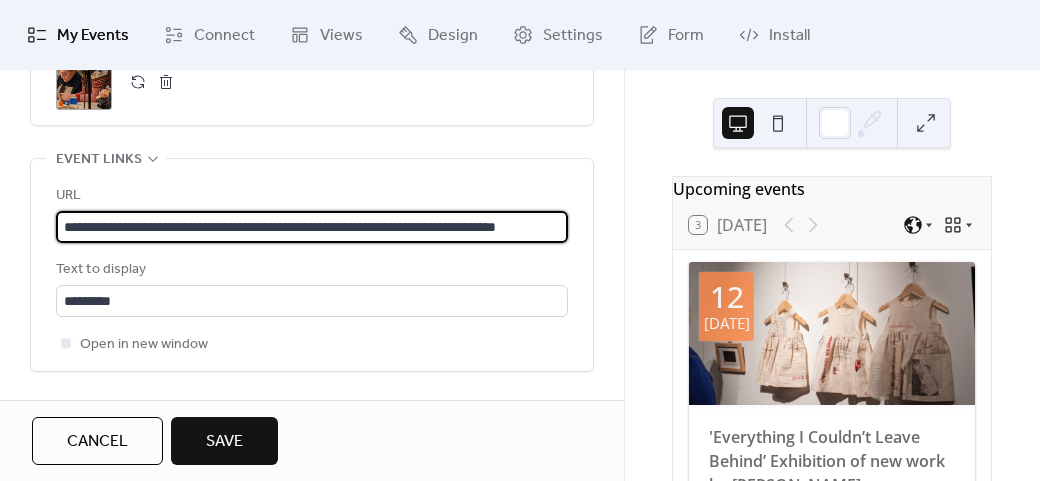 scroll, scrollTop: 0, scrollLeft: 54, axis: horizontal 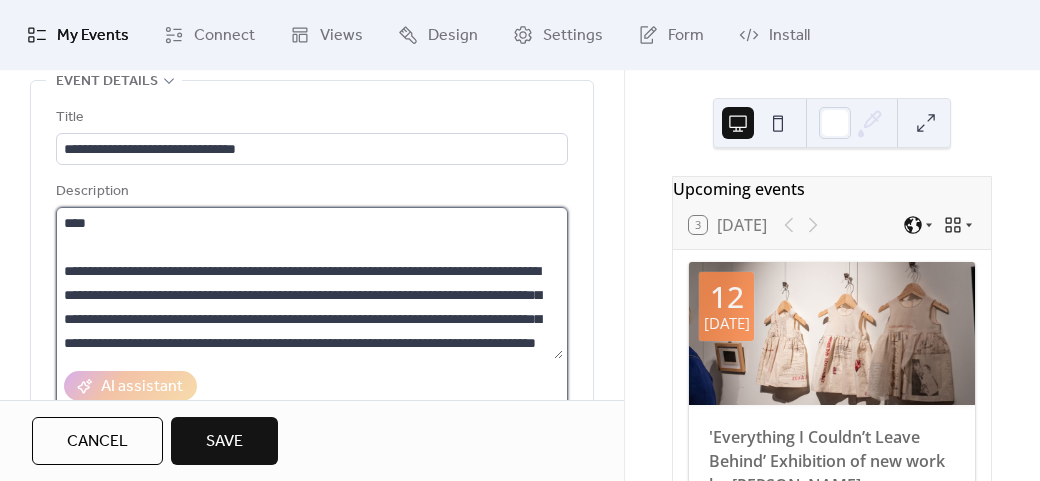 click on "**********" at bounding box center [309, 283] 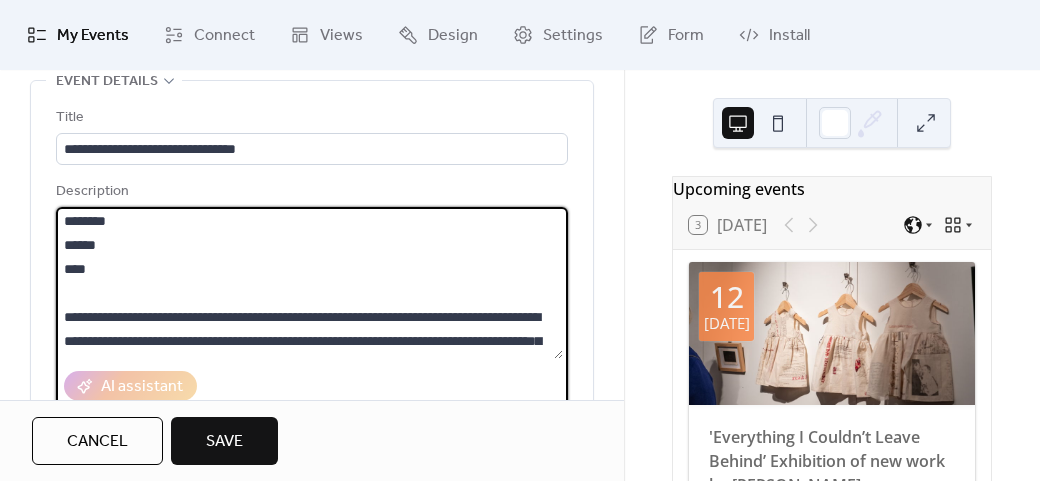 scroll, scrollTop: 0, scrollLeft: 0, axis: both 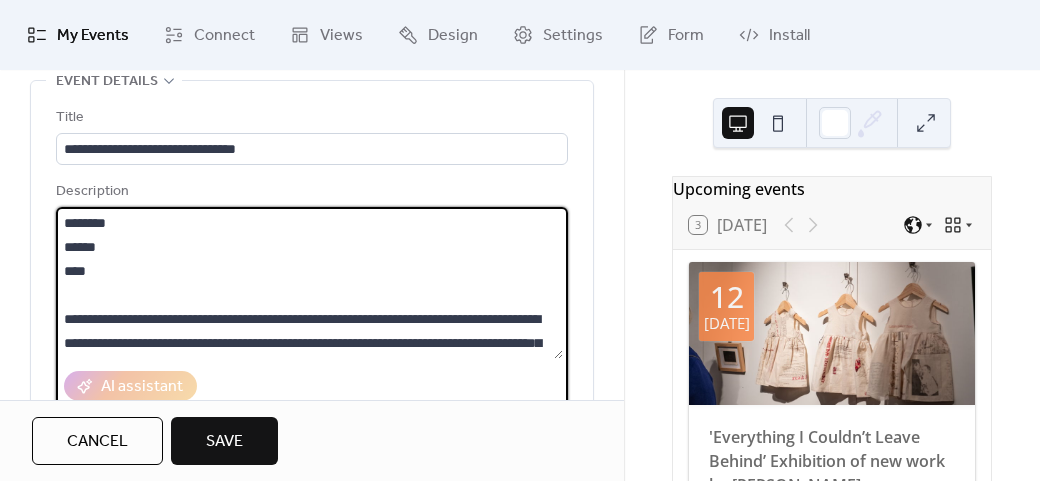click on "**********" at bounding box center [309, 283] 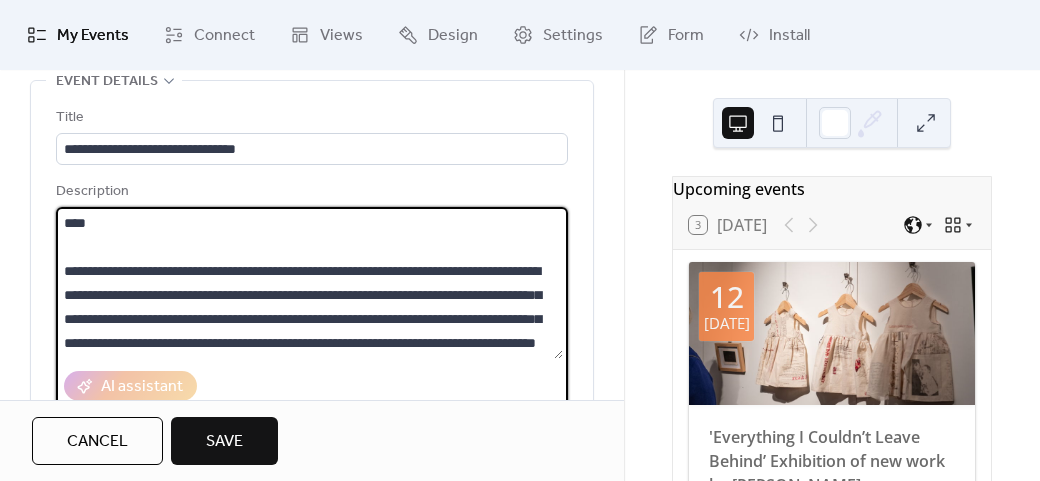 scroll, scrollTop: 120, scrollLeft: 0, axis: vertical 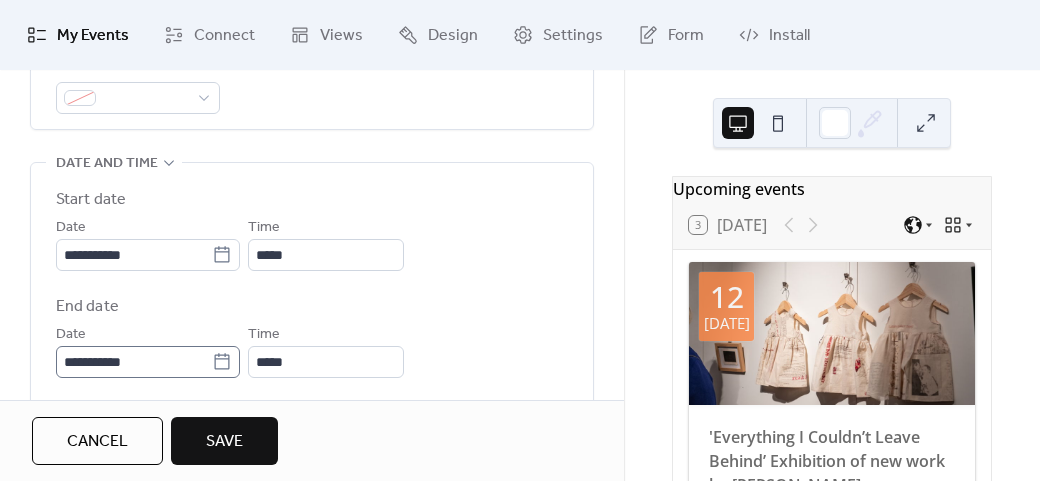 type on "**********" 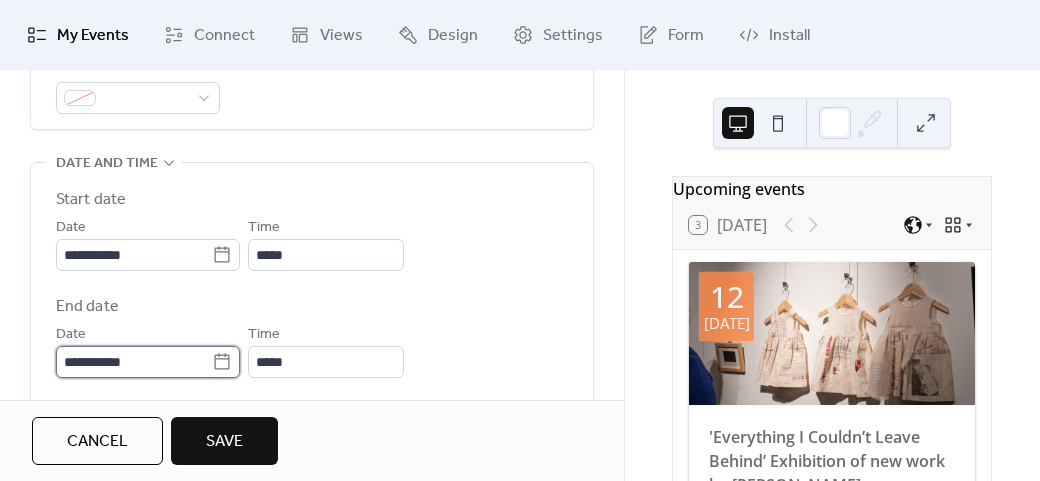 click on "**********" at bounding box center [134, 362] 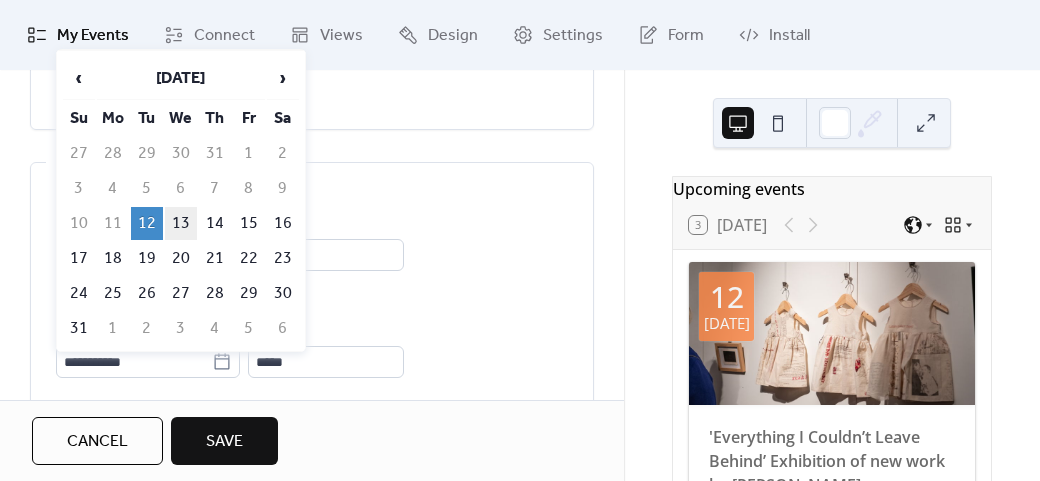 click on "13" at bounding box center [181, 223] 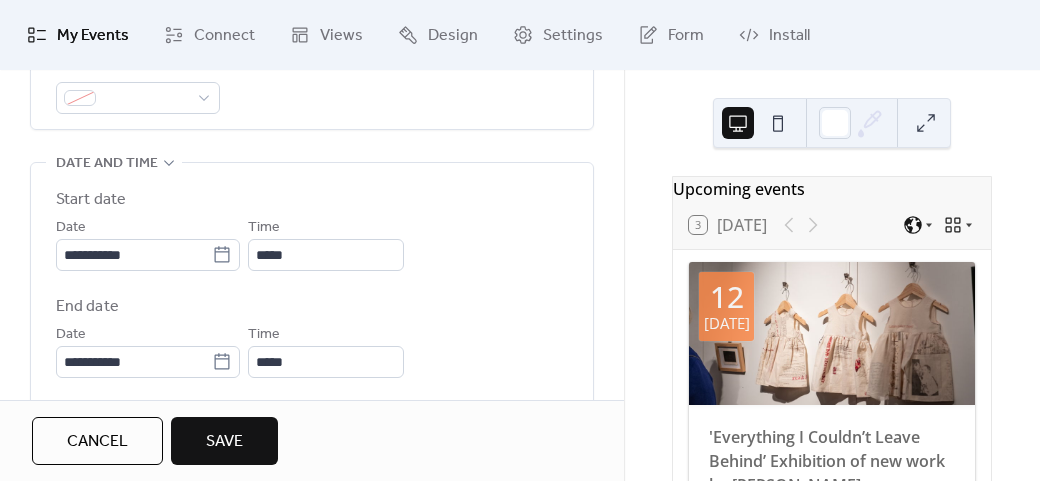 click on "End date" at bounding box center [312, 307] 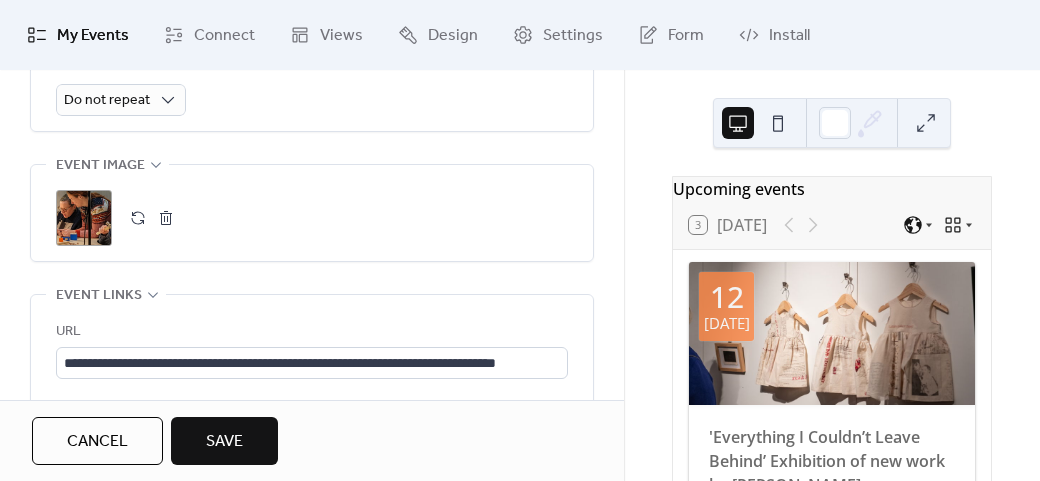 scroll, scrollTop: 1100, scrollLeft: 0, axis: vertical 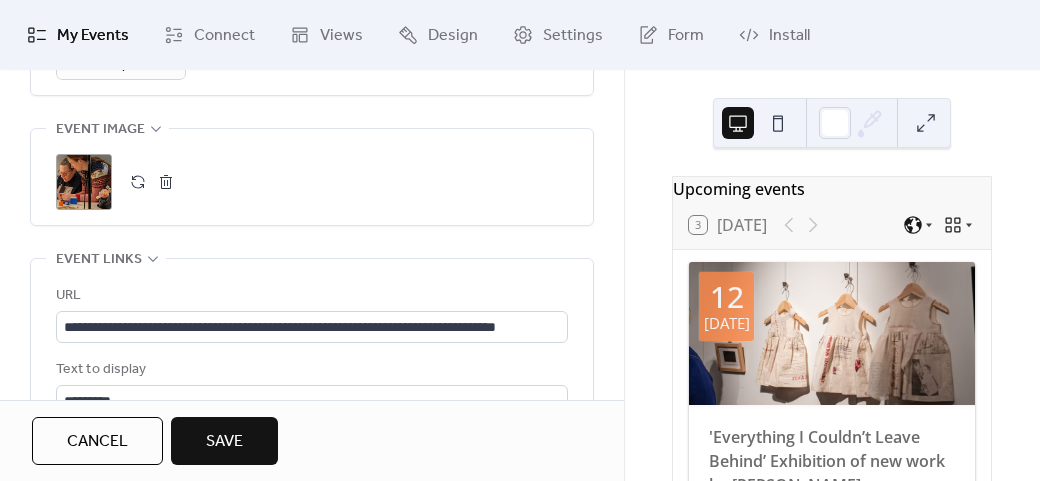click on "Save" at bounding box center (224, 441) 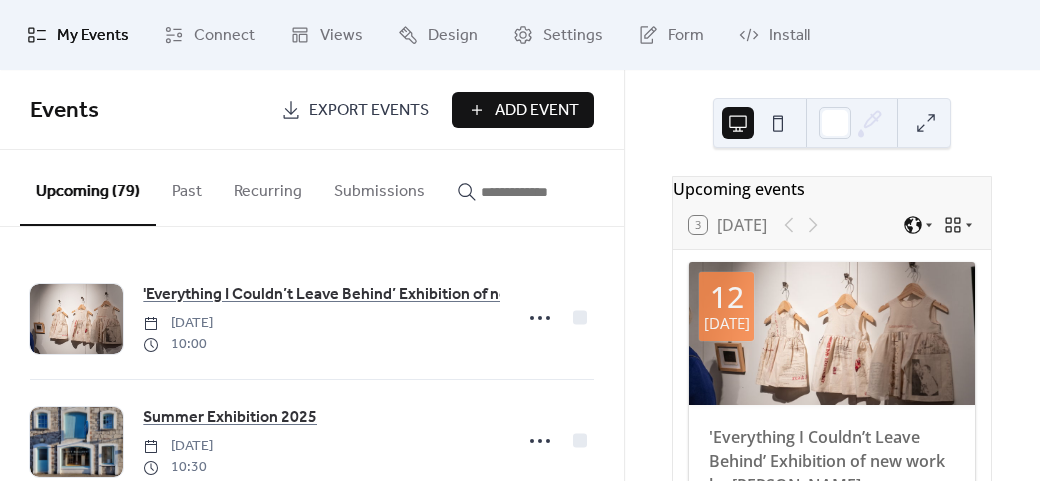 click on "Add Event" at bounding box center [523, 110] 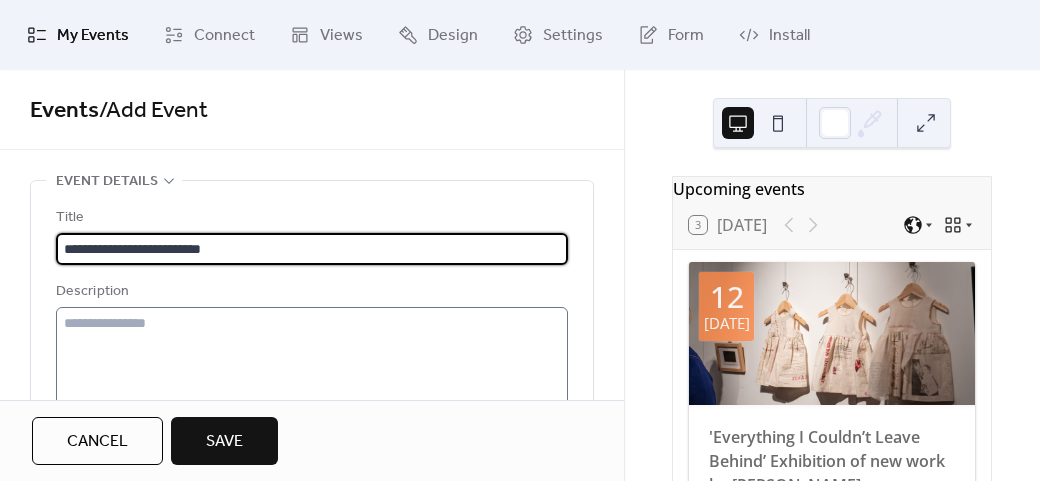 type on "**********" 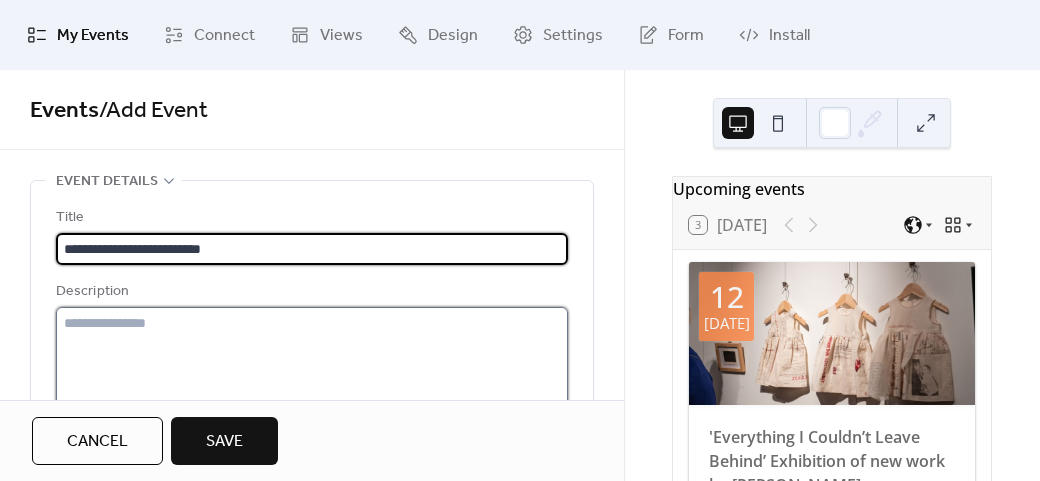 click at bounding box center [312, 383] 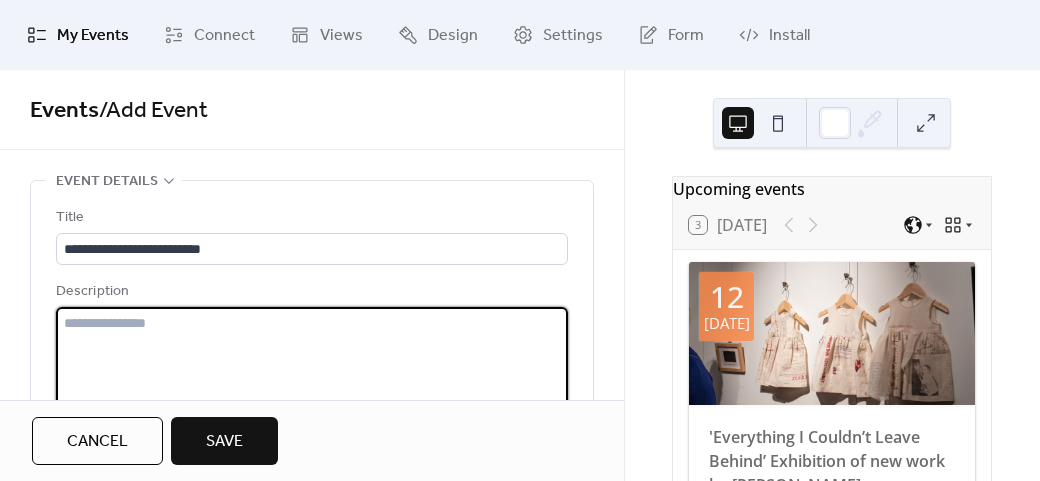 paste on "**********" 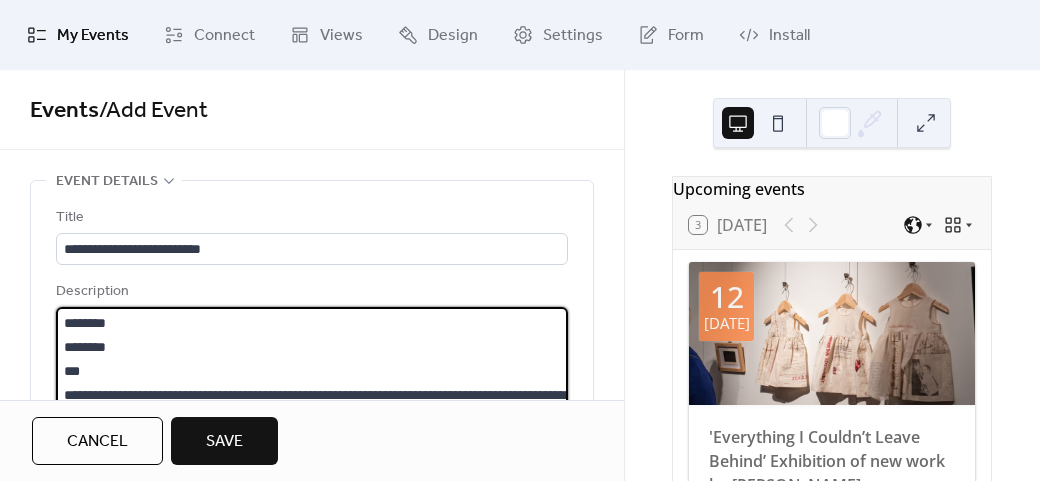 scroll, scrollTop: 69, scrollLeft: 0, axis: vertical 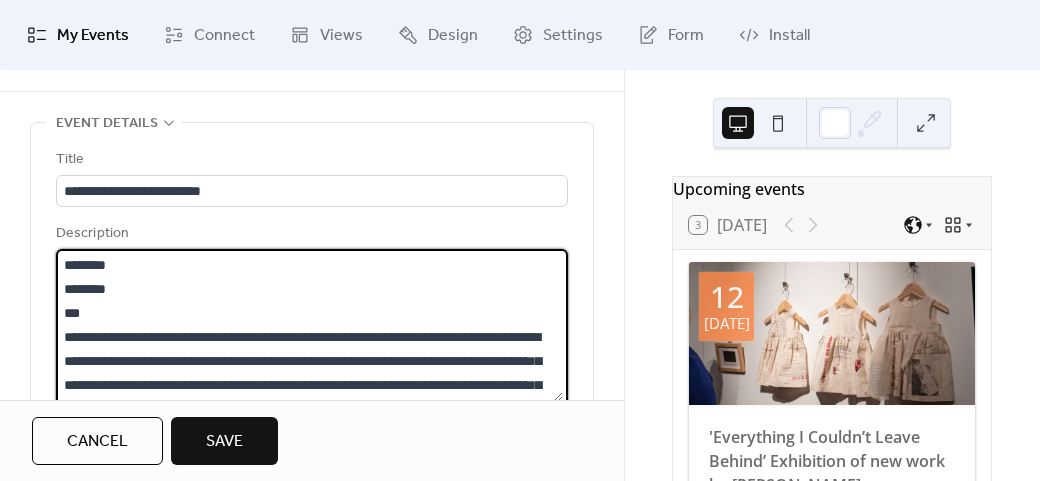 click on "**********" at bounding box center (309, 325) 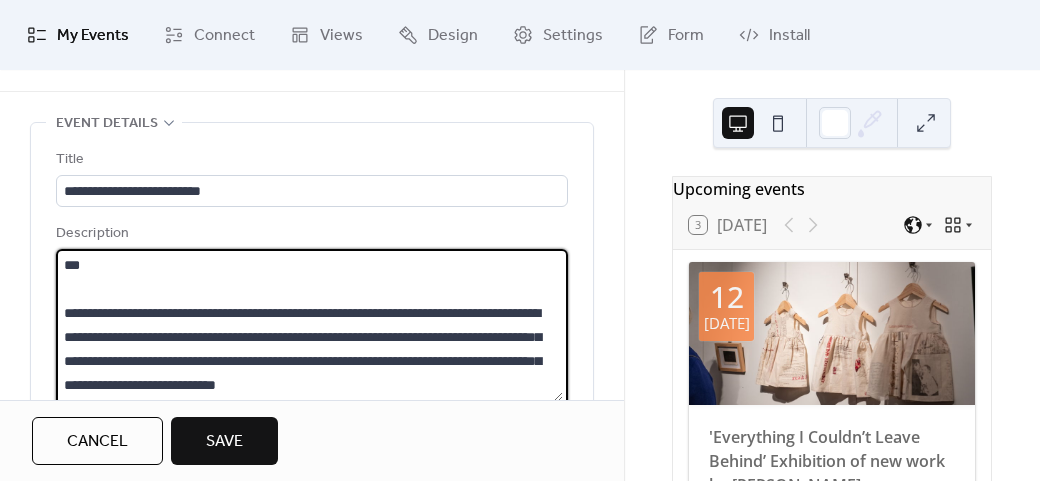 scroll, scrollTop: 96, scrollLeft: 0, axis: vertical 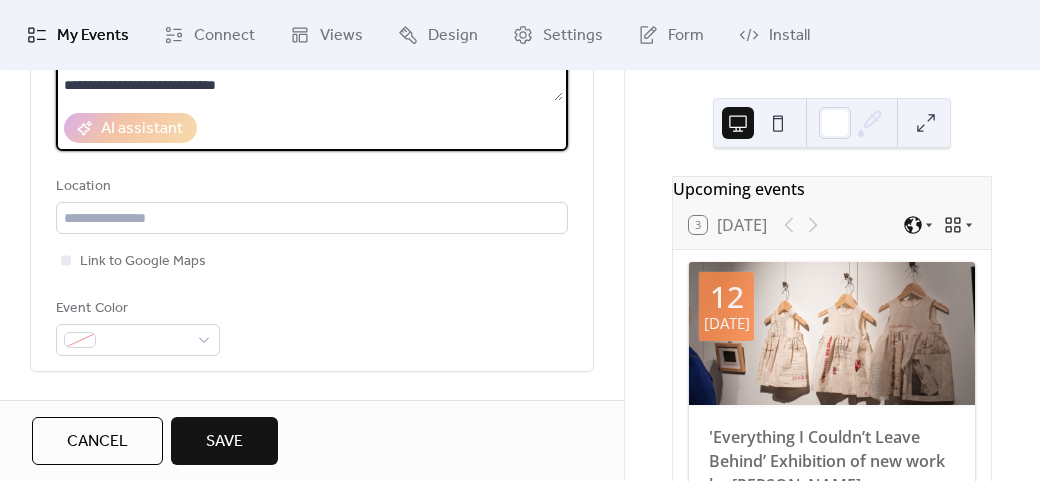 type on "**********" 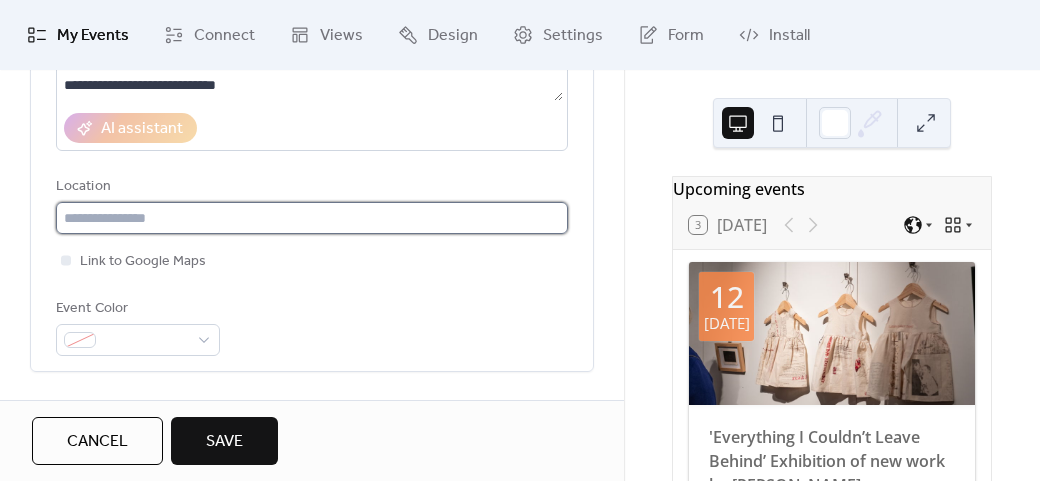 click at bounding box center [312, 218] 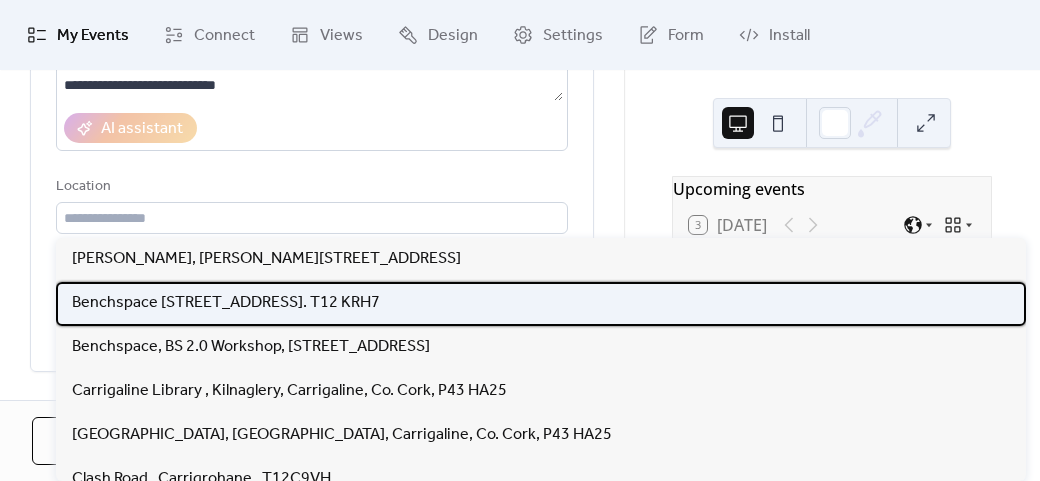 click on "Benchspace [STREET_ADDRESS]. T12 KRH7" at bounding box center (226, 303) 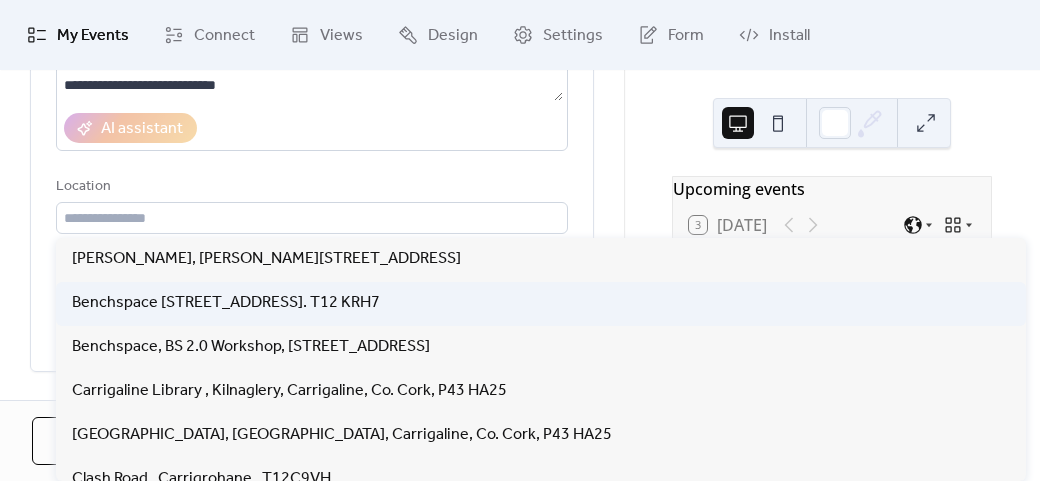 type on "**********" 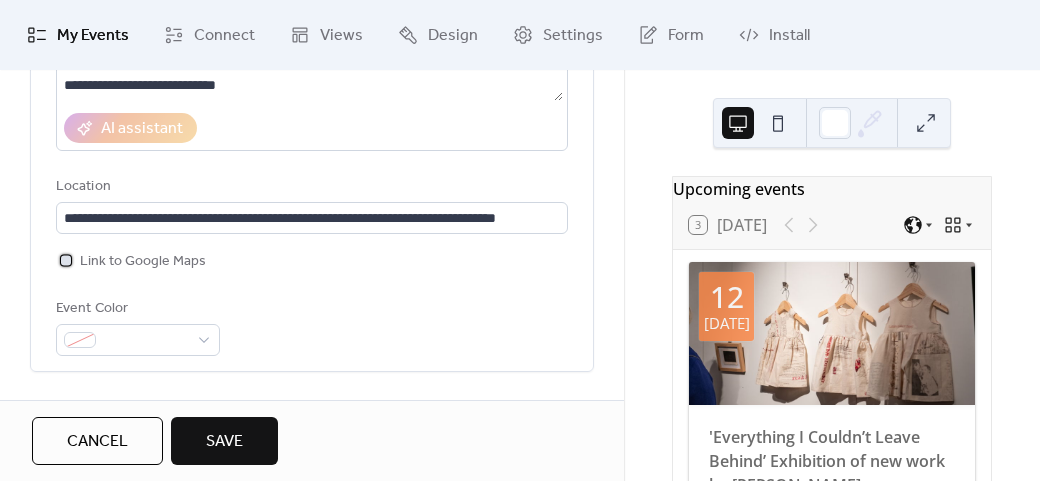 click on "Link to Google Maps" at bounding box center [143, 262] 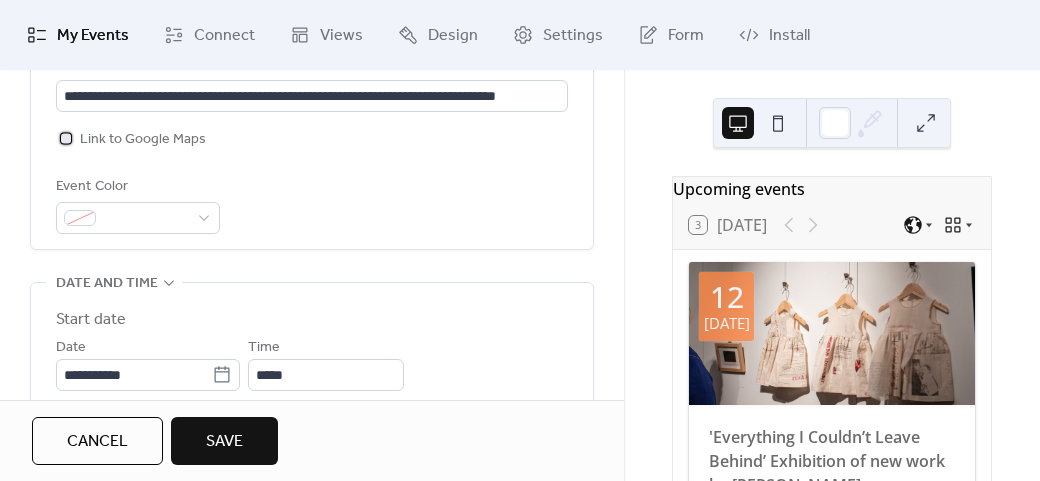 scroll, scrollTop: 558, scrollLeft: 0, axis: vertical 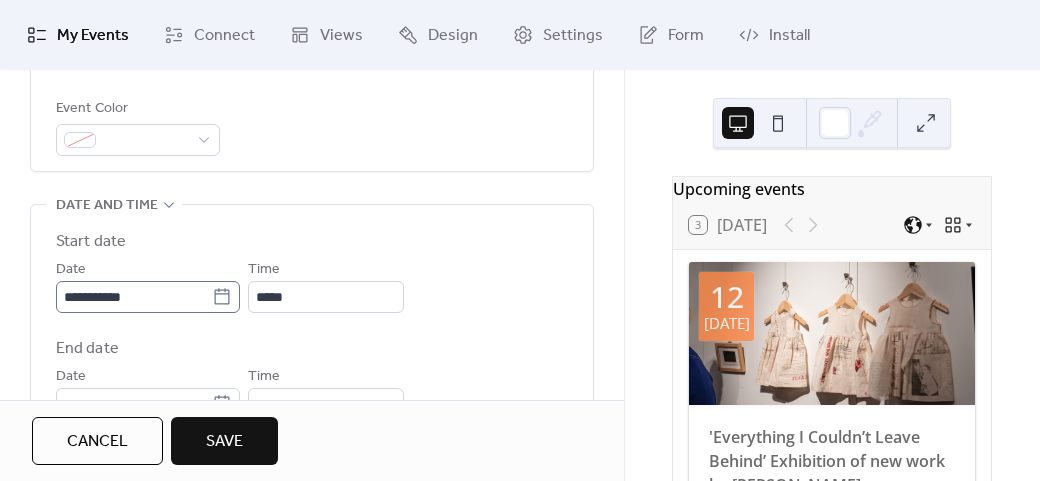click 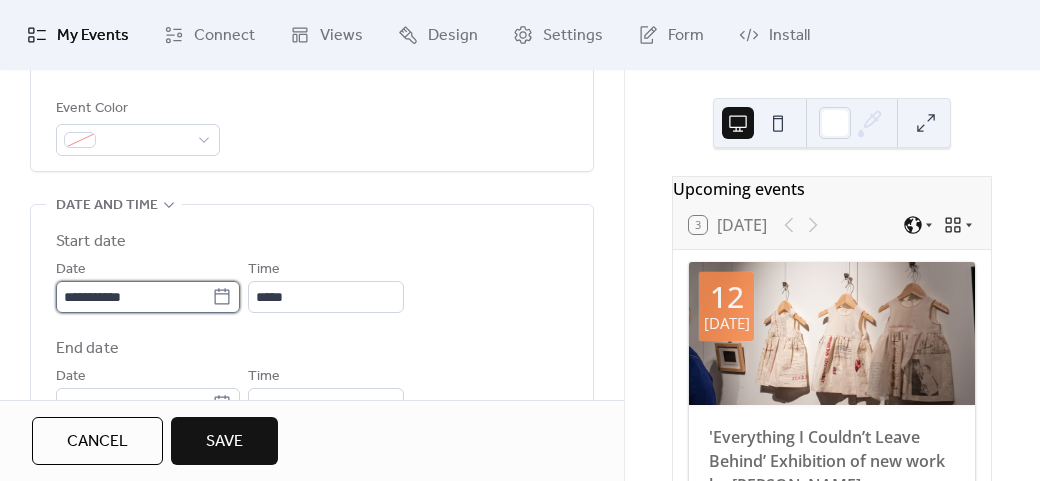 click on "**********" at bounding box center [134, 297] 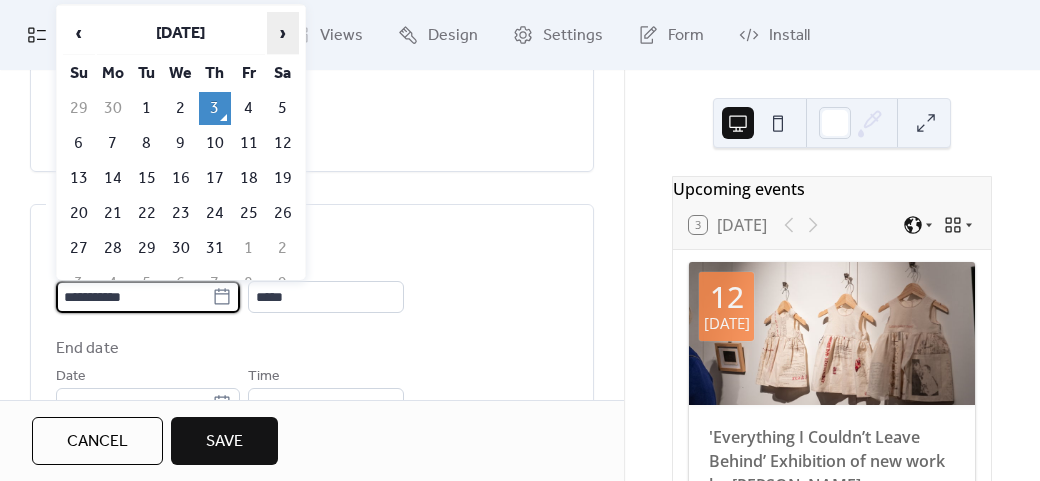 click on "›" at bounding box center (283, 33) 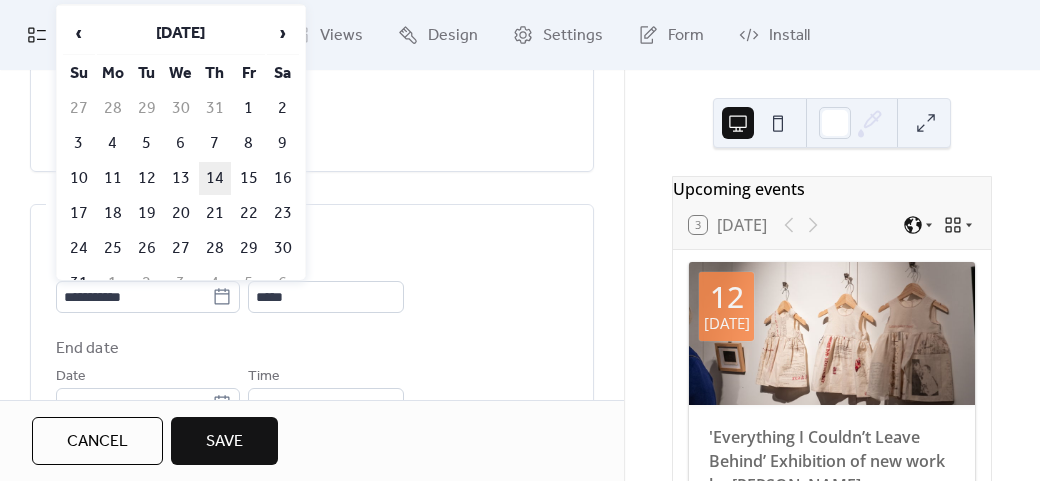 click on "14" at bounding box center [215, 178] 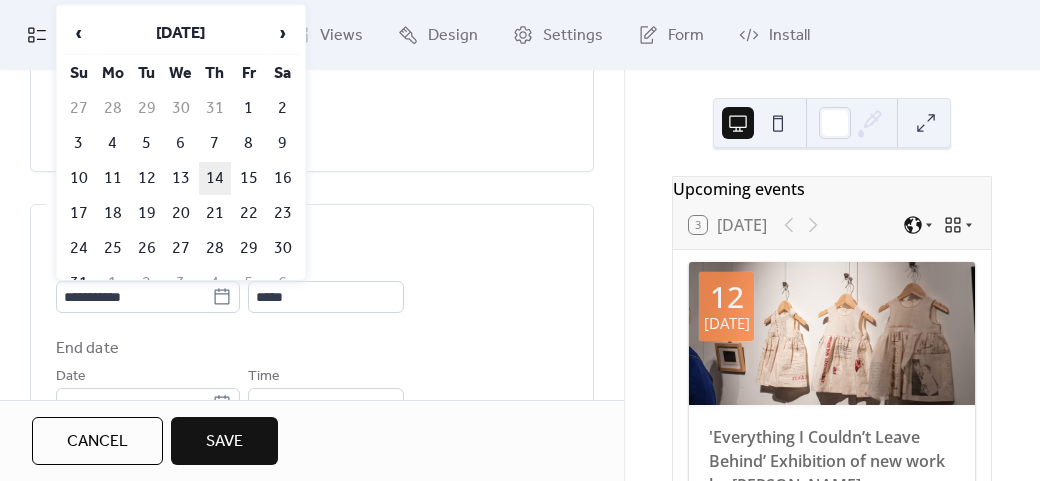 type on "**********" 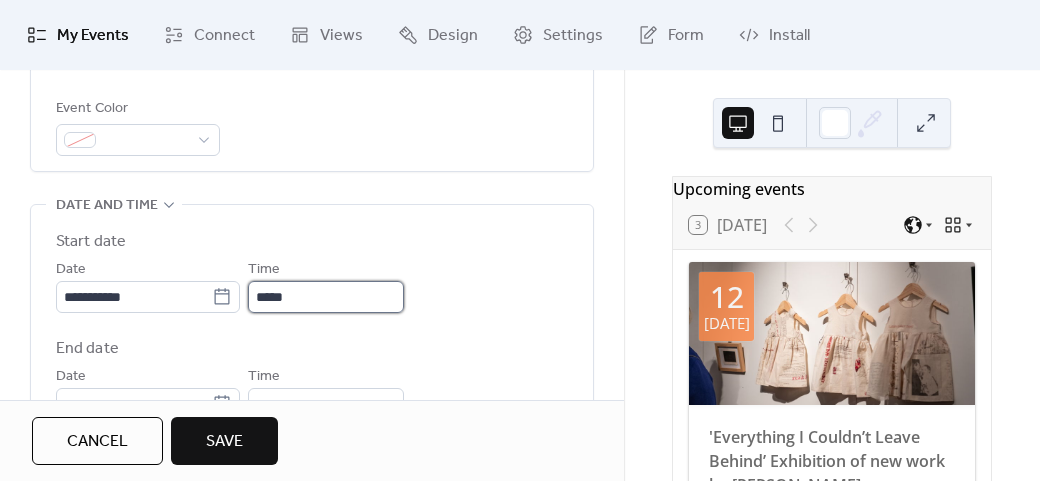 click on "*****" at bounding box center (326, 297) 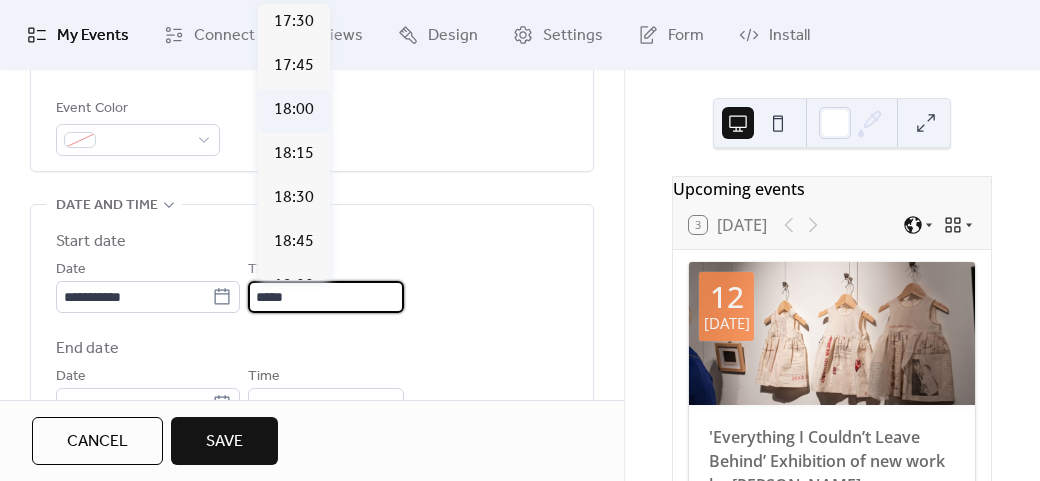 scroll, scrollTop: 3112, scrollLeft: 0, axis: vertical 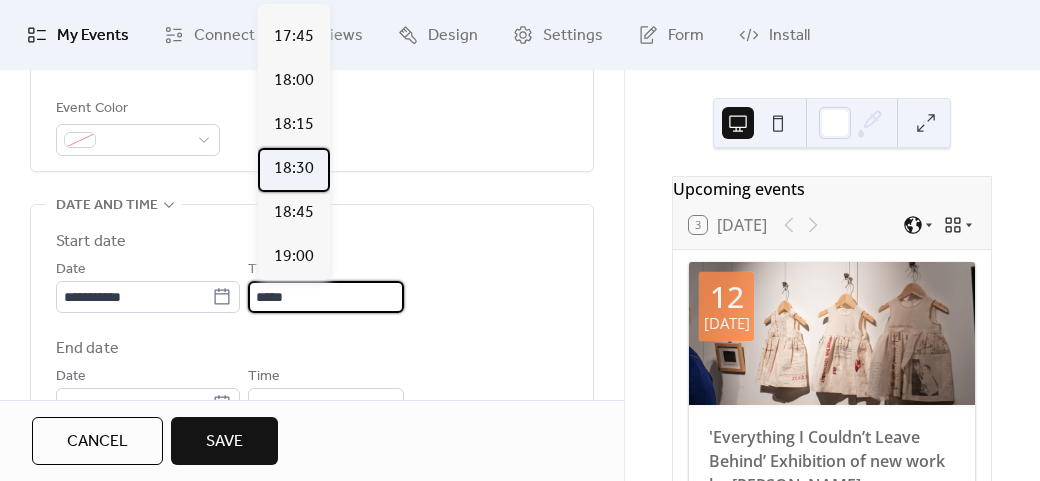 click on "18:30" at bounding box center [294, 169] 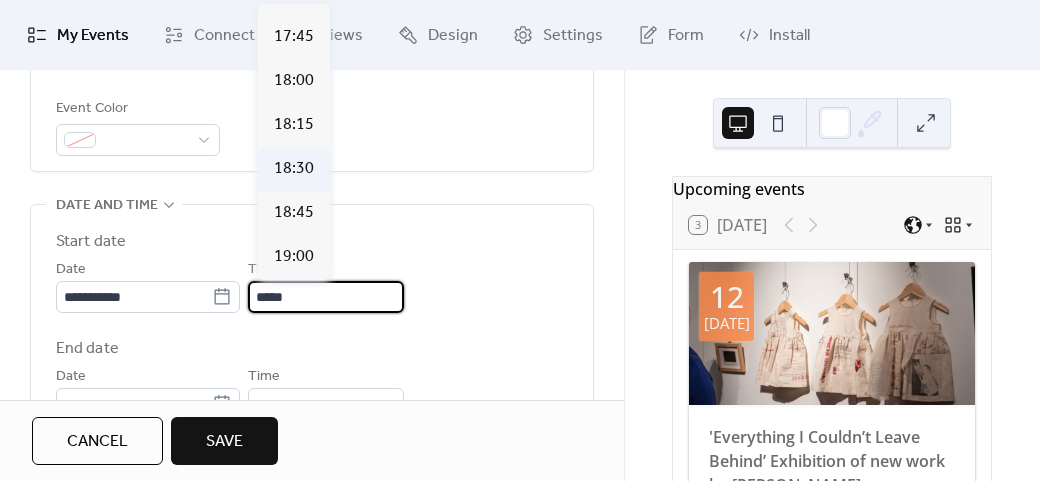type on "*****" 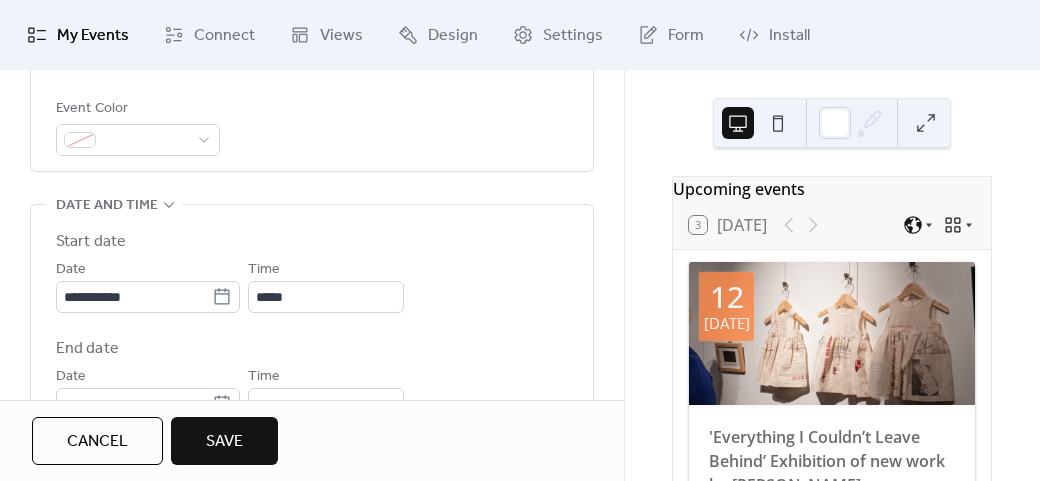 click on "**********" at bounding box center (312, 368) 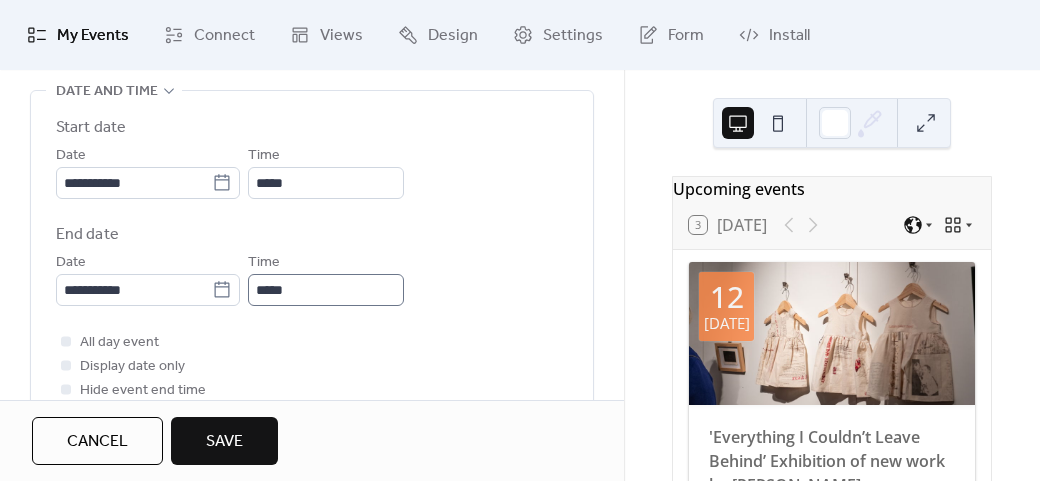 scroll, scrollTop: 758, scrollLeft: 0, axis: vertical 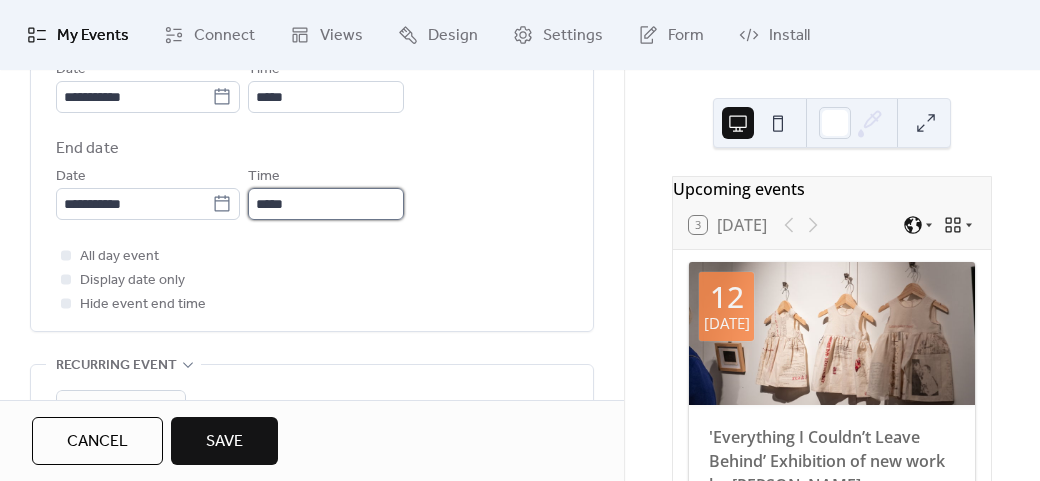 click on "*****" at bounding box center (326, 204) 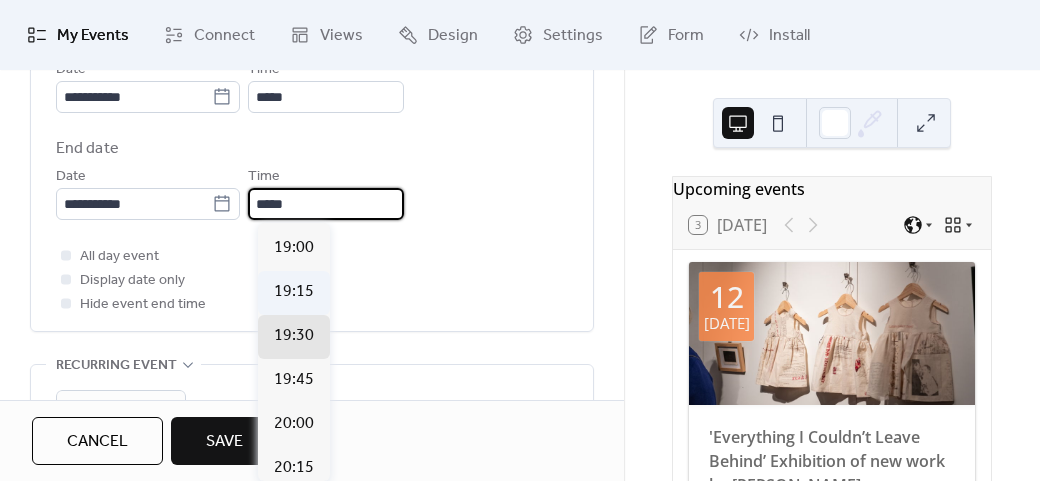scroll, scrollTop: 100, scrollLeft: 0, axis: vertical 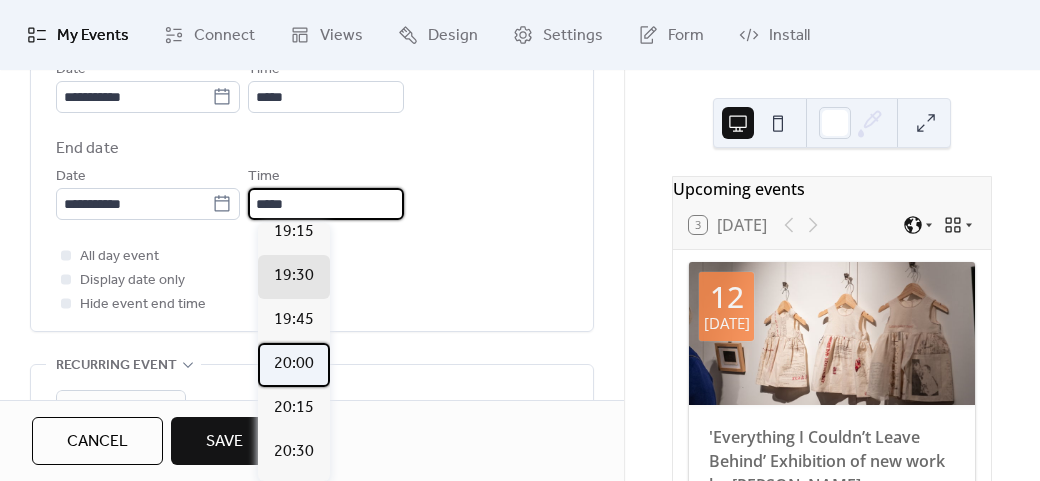 click on "20:00" at bounding box center [294, 364] 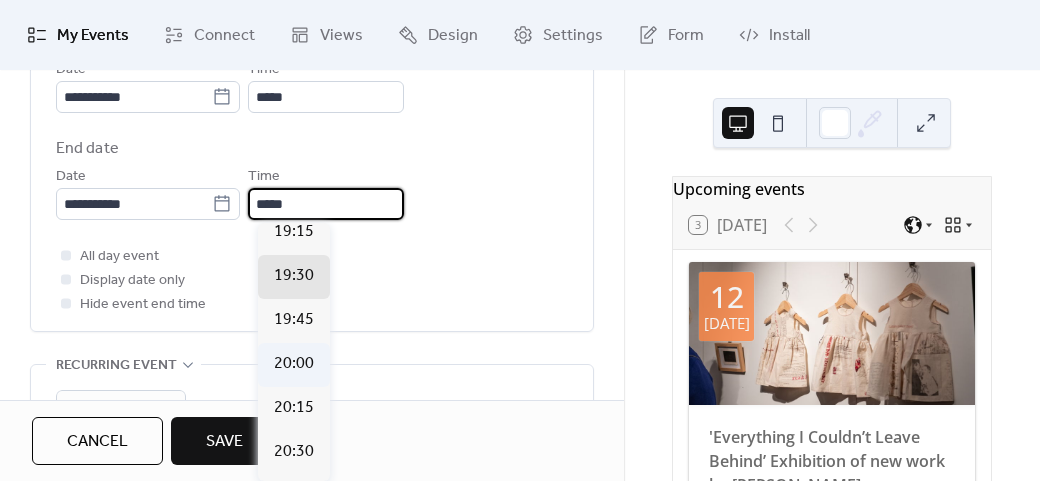 type on "*****" 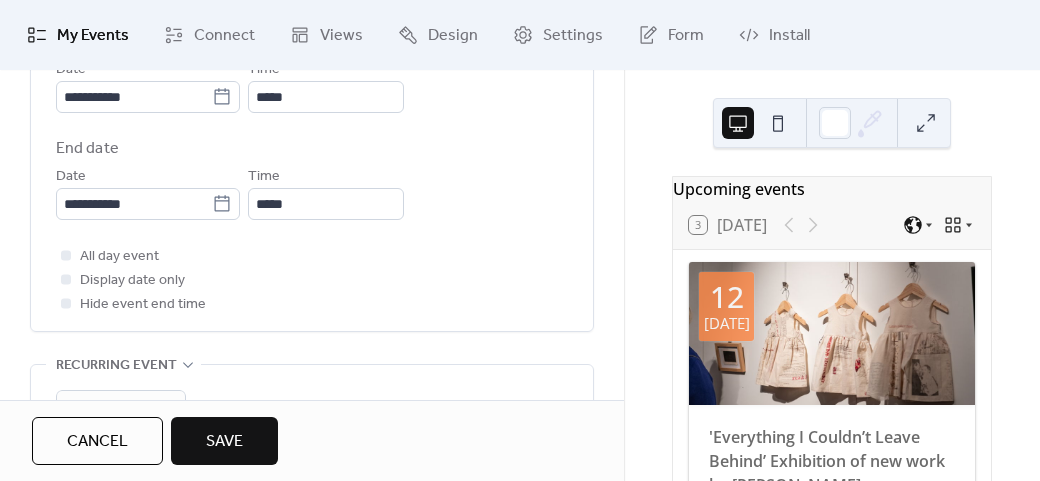 click on "All day event Display date only Hide event end time" at bounding box center (312, 280) 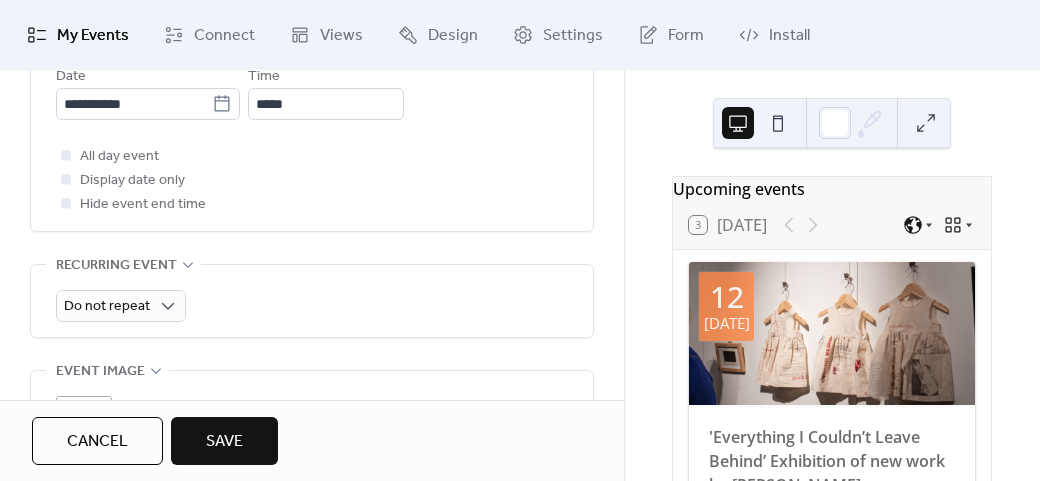 scroll, scrollTop: 958, scrollLeft: 0, axis: vertical 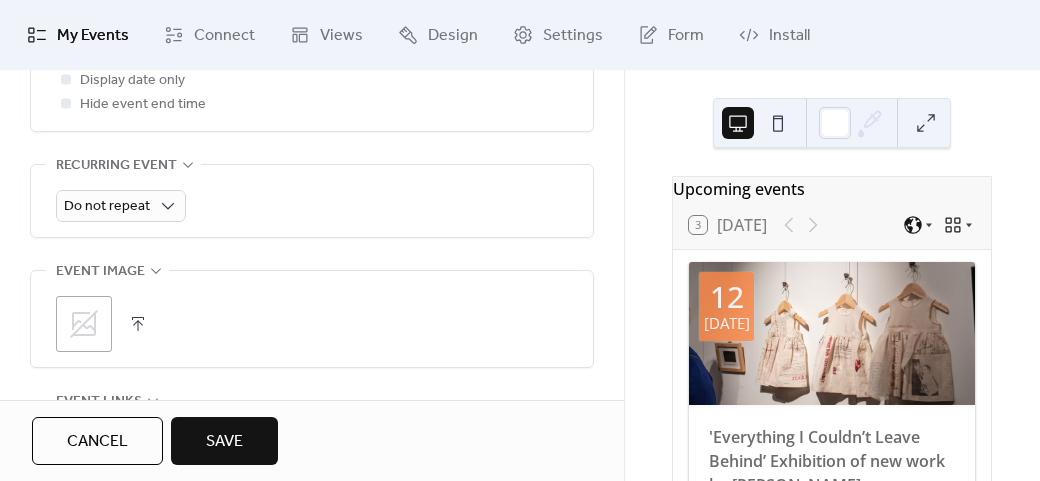 click 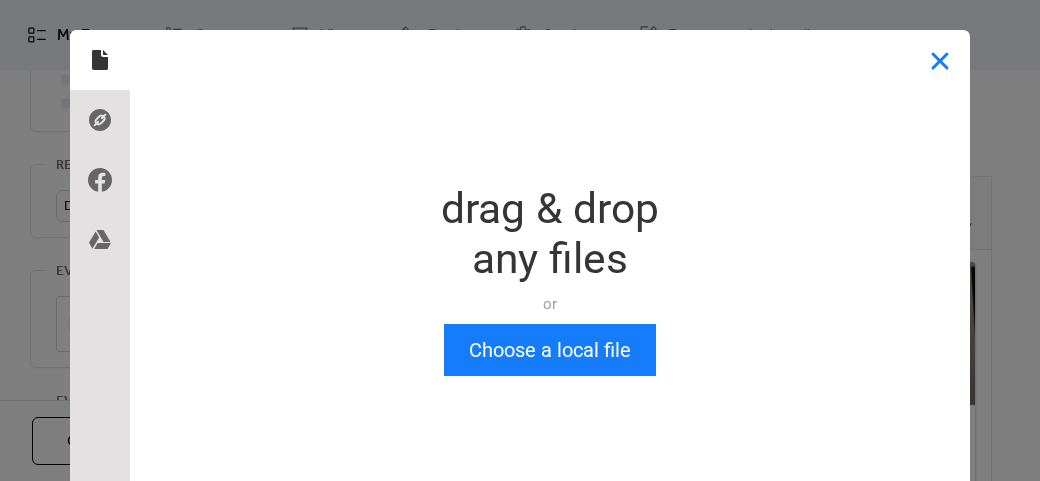 click at bounding box center [940, 60] 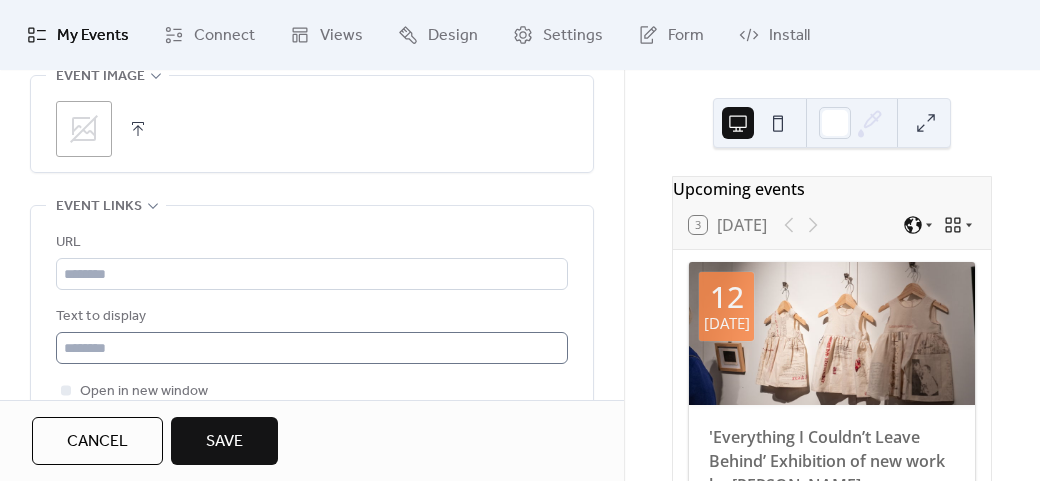 scroll, scrollTop: 1158, scrollLeft: 0, axis: vertical 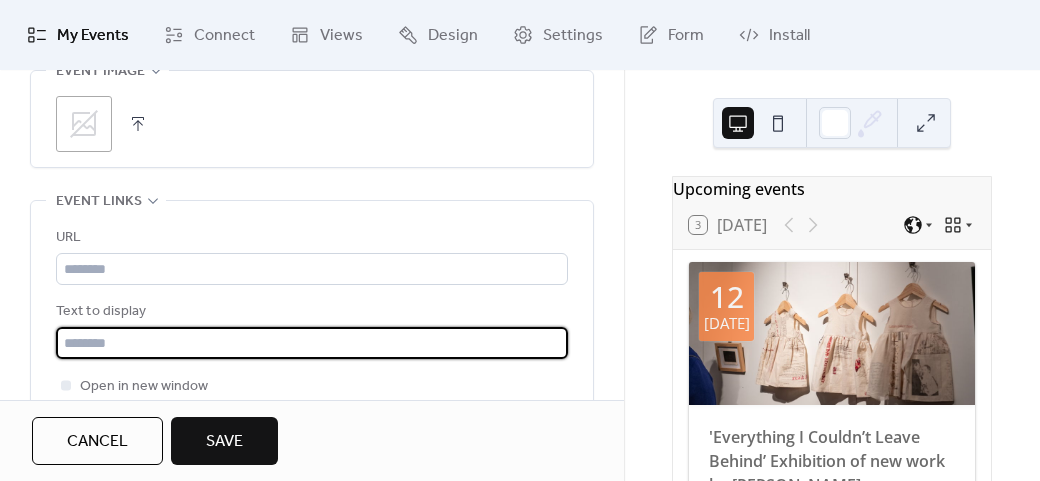click at bounding box center (312, 343) 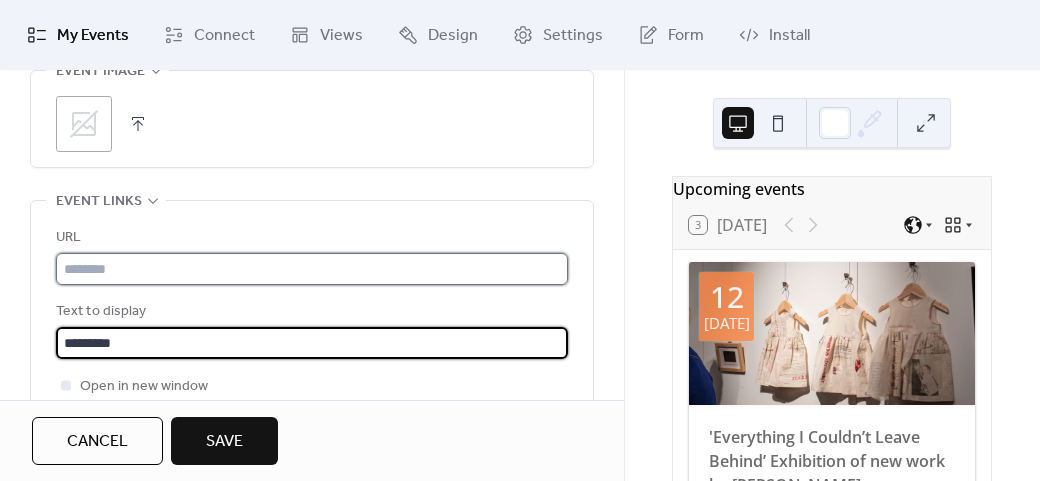 click at bounding box center [312, 269] 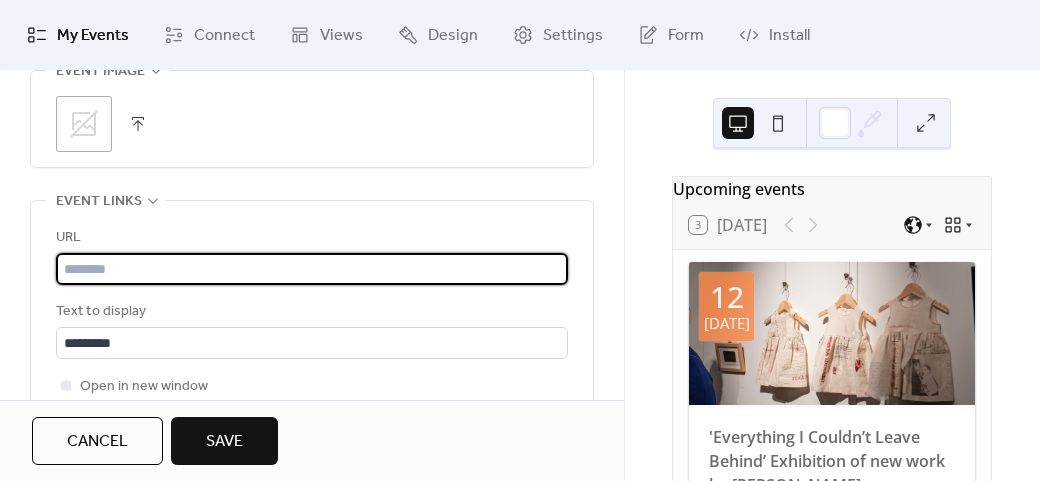 paste on "**********" 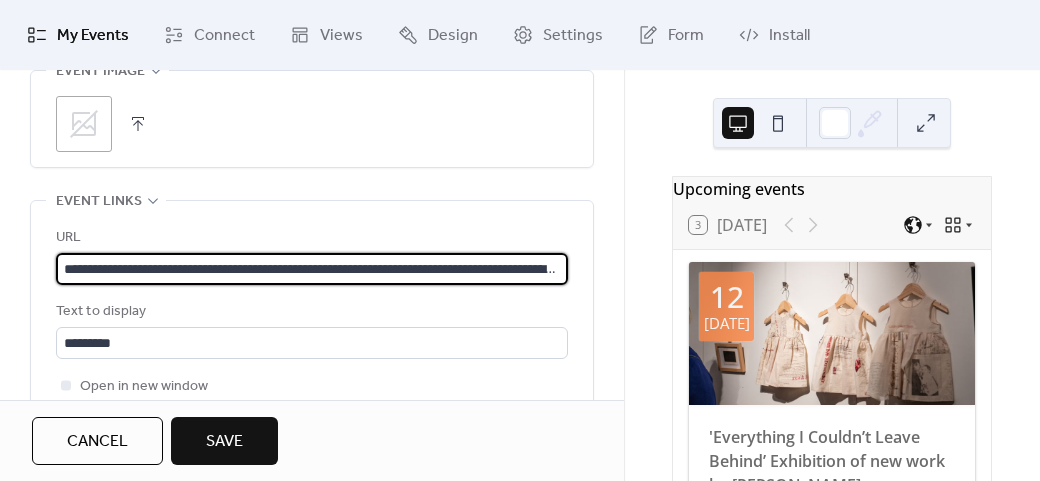 scroll, scrollTop: 0, scrollLeft: 217, axis: horizontal 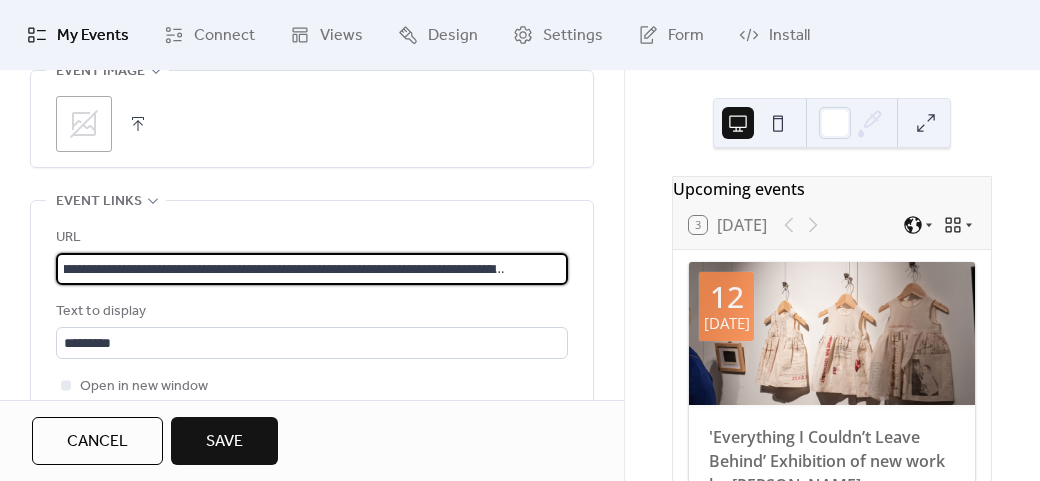 type on "**********" 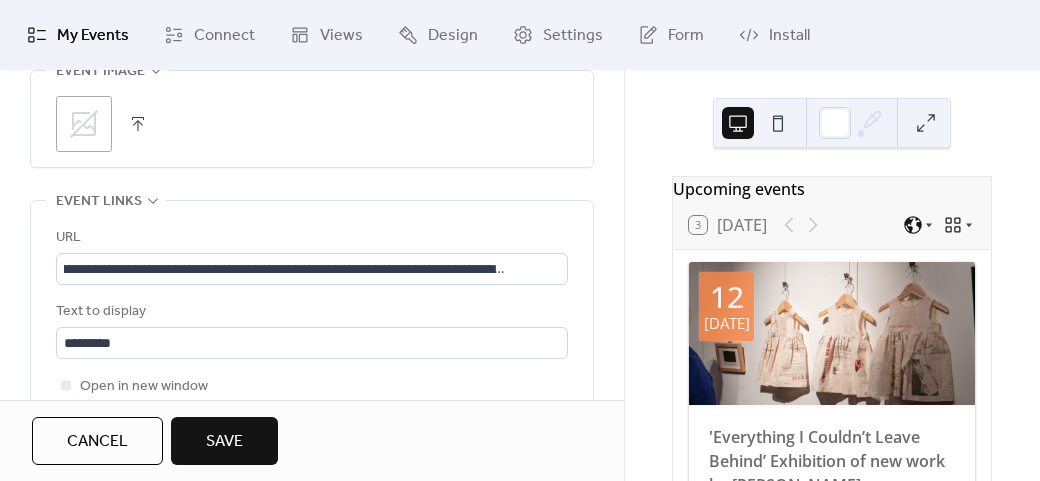 scroll, scrollTop: 0, scrollLeft: 0, axis: both 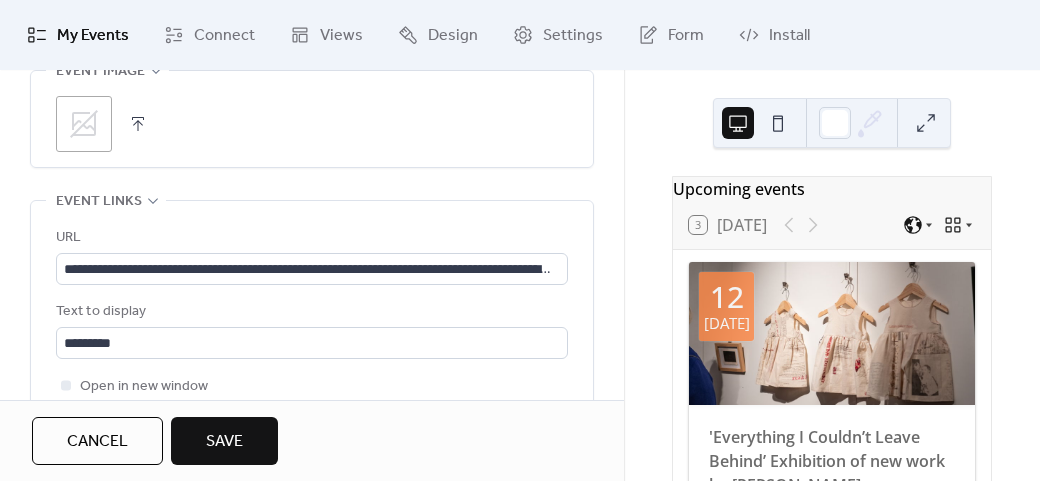 click on ";" at bounding box center [84, 124] 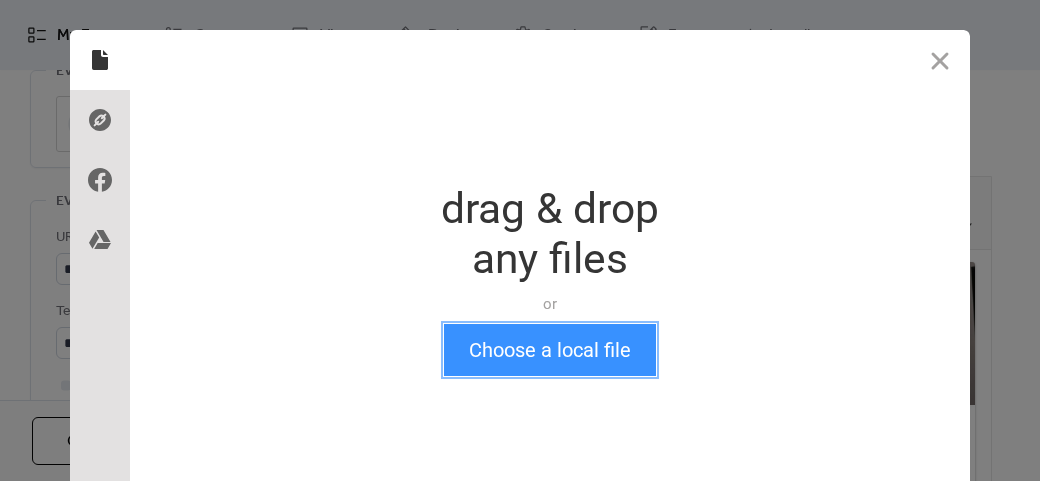 click on "Choose a local file" at bounding box center [550, 350] 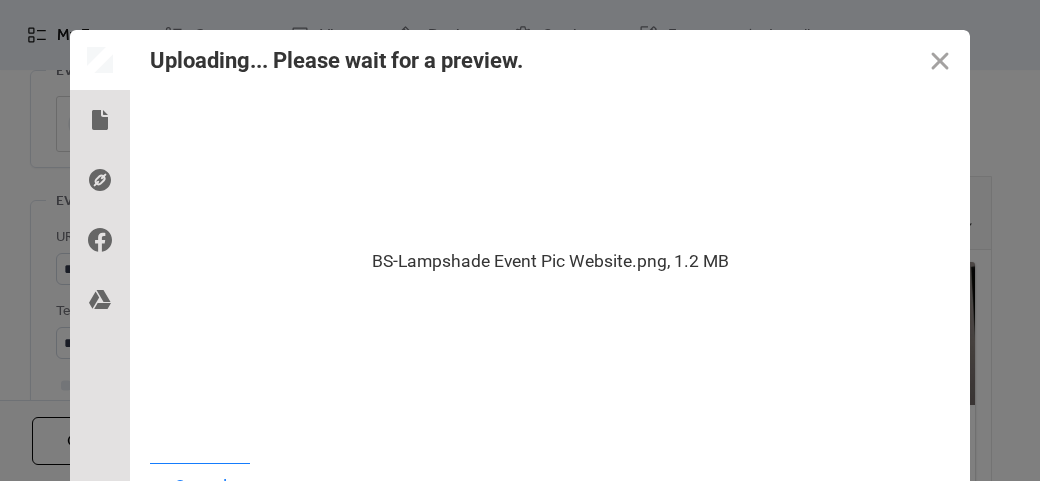 scroll, scrollTop: 24, scrollLeft: 0, axis: vertical 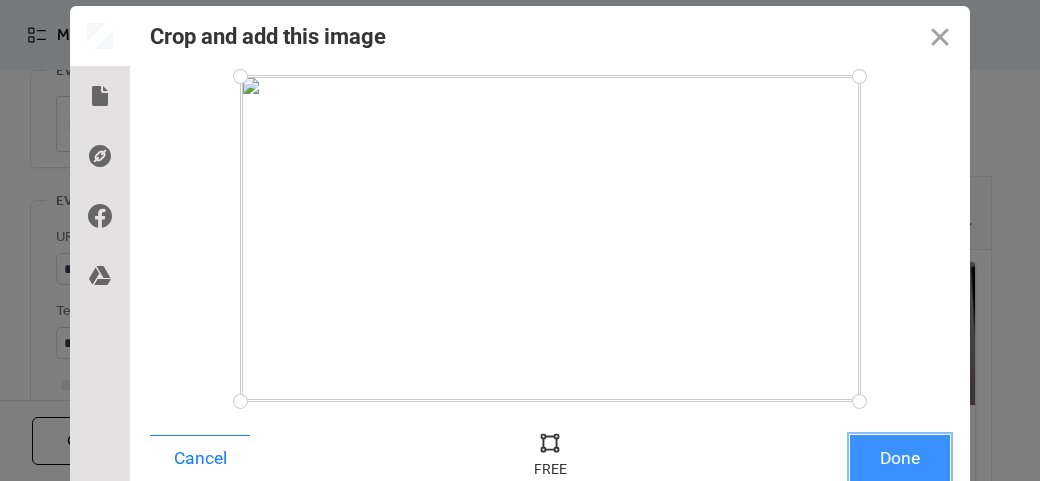 click on "Done" at bounding box center (900, 458) 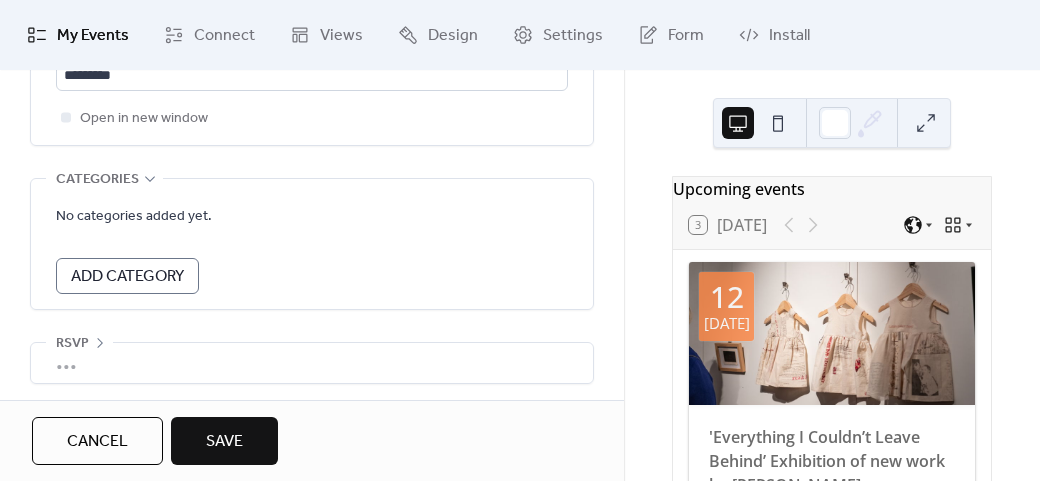 scroll, scrollTop: 1428, scrollLeft: 0, axis: vertical 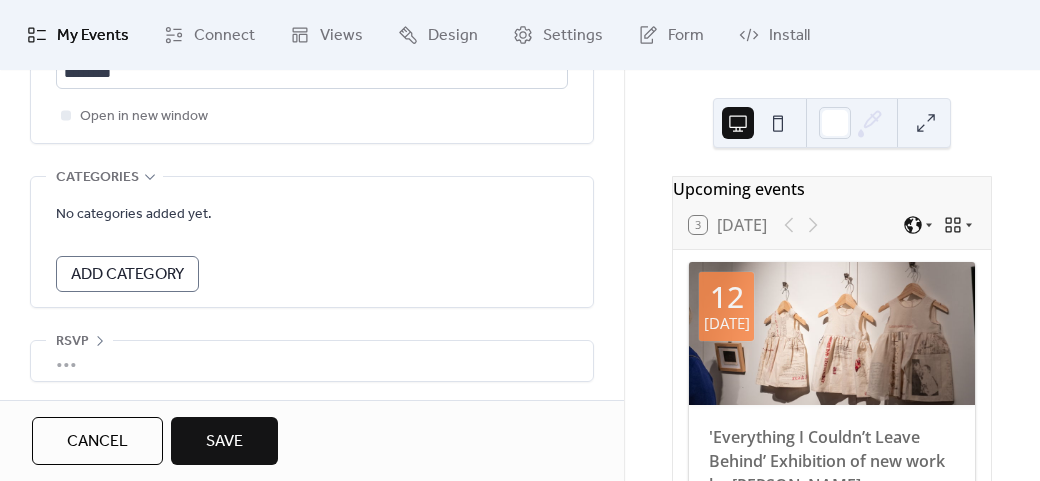 click on "Save" at bounding box center (224, 441) 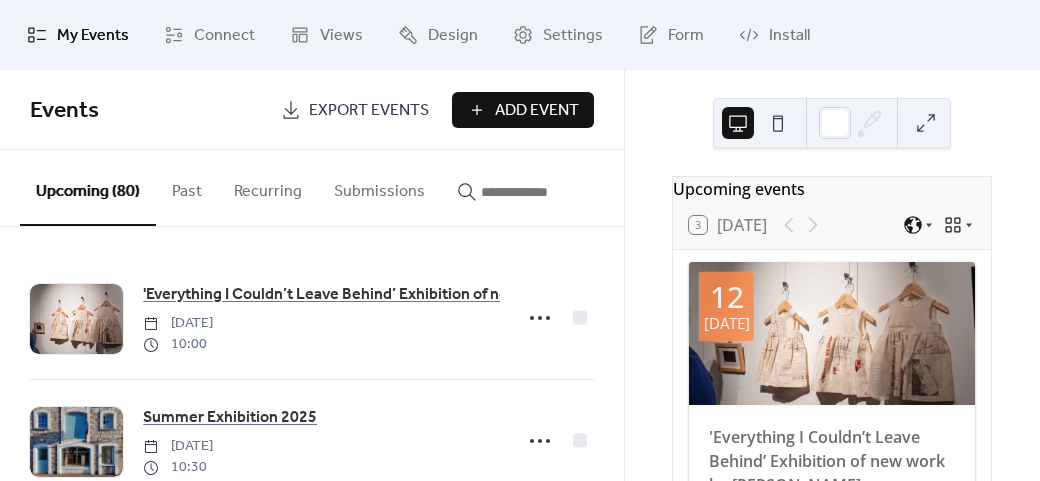 click on "Add Event" at bounding box center (537, 111) 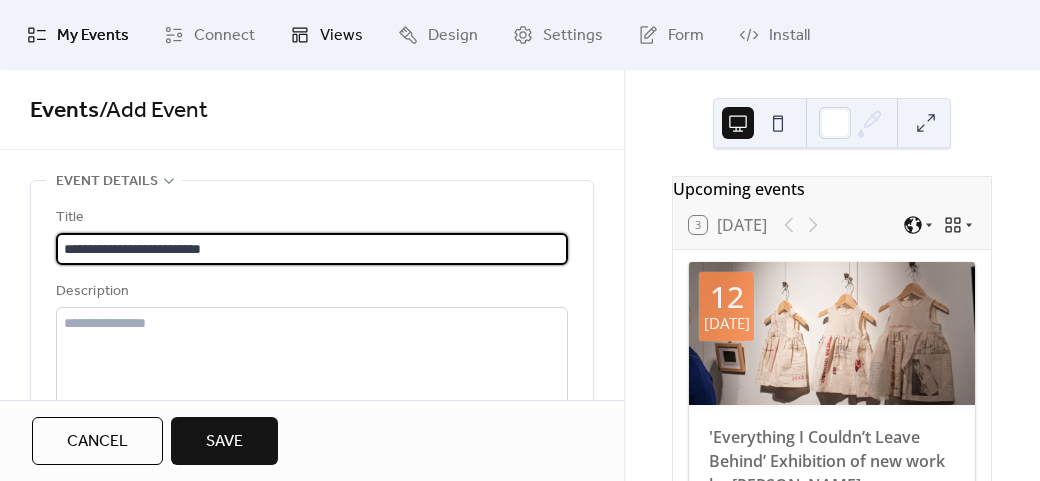 type on "**********" 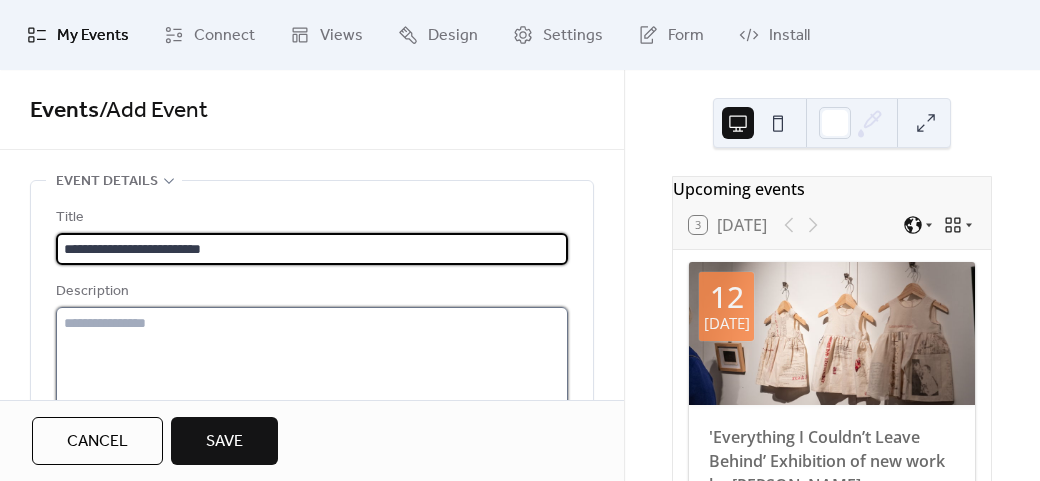 click at bounding box center [312, 383] 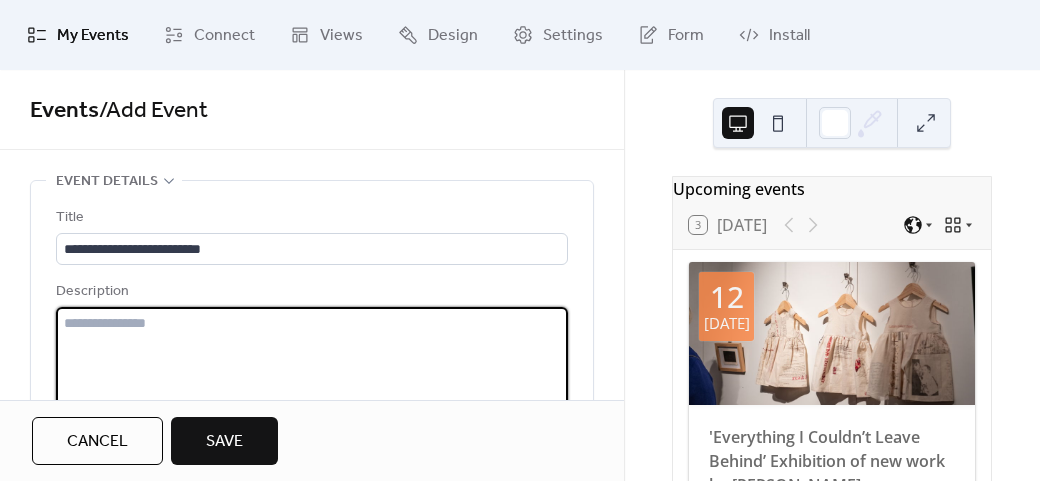 paste on "**********" 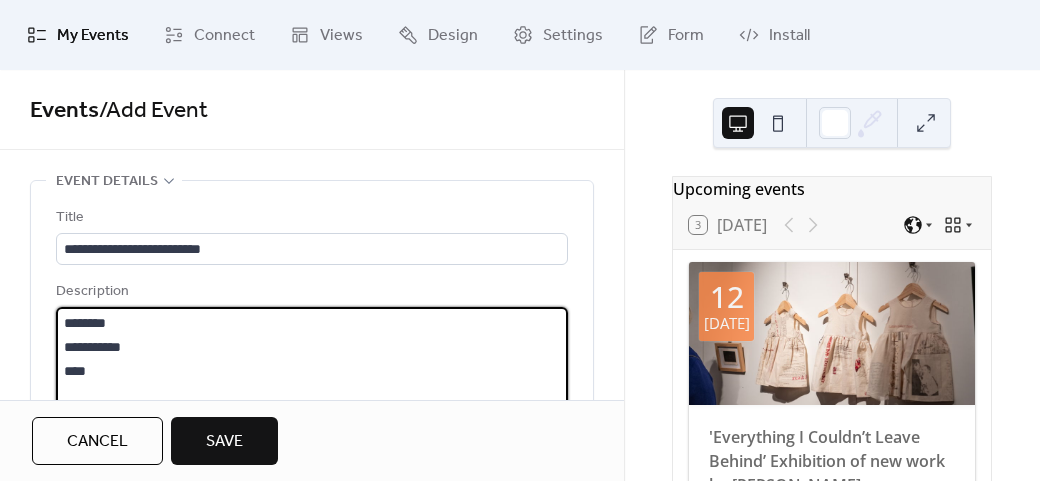 scroll, scrollTop: 69, scrollLeft: 0, axis: vertical 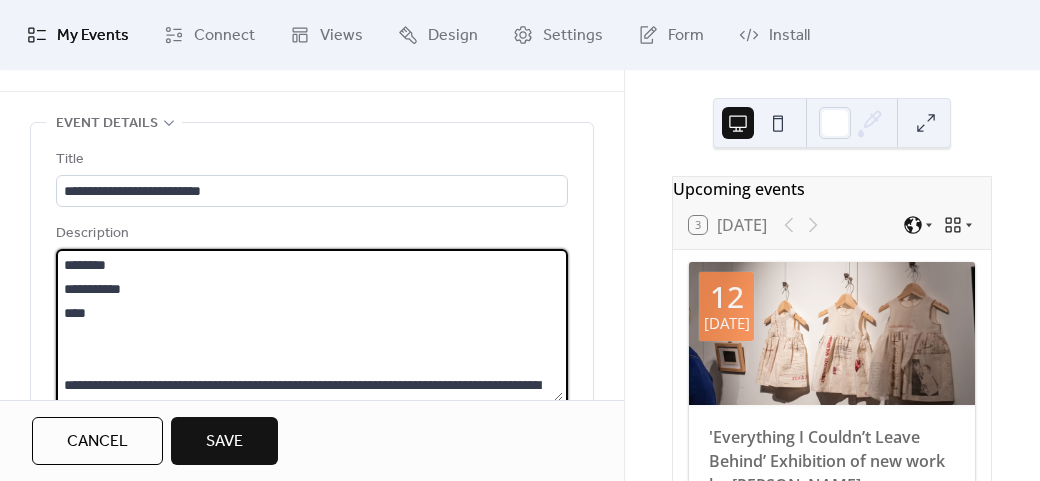 click on "**********" at bounding box center (309, 325) 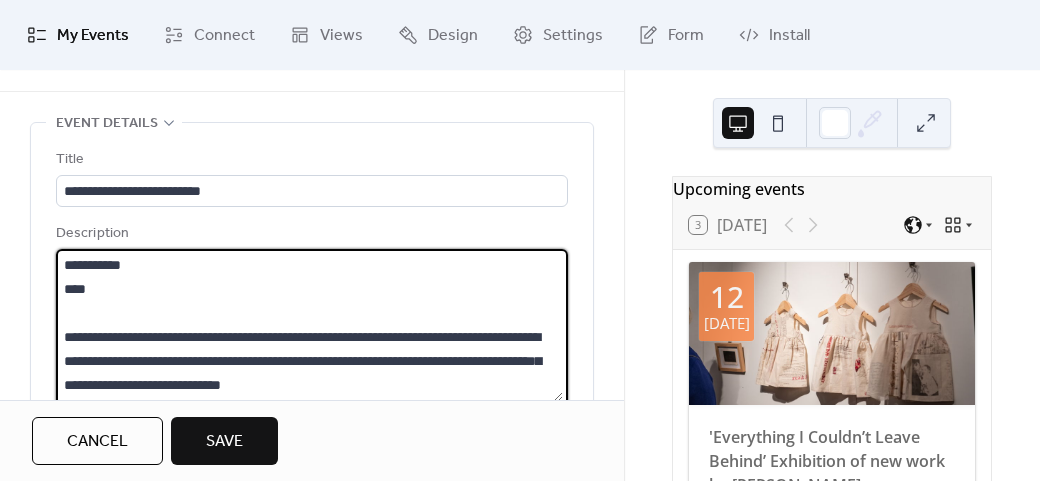 scroll, scrollTop: 48, scrollLeft: 0, axis: vertical 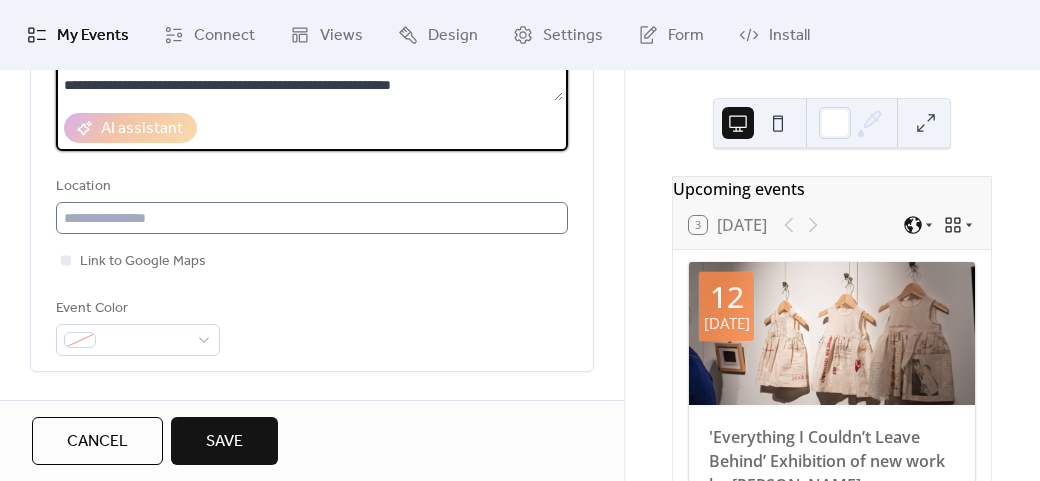 type on "**********" 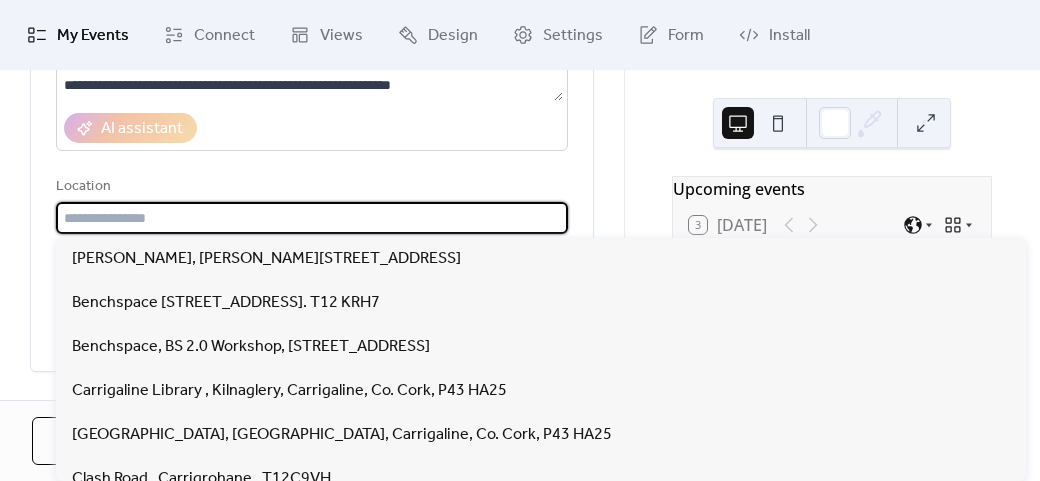 click at bounding box center (312, 218) 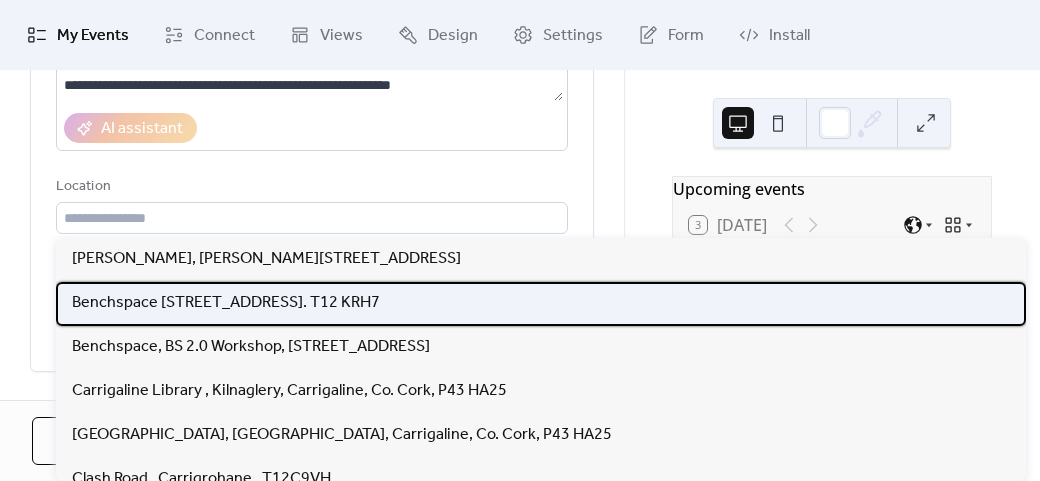 click on "Benchspace [STREET_ADDRESS]. T12 KRH7" at bounding box center [226, 303] 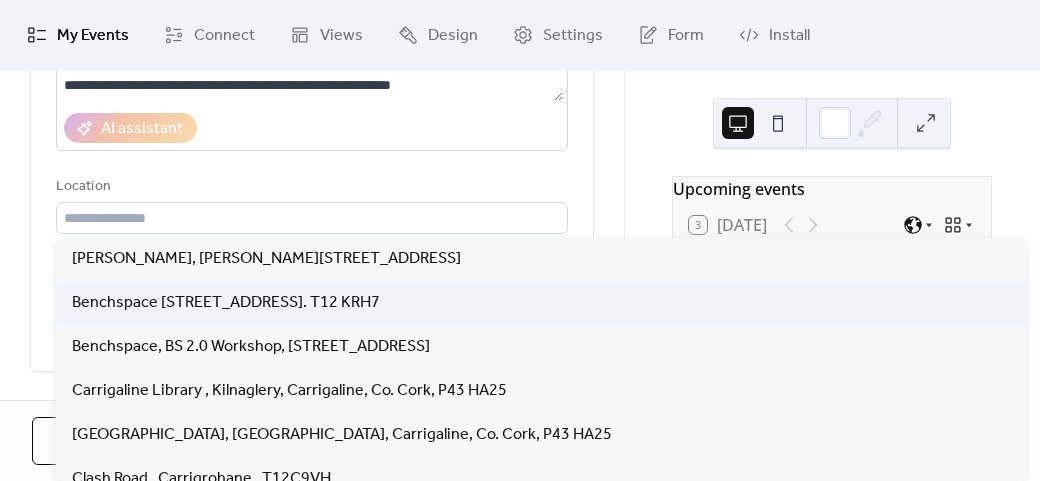 type on "**********" 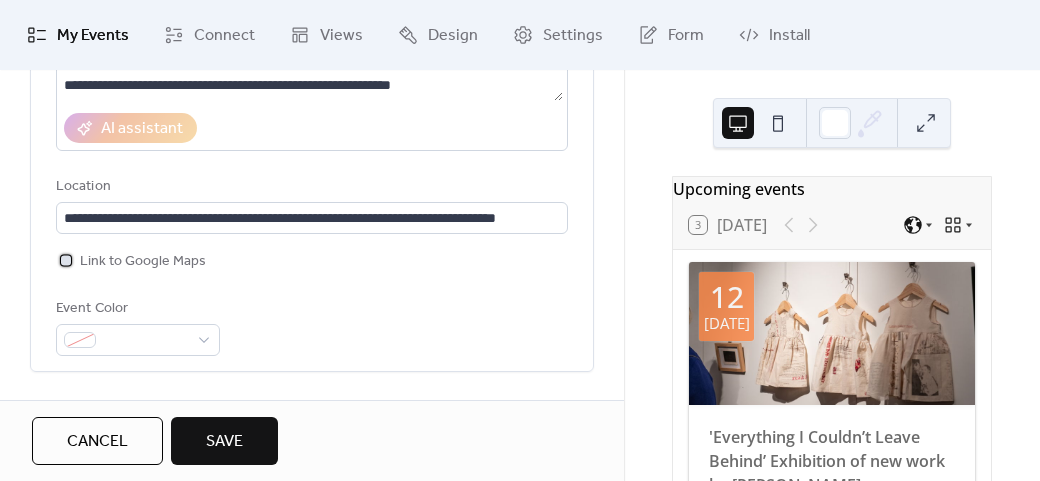 click on "Link to Google Maps" at bounding box center [143, 262] 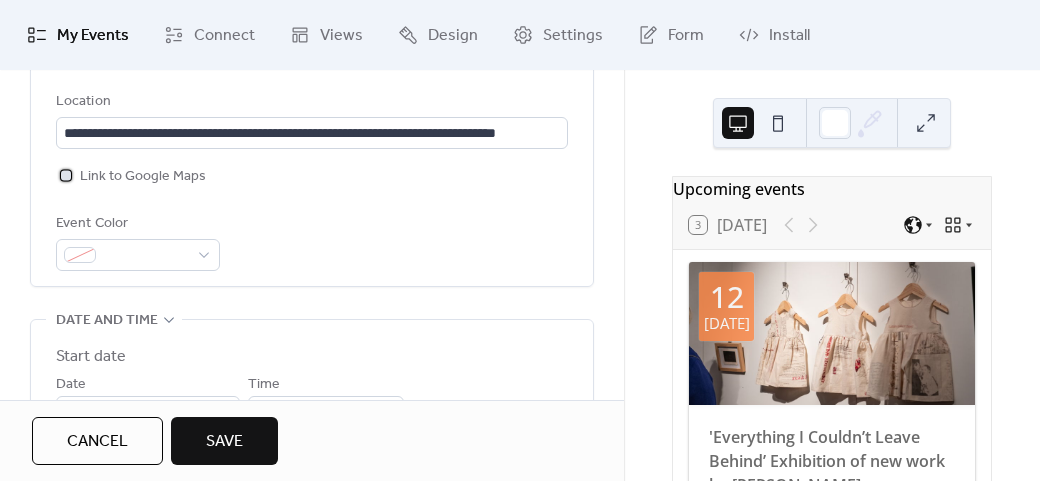scroll, scrollTop: 558, scrollLeft: 0, axis: vertical 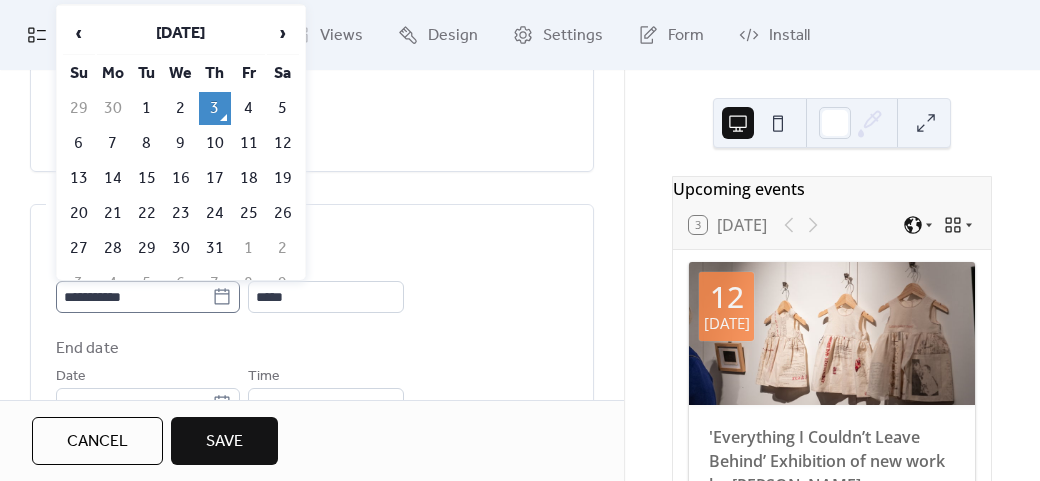 click on "**********" at bounding box center (148, 297) 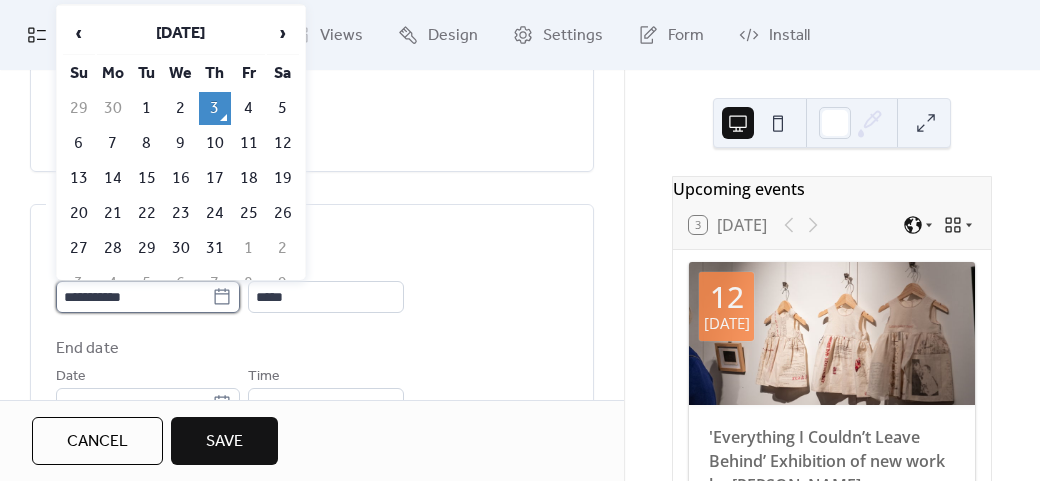 click on "**********" at bounding box center [134, 297] 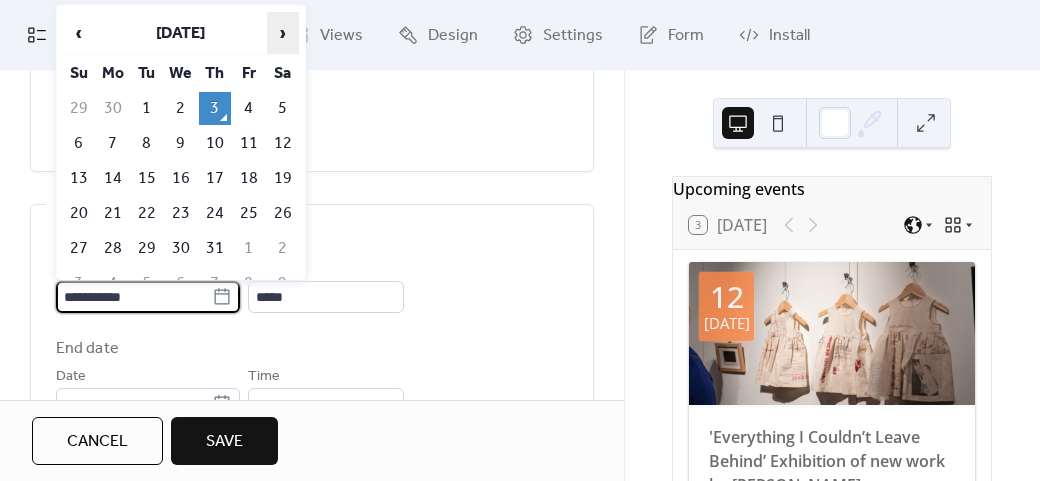 click on "›" at bounding box center [283, 33] 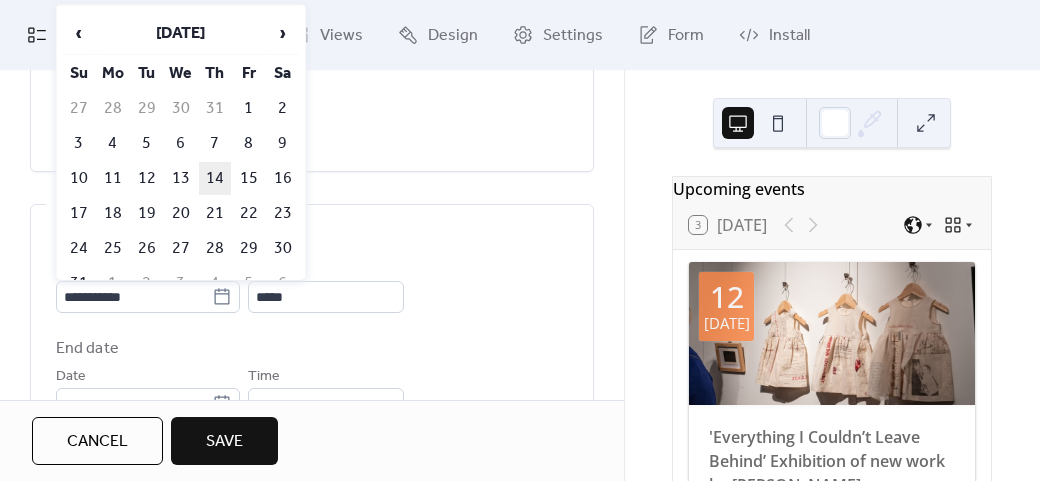 click on "14" at bounding box center (215, 178) 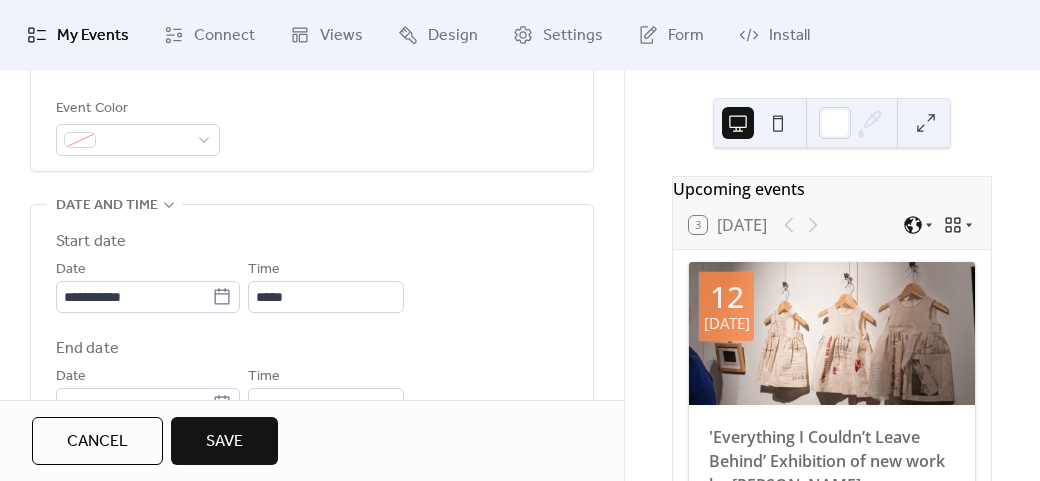type on "**********" 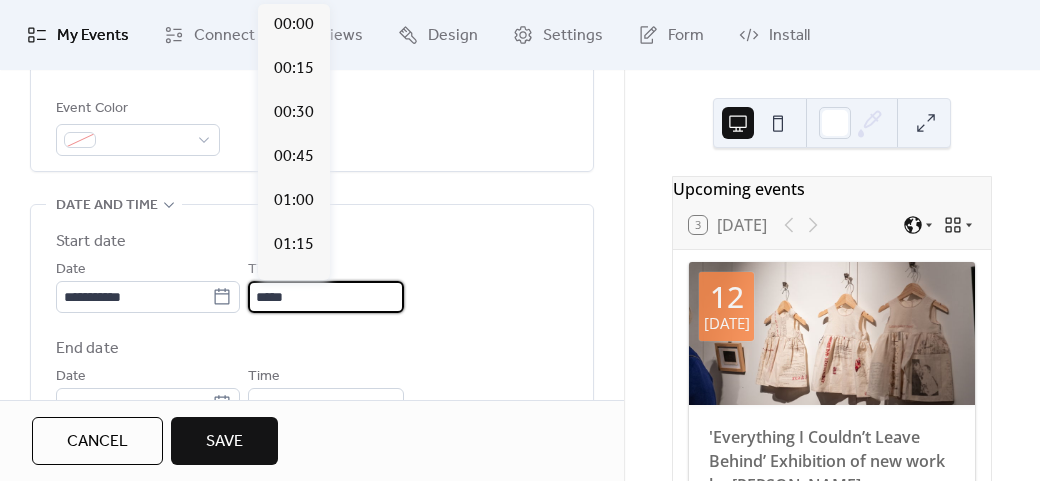 click on "*****" at bounding box center [326, 297] 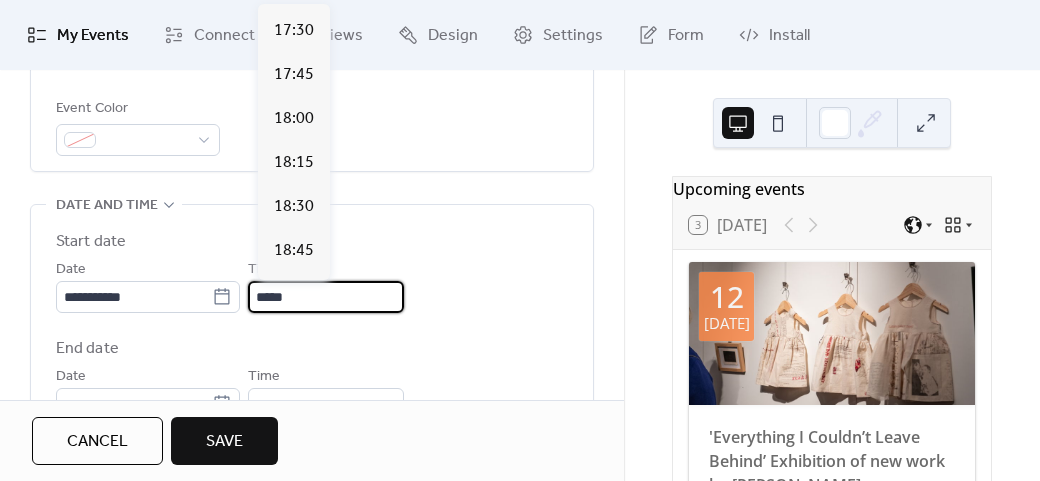 scroll, scrollTop: 3112, scrollLeft: 0, axis: vertical 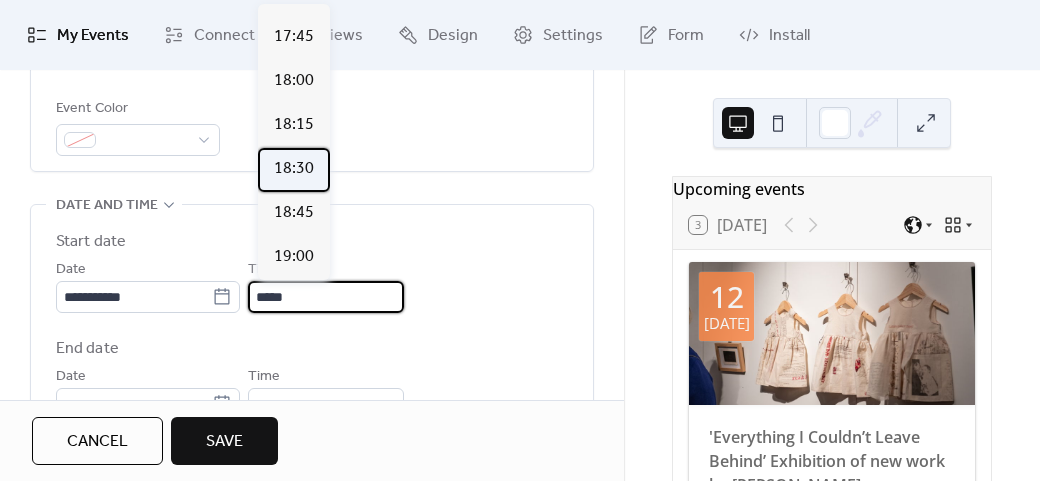click on "18:30" at bounding box center (294, 169) 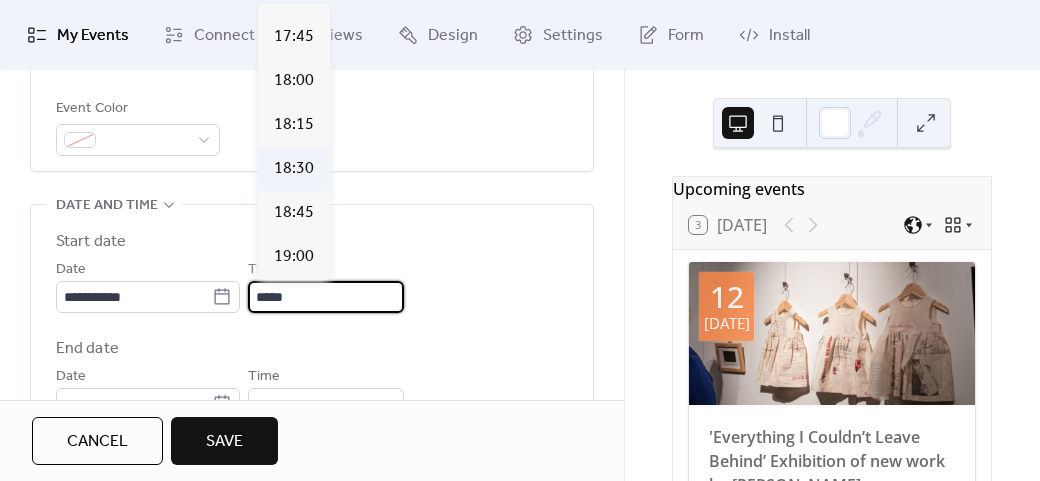 type on "*****" 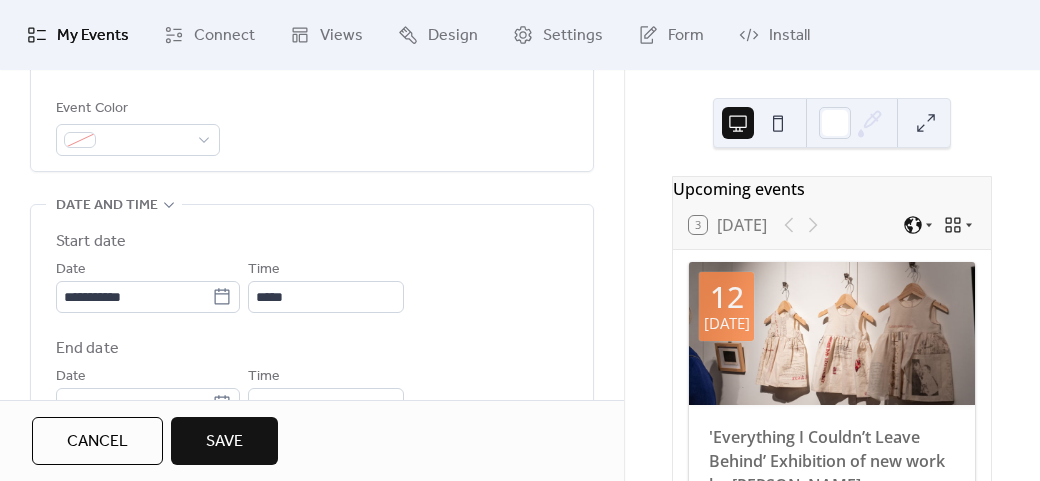 click on "Time *****" at bounding box center [326, 285] 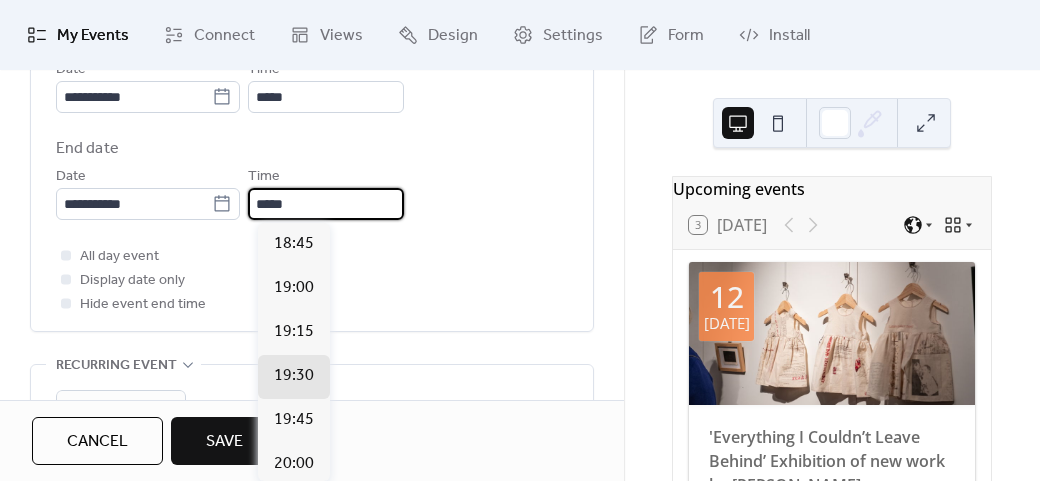 click on "*****" at bounding box center [326, 204] 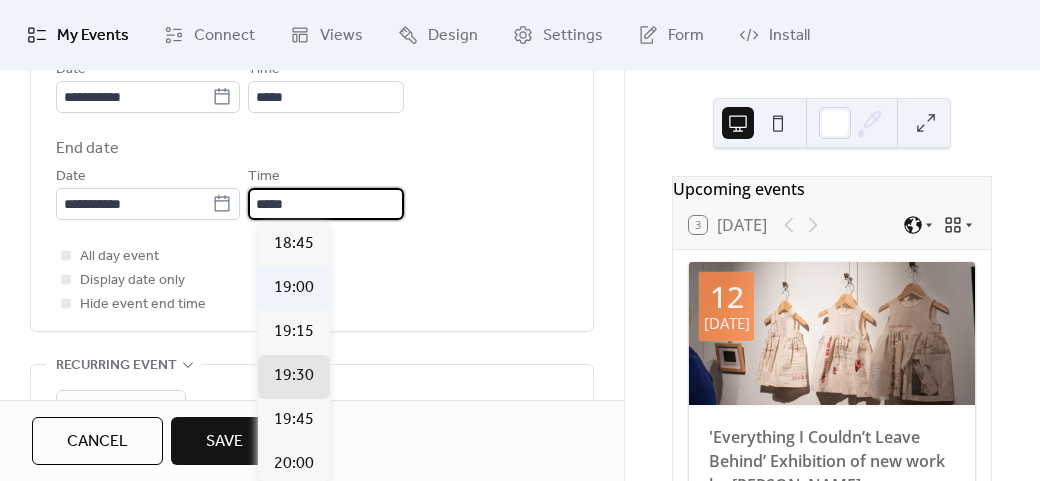 scroll, scrollTop: 1, scrollLeft: 0, axis: vertical 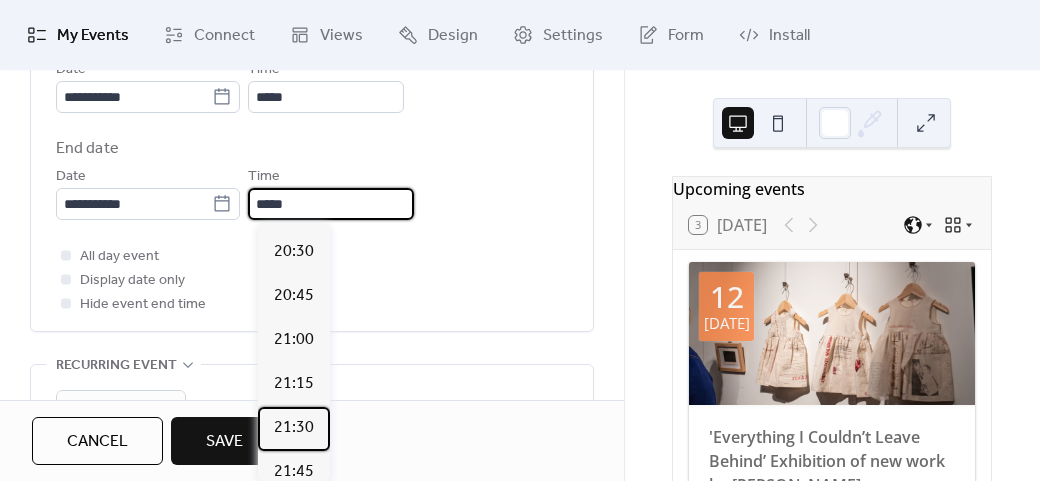 click on "21:30" at bounding box center [294, 428] 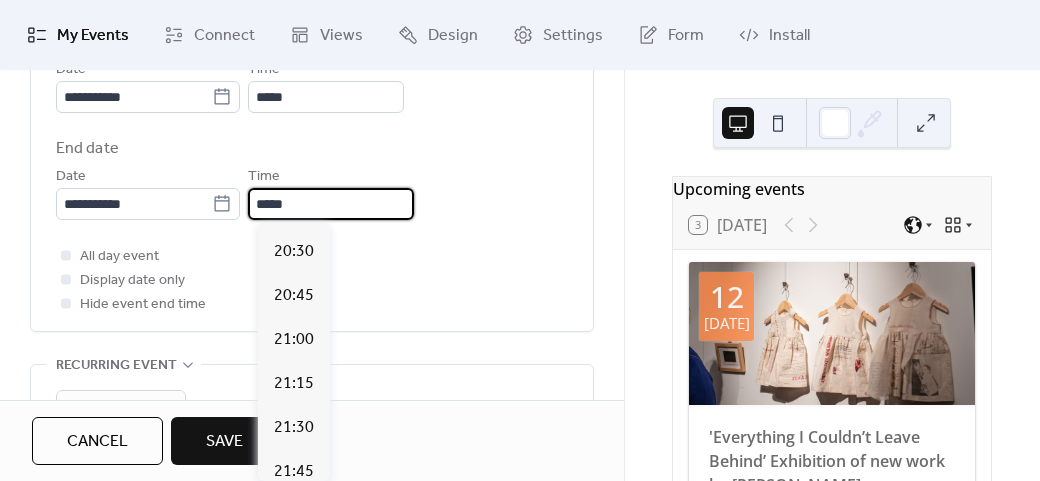 type on "*****" 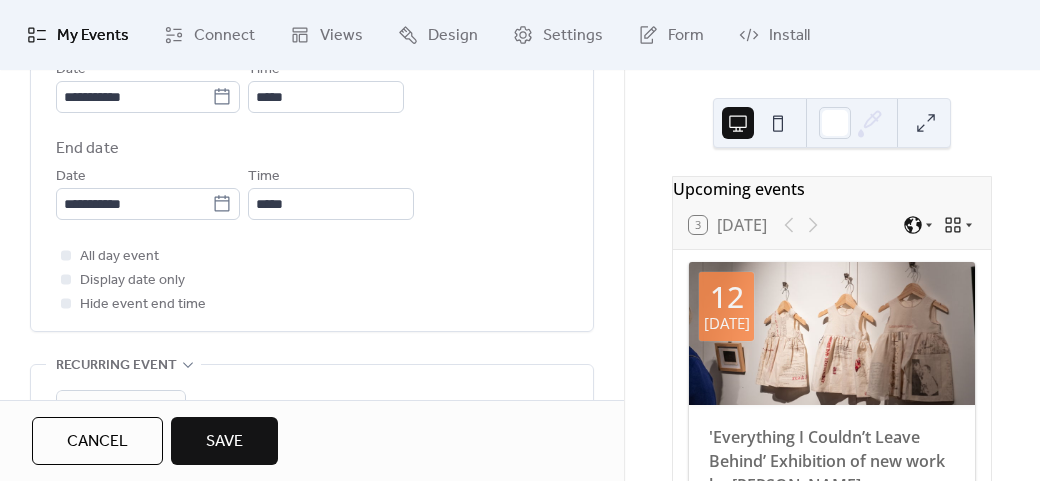 click on "All day event Display date only Hide event end time" at bounding box center (312, 280) 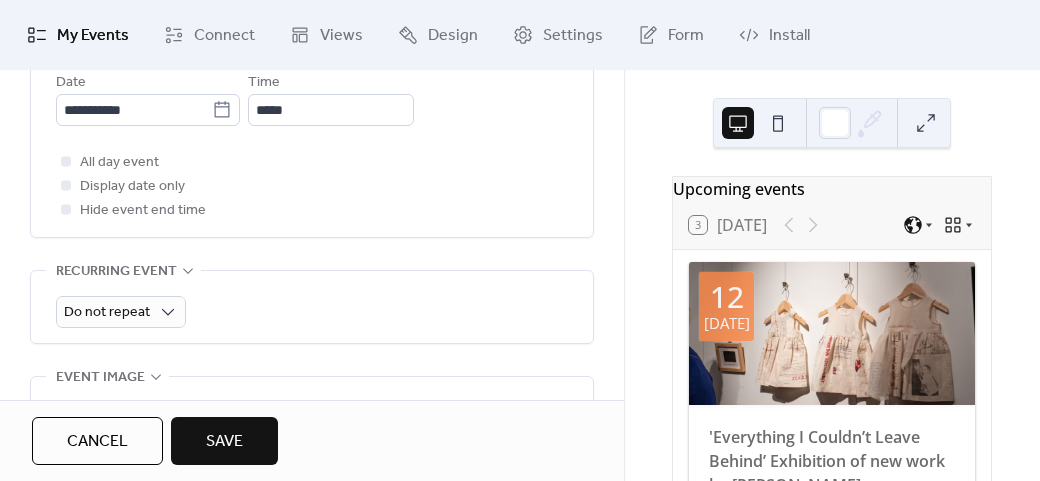 scroll, scrollTop: 958, scrollLeft: 0, axis: vertical 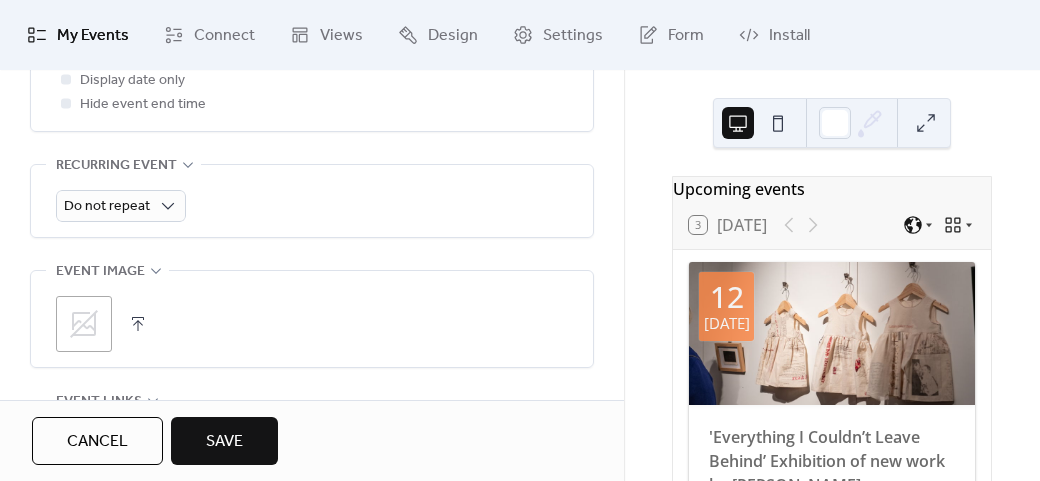 click 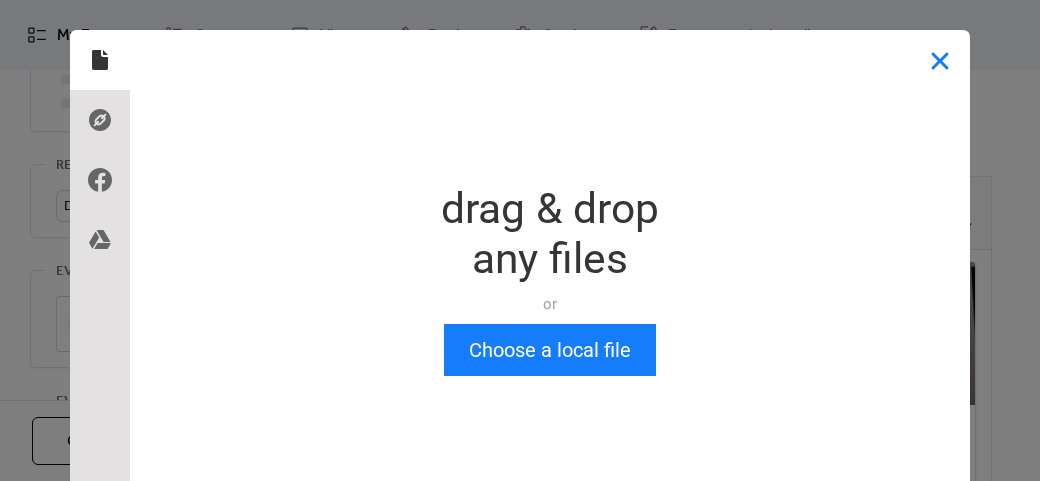 click at bounding box center [940, 60] 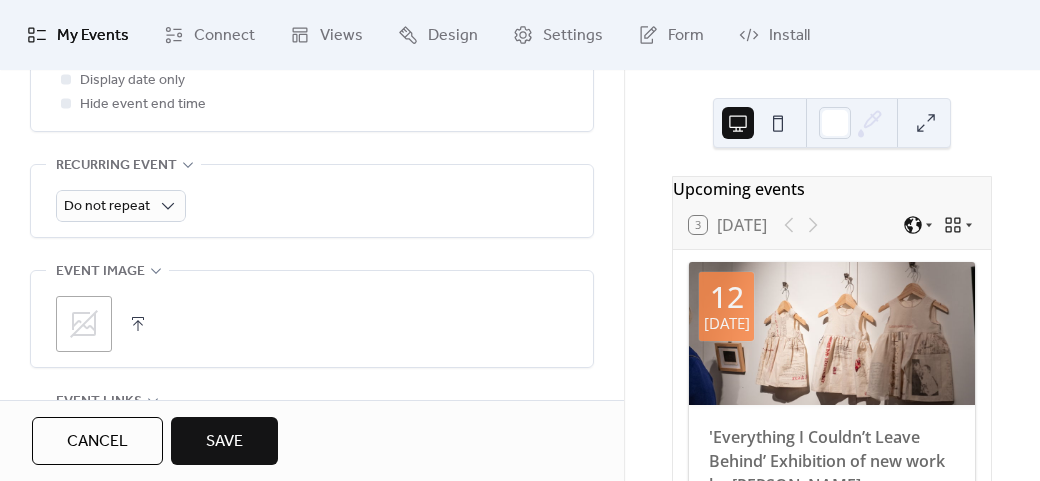click 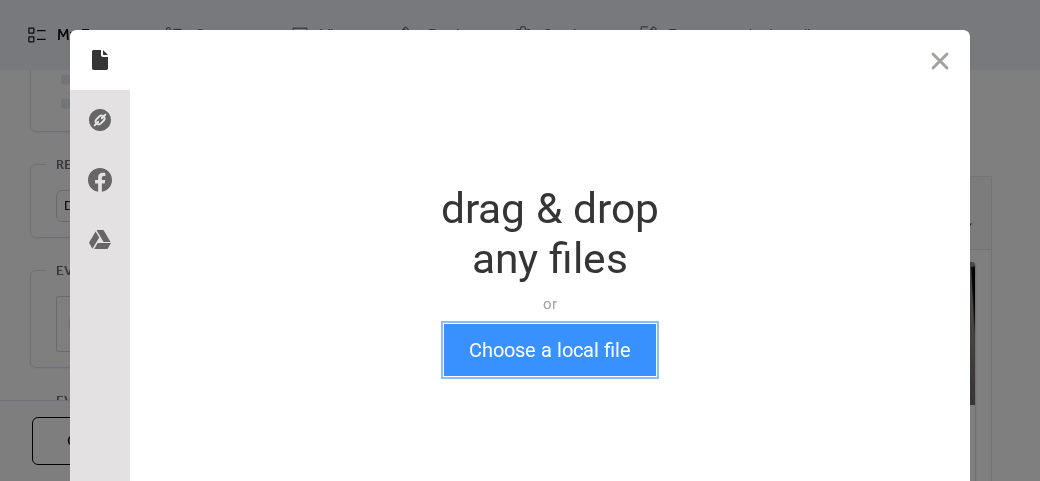 click on "Choose a local file" at bounding box center (550, 350) 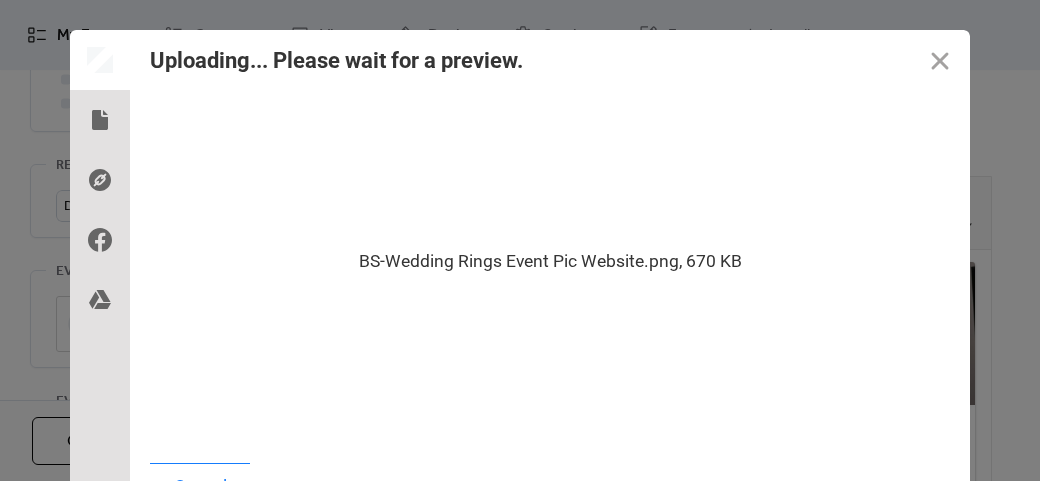 scroll, scrollTop: 24, scrollLeft: 0, axis: vertical 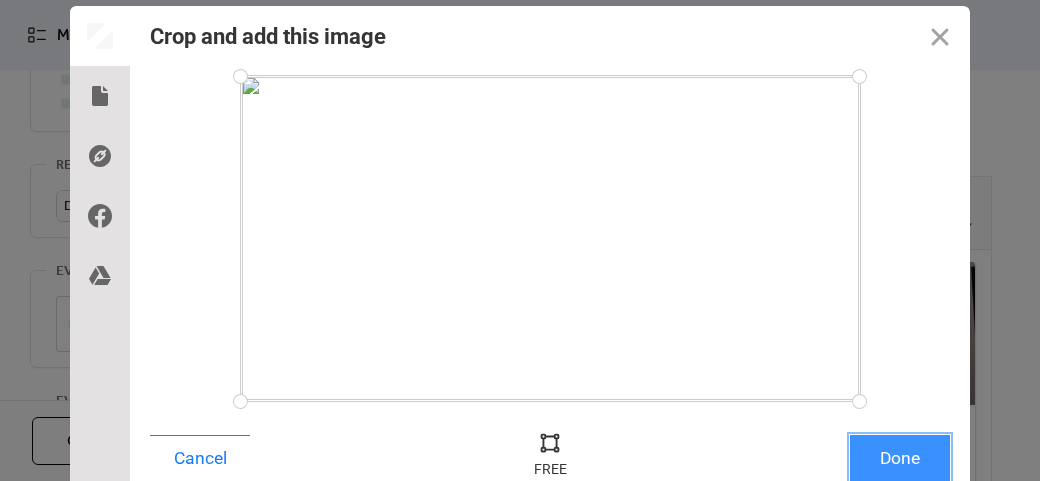 click on "Done" at bounding box center (900, 458) 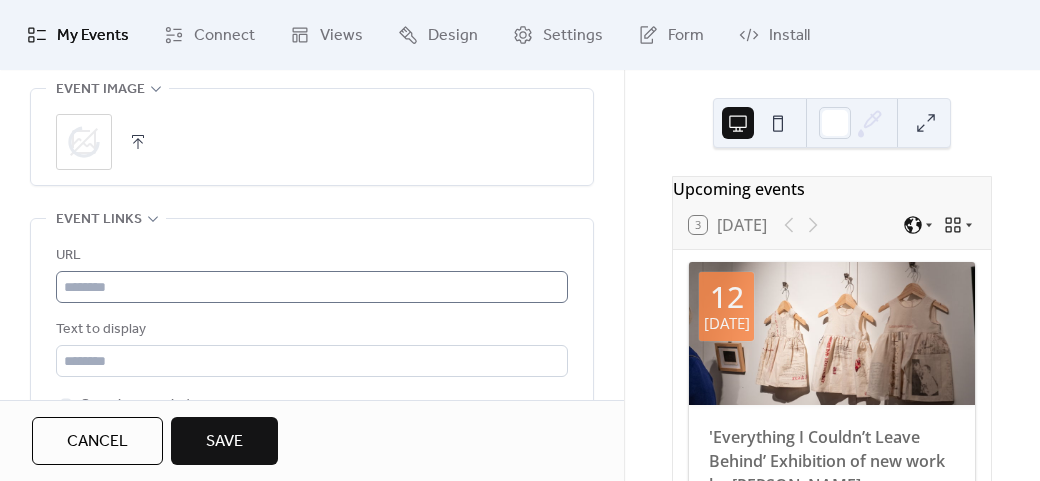 scroll, scrollTop: 1158, scrollLeft: 0, axis: vertical 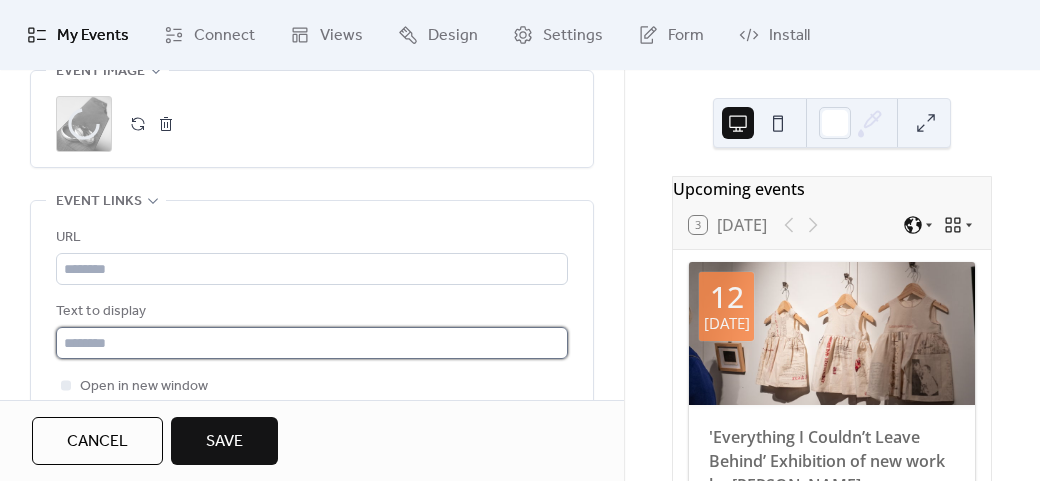 click at bounding box center (312, 343) 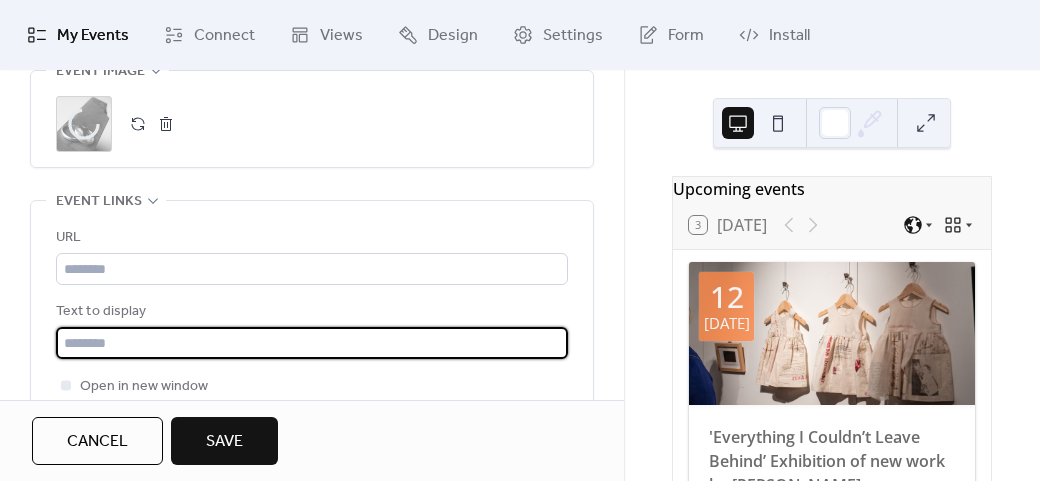 type on "*********" 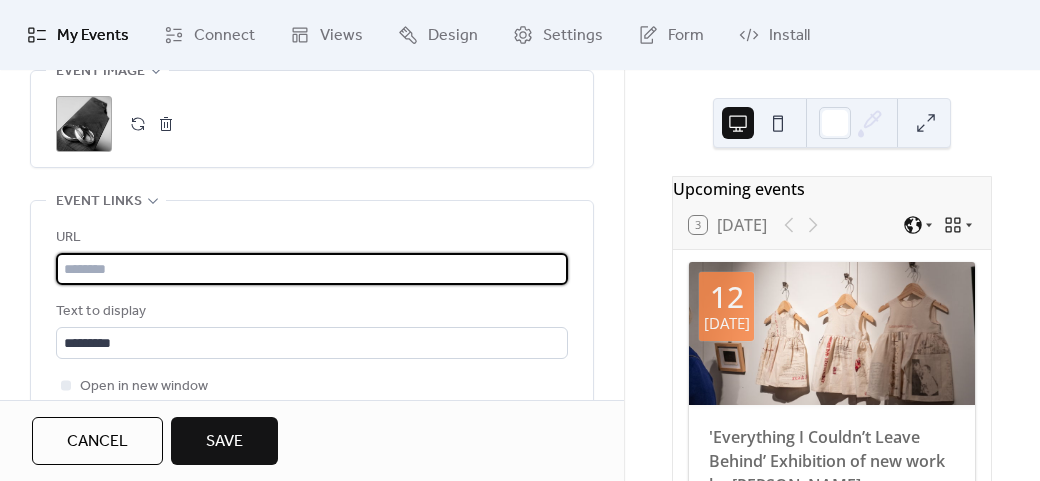 click at bounding box center (312, 269) 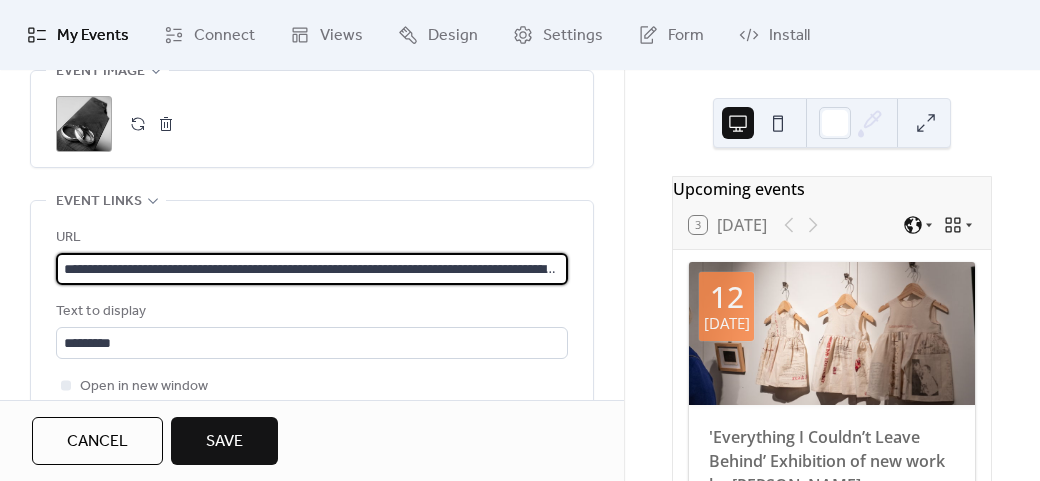 scroll, scrollTop: 0, scrollLeft: 188, axis: horizontal 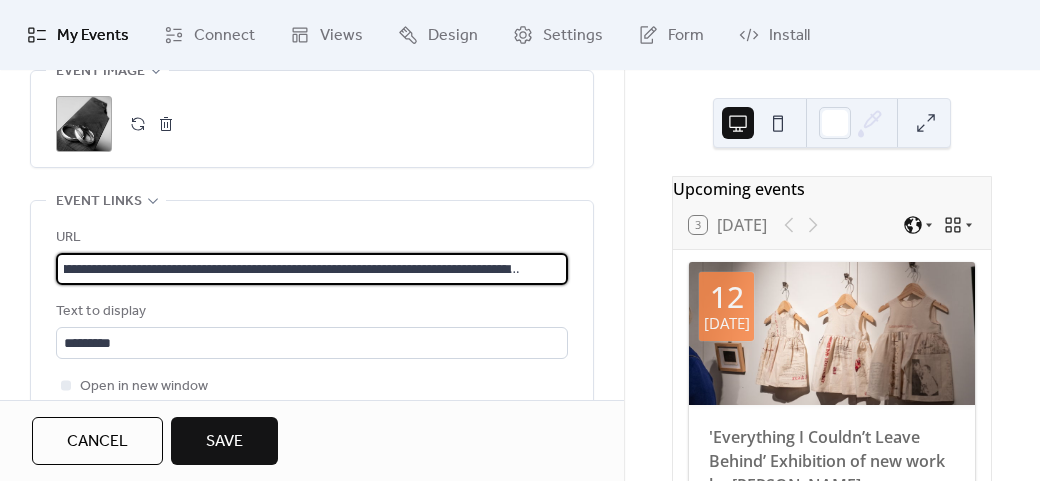 type on "**********" 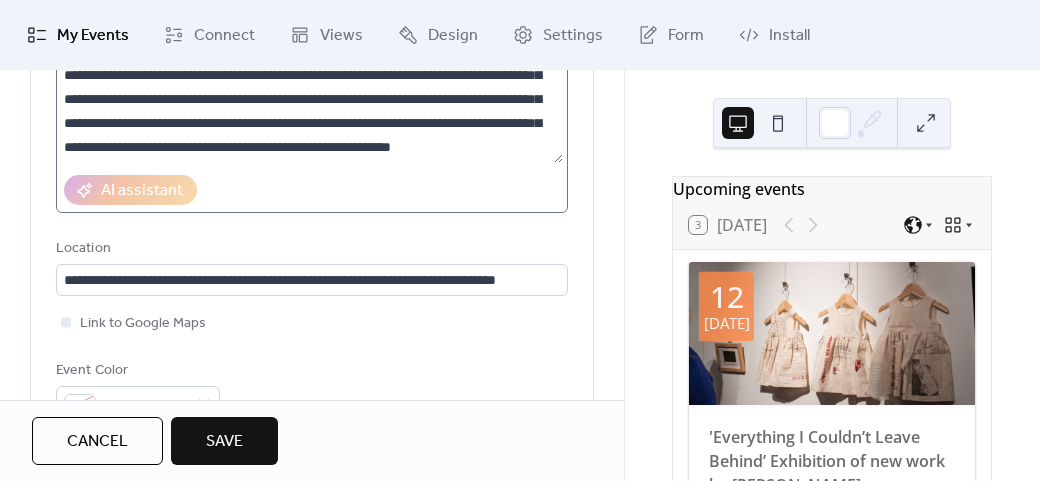 scroll, scrollTop: 58, scrollLeft: 0, axis: vertical 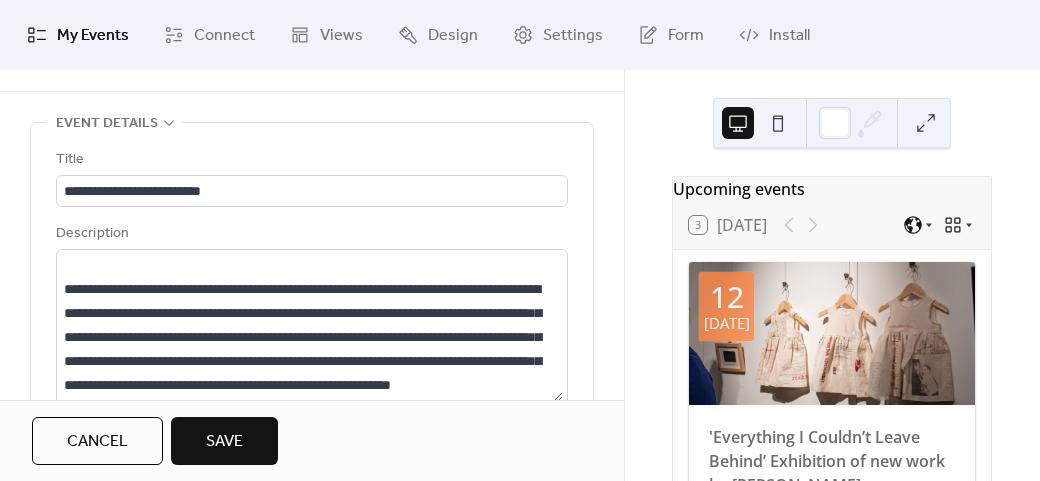 click on "Save" at bounding box center [224, 441] 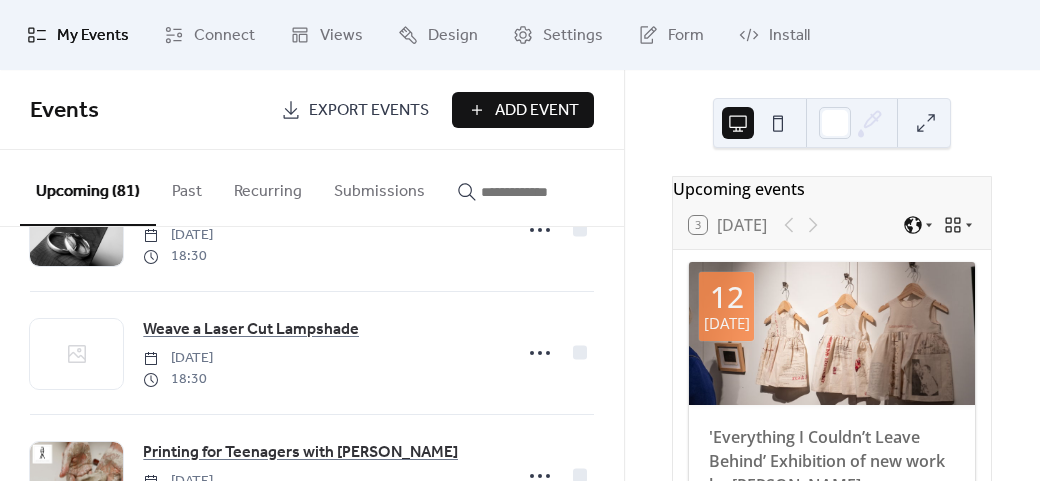 scroll, scrollTop: 5400, scrollLeft: 0, axis: vertical 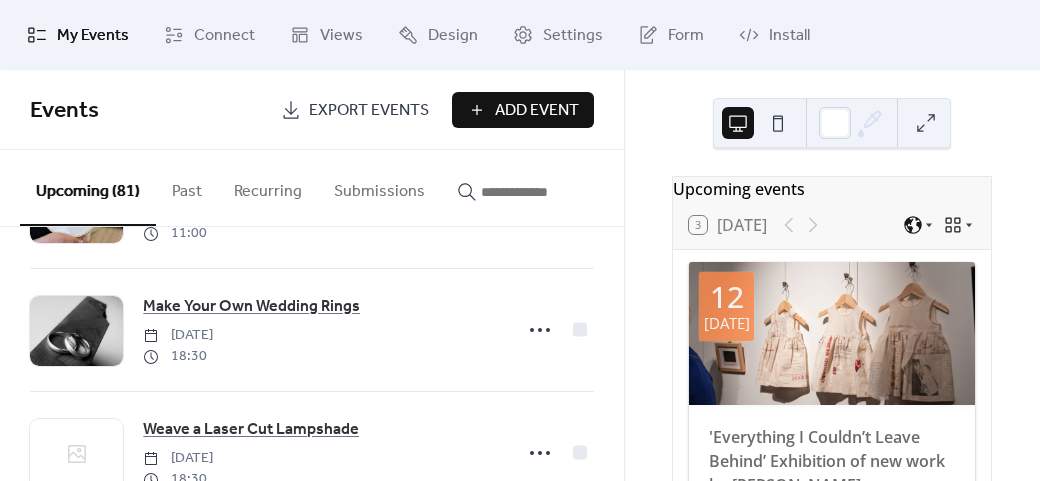 click on "Add Event" at bounding box center (523, 110) 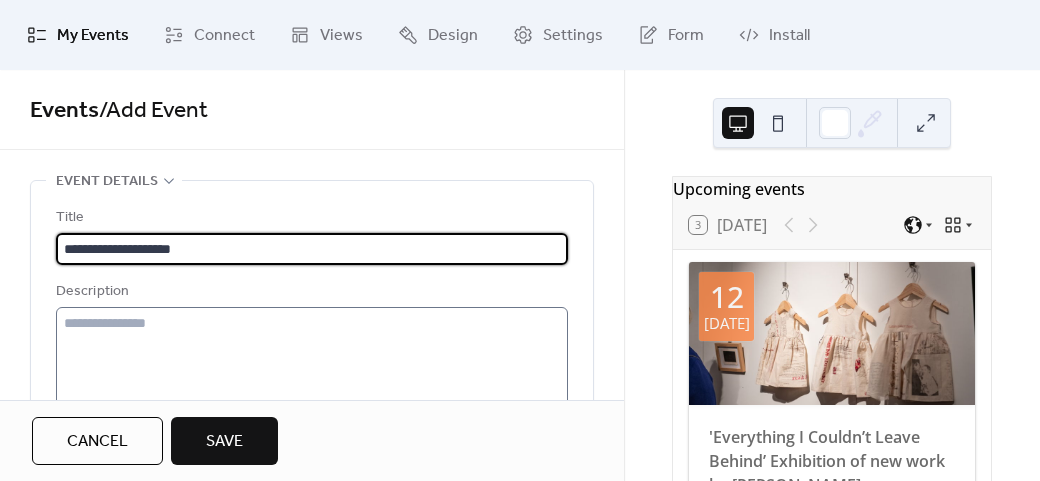 type on "**********" 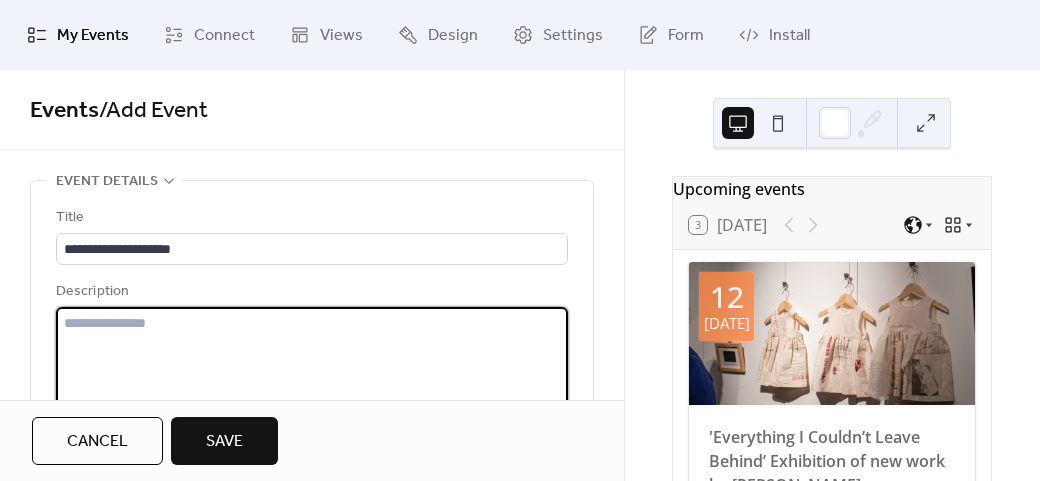 click at bounding box center [312, 383] 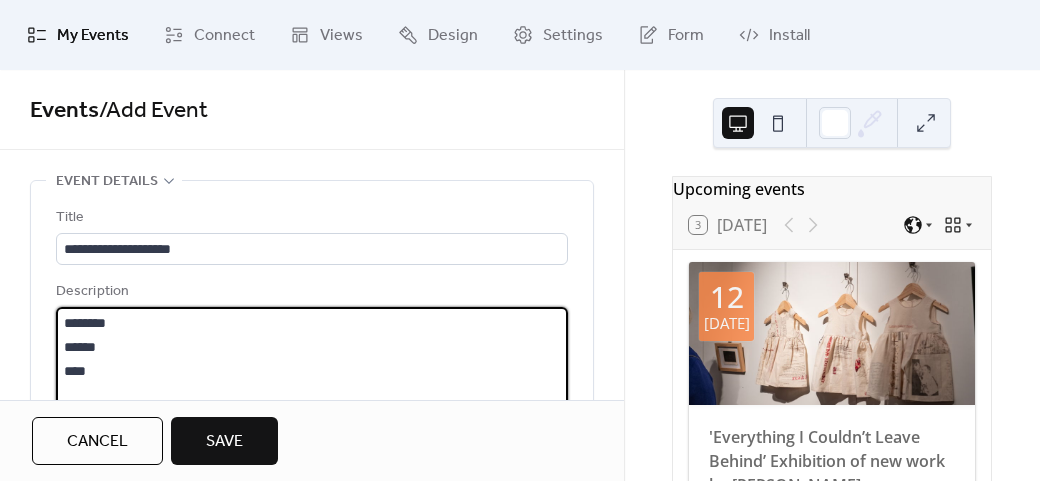 scroll, scrollTop: 93, scrollLeft: 0, axis: vertical 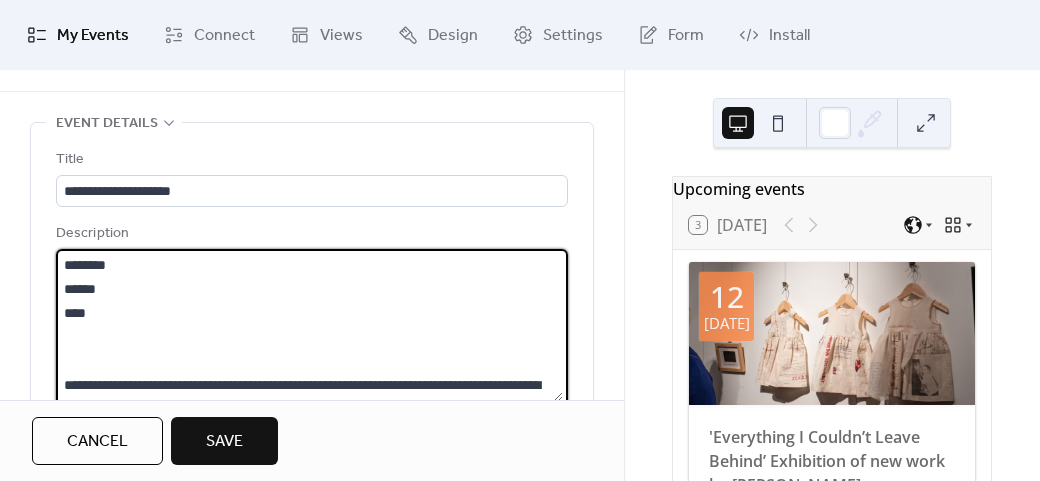 click on "**********" at bounding box center [309, 325] 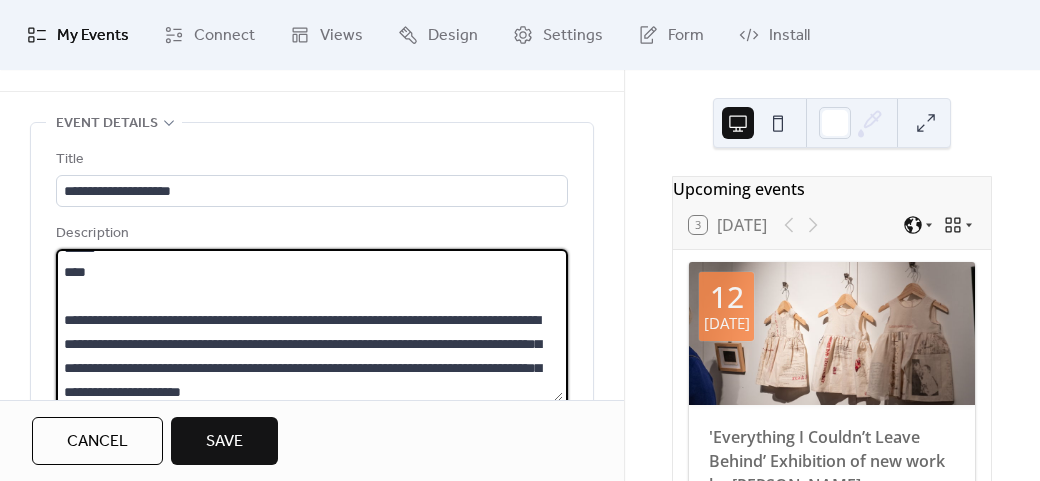 scroll, scrollTop: 72, scrollLeft: 0, axis: vertical 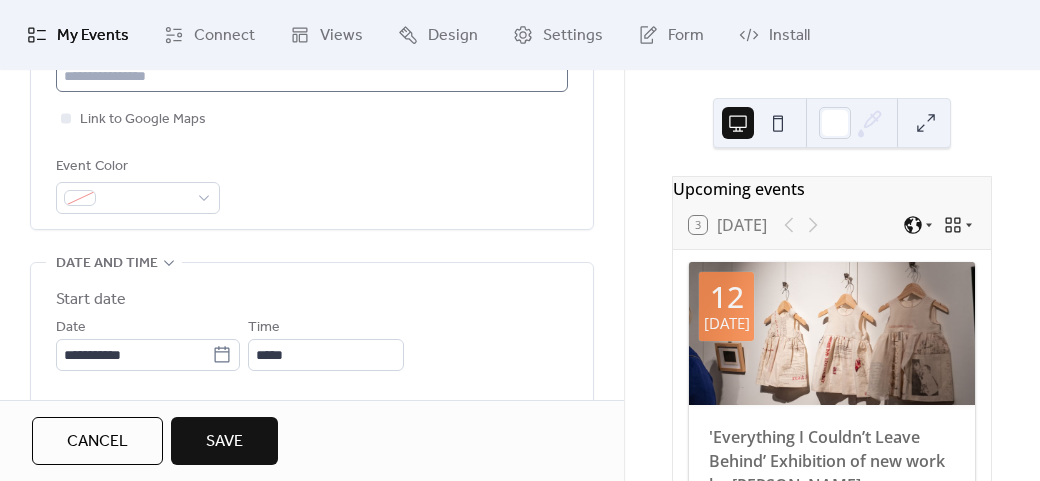 type on "**********" 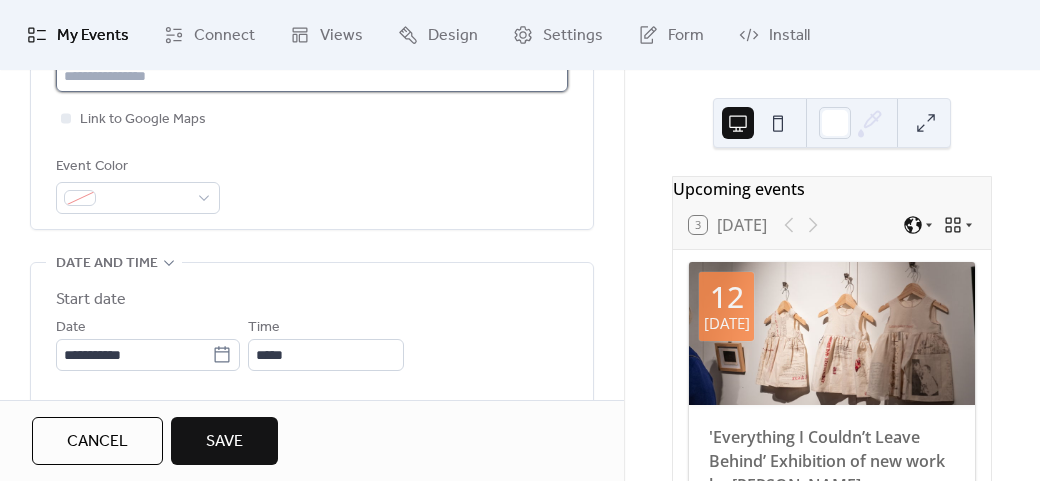 click at bounding box center (312, 76) 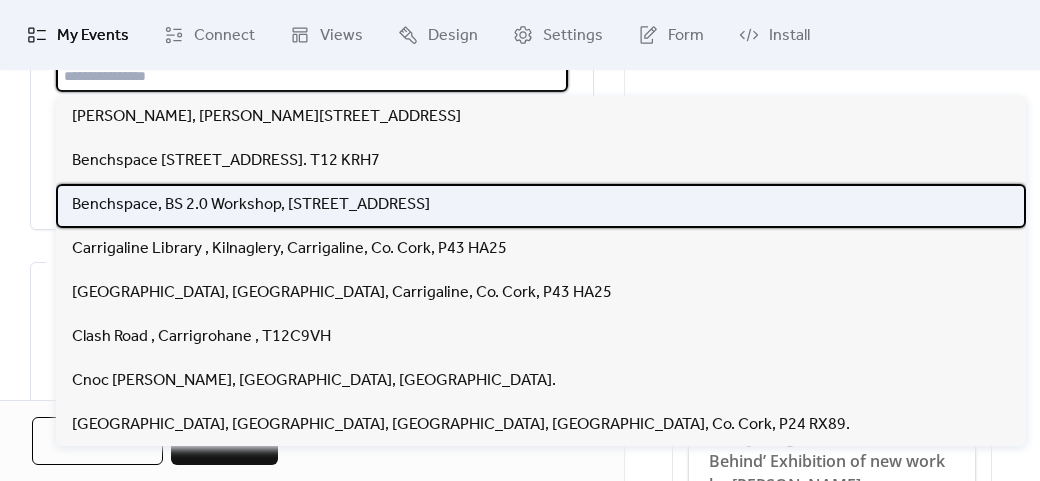 click on "Benchspace, BS 2.0 Workshop, [STREET_ADDRESS]" at bounding box center [251, 205] 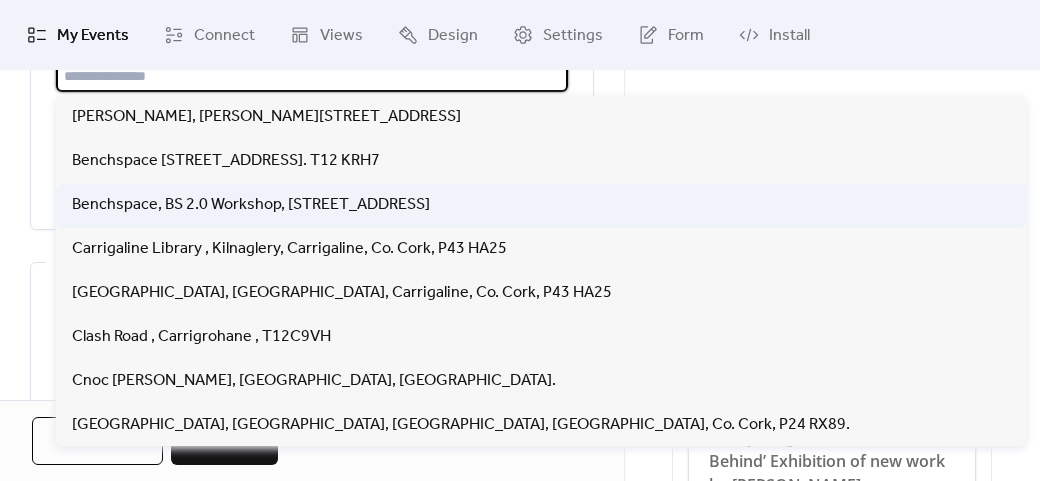 type on "**********" 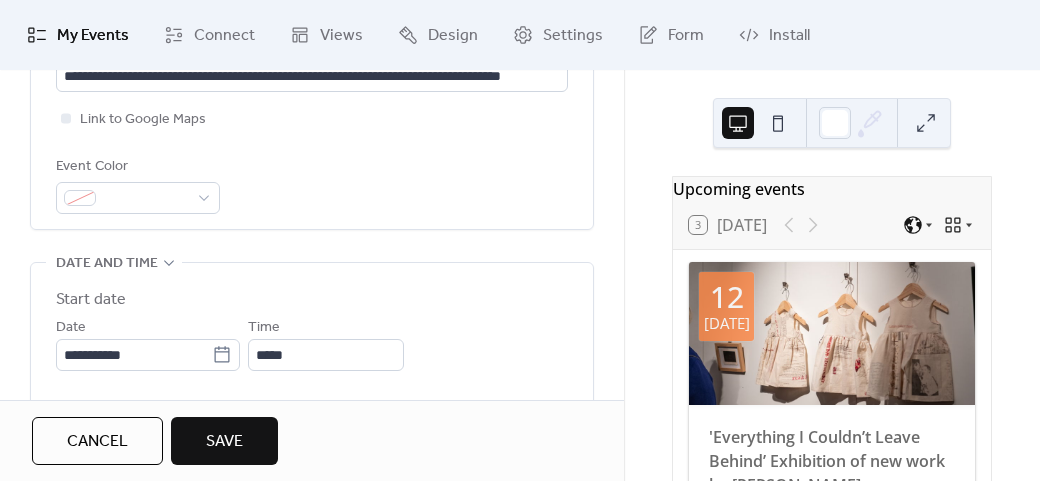 click on "**********" at bounding box center (312, -40) 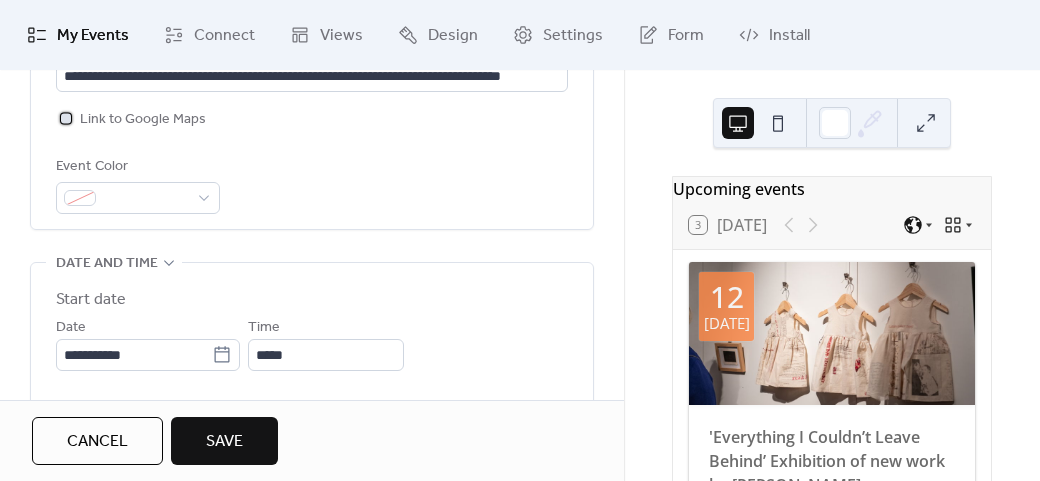 click on "Link to Google Maps" at bounding box center [143, 120] 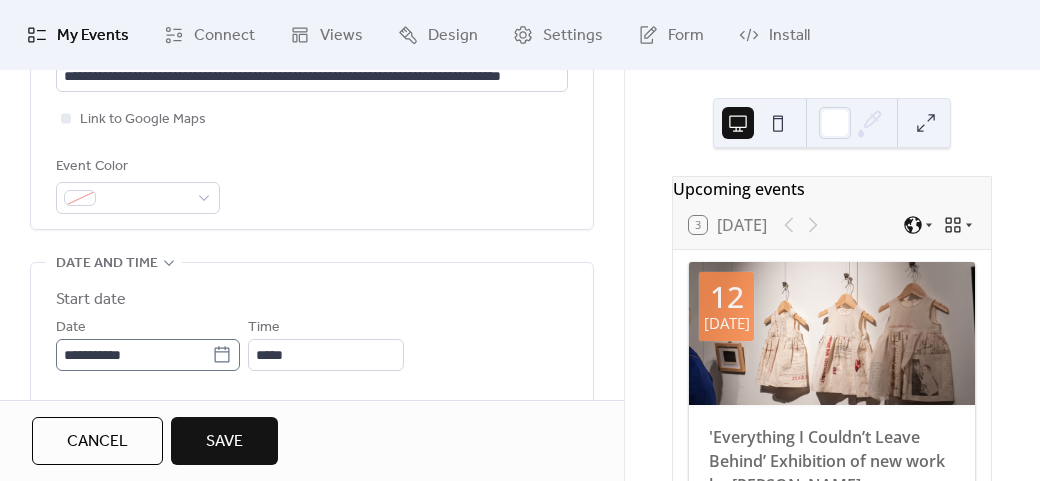 click 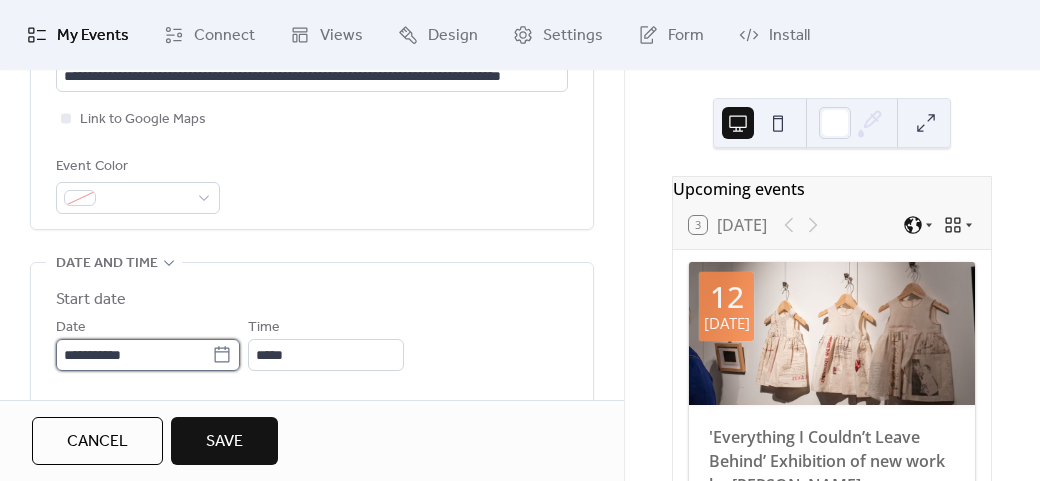 click on "**********" at bounding box center (134, 355) 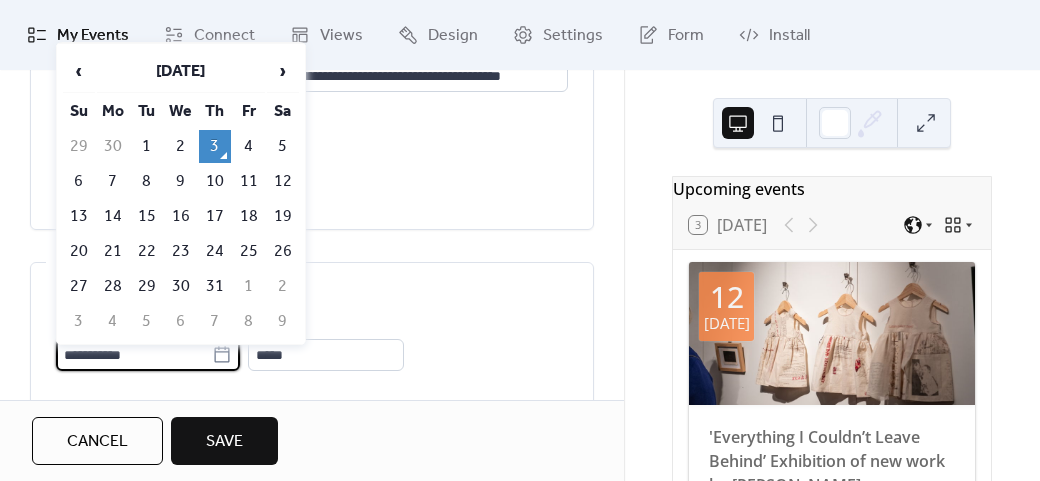 drag, startPoint x: 286, startPoint y: 47, endPoint x: 290, endPoint y: 74, distance: 27.294687 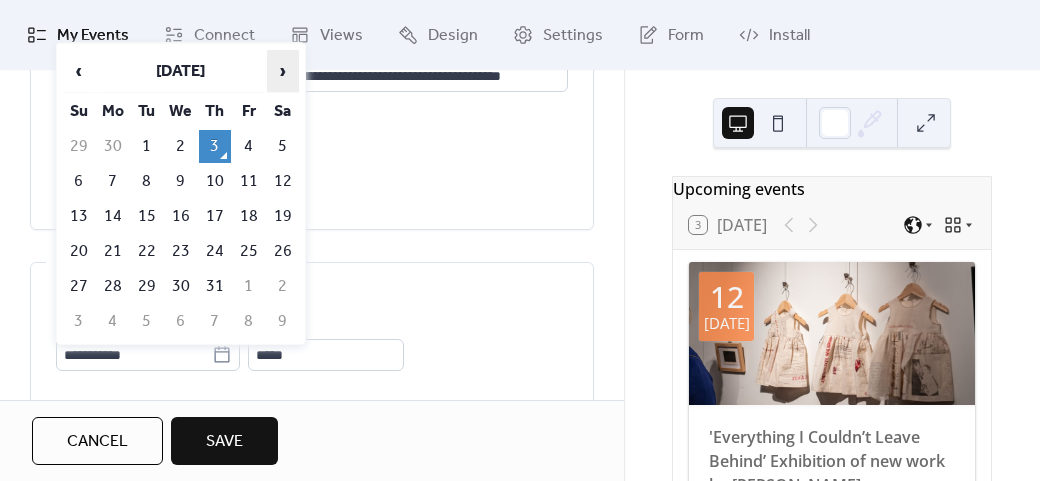 click on "›" at bounding box center (283, 71) 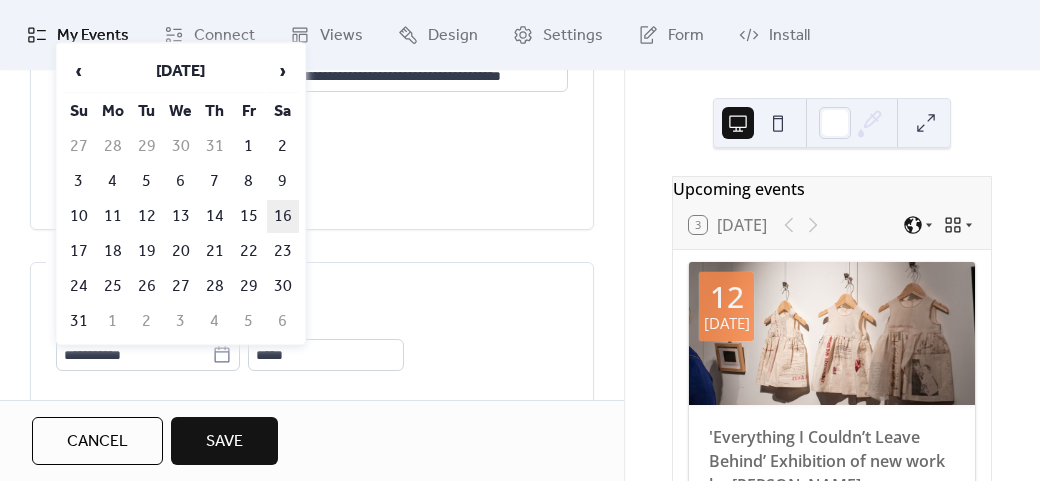 click on "16" at bounding box center (283, 216) 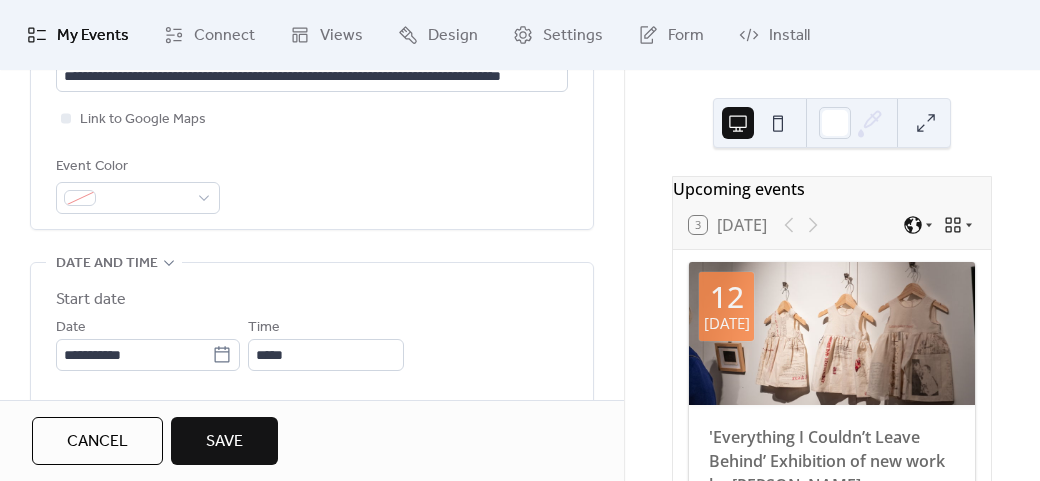 click on "**********" at bounding box center (312, 426) 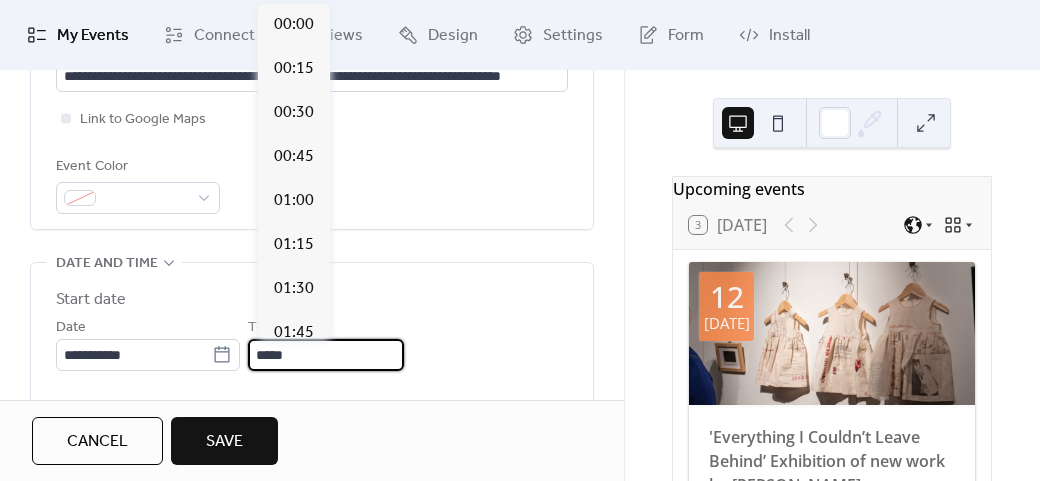 click on "*****" at bounding box center [326, 355] 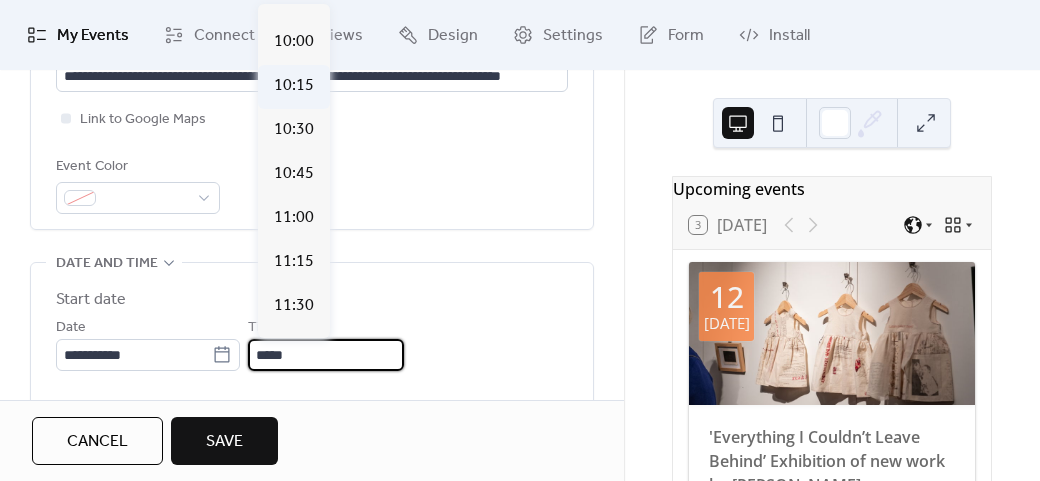 scroll, scrollTop: 1712, scrollLeft: 0, axis: vertical 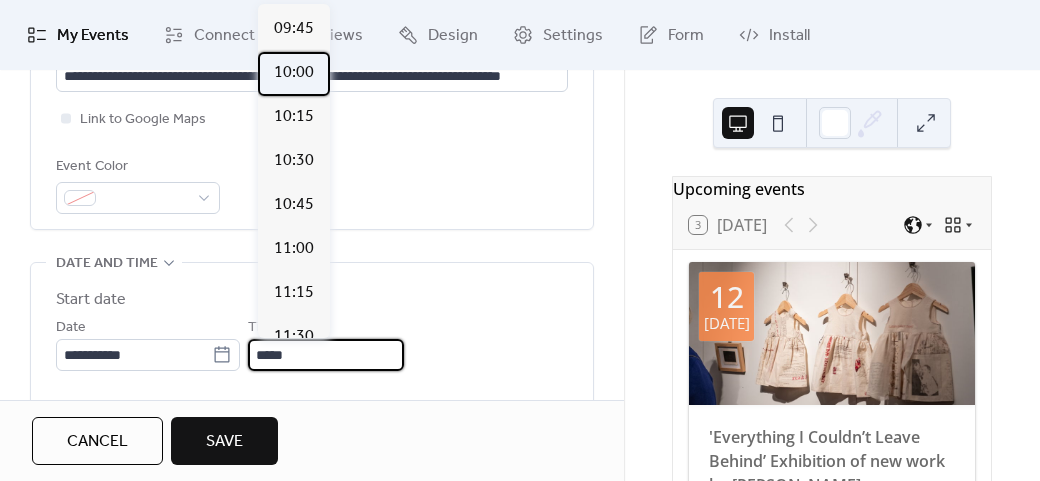 click on "10:00" at bounding box center (294, 73) 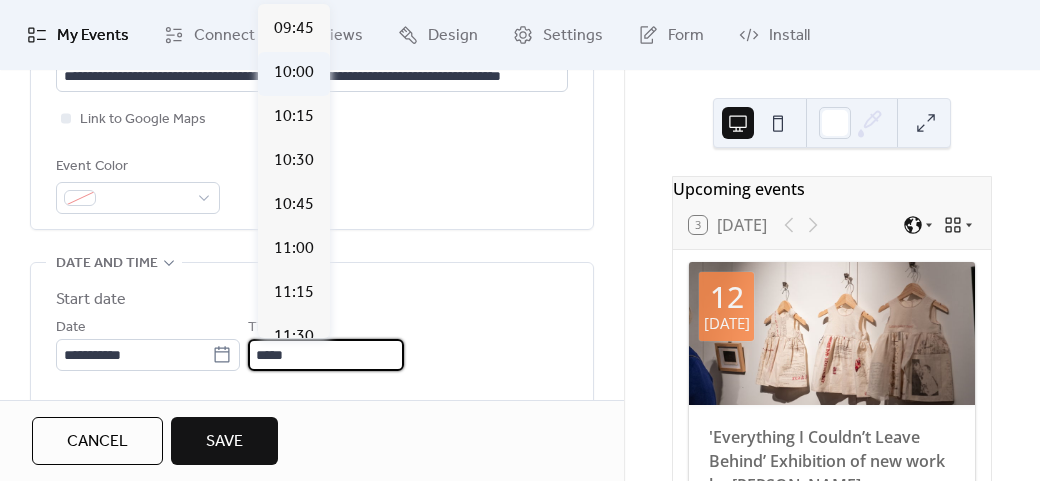 type on "*****" 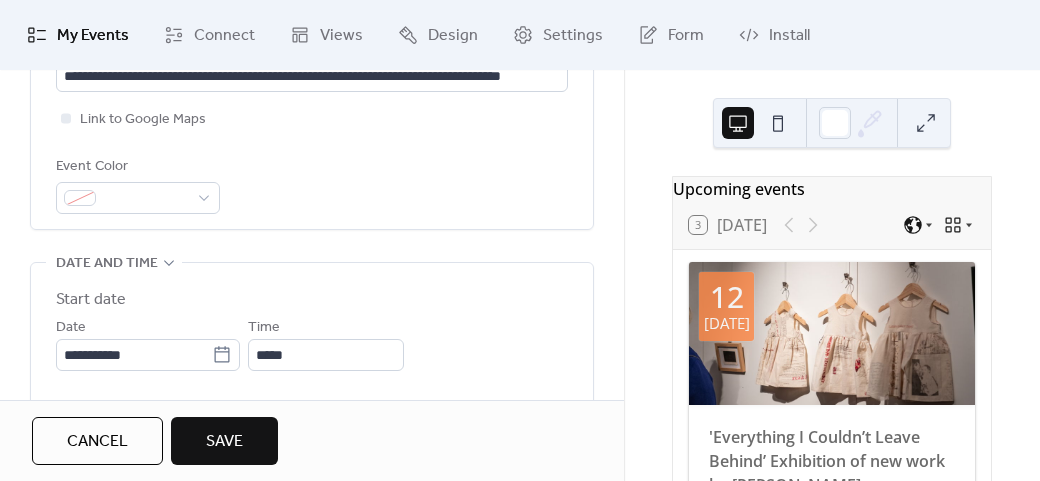 click on "**********" at bounding box center (312, 495) 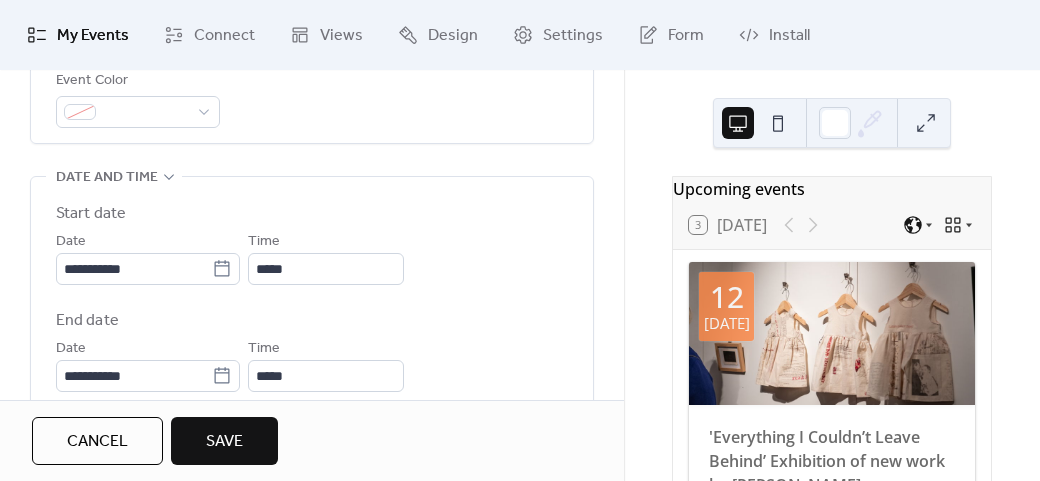 scroll, scrollTop: 700, scrollLeft: 0, axis: vertical 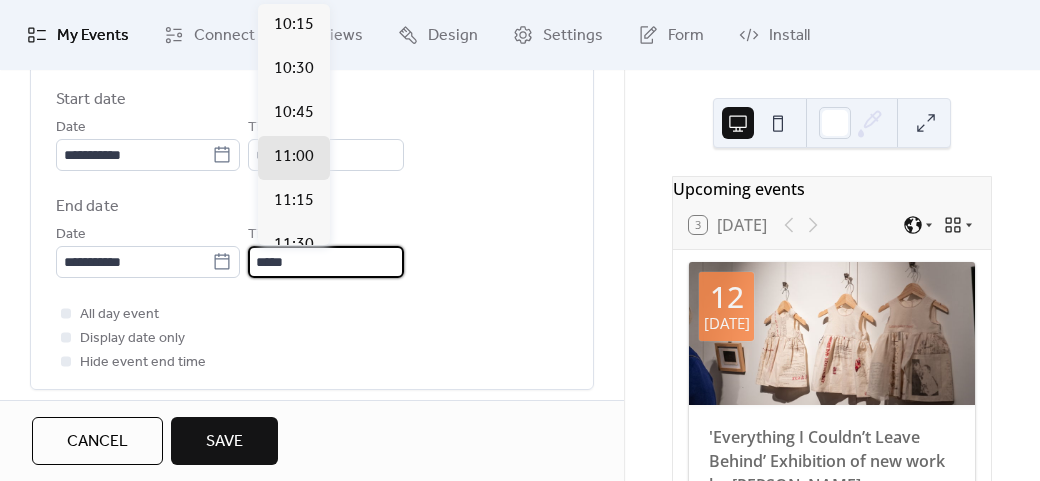 click on "*****" at bounding box center (326, 262) 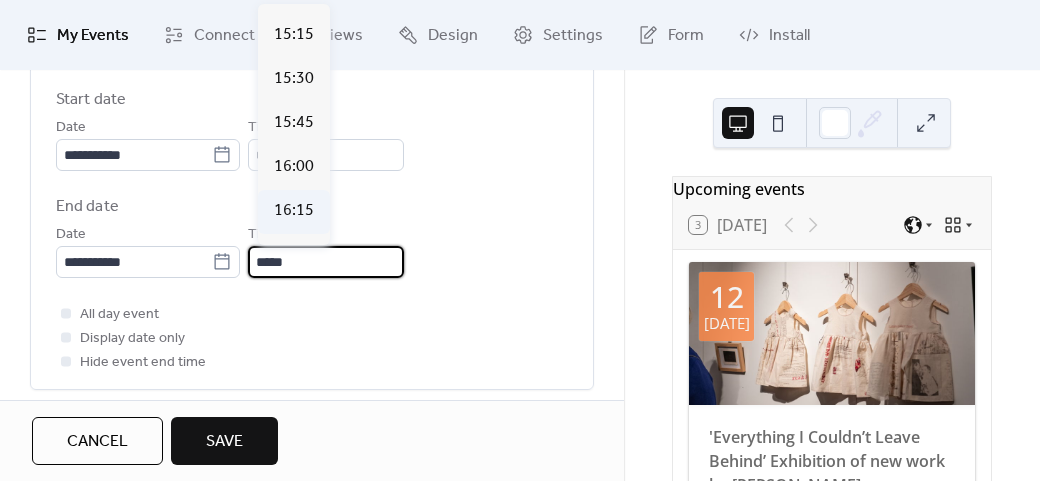 scroll, scrollTop: 900, scrollLeft: 0, axis: vertical 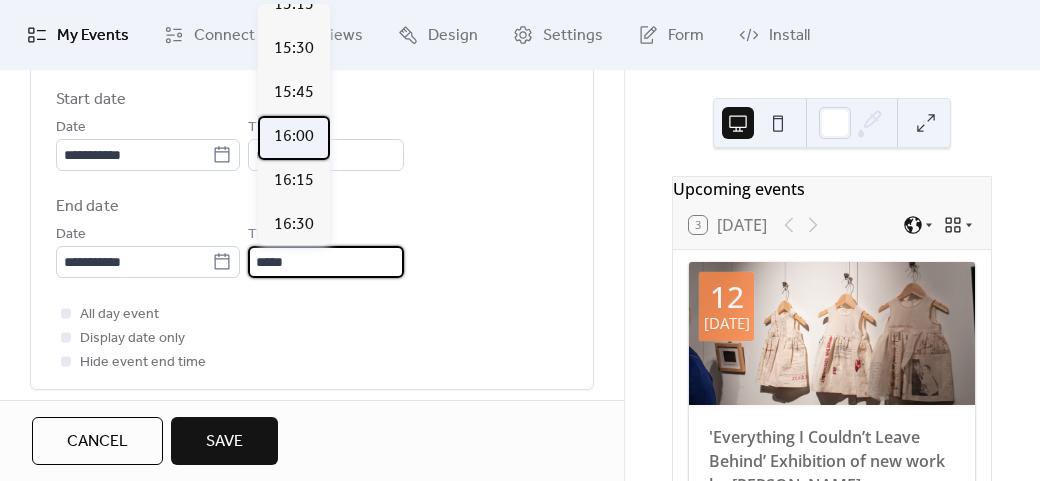 click on "16:00" at bounding box center [294, 137] 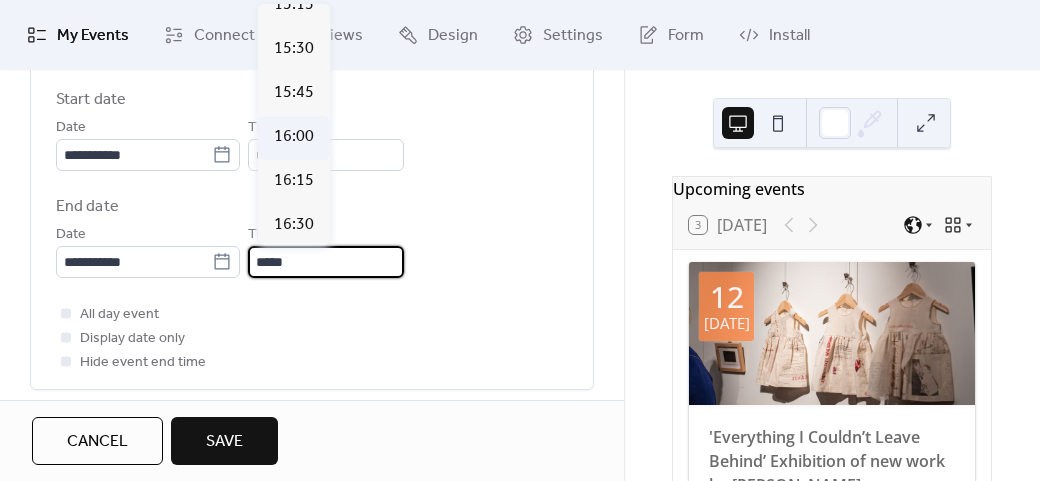 type on "*****" 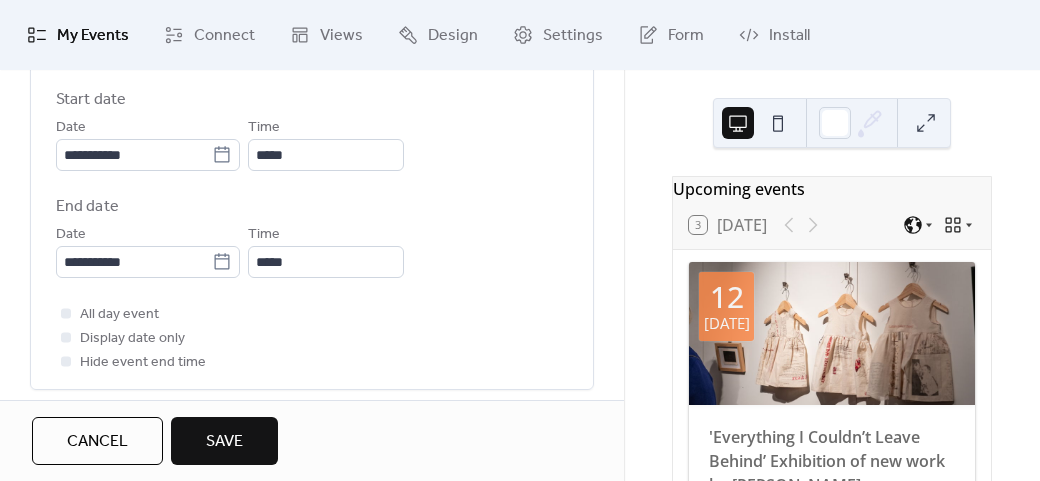 click on "End date" at bounding box center (312, 207) 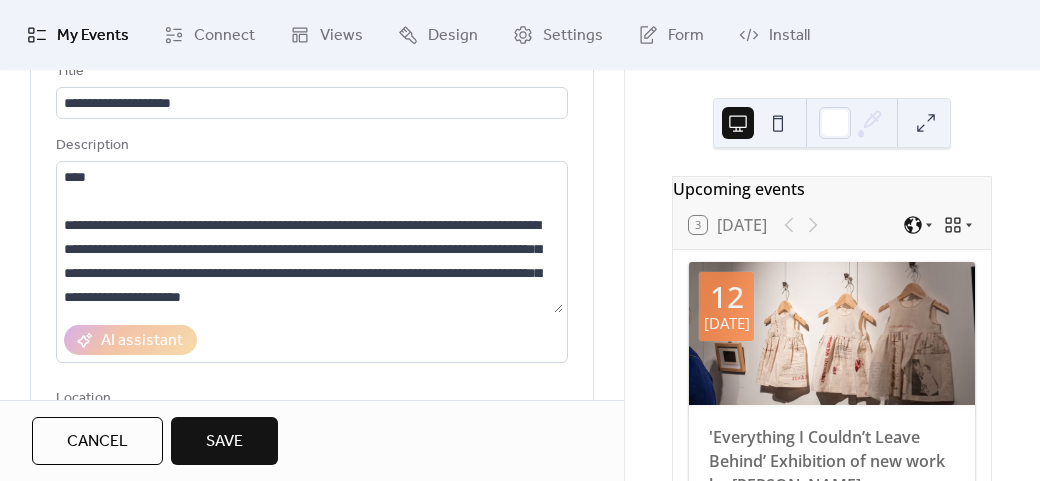 scroll, scrollTop: 300, scrollLeft: 0, axis: vertical 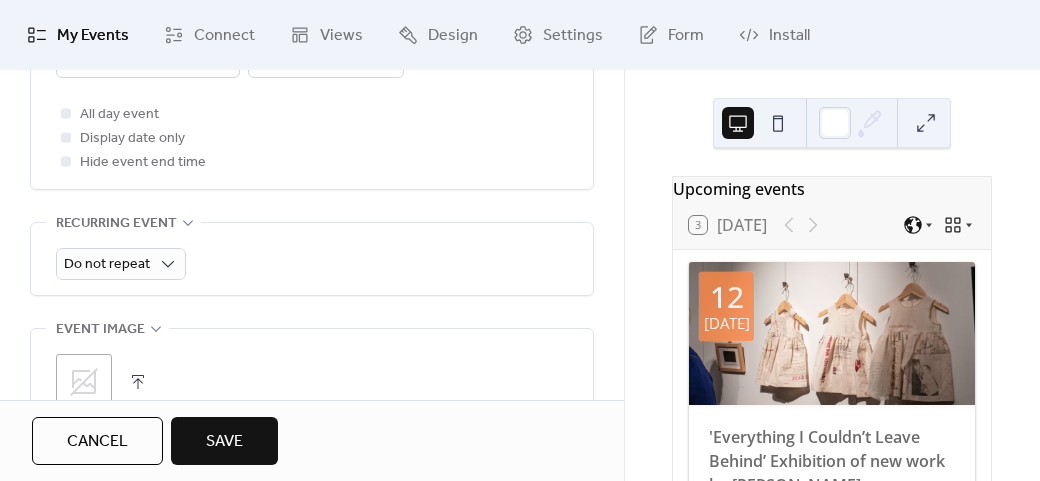 click 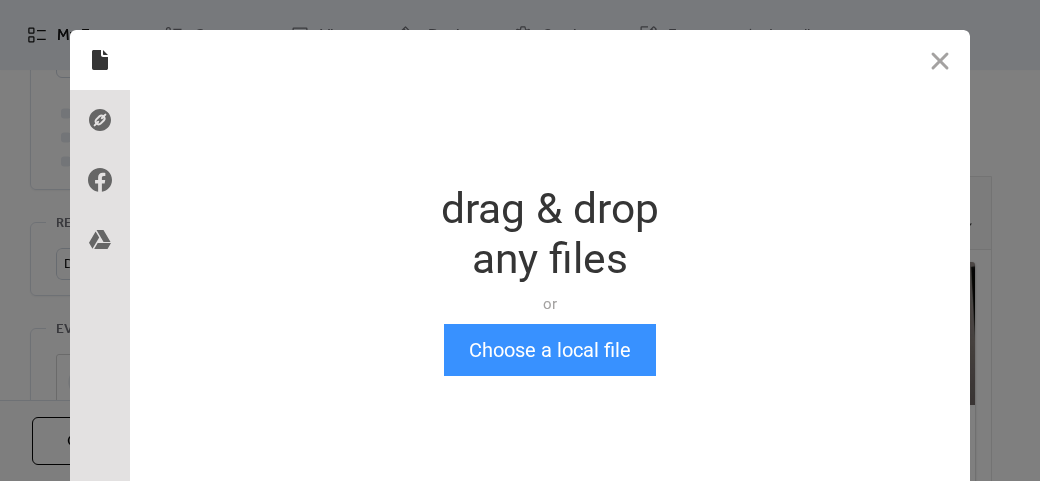 drag, startPoint x: 480, startPoint y: 322, endPoint x: 493, endPoint y: 346, distance: 27.294687 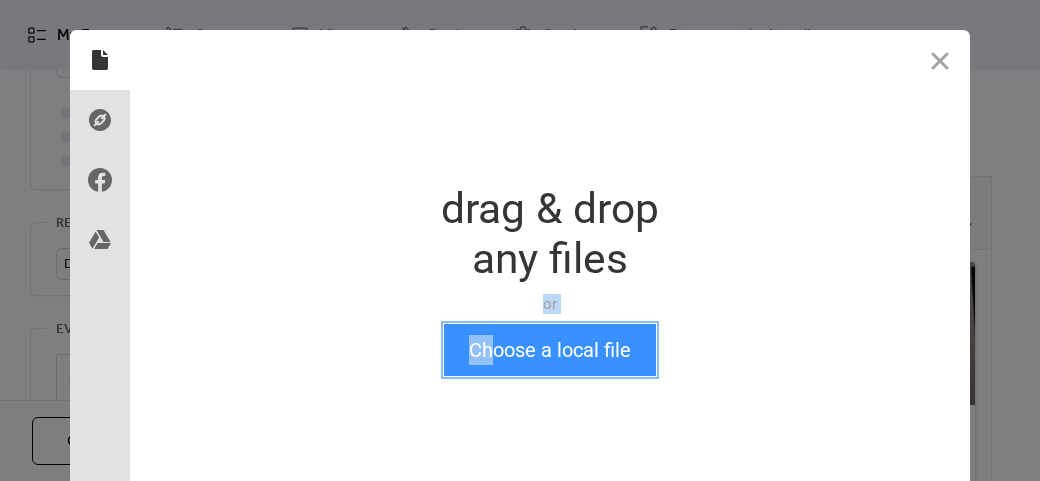 click on "Choose a local file" at bounding box center [550, 350] 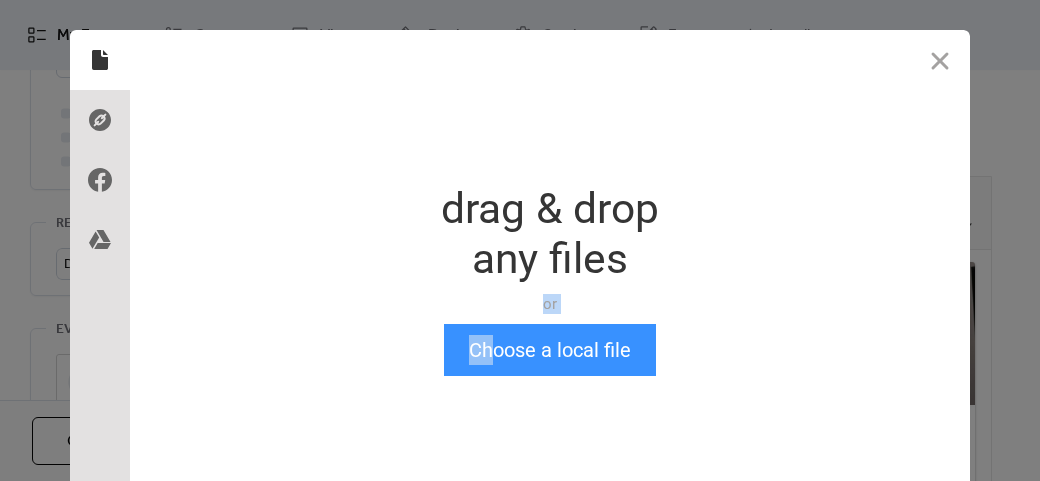 scroll, scrollTop: 24, scrollLeft: 0, axis: vertical 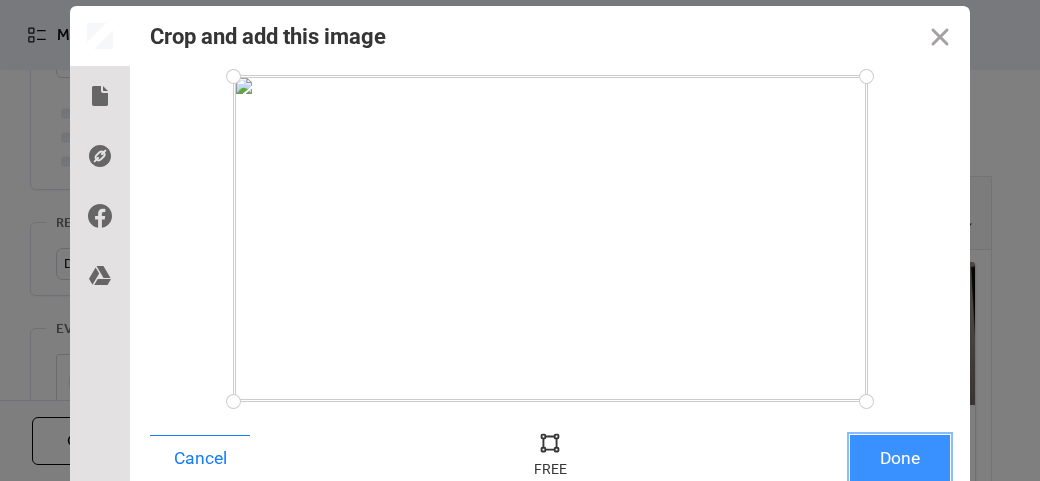 click on "Done" at bounding box center [900, 458] 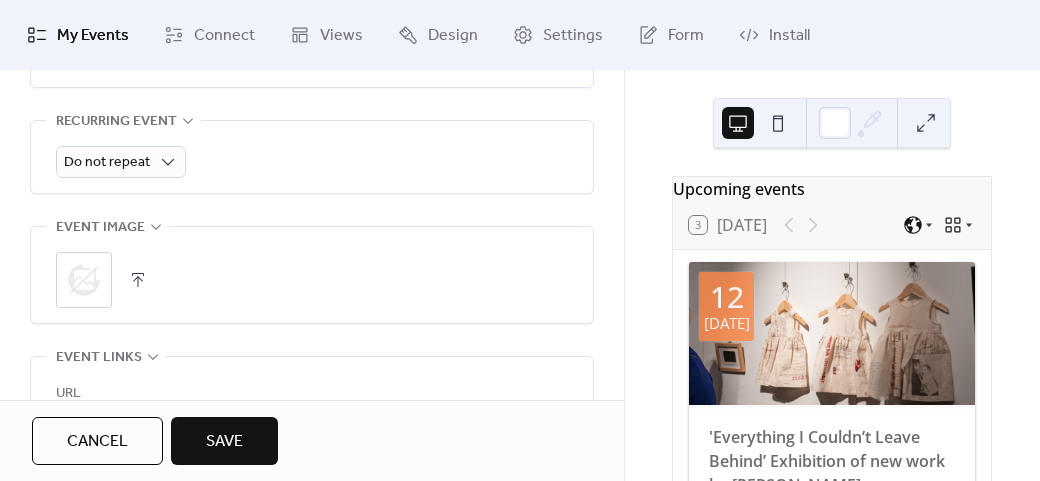 scroll, scrollTop: 1200, scrollLeft: 0, axis: vertical 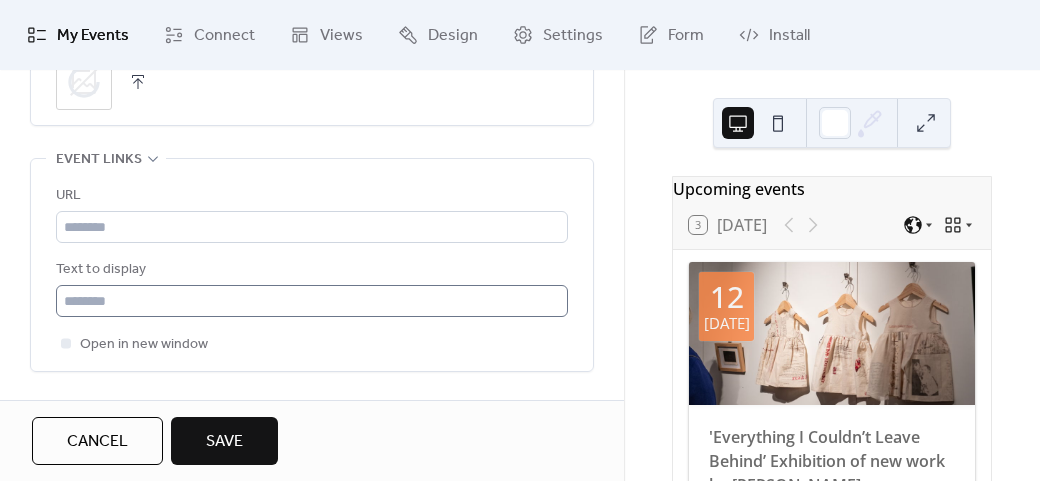click on "Text to display" at bounding box center [312, 287] 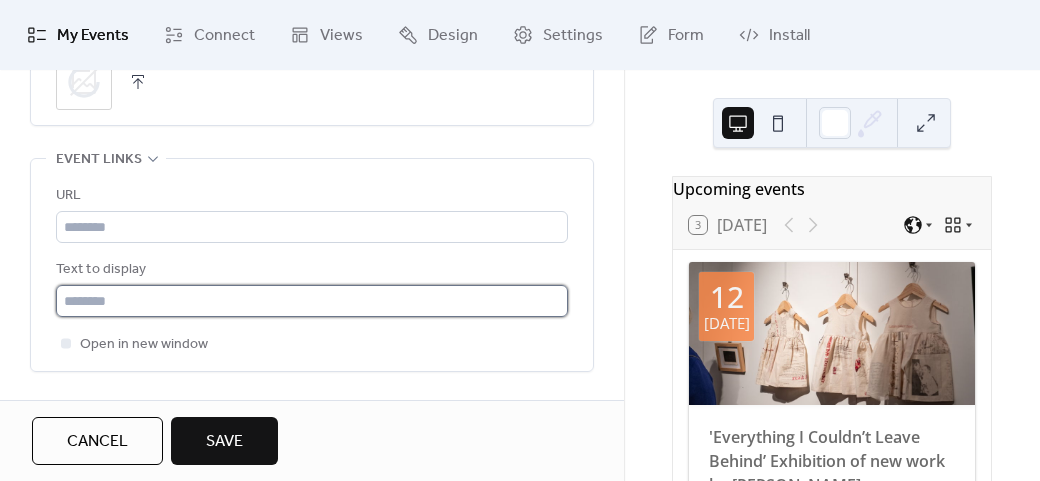 click at bounding box center [312, 301] 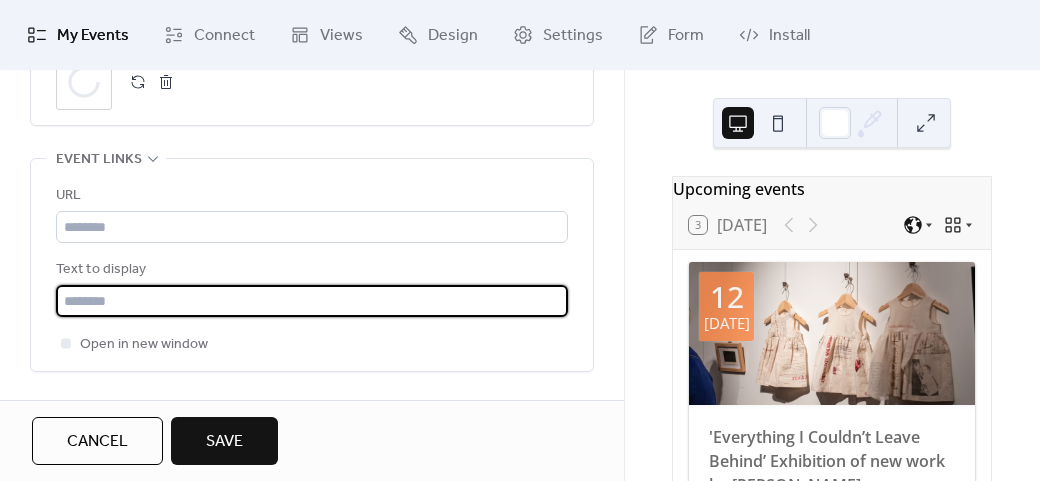 type on "*********" 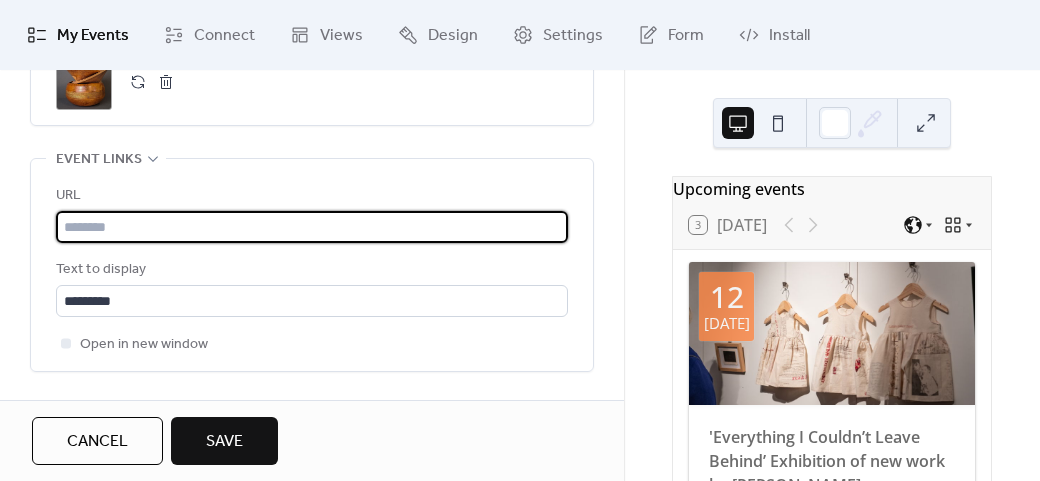 click at bounding box center [312, 227] 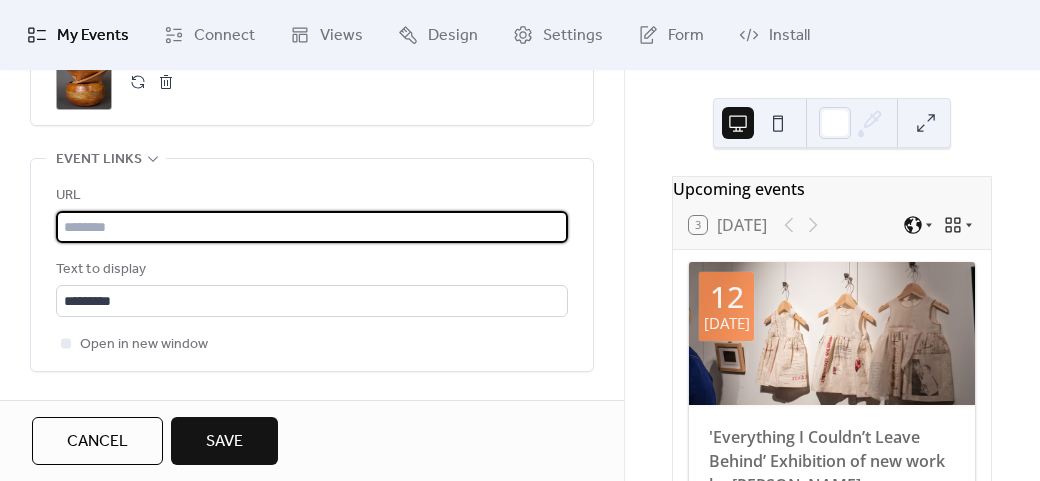 click at bounding box center [312, 227] 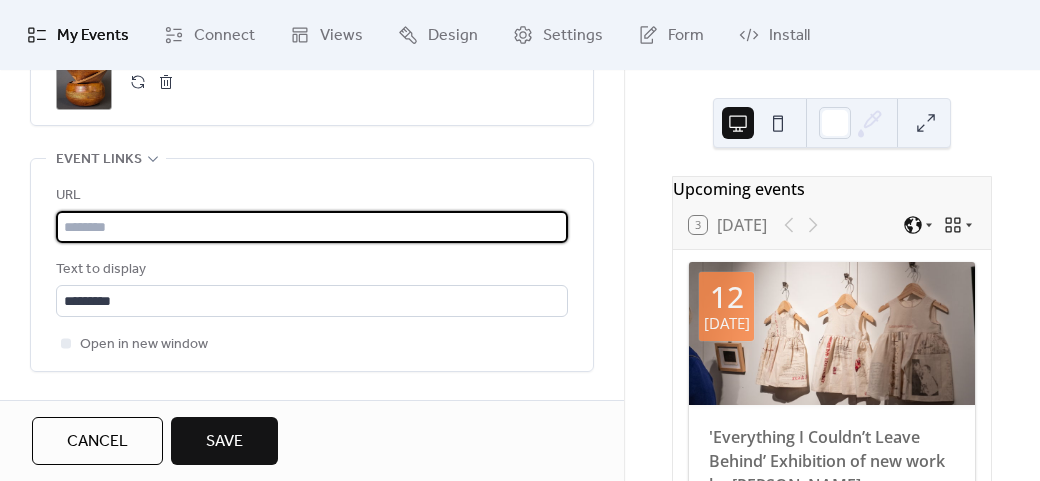paste on "**********" 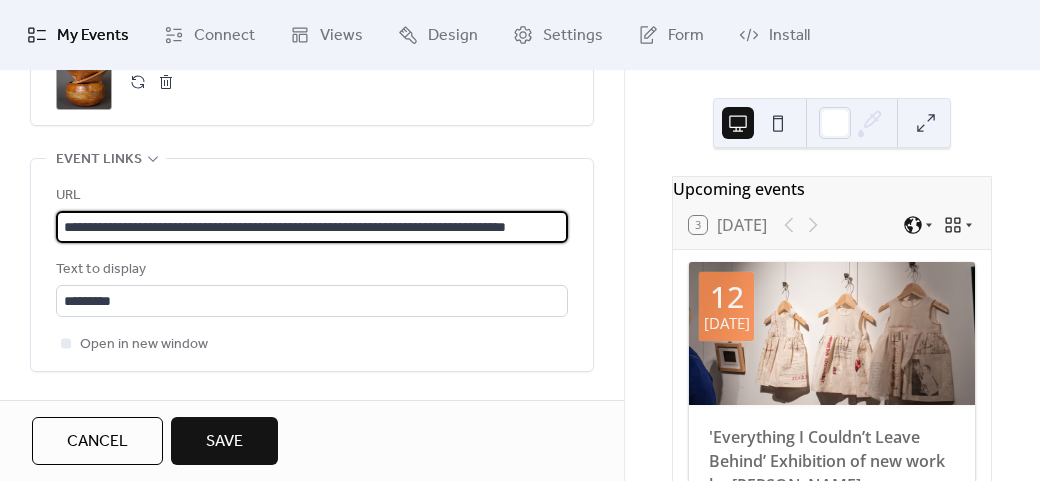 scroll, scrollTop: 0, scrollLeft: 80, axis: horizontal 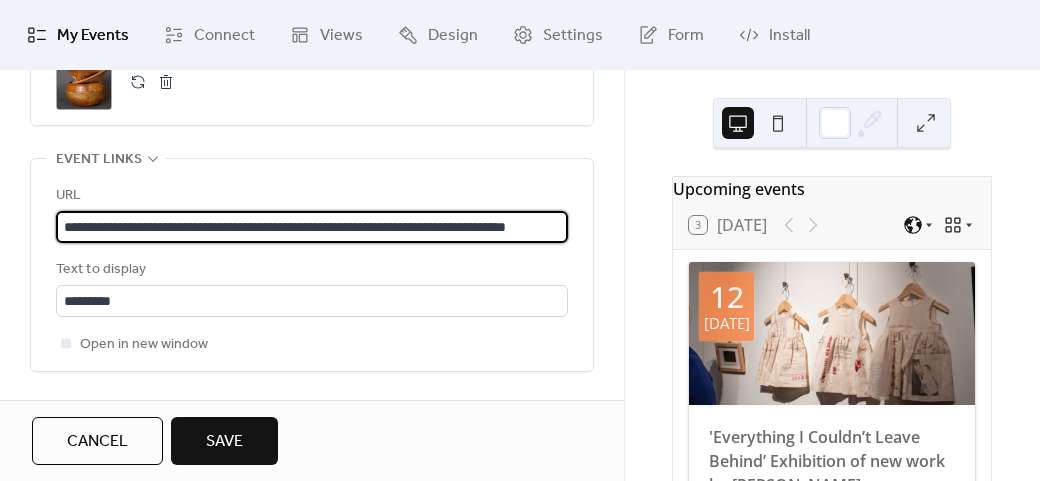 type on "**********" 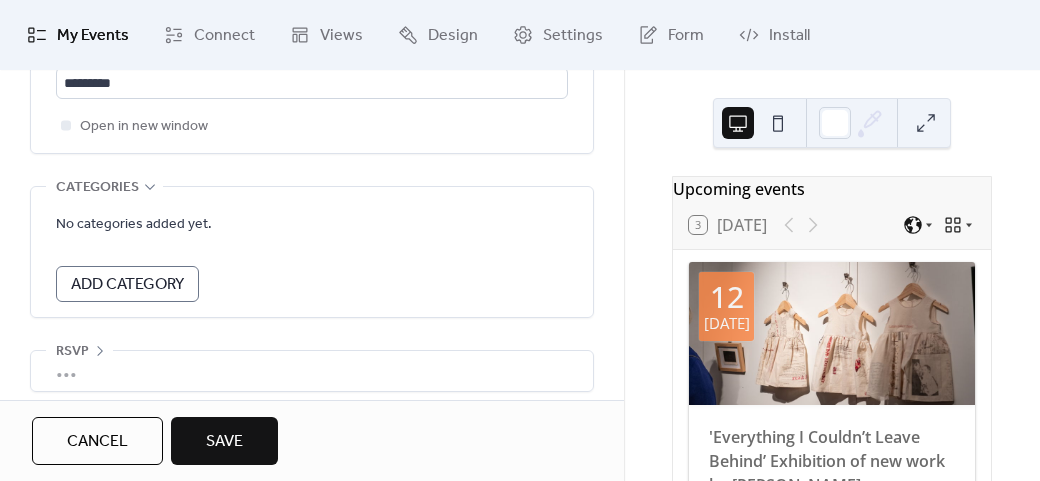 scroll, scrollTop: 1428, scrollLeft: 0, axis: vertical 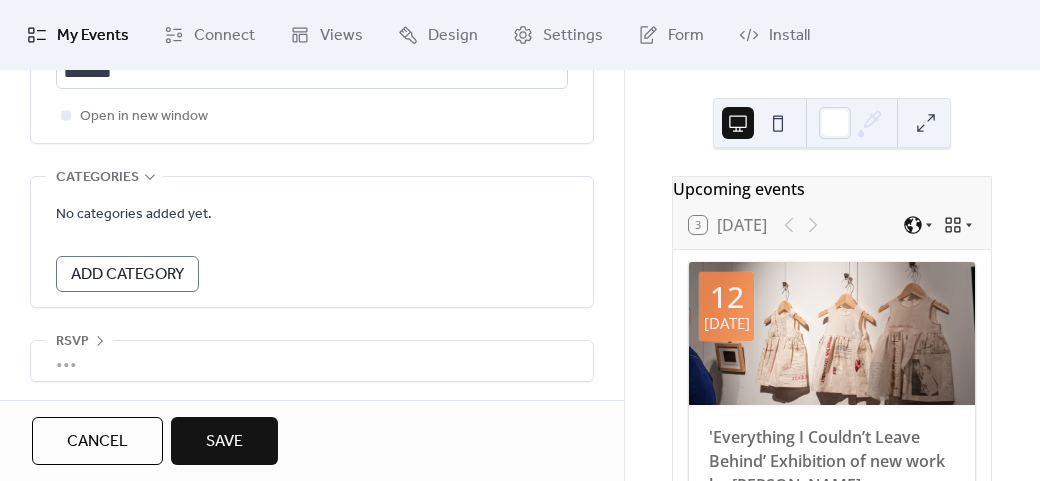 click on "Save" at bounding box center [224, 442] 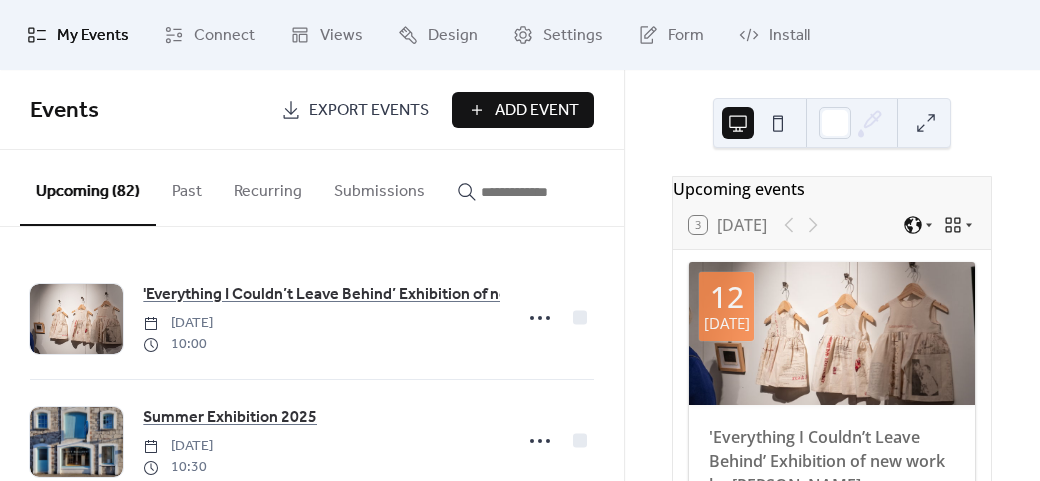 click on "Add Event" at bounding box center [537, 111] 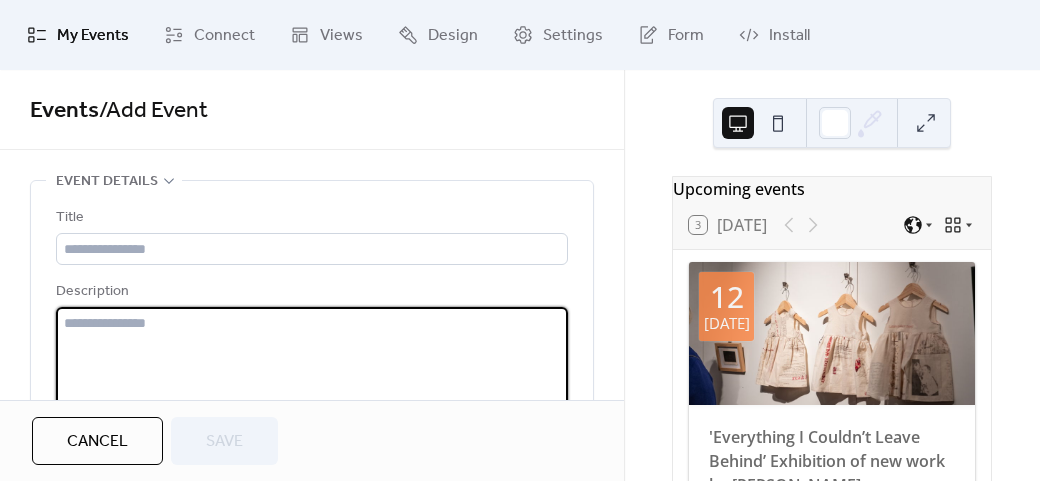 click at bounding box center (312, 383) 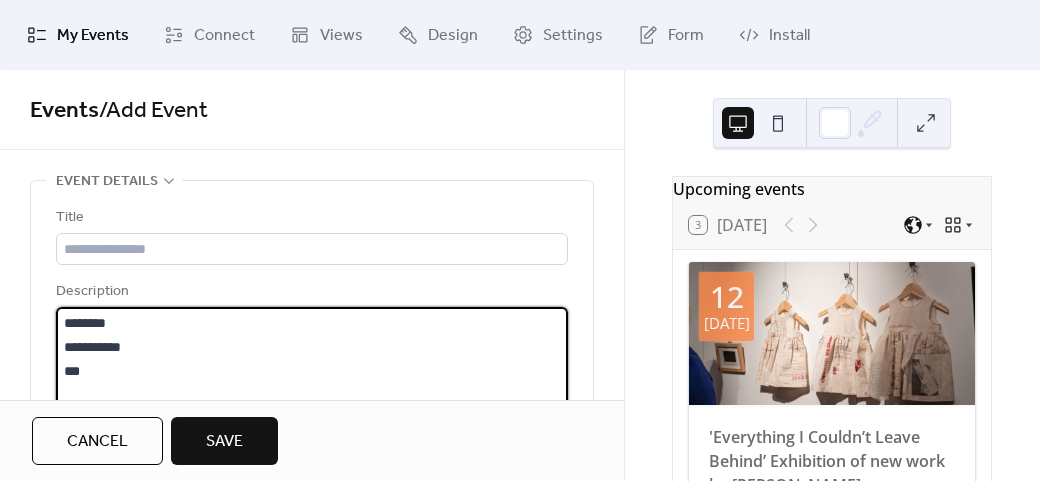 scroll, scrollTop: 141, scrollLeft: 0, axis: vertical 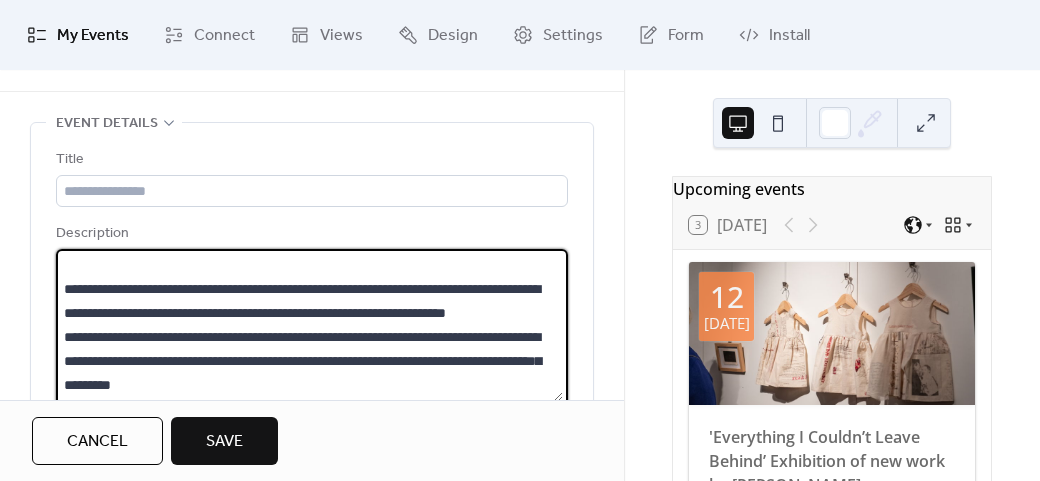 click on "**********" at bounding box center (309, 325) 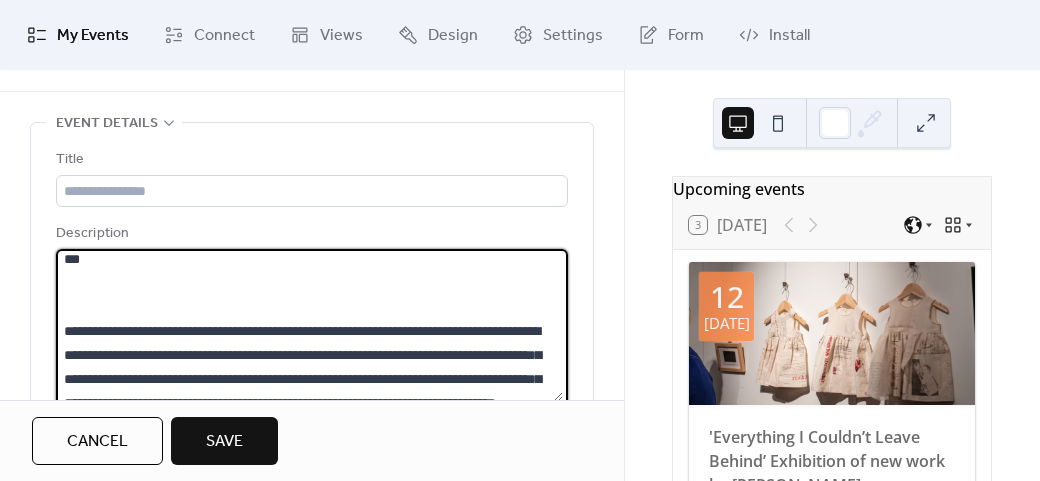 scroll, scrollTop: 0, scrollLeft: 0, axis: both 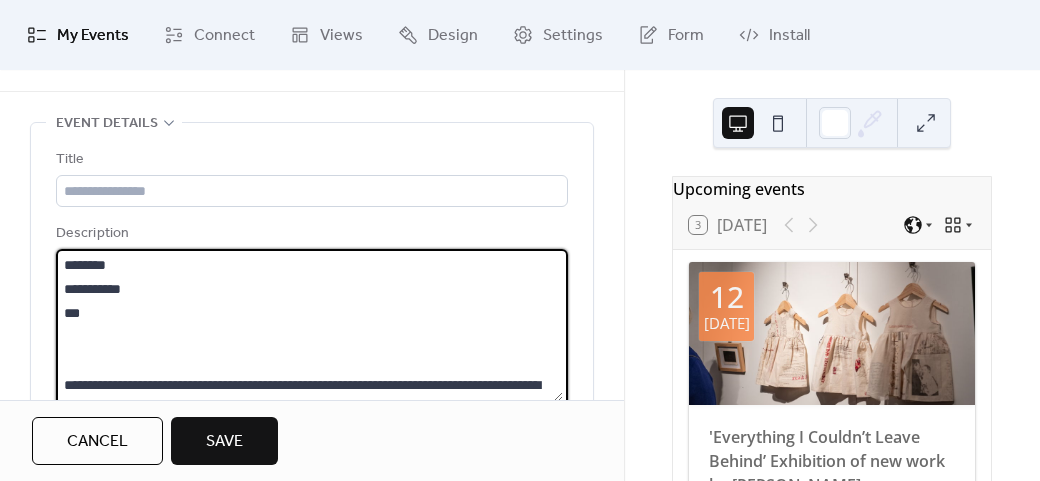 click on "**********" at bounding box center [309, 325] 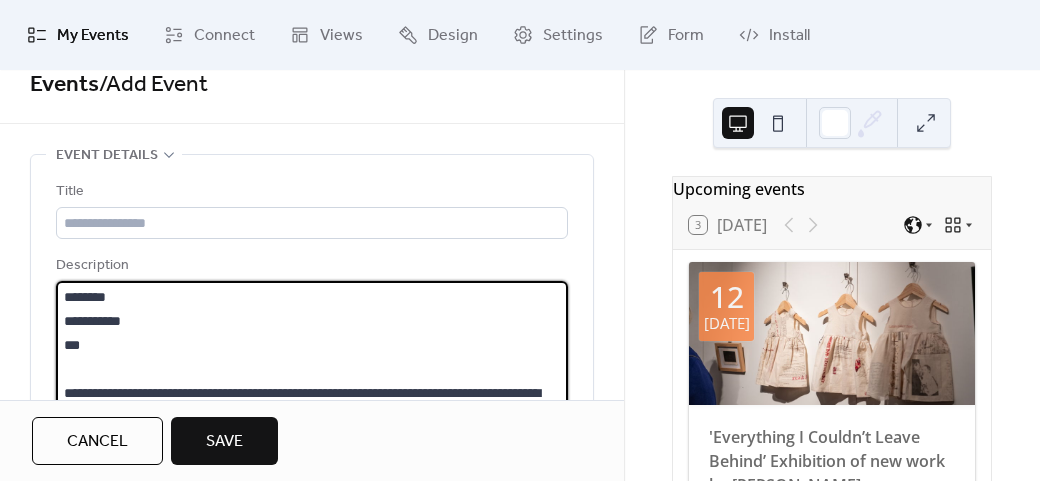 scroll, scrollTop: 0, scrollLeft: 0, axis: both 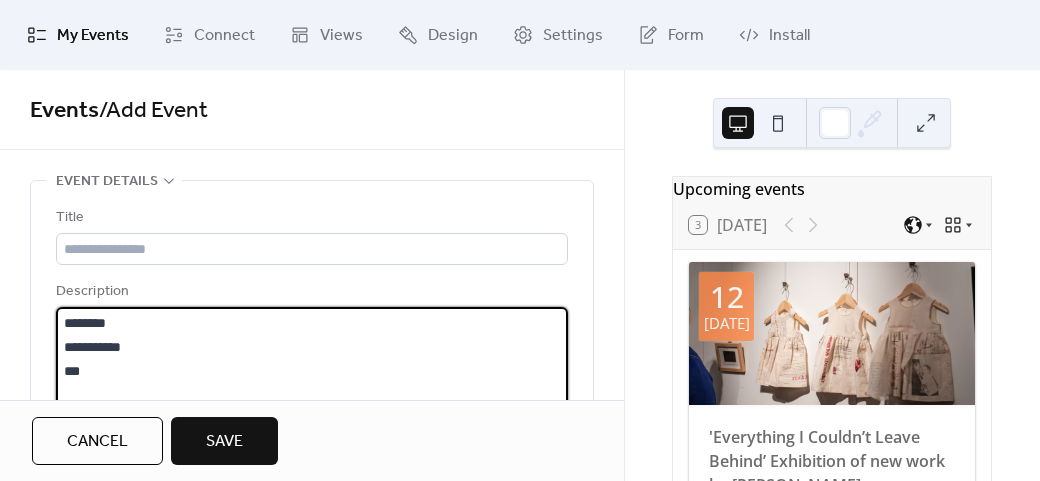 type on "**********" 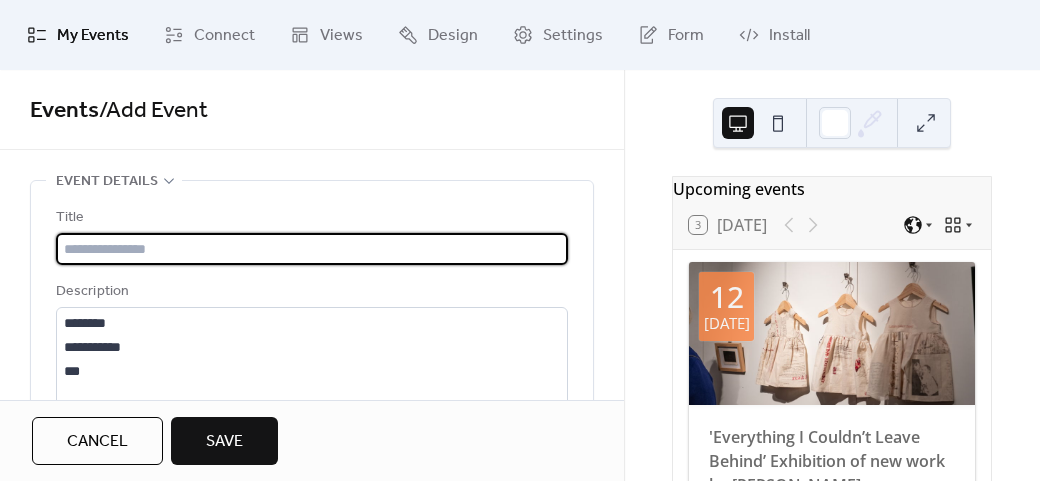 click at bounding box center [312, 249] 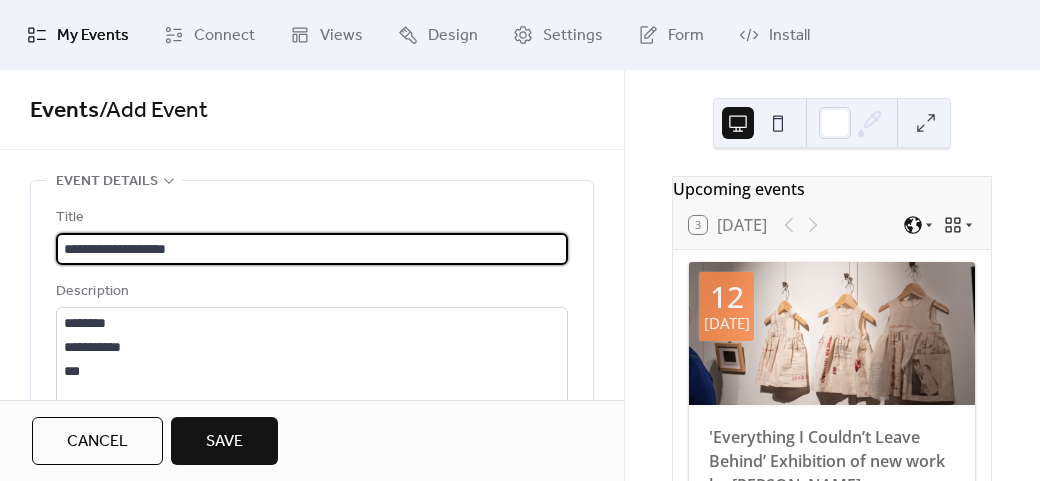 scroll, scrollTop: 100, scrollLeft: 0, axis: vertical 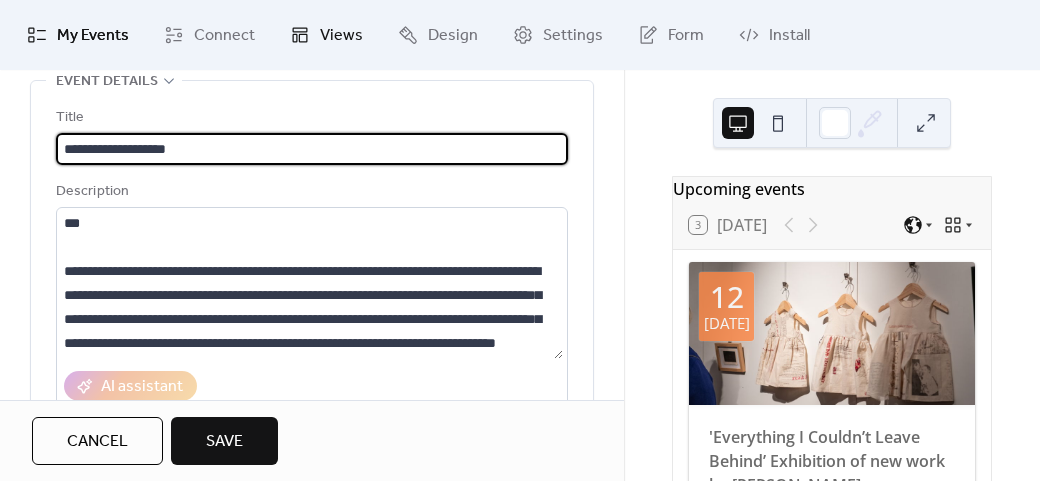 type on "**********" 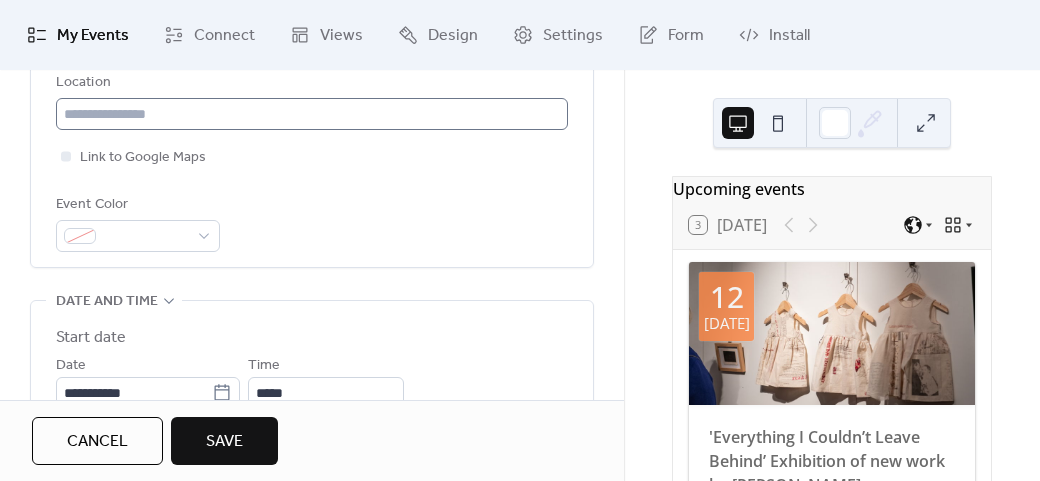 scroll, scrollTop: 500, scrollLeft: 0, axis: vertical 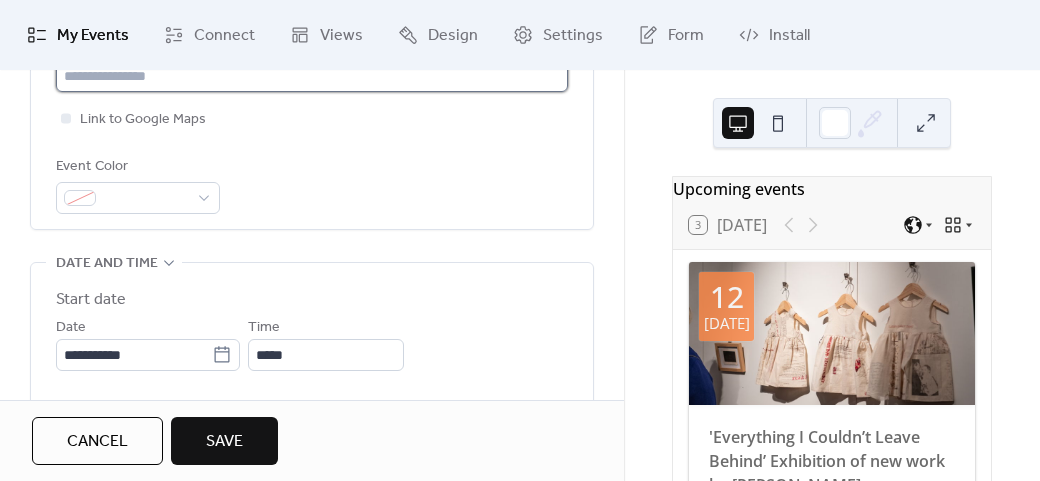 click at bounding box center [312, 76] 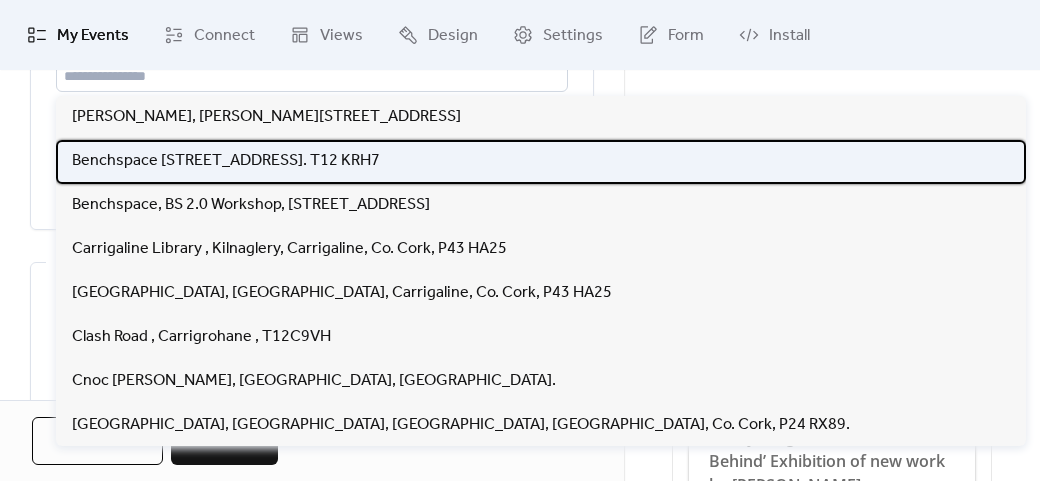 click on "Benchspace [STREET_ADDRESS]. T12 KRH7" at bounding box center [226, 161] 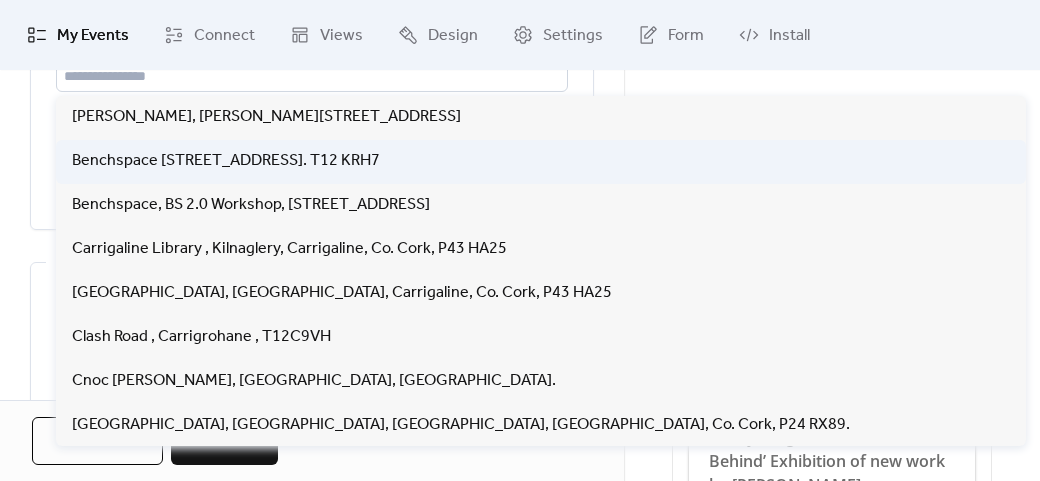 type on "**********" 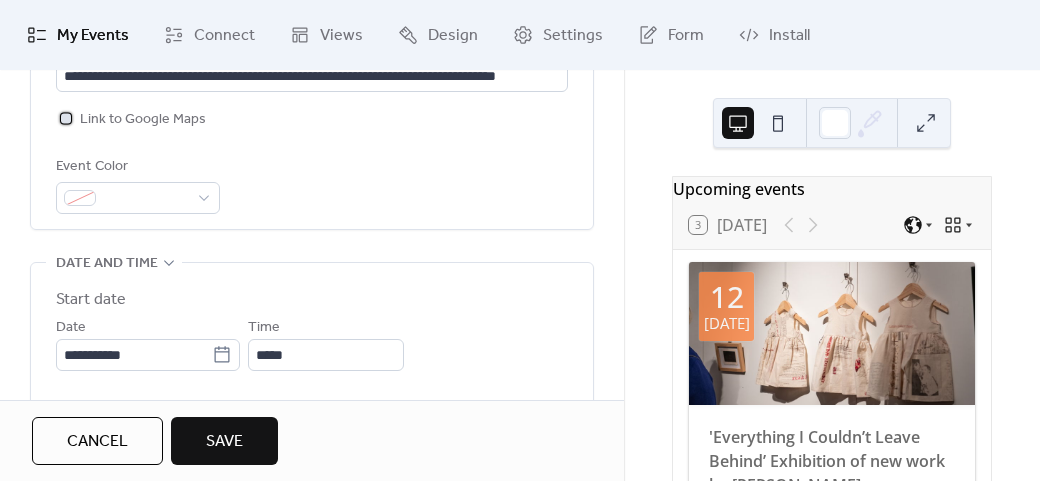 click on "Link to Google Maps" at bounding box center (143, 120) 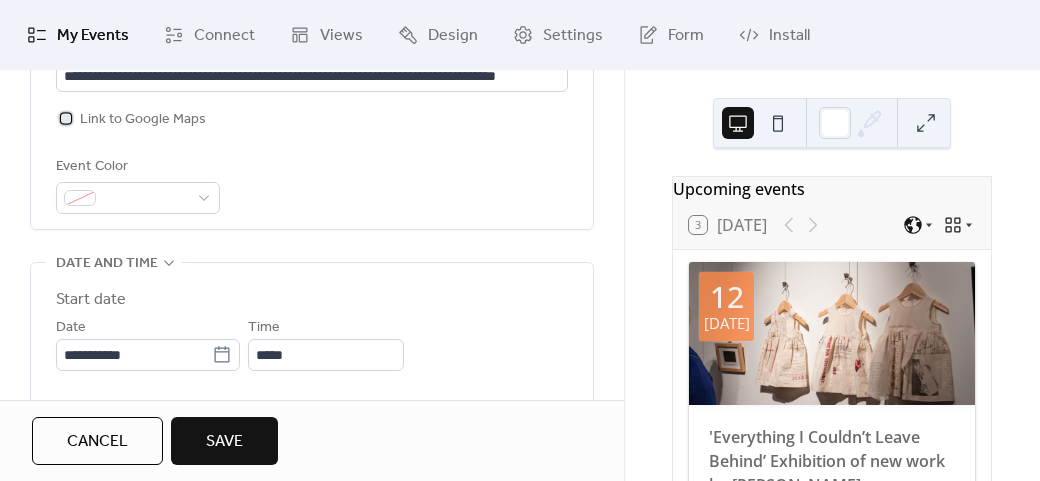 scroll, scrollTop: 700, scrollLeft: 0, axis: vertical 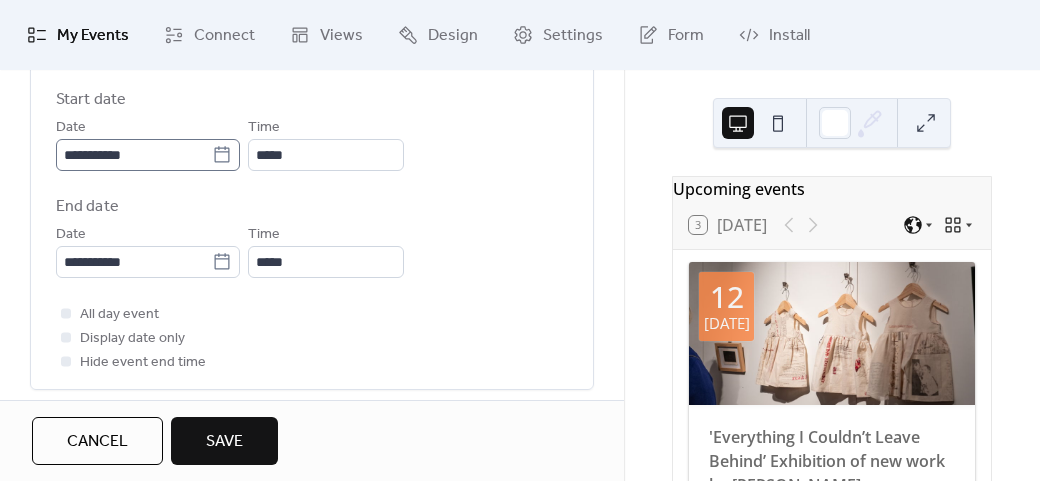 click 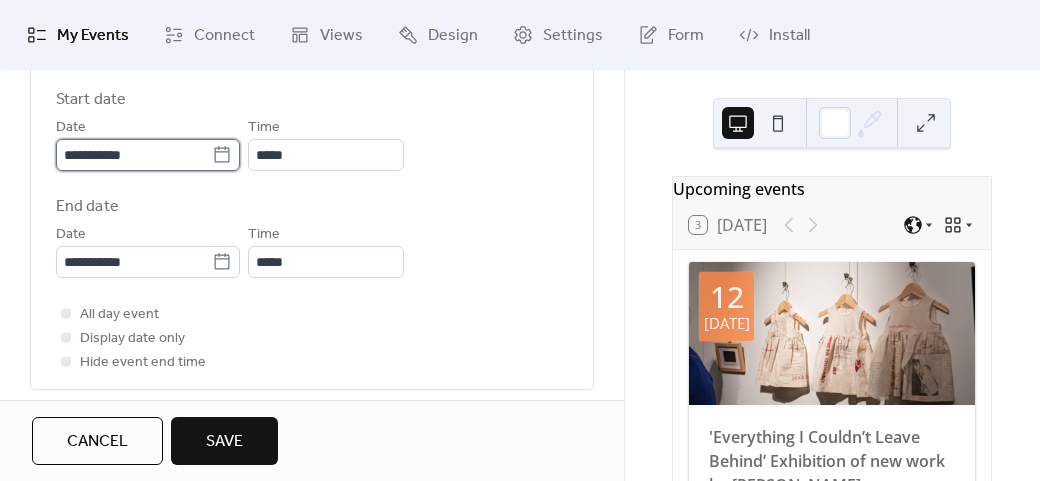 click on "**********" at bounding box center [134, 155] 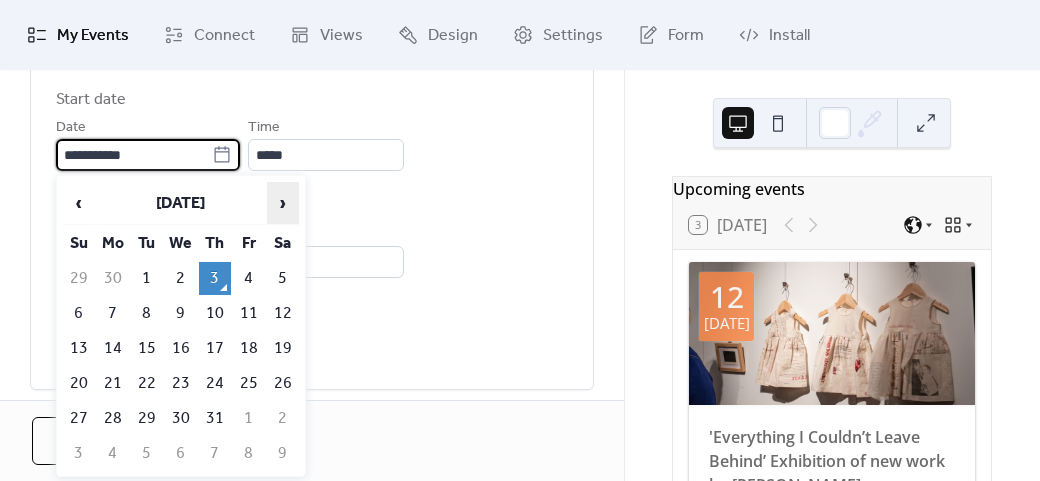click on "›" at bounding box center [283, 203] 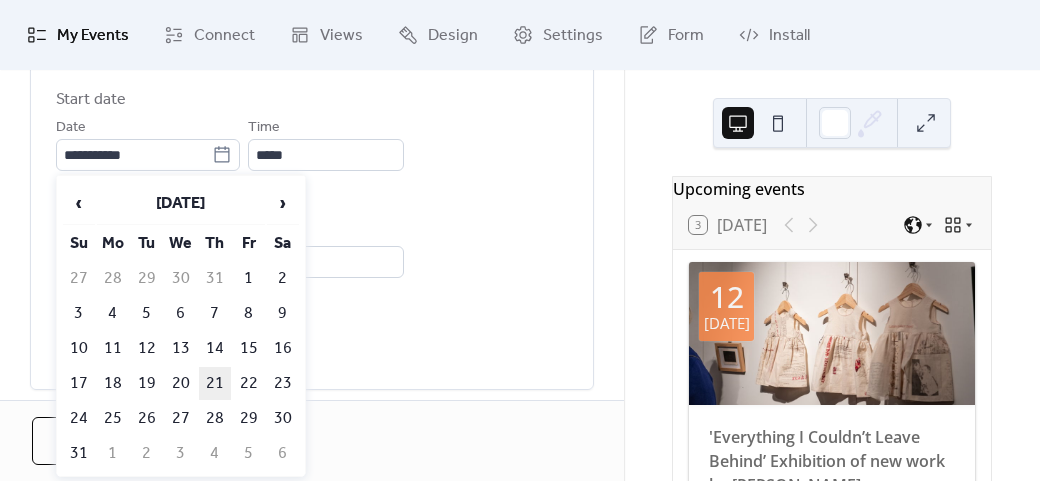 click on "21" at bounding box center [215, 383] 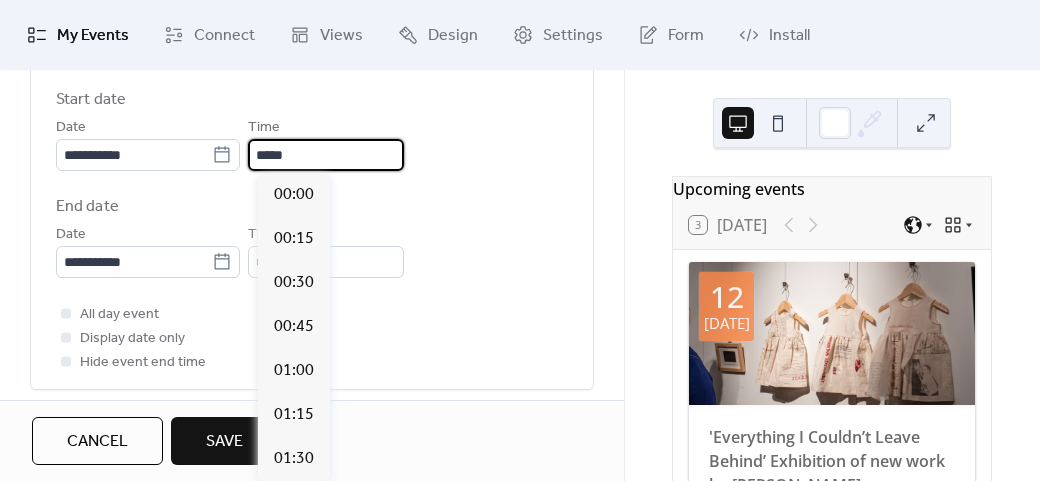 click on "*****" at bounding box center (326, 155) 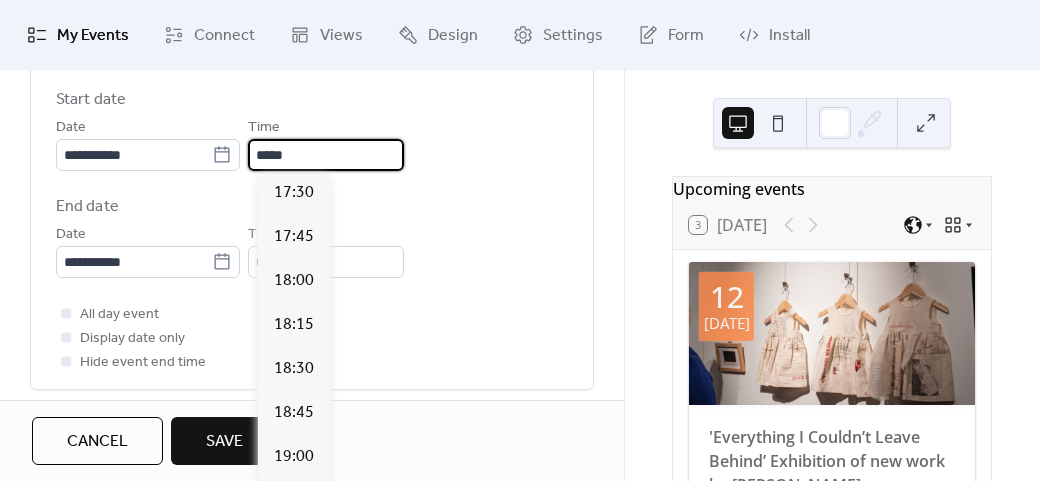 scroll, scrollTop: 3112, scrollLeft: 0, axis: vertical 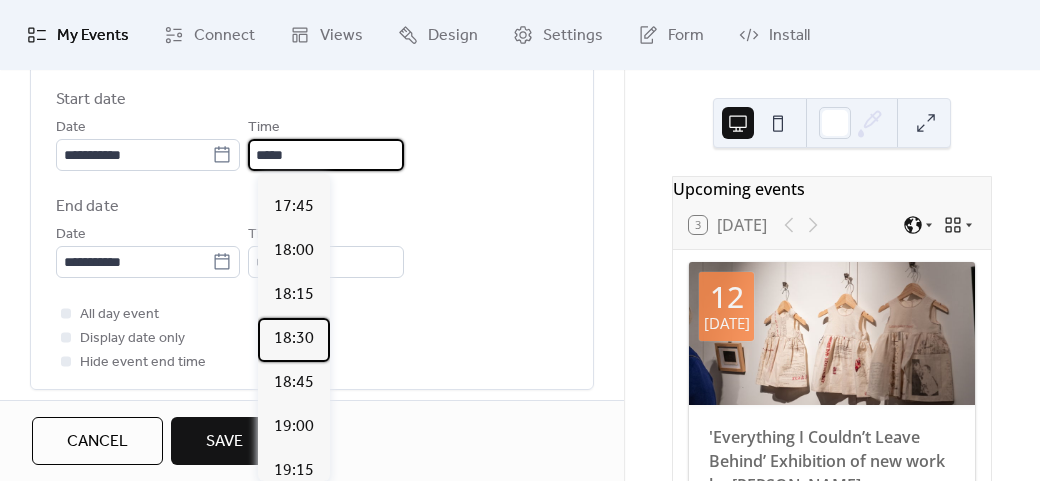 click on "18:30" at bounding box center [294, 339] 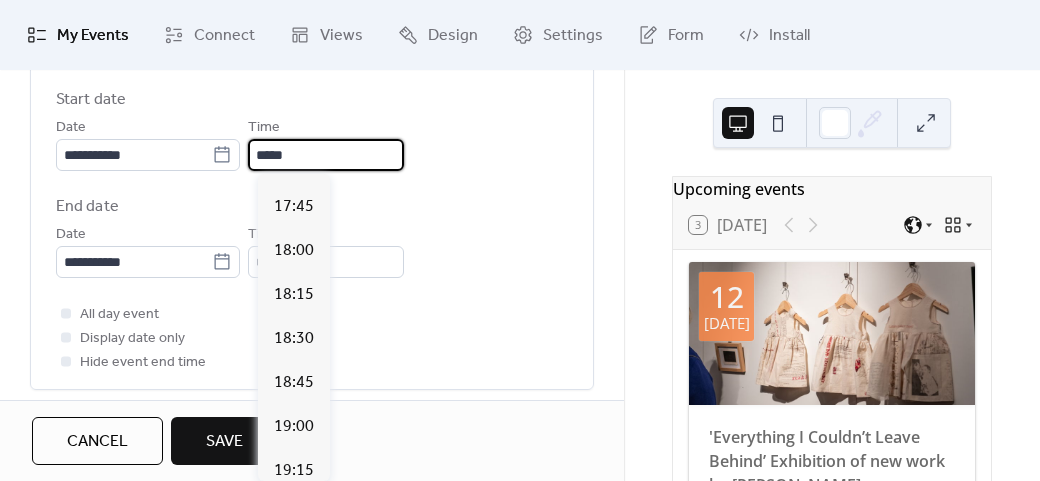 type on "*****" 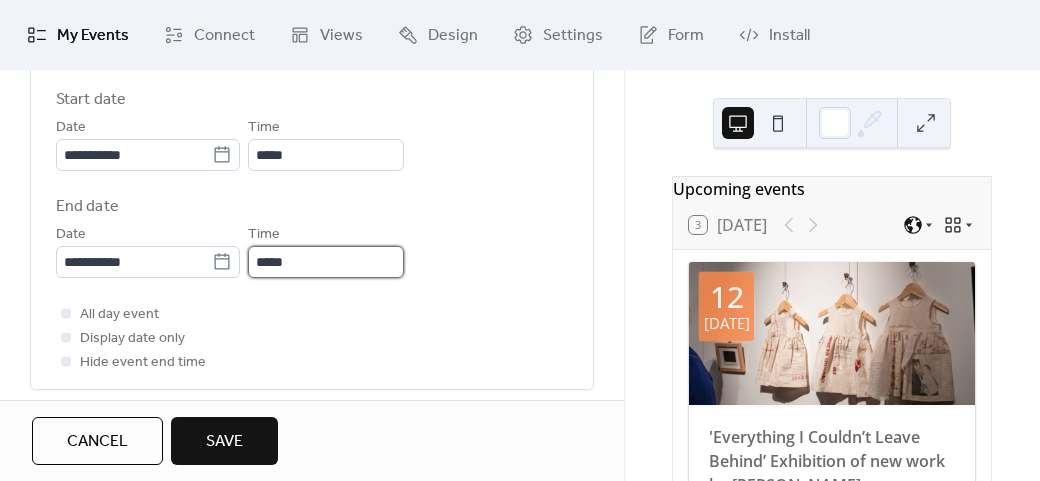 click on "*****" at bounding box center [326, 262] 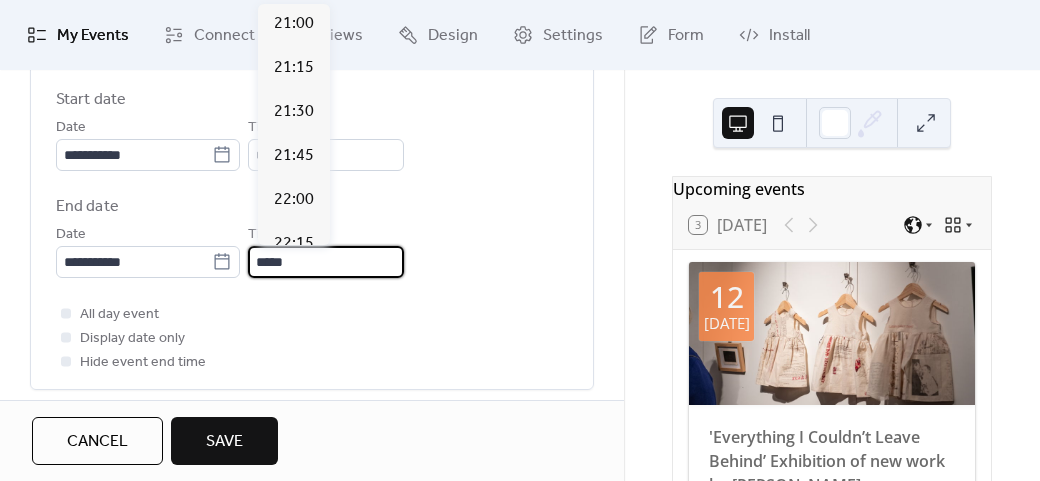 scroll, scrollTop: 400, scrollLeft: 0, axis: vertical 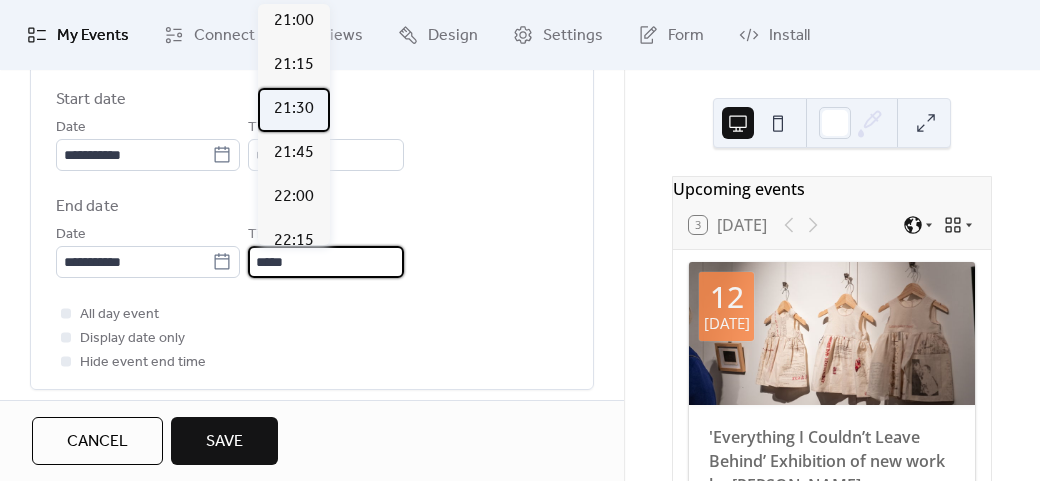 click on "21:30" at bounding box center (294, 109) 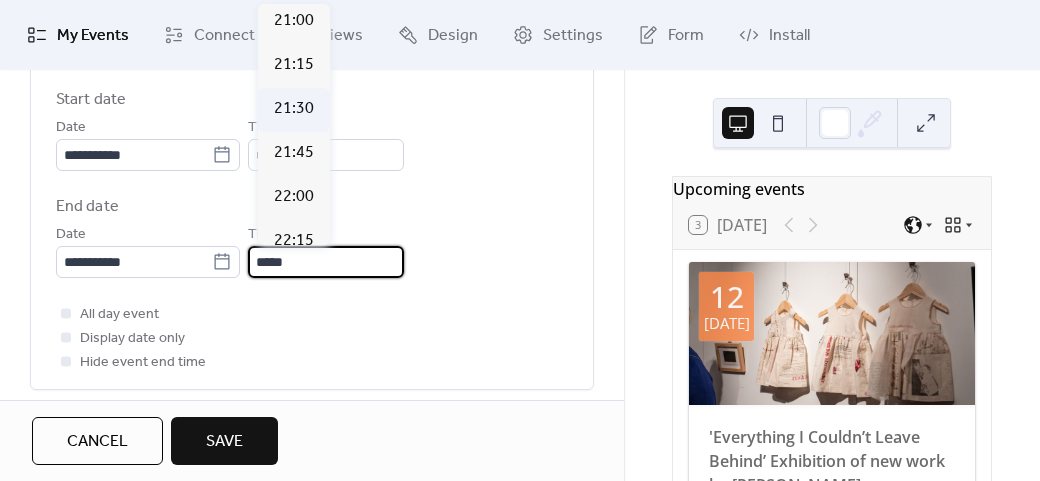 type on "*****" 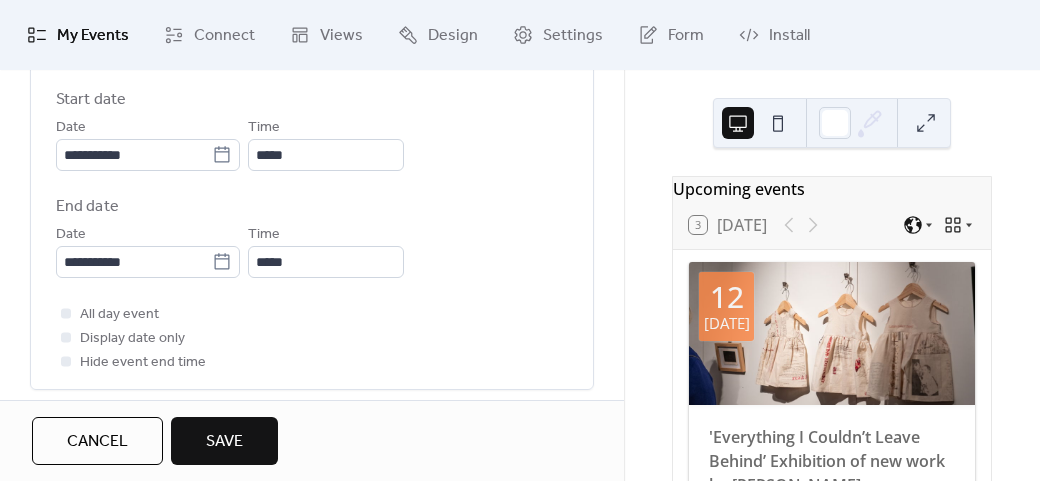 click on "All day event Display date only Hide event end time" at bounding box center (312, 338) 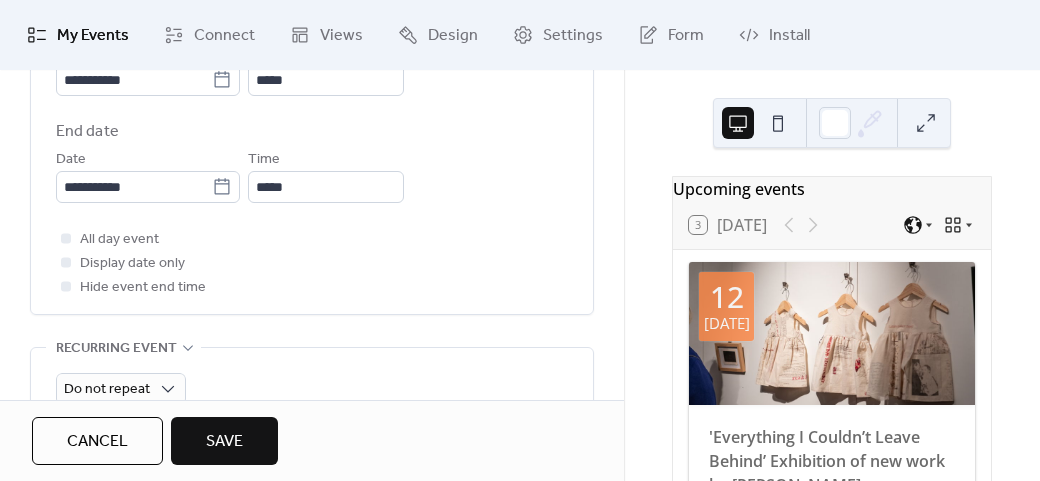 scroll, scrollTop: 900, scrollLeft: 0, axis: vertical 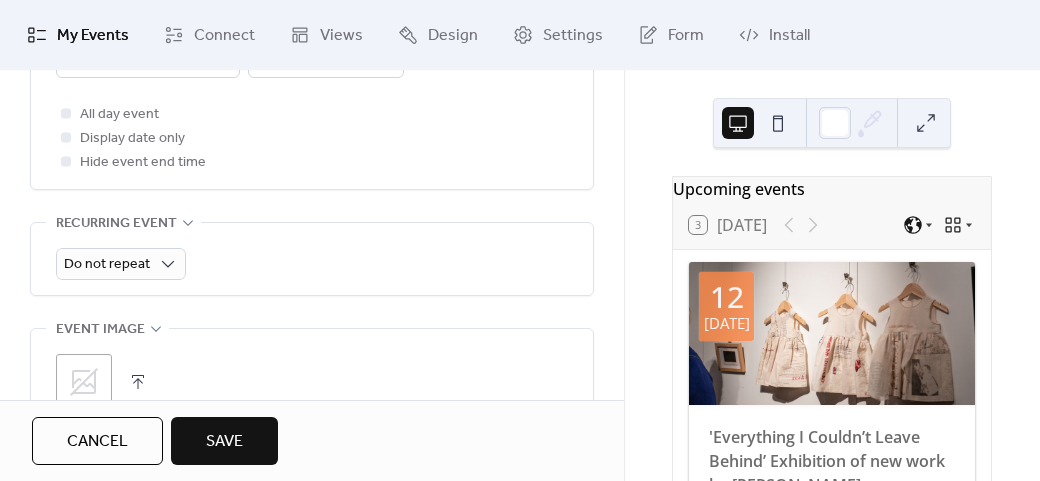 click 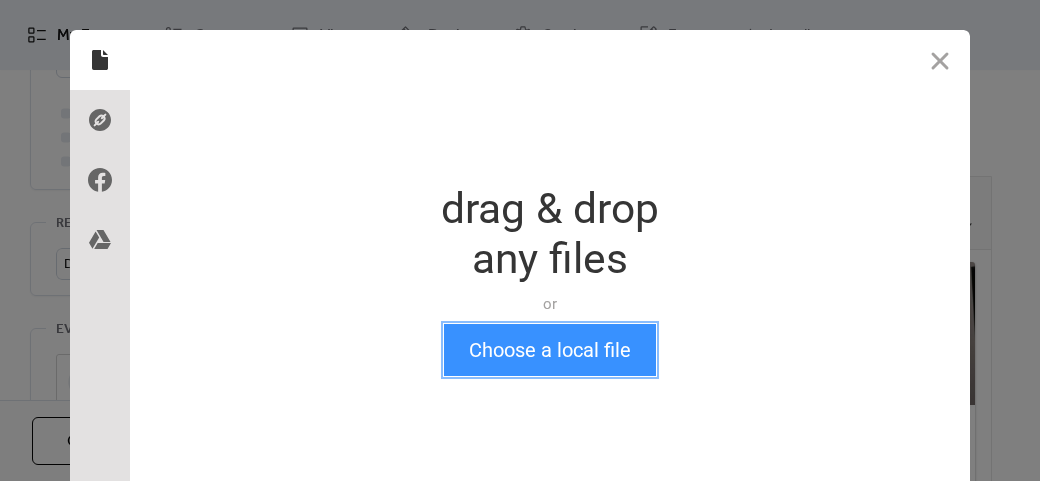 click on "Choose a local file" at bounding box center (550, 350) 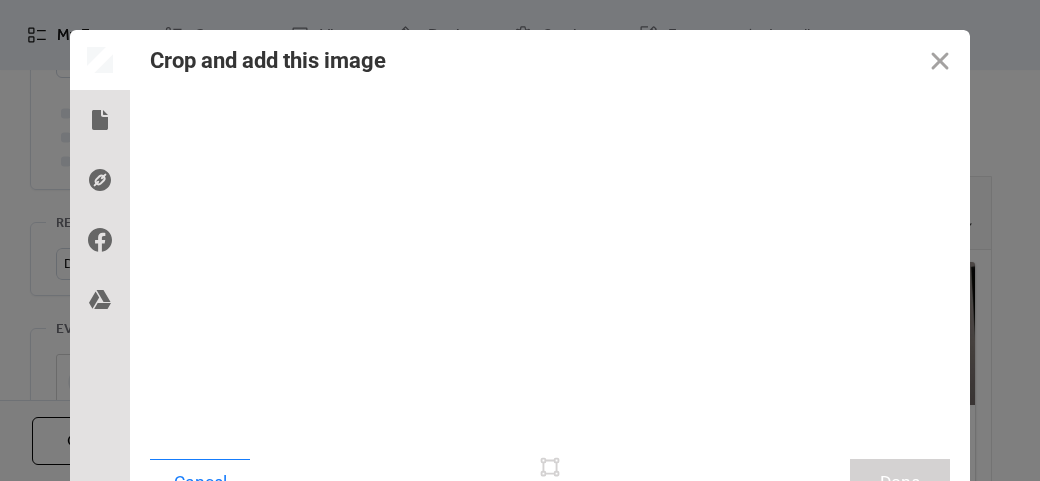 scroll, scrollTop: 24, scrollLeft: 0, axis: vertical 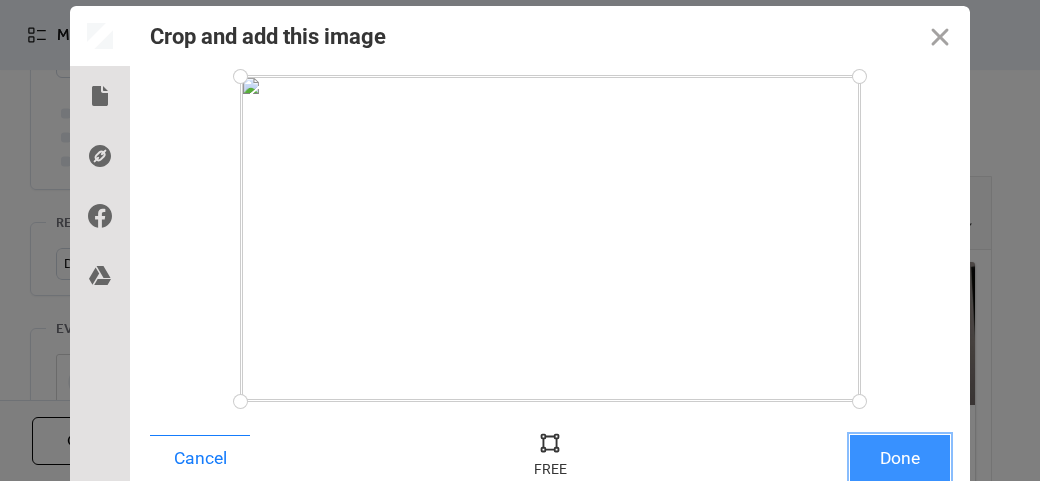 click on "Done" at bounding box center (900, 458) 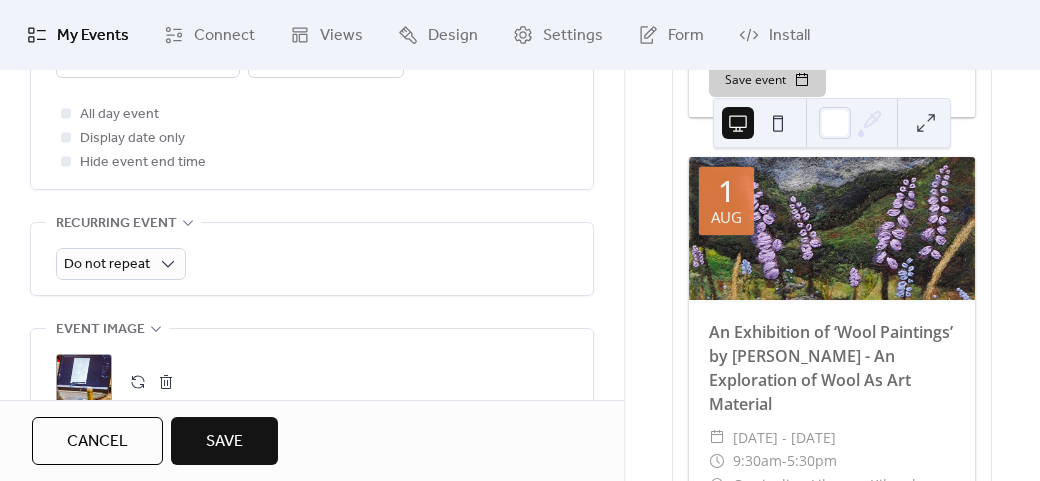 scroll, scrollTop: 3409, scrollLeft: 0, axis: vertical 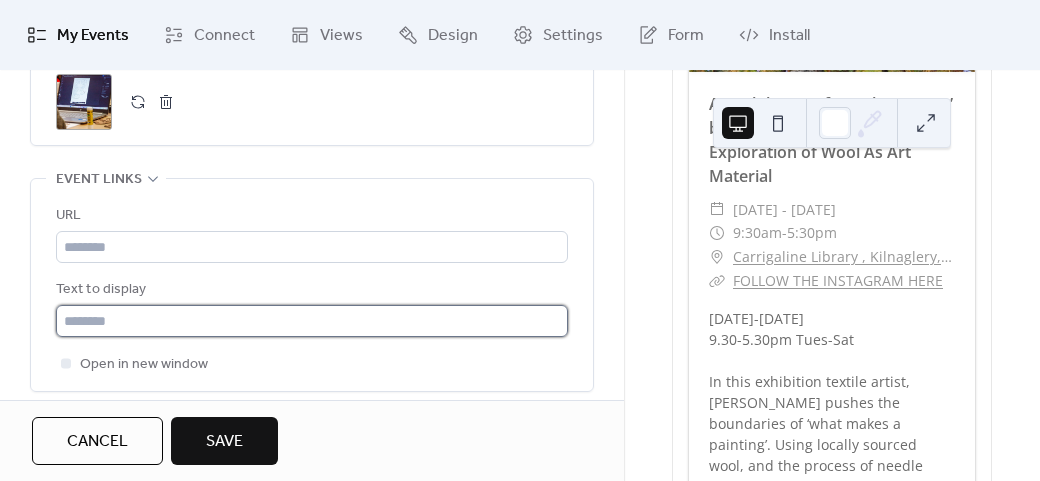 click at bounding box center [312, 321] 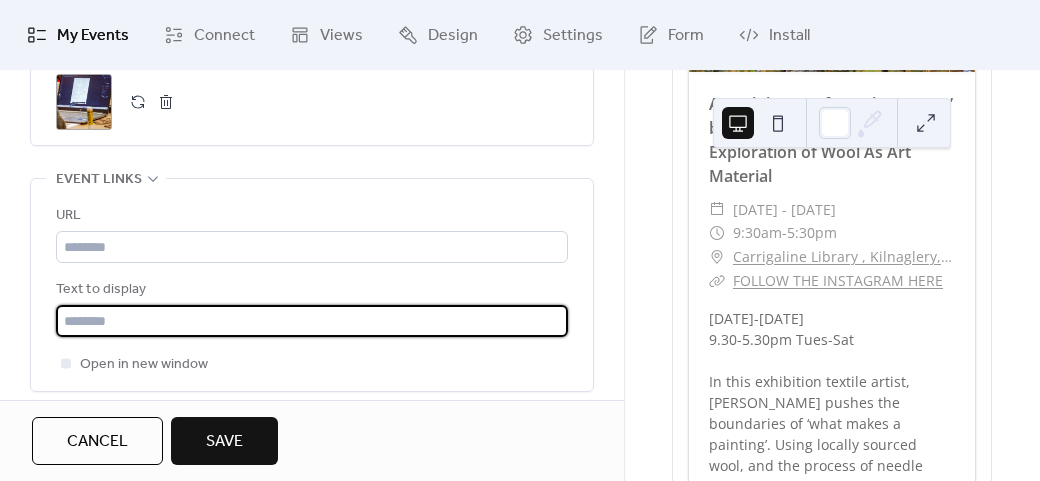 type on "*********" 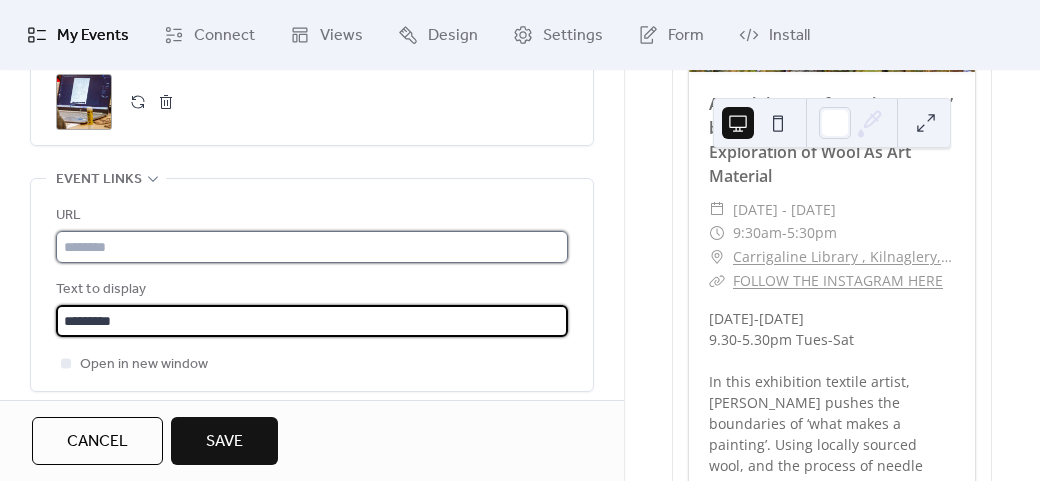 click at bounding box center (312, 247) 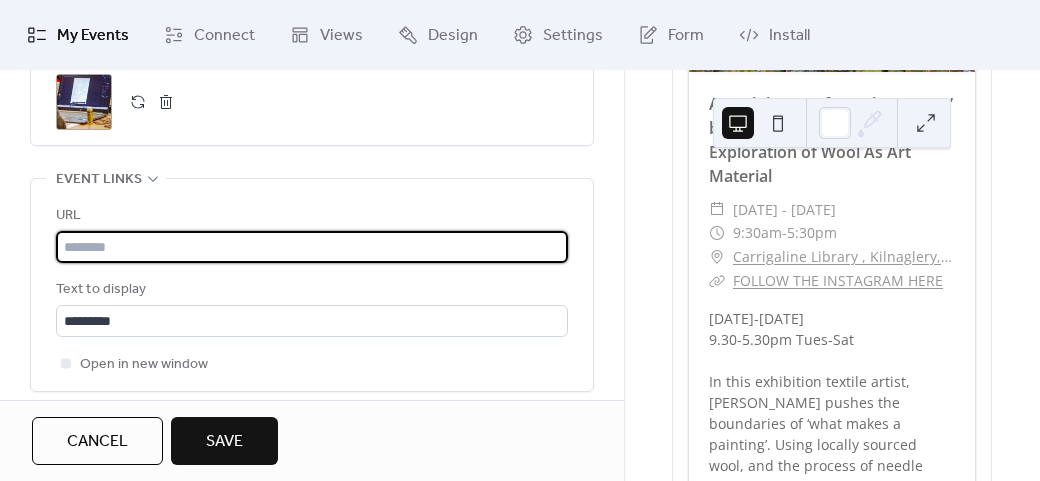 paste on "**********" 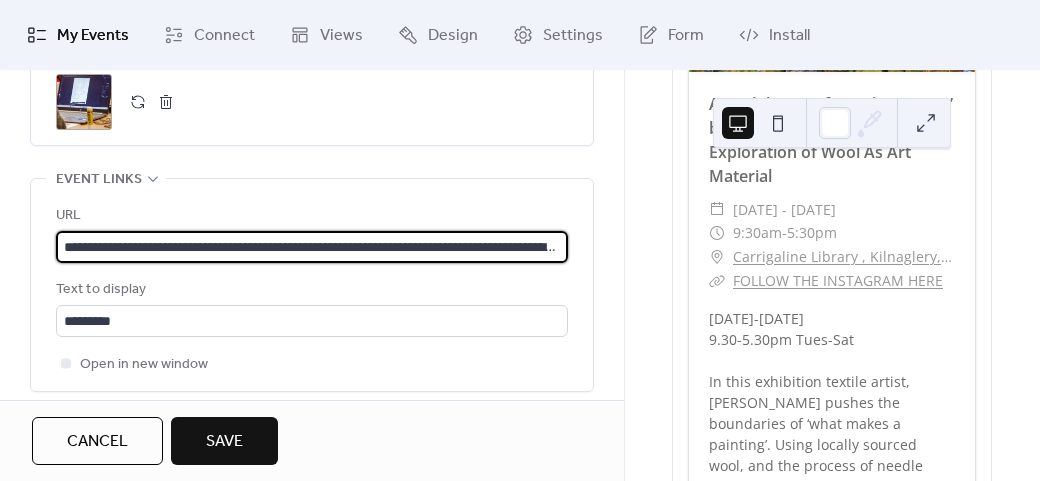 scroll, scrollTop: 0, scrollLeft: 154, axis: horizontal 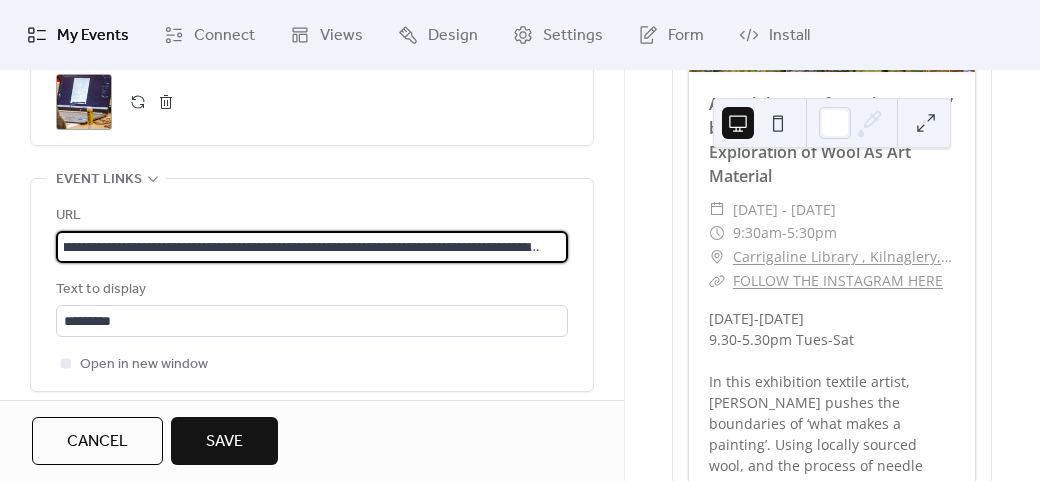 type on "**********" 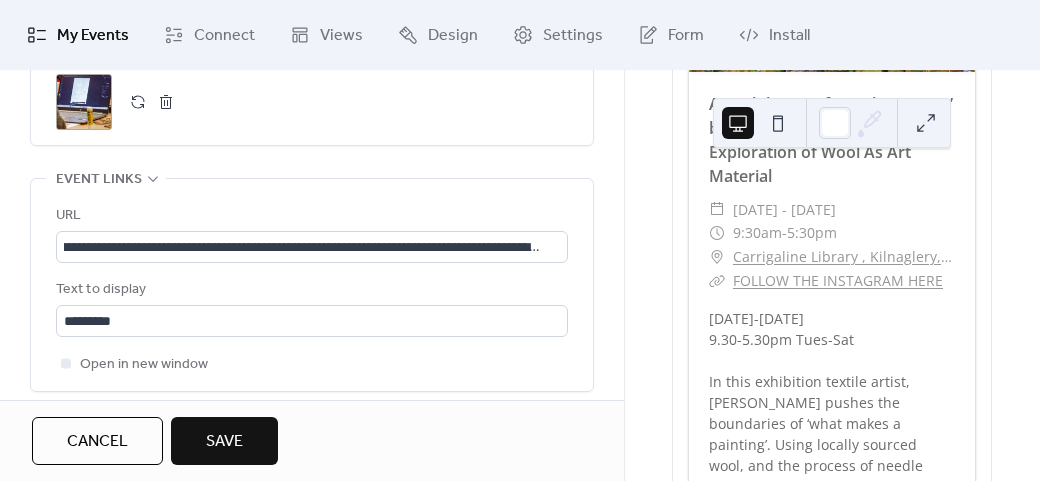 click on "Save" at bounding box center (224, 442) 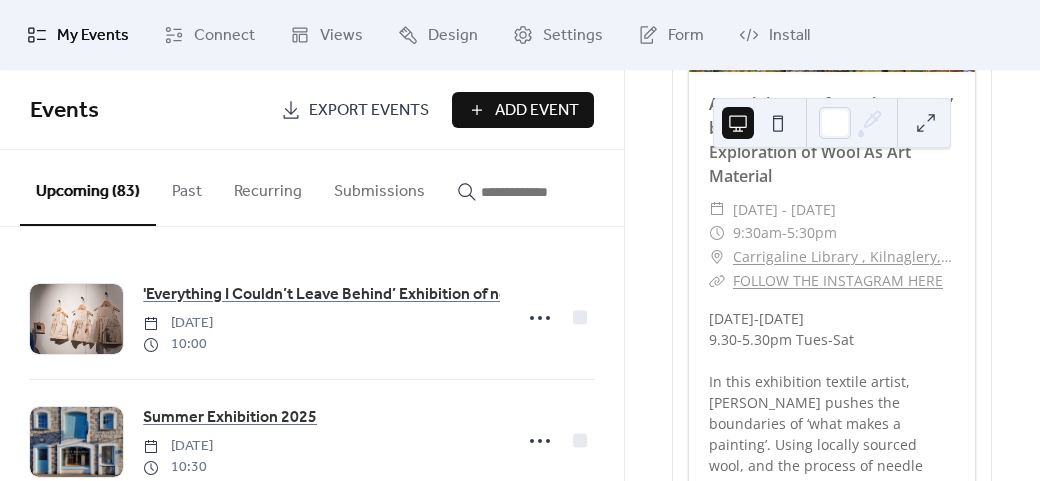 click on "Add Event" at bounding box center (523, 110) 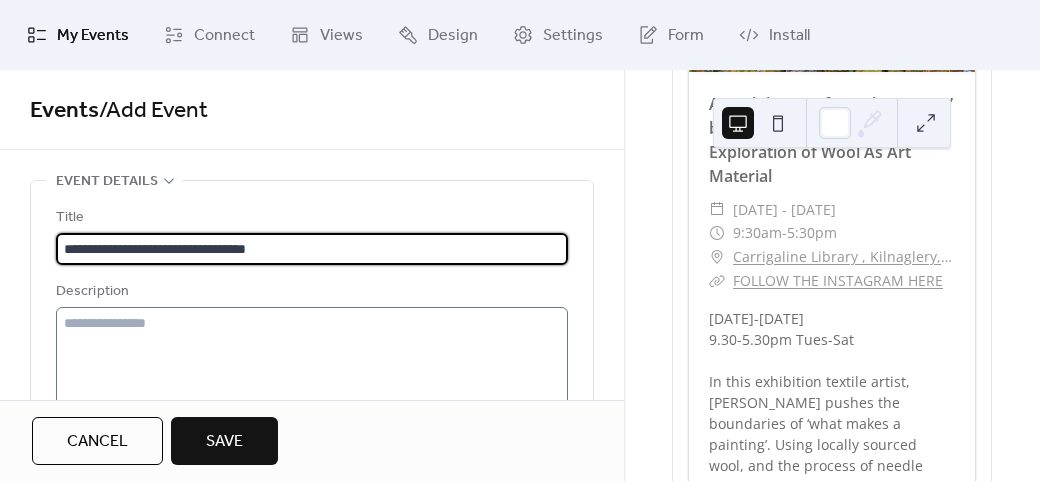 type on "**********" 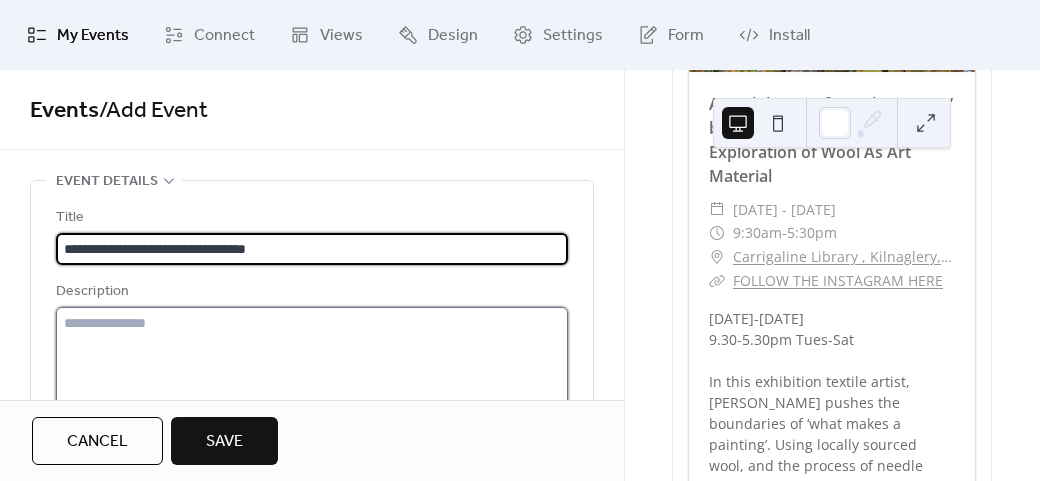 click at bounding box center [312, 383] 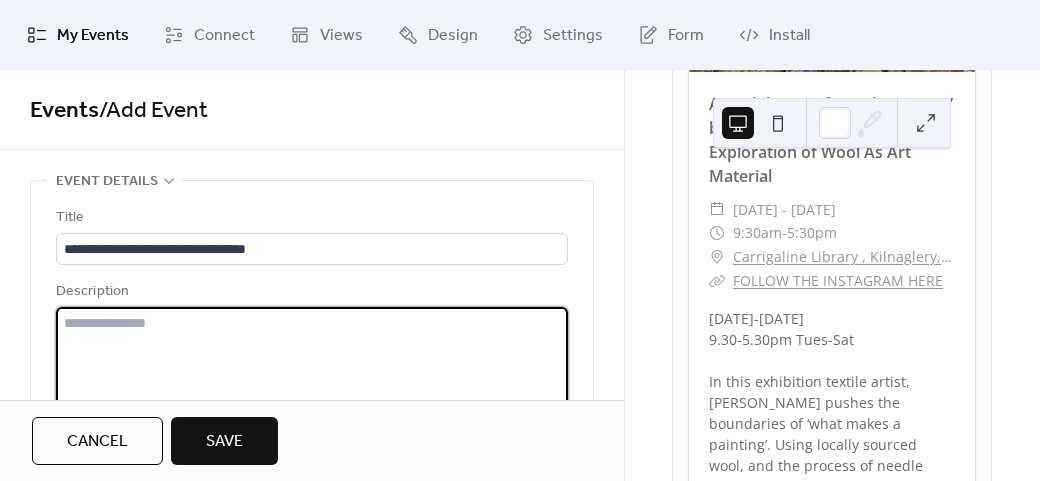 paste on "**********" 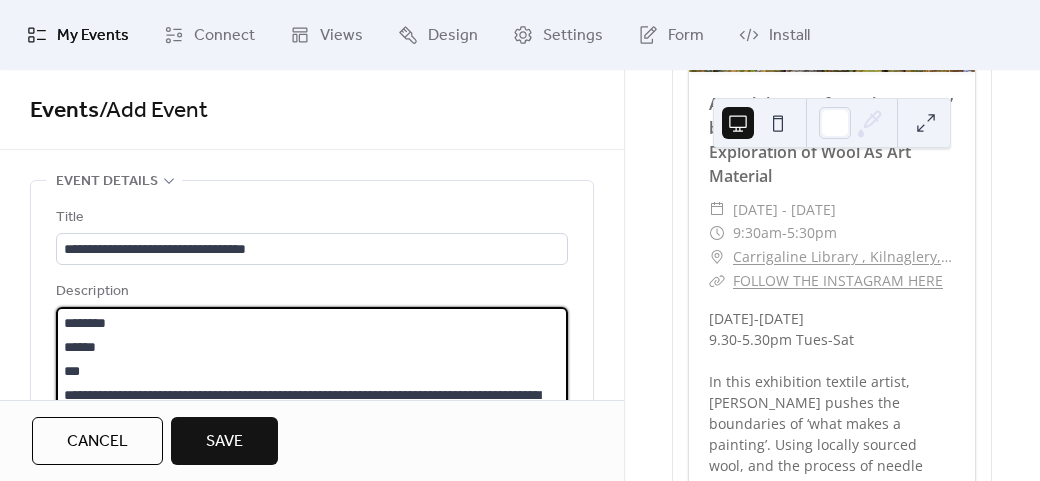 scroll, scrollTop: 45, scrollLeft: 0, axis: vertical 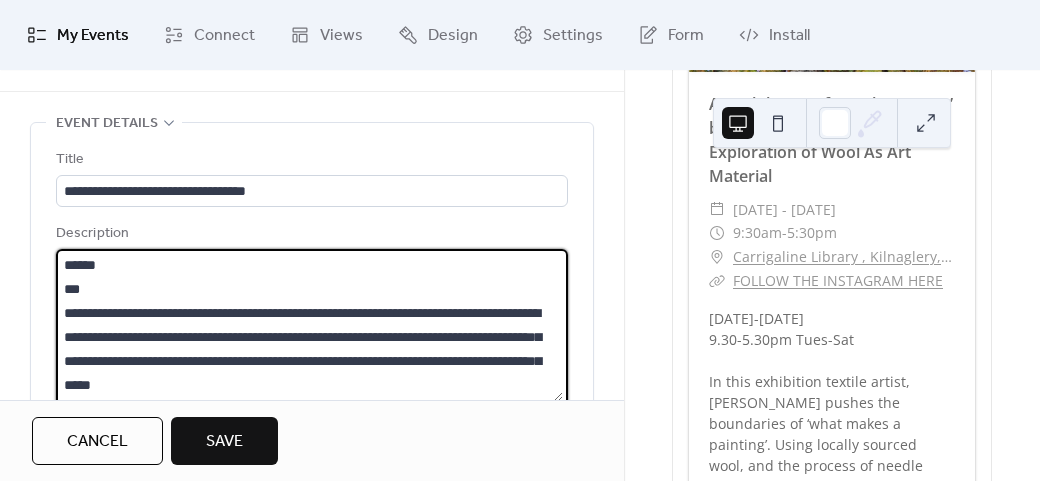 click on "**********" at bounding box center (309, 325) 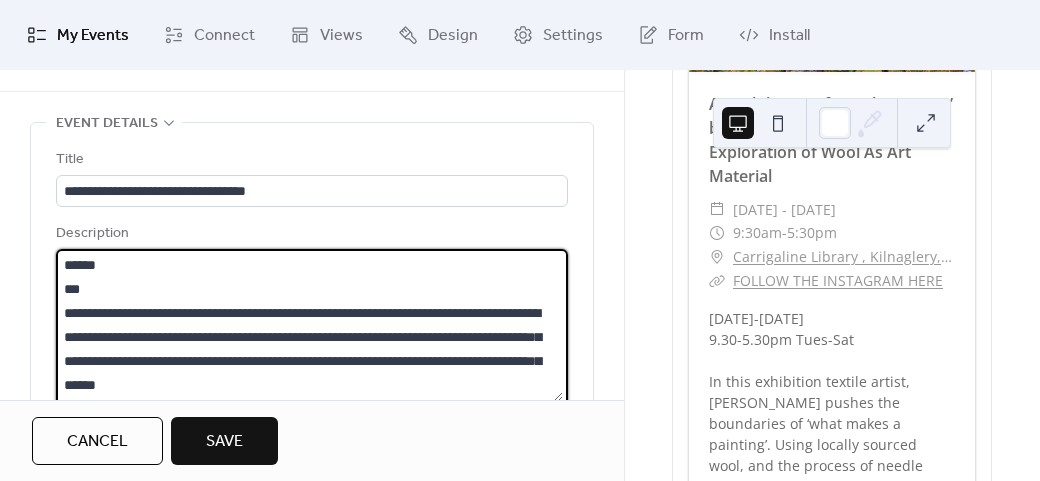 scroll, scrollTop: 2, scrollLeft: 0, axis: vertical 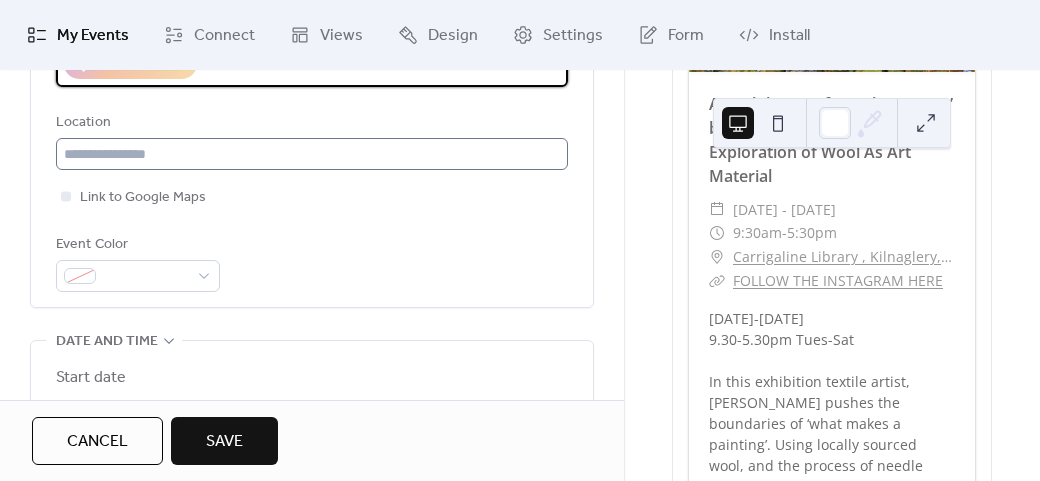 type on "**********" 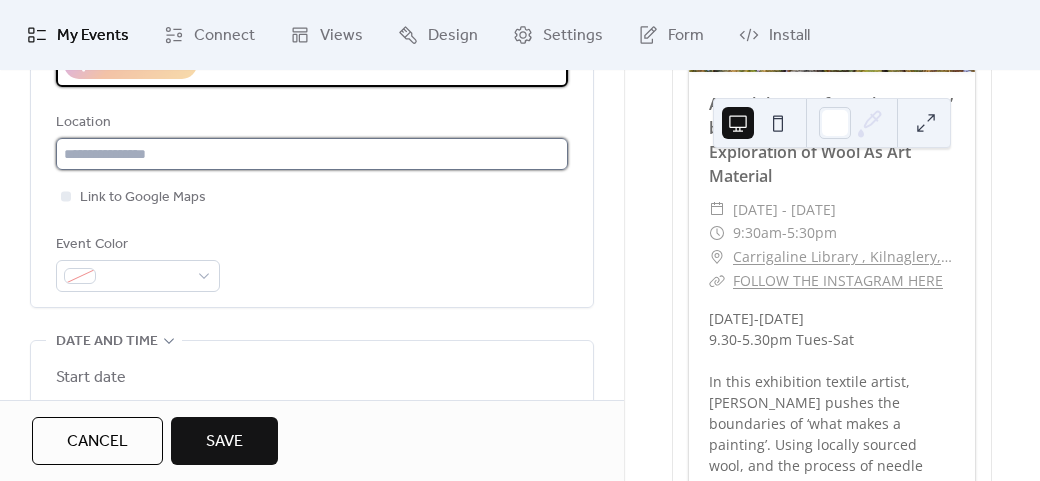 click at bounding box center [312, 154] 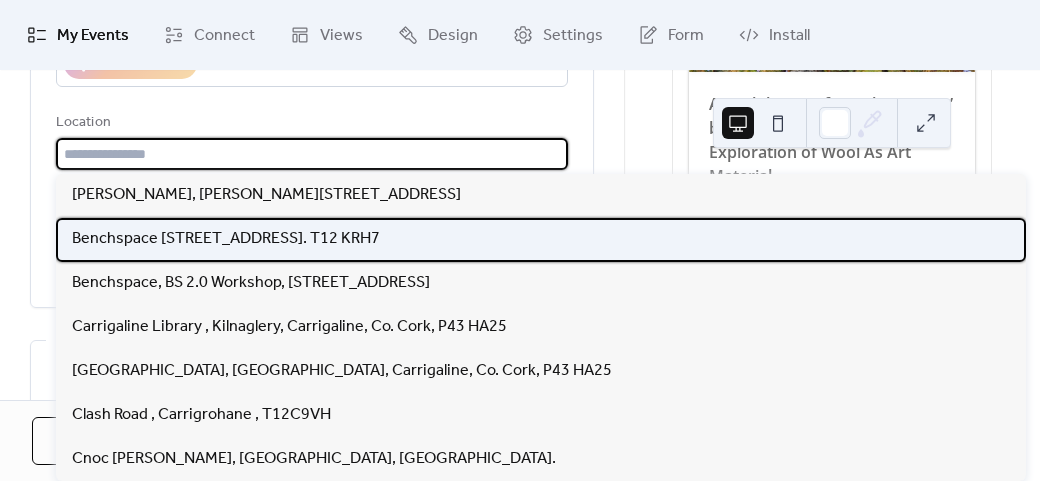 click on "Benchspace [STREET_ADDRESS]. T12 KRH7" at bounding box center (226, 239) 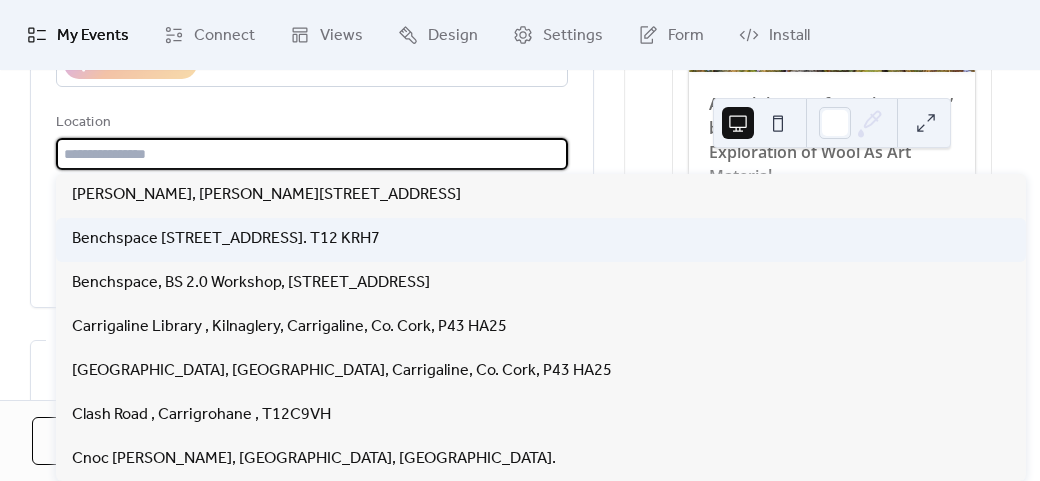 type on "**********" 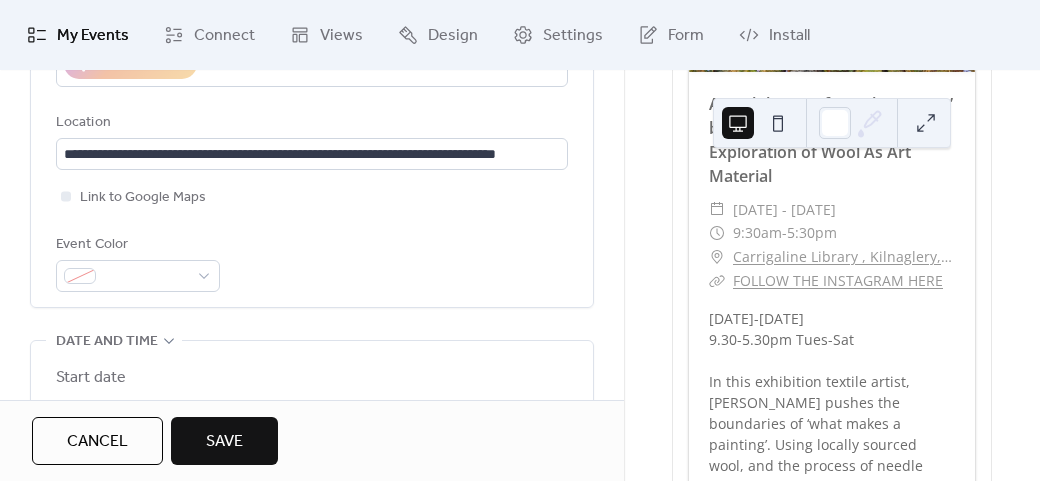 click on "**********" at bounding box center [312, 38] 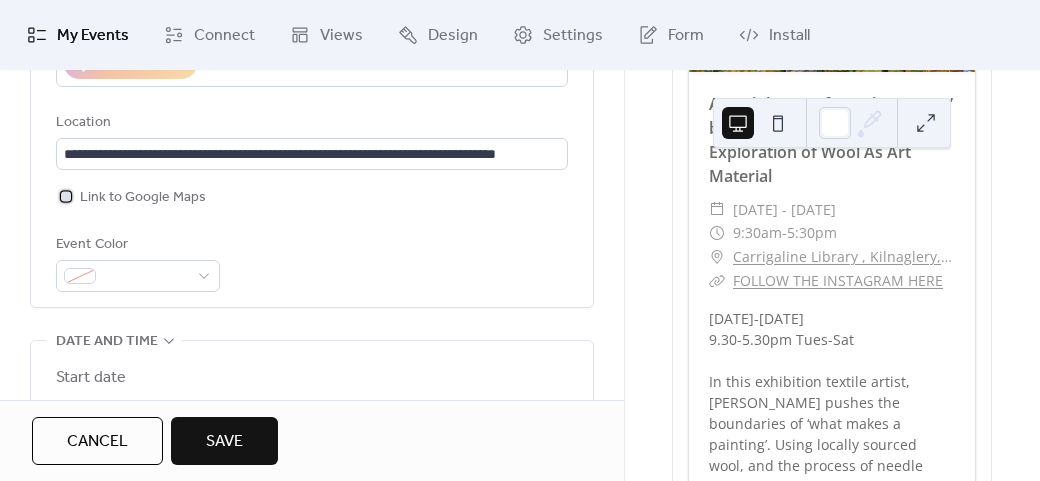 click on "Link to Google Maps" at bounding box center [143, 198] 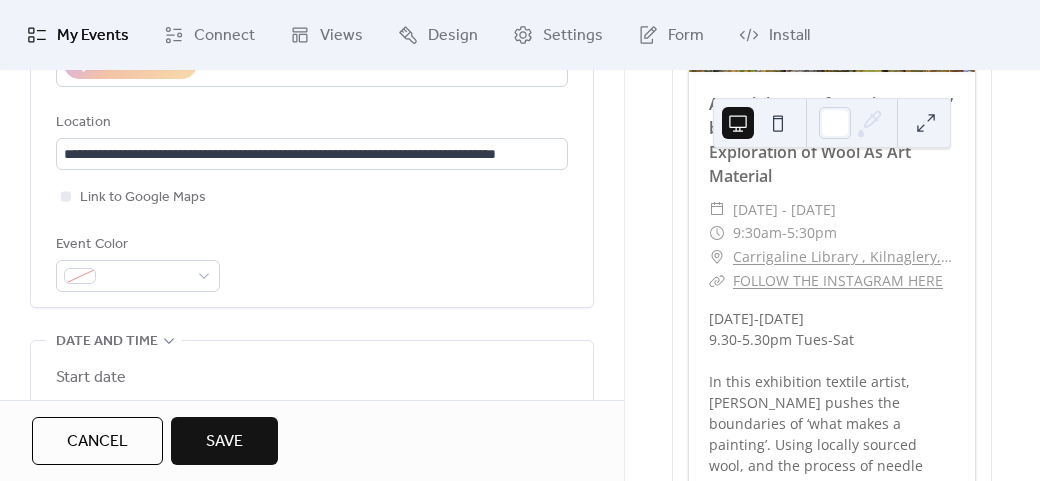 click on "Start date" at bounding box center [312, 378] 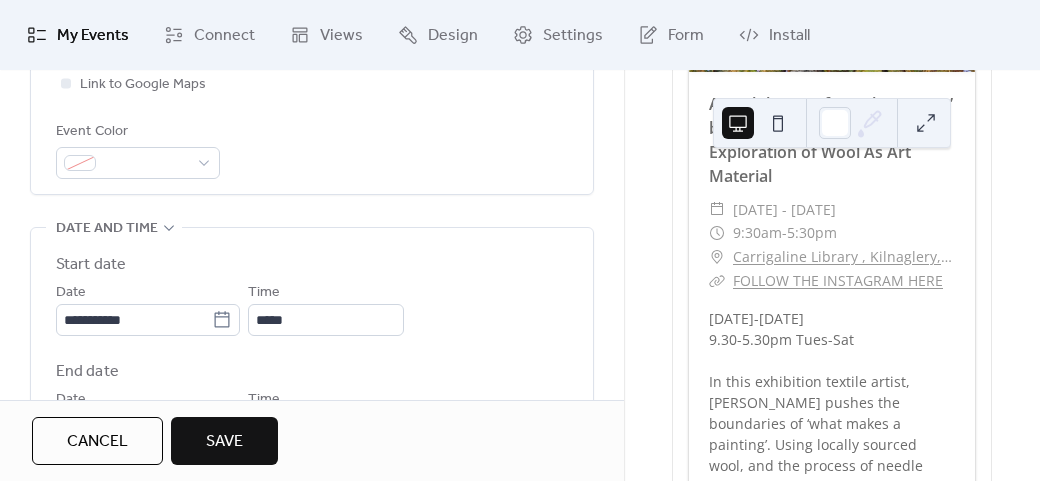 scroll, scrollTop: 538, scrollLeft: 0, axis: vertical 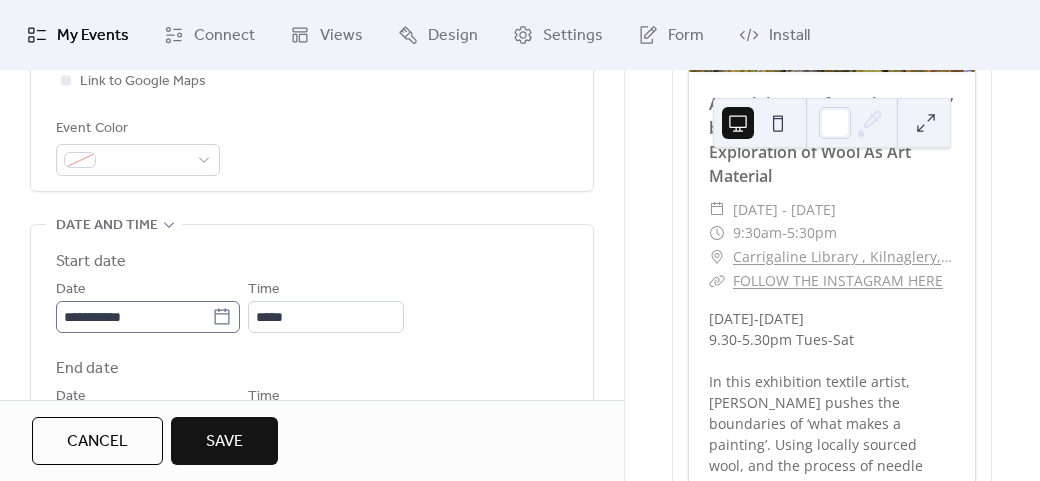 click 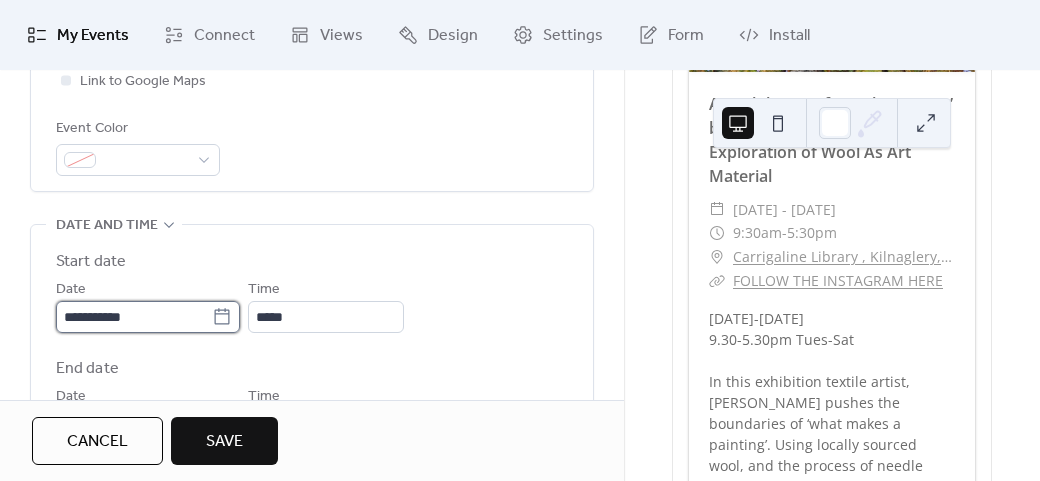 click on "**********" at bounding box center (134, 317) 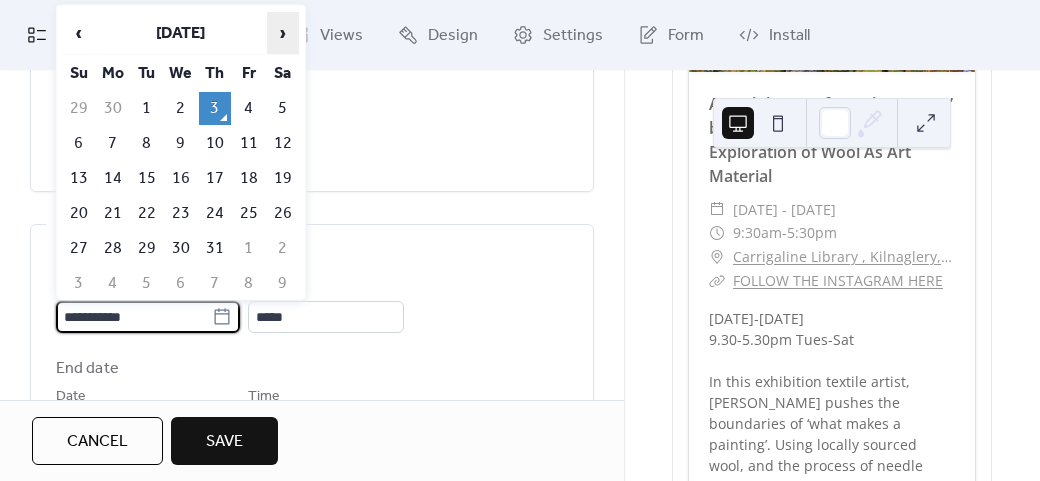 click on "›" at bounding box center [283, 33] 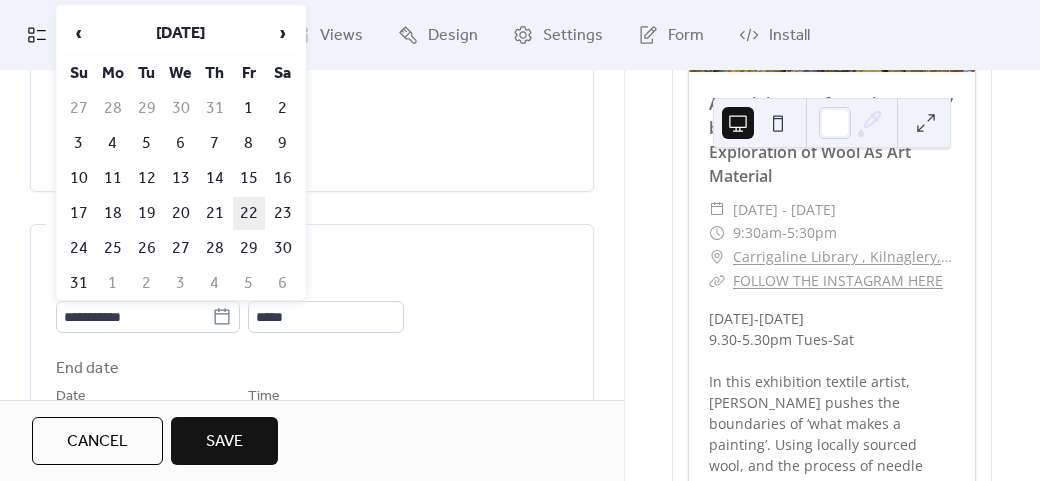 click on "22" at bounding box center (249, 213) 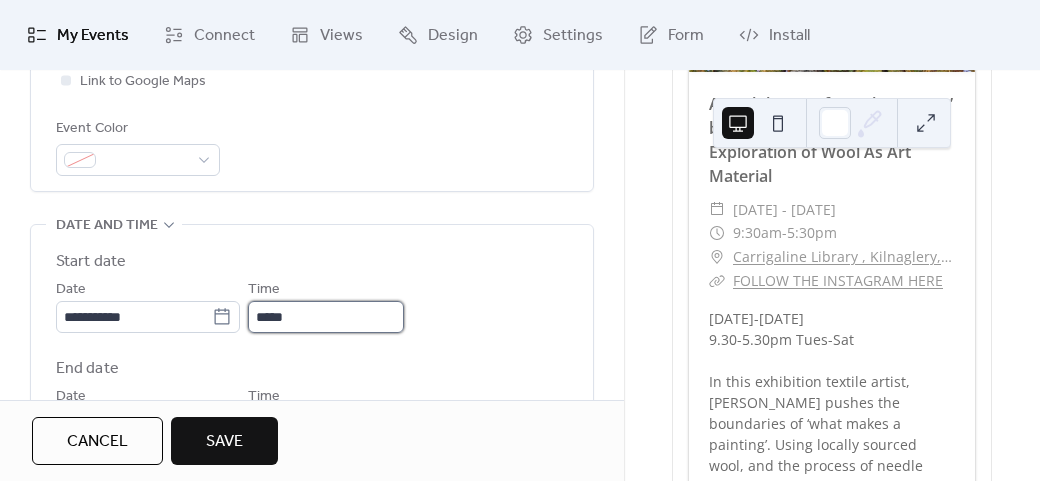 click on "*****" at bounding box center [326, 317] 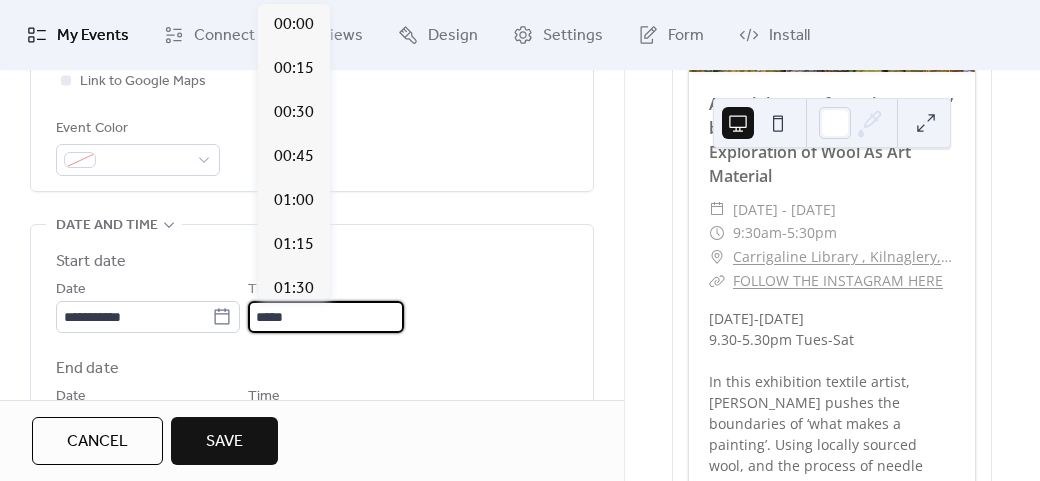 scroll, scrollTop: 2112, scrollLeft: 0, axis: vertical 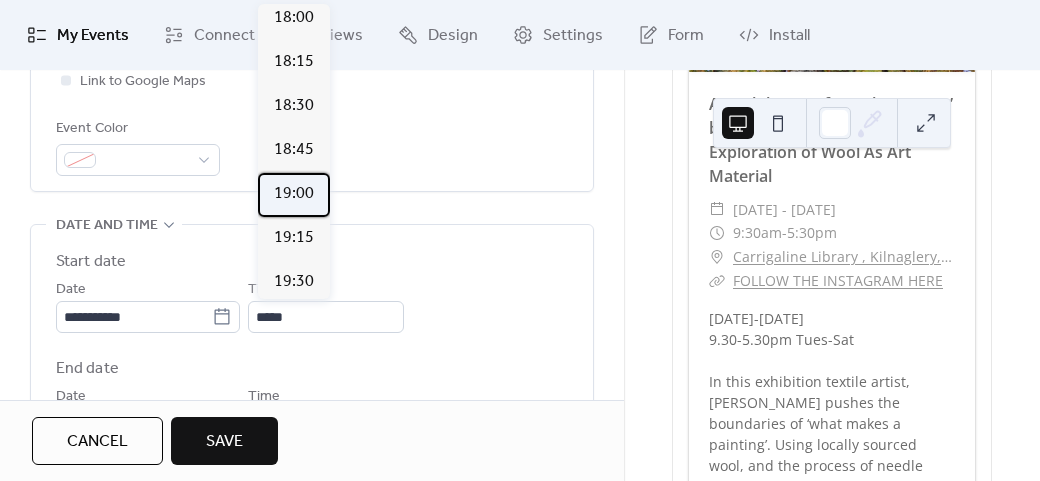 click on "19:00" at bounding box center [294, 194] 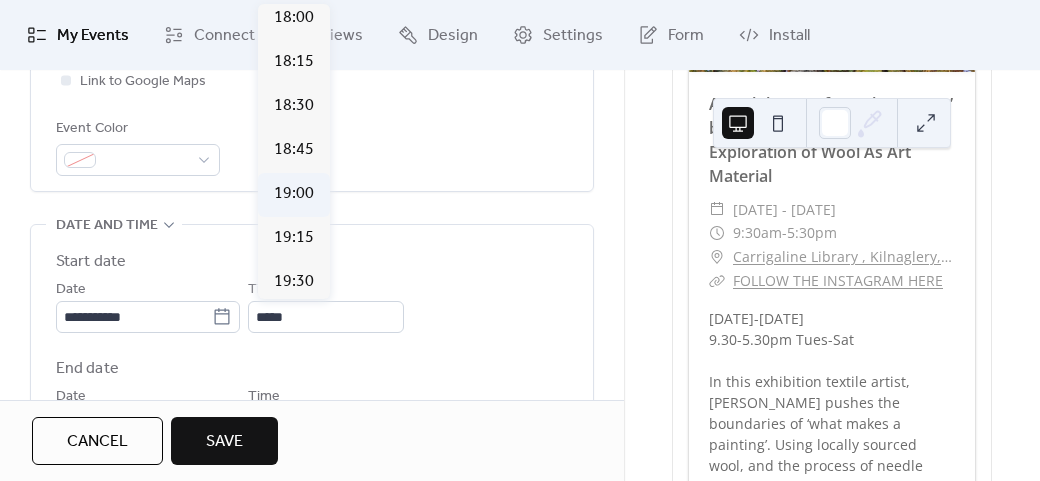 type on "*****" 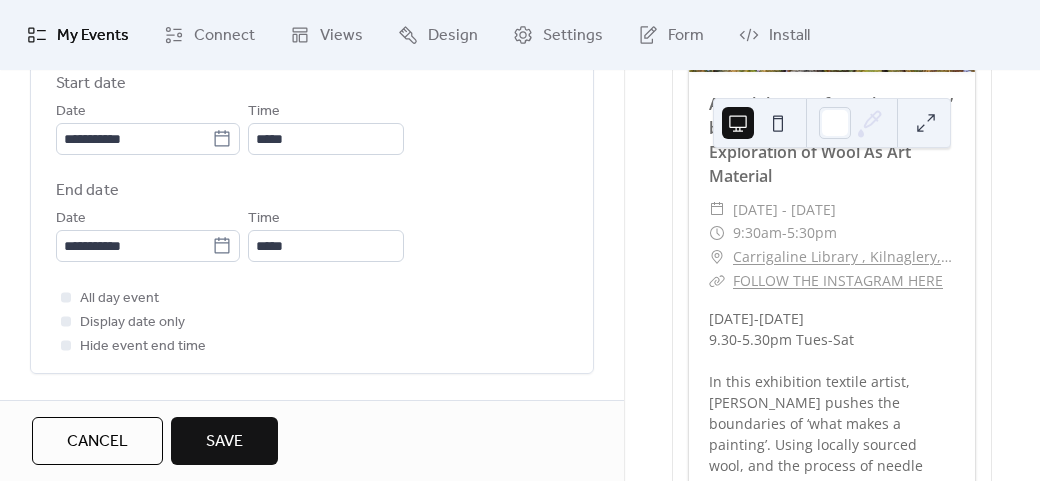 scroll, scrollTop: 744, scrollLeft: 0, axis: vertical 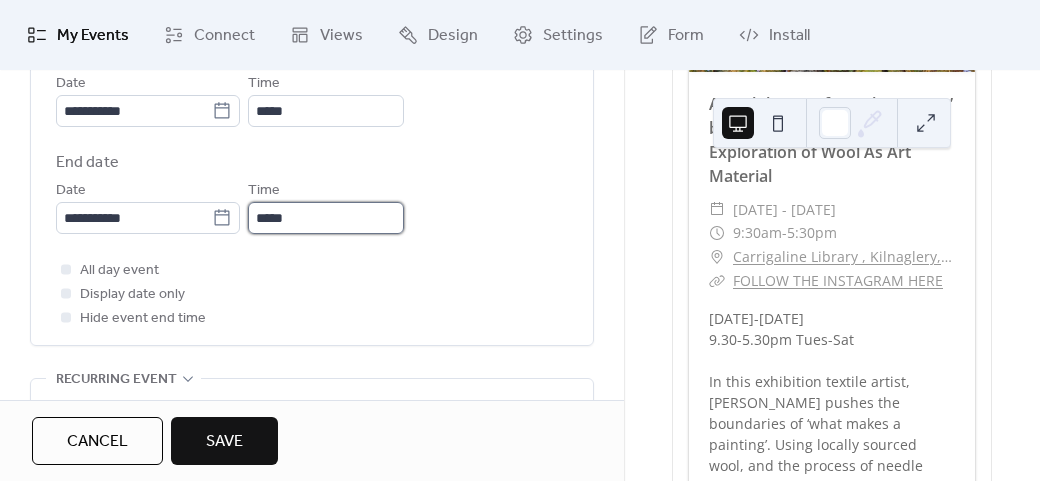 click on "*****" at bounding box center (326, 218) 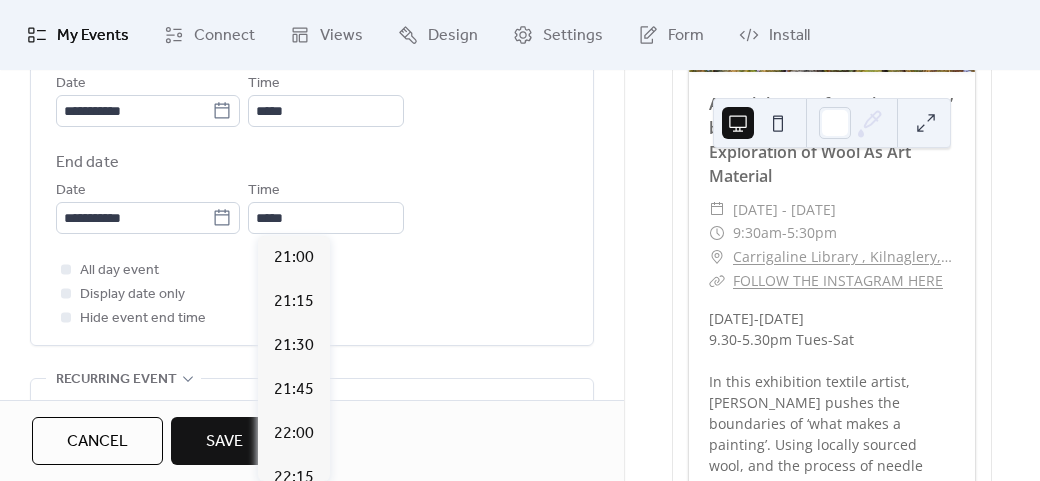 scroll, scrollTop: 314, scrollLeft: 0, axis: vertical 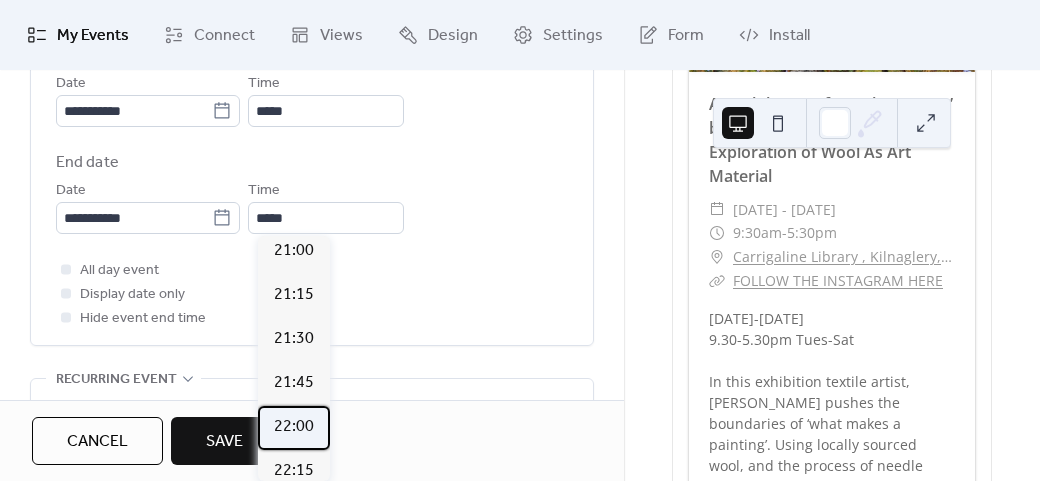 click on "22:00" at bounding box center (294, 427) 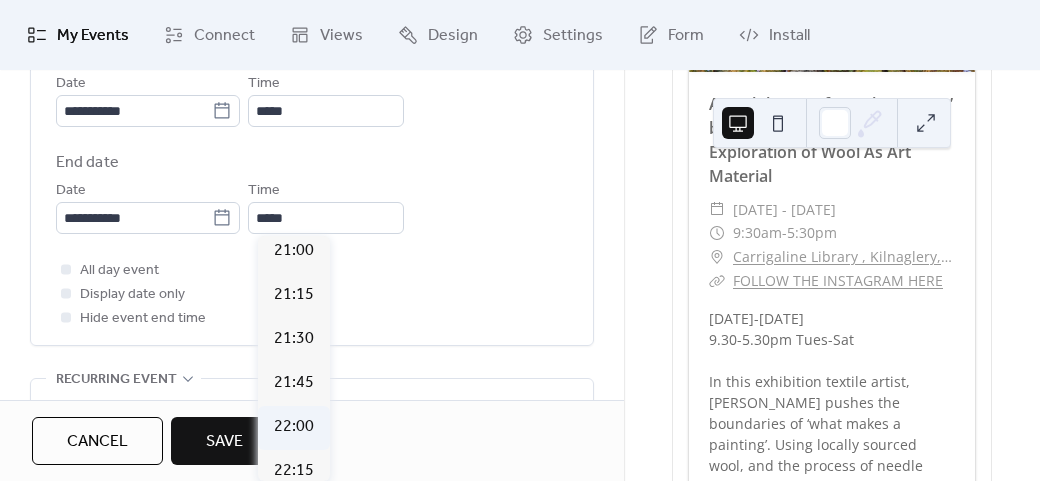 type on "*****" 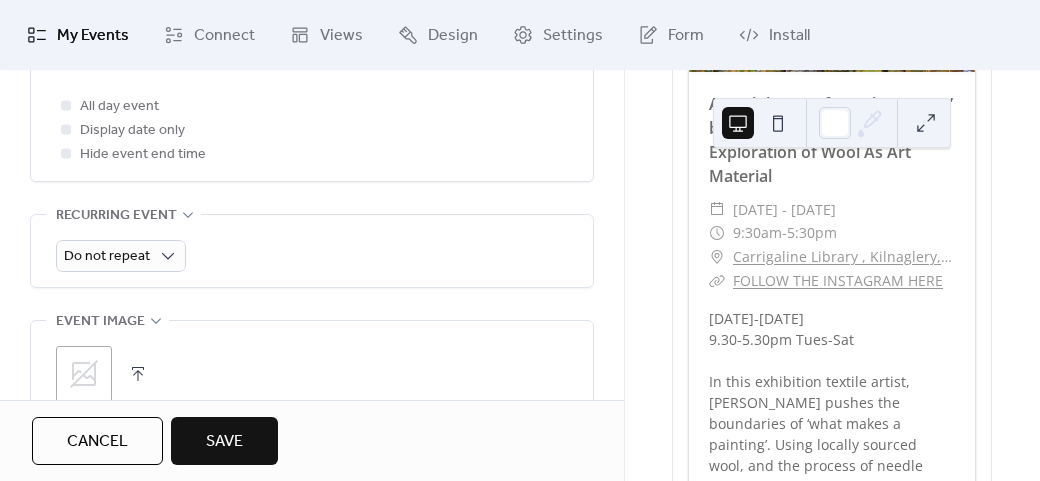 scroll, scrollTop: 939, scrollLeft: 0, axis: vertical 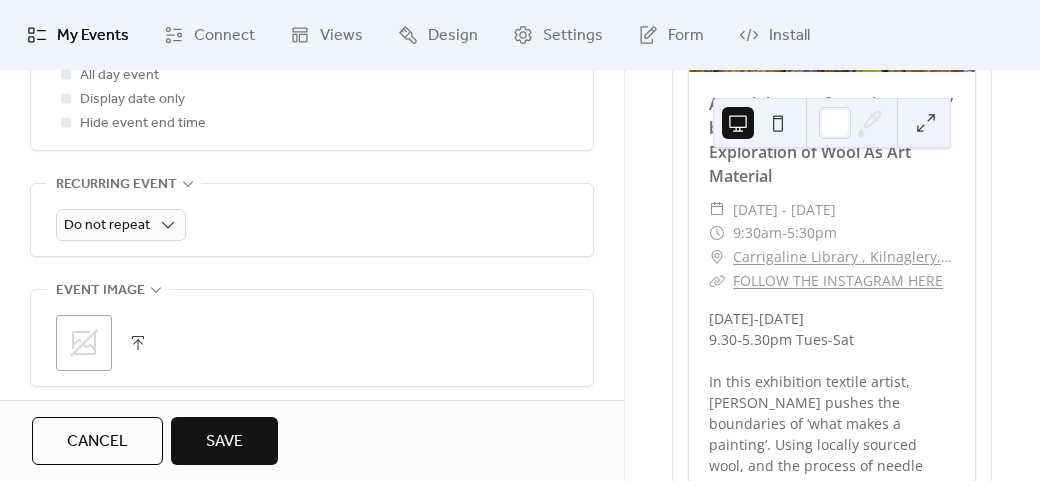 click 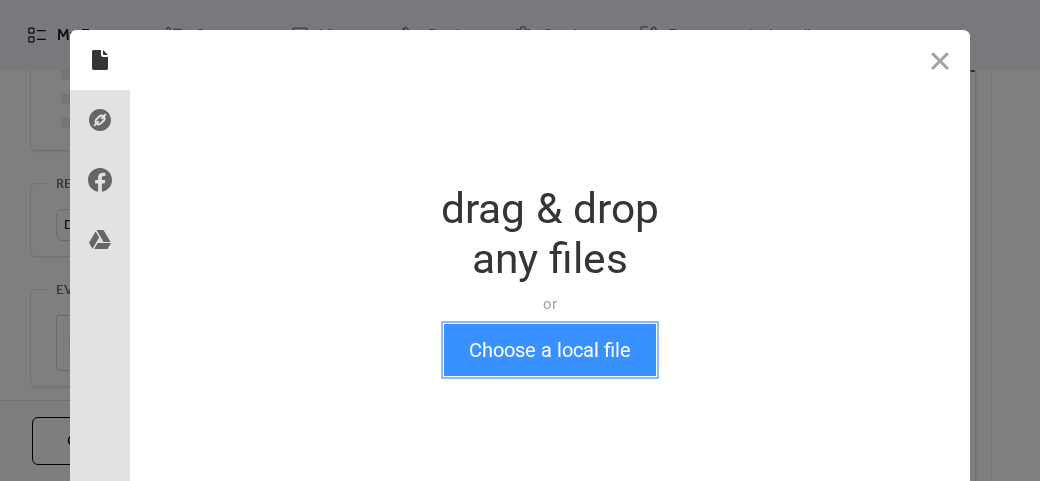 click on "Choose a local file" at bounding box center (550, 350) 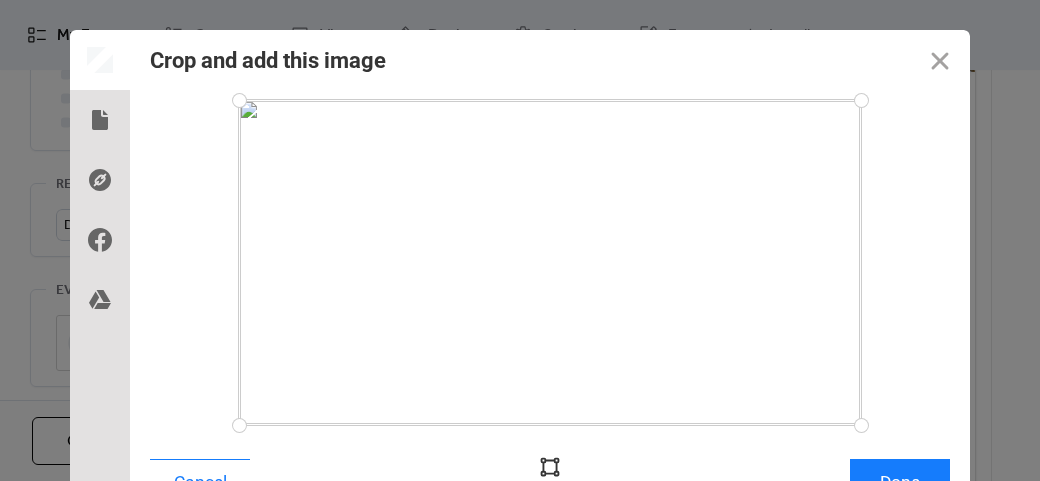 scroll, scrollTop: 24, scrollLeft: 0, axis: vertical 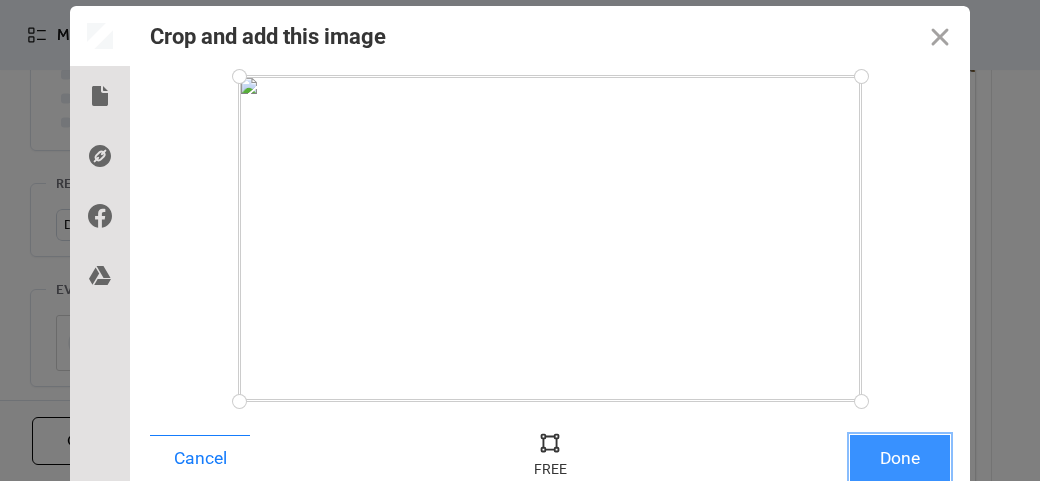 click on "Done" at bounding box center (900, 458) 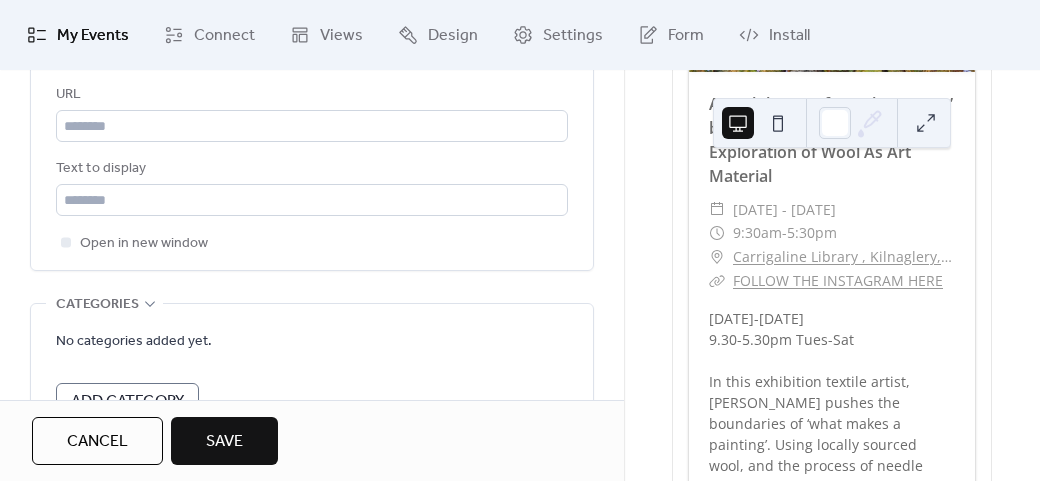 scroll, scrollTop: 1272, scrollLeft: 0, axis: vertical 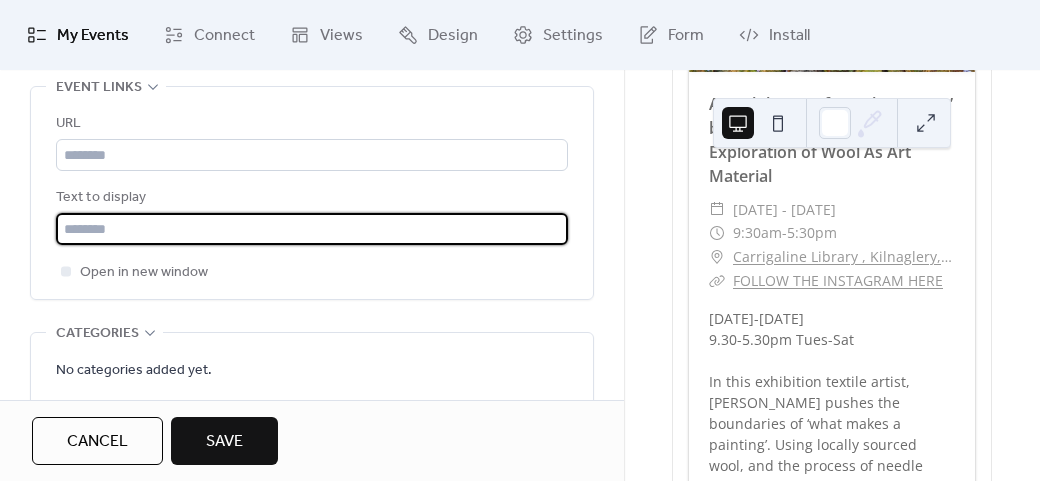 click at bounding box center [312, 229] 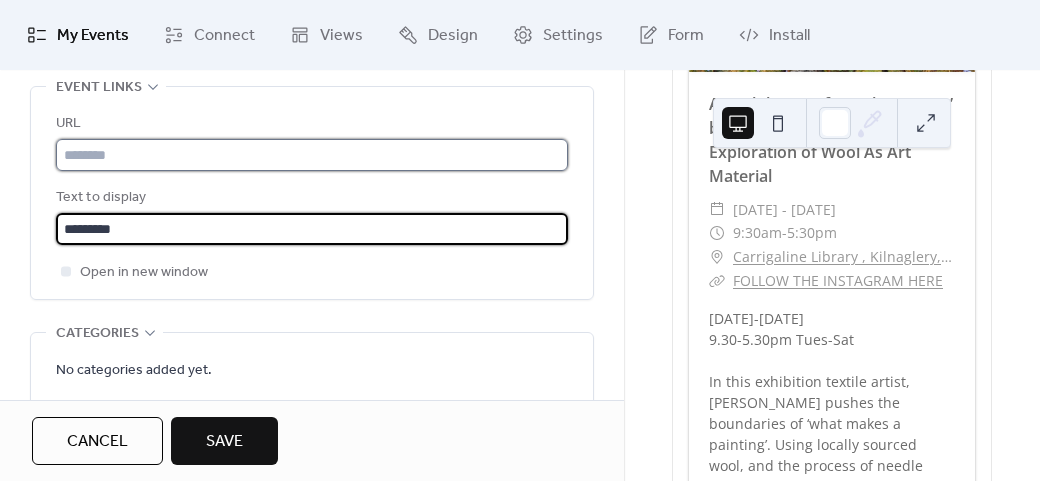 click at bounding box center [312, 155] 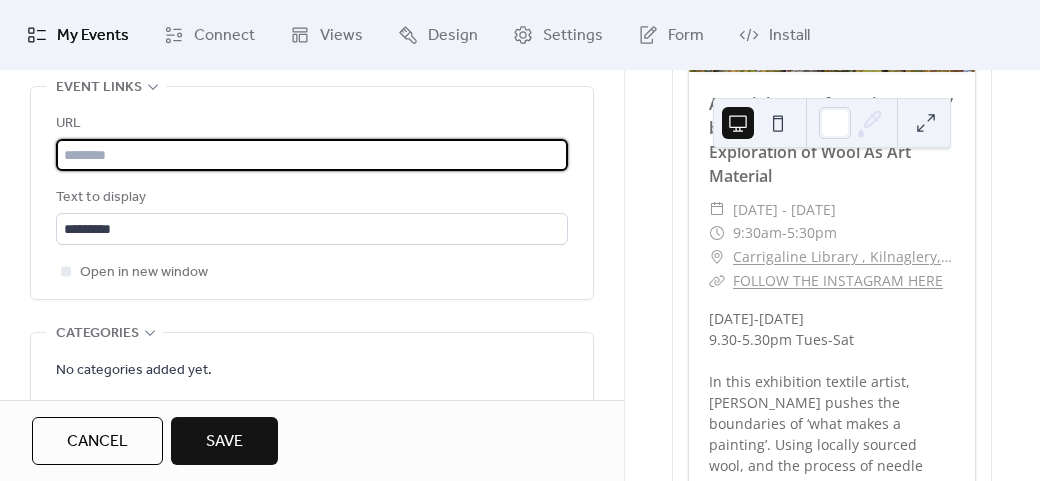 paste on "**********" 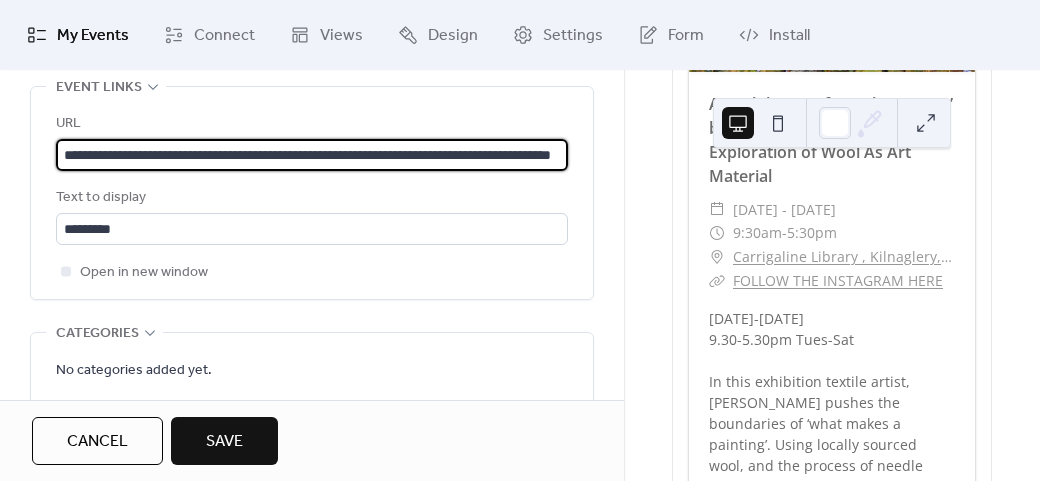 scroll, scrollTop: 0, scrollLeft: 135, axis: horizontal 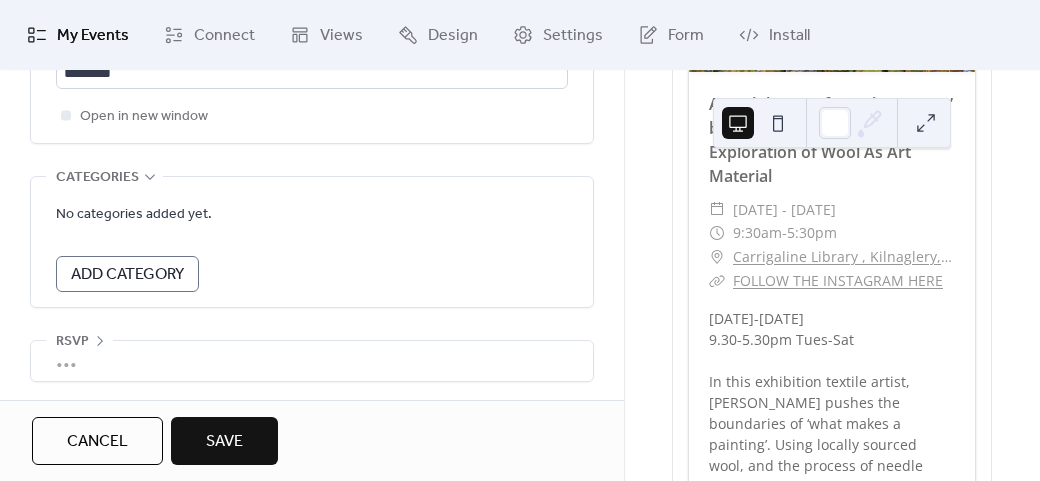 type on "**********" 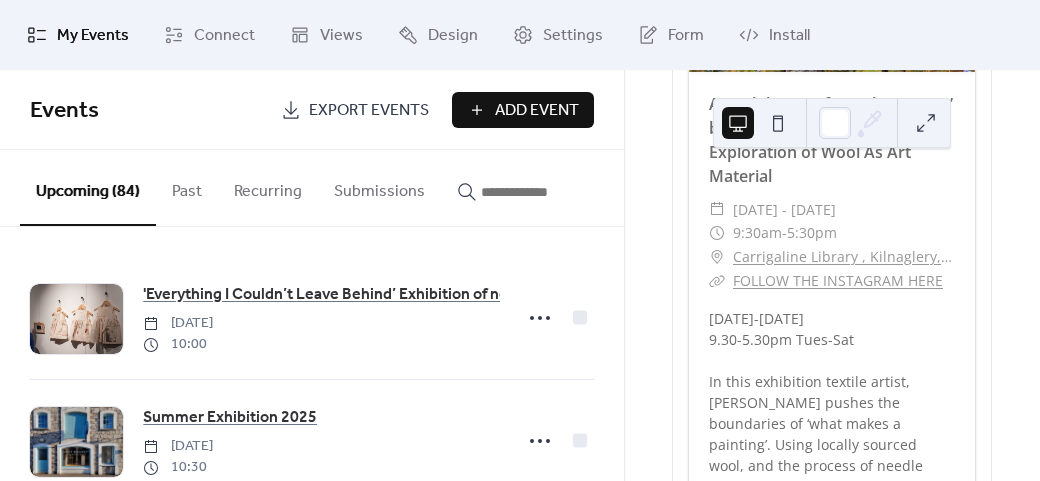 click on "Add Event" at bounding box center [537, 111] 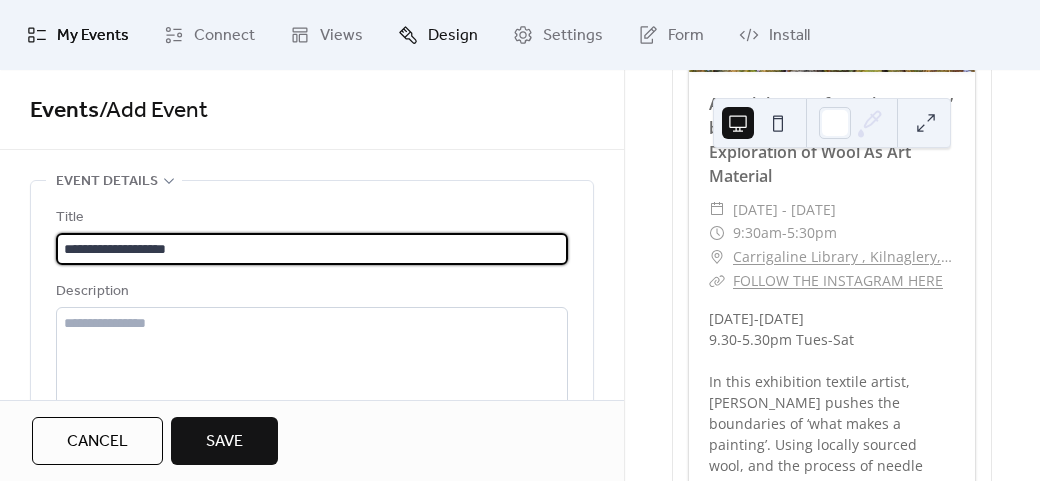 type on "**********" 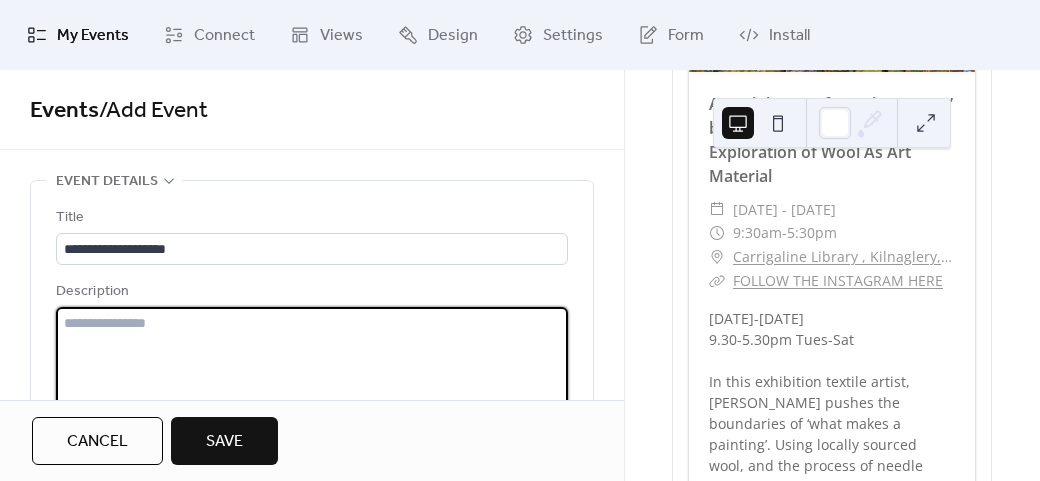 click at bounding box center (312, 383) 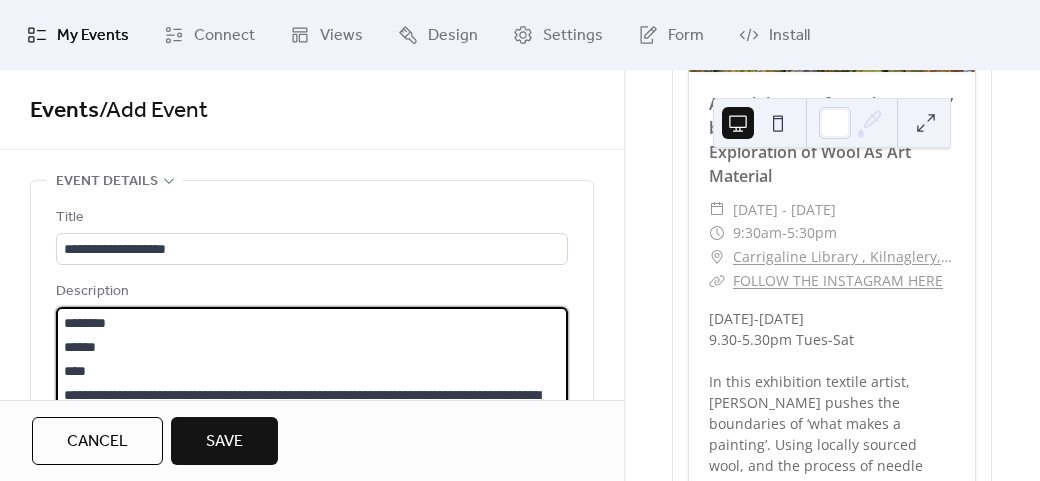 scroll, scrollTop: 93, scrollLeft: 0, axis: vertical 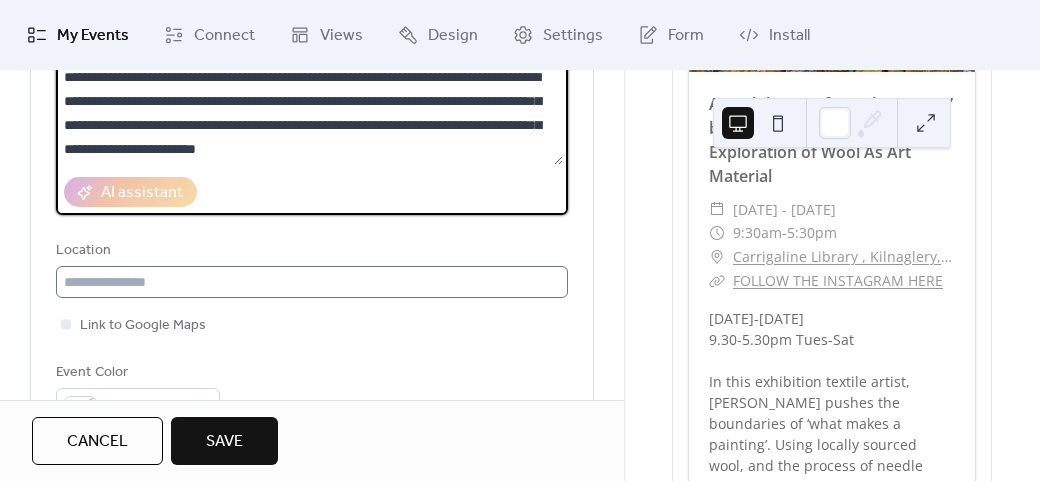 type on "**********" 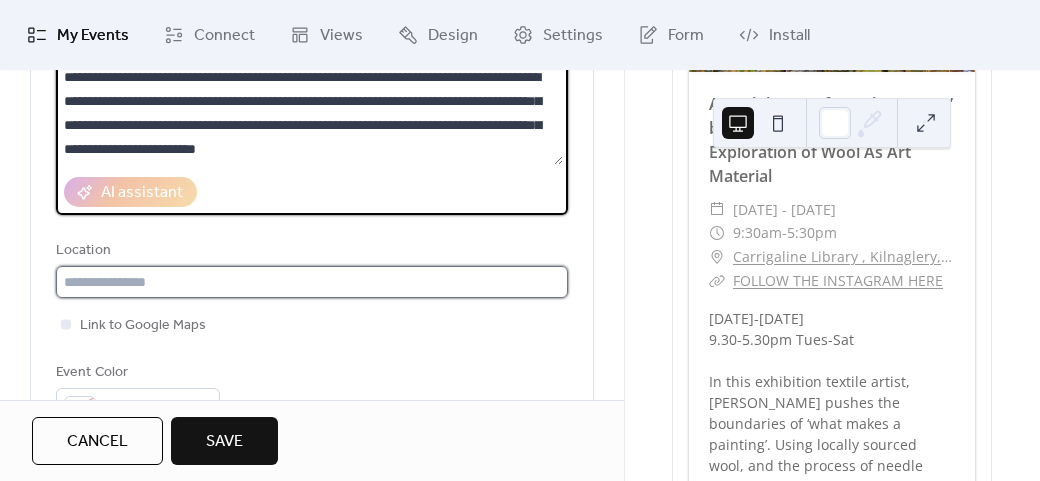 click at bounding box center [312, 282] 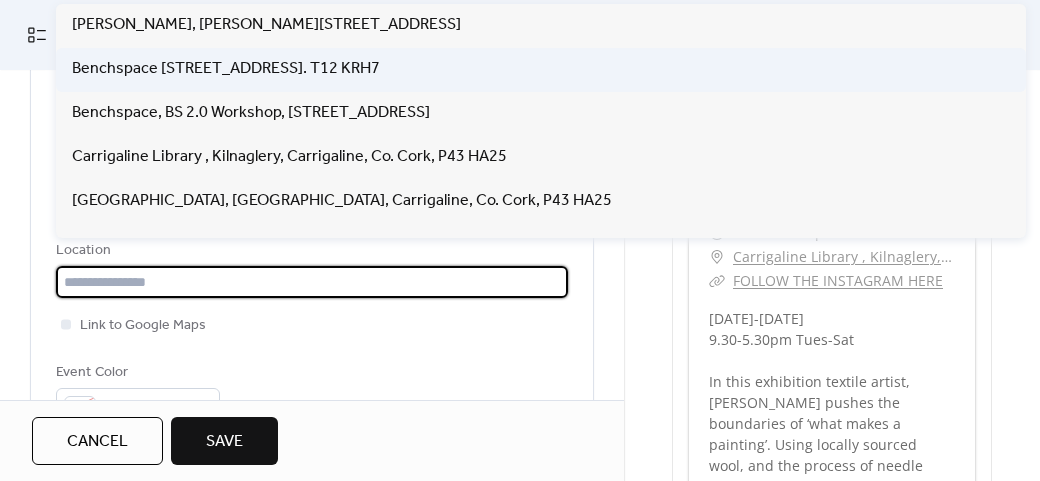 drag, startPoint x: 237, startPoint y: 285, endPoint x: 276, endPoint y: 62, distance: 226.38463 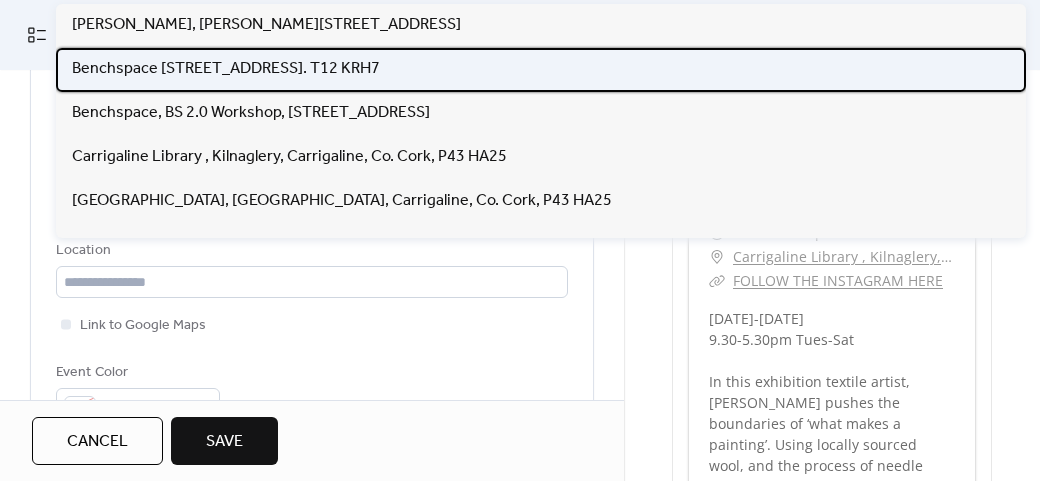 click on "Benchspace [STREET_ADDRESS]. T12 KRH7" at bounding box center [226, 69] 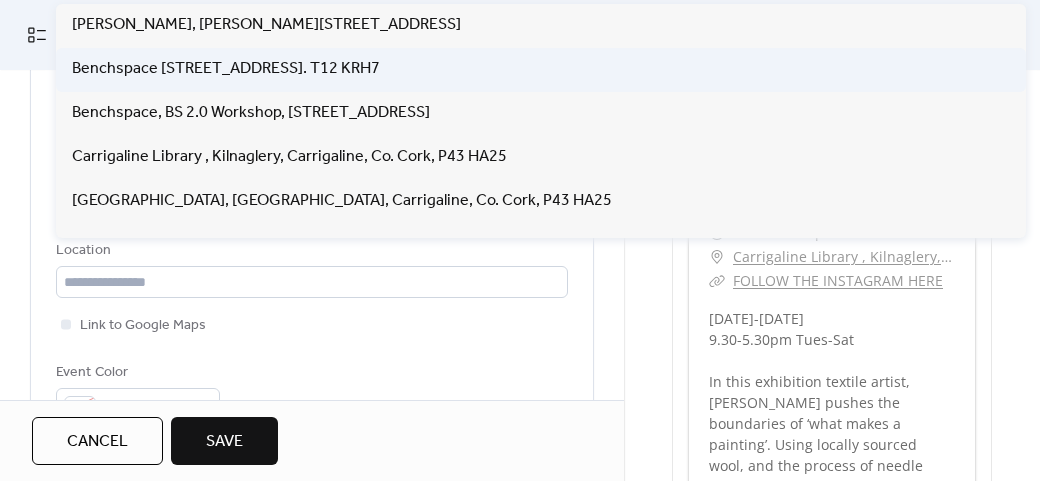 type on "**********" 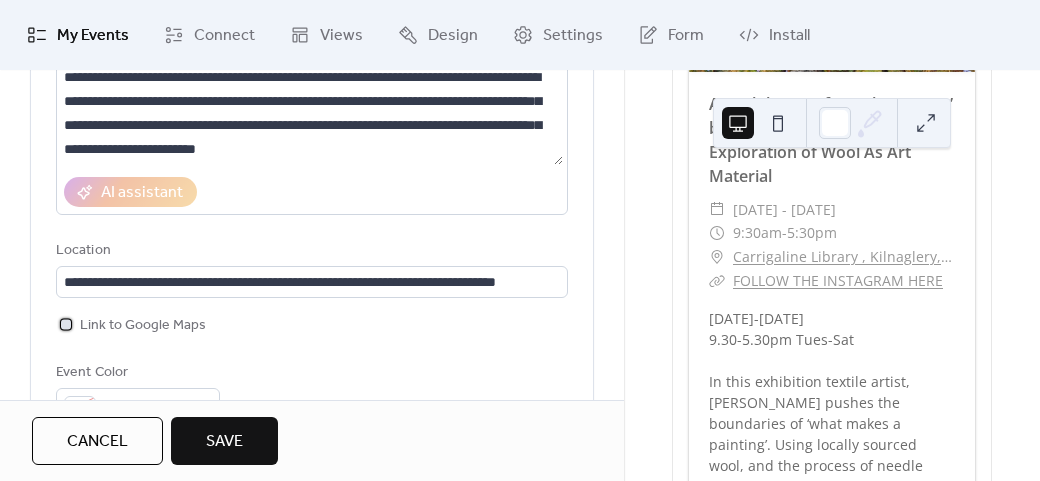 click on "Link to Google Maps" at bounding box center [143, 326] 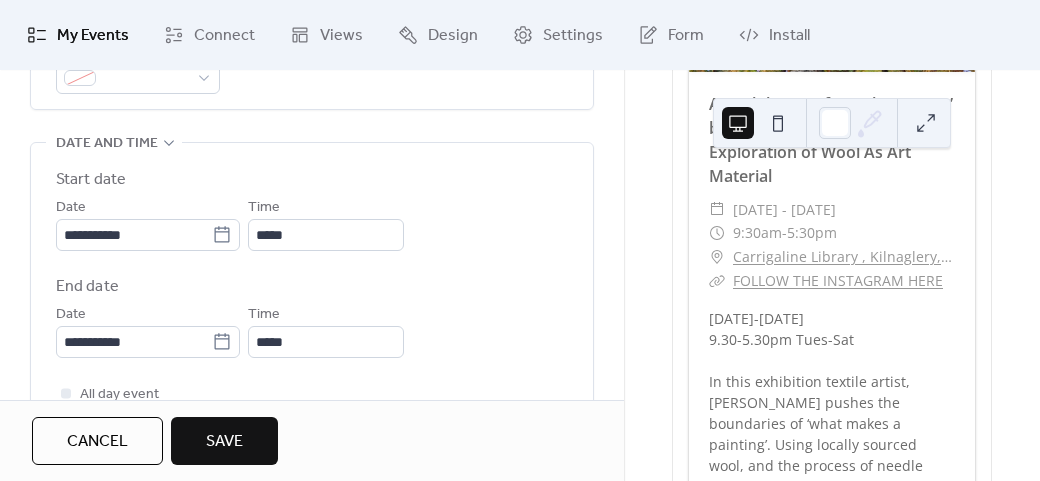 scroll, scrollTop: 656, scrollLeft: 0, axis: vertical 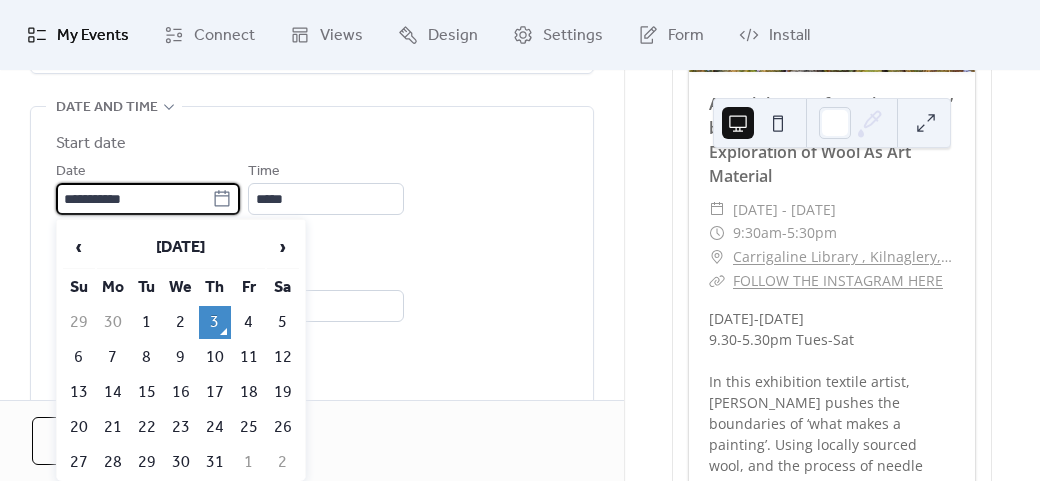 click on "**********" at bounding box center [134, 199] 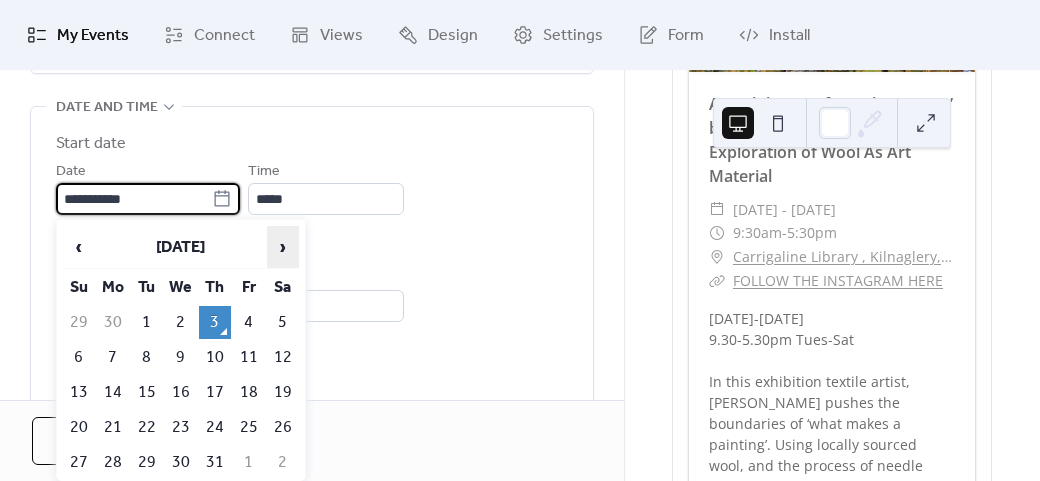 click on "›" at bounding box center (283, 247) 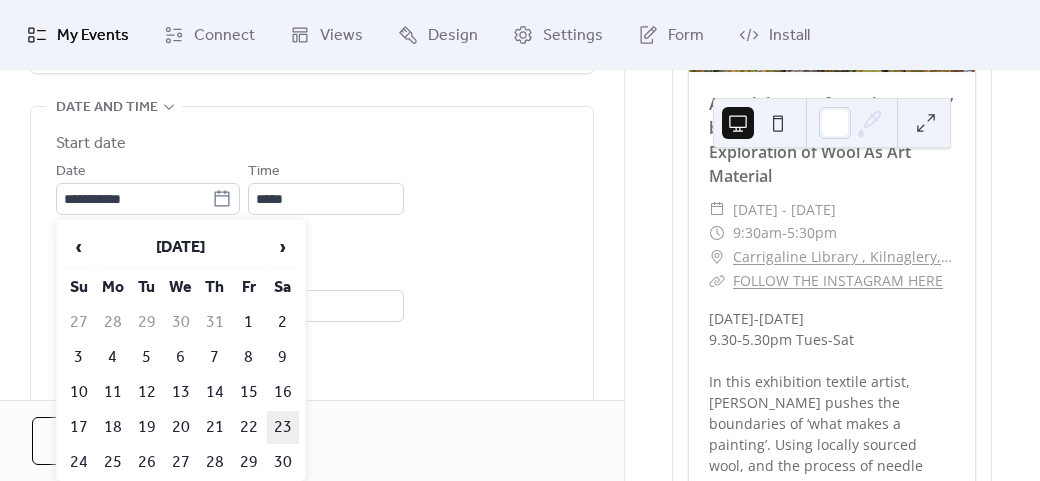 click on "23" at bounding box center [283, 427] 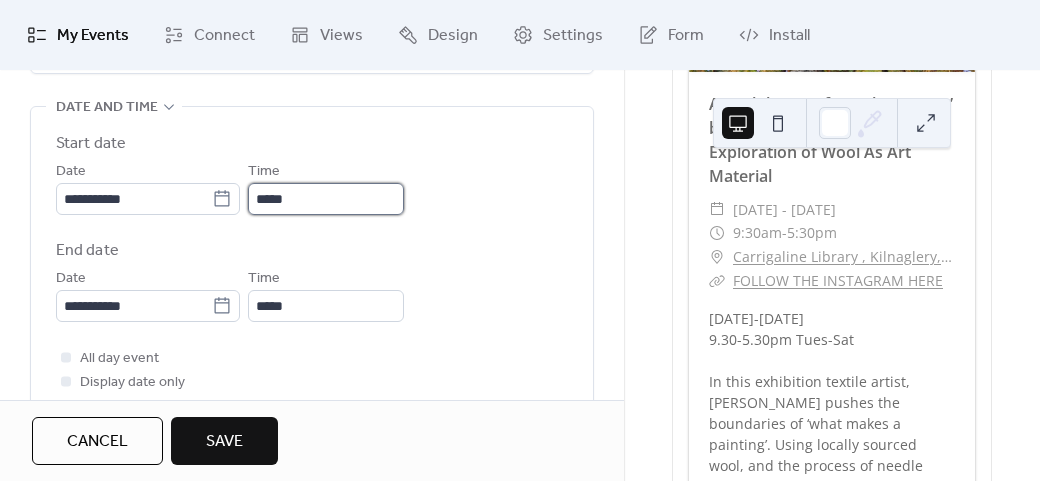 click on "*****" at bounding box center [326, 199] 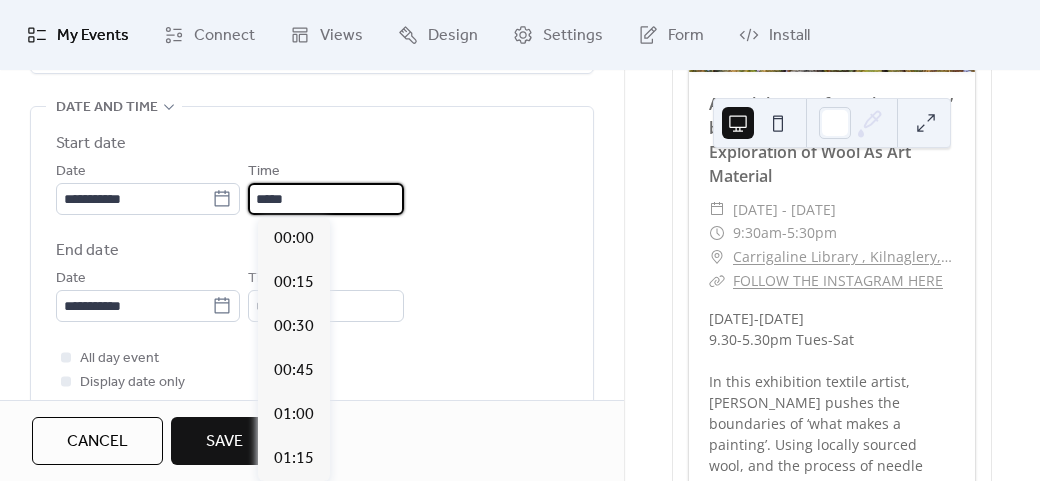 scroll, scrollTop: 2112, scrollLeft: 0, axis: vertical 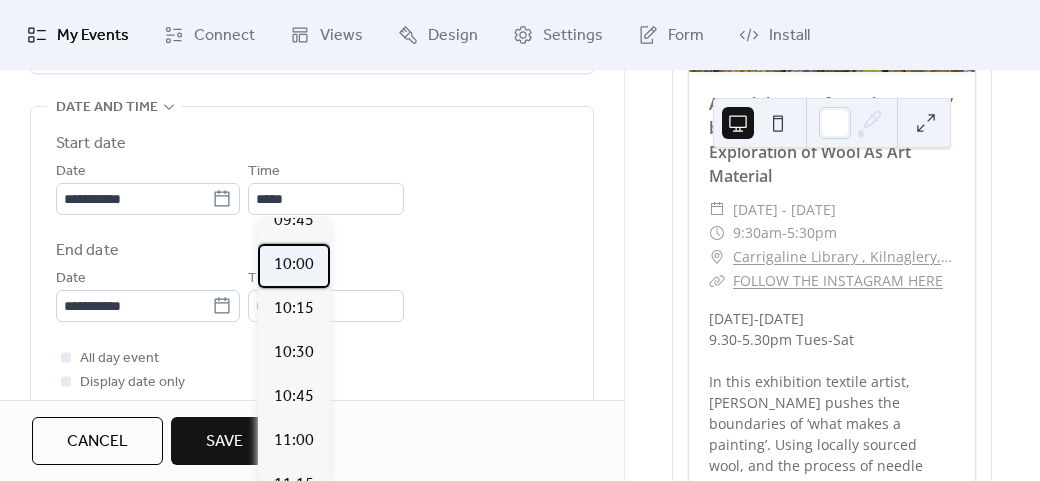 click on "10:00" at bounding box center (294, 266) 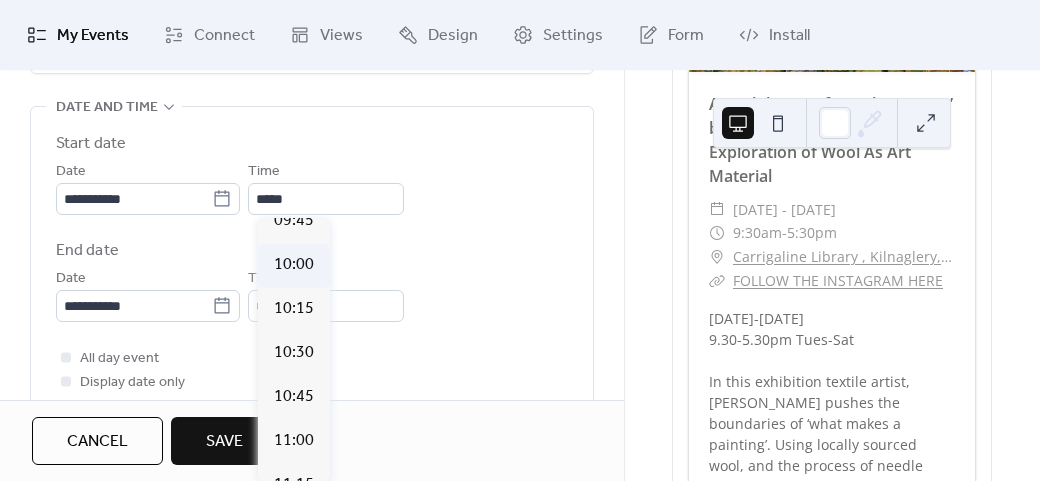 type on "*****" 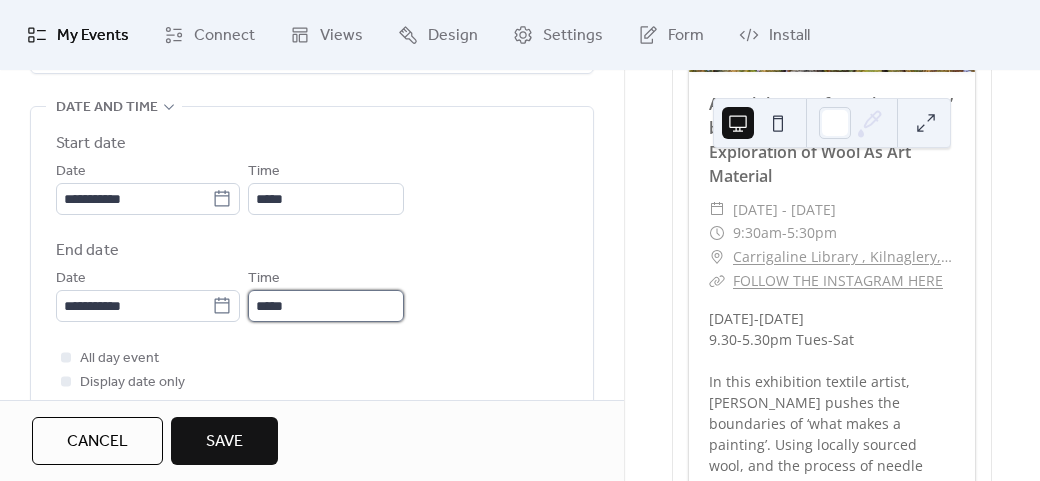click on "*****" at bounding box center [326, 306] 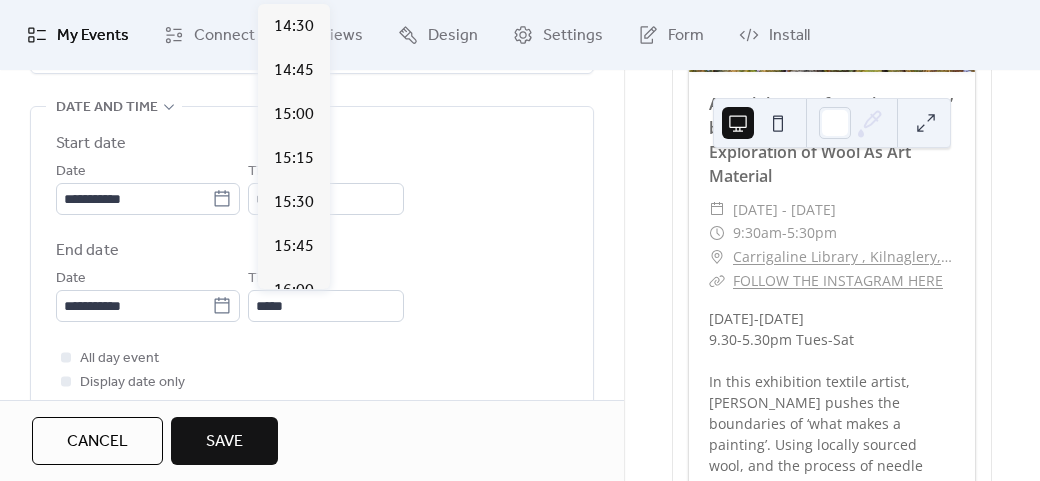 scroll, scrollTop: 762, scrollLeft: 0, axis: vertical 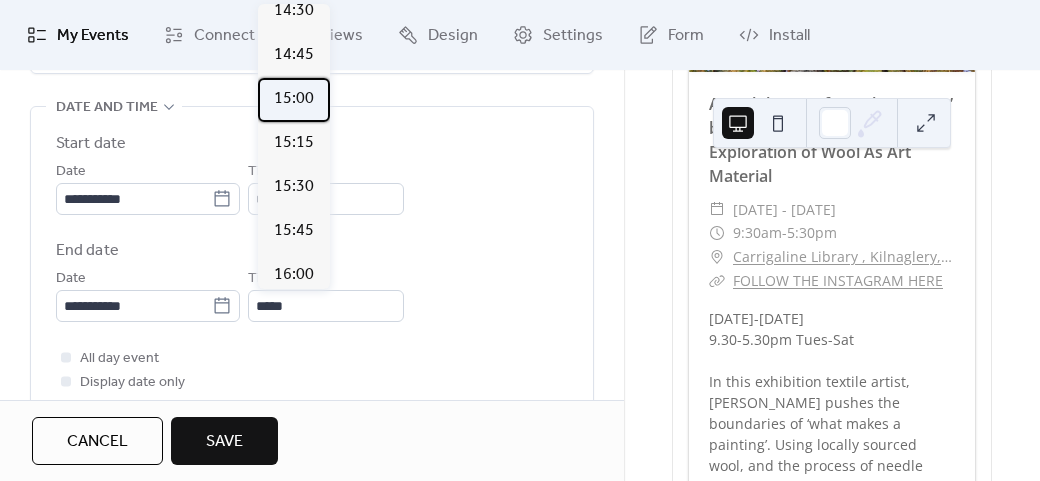 click on "15:00" at bounding box center [294, 99] 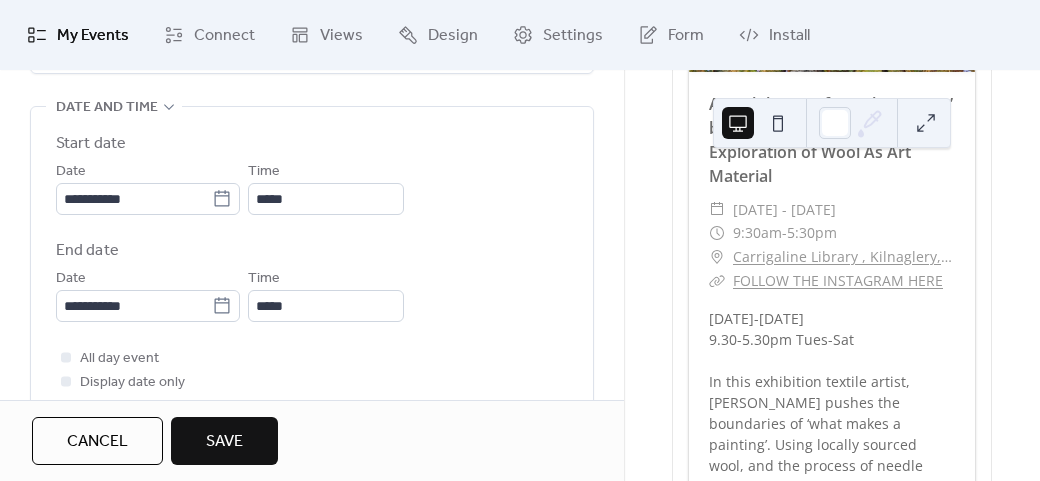type on "*****" 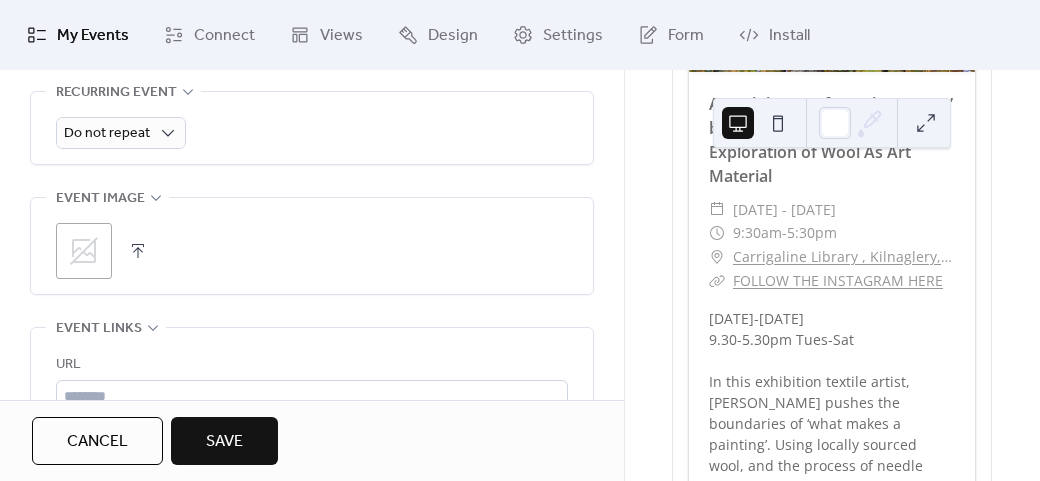 scroll, scrollTop: 1049, scrollLeft: 0, axis: vertical 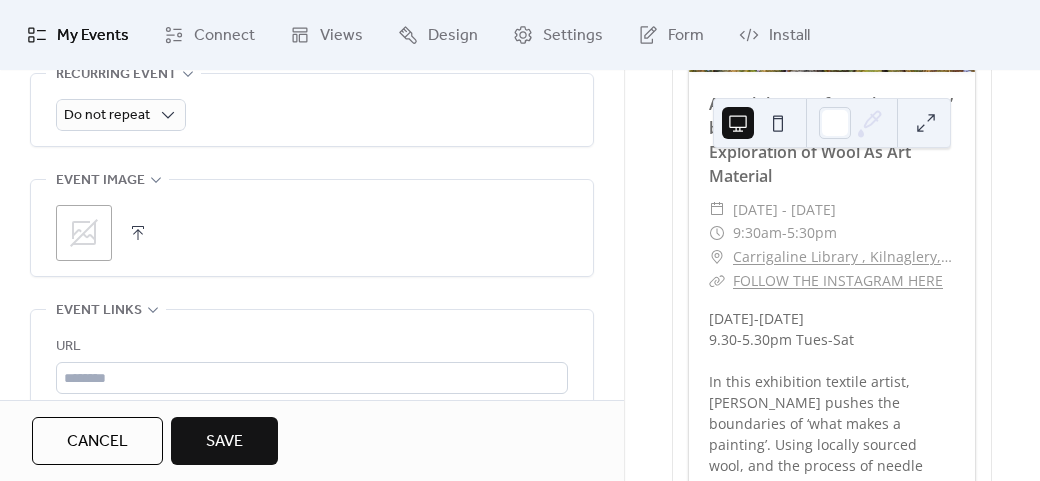 click on ";" at bounding box center (312, 233) 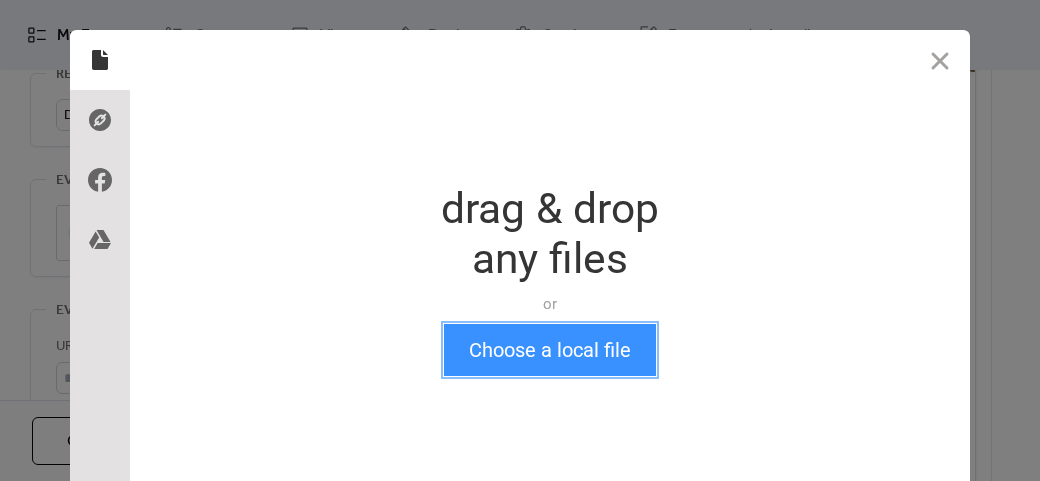 click on "Choose a local file" at bounding box center (550, 350) 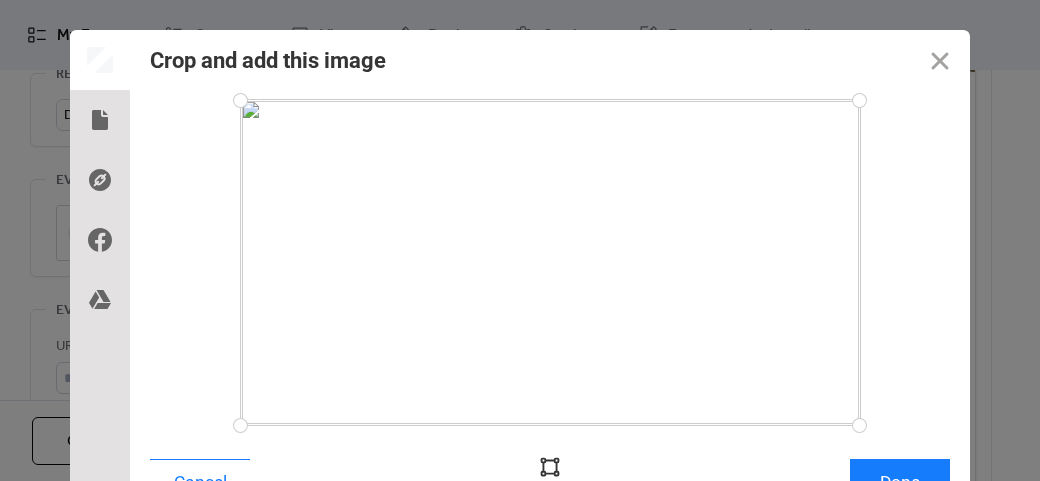 scroll, scrollTop: 24, scrollLeft: 0, axis: vertical 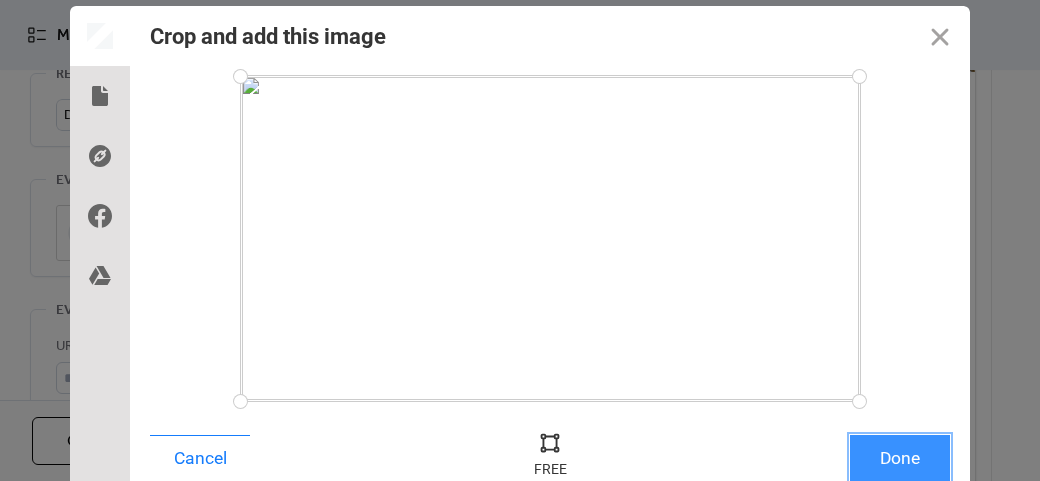 click on "Done" at bounding box center (900, 458) 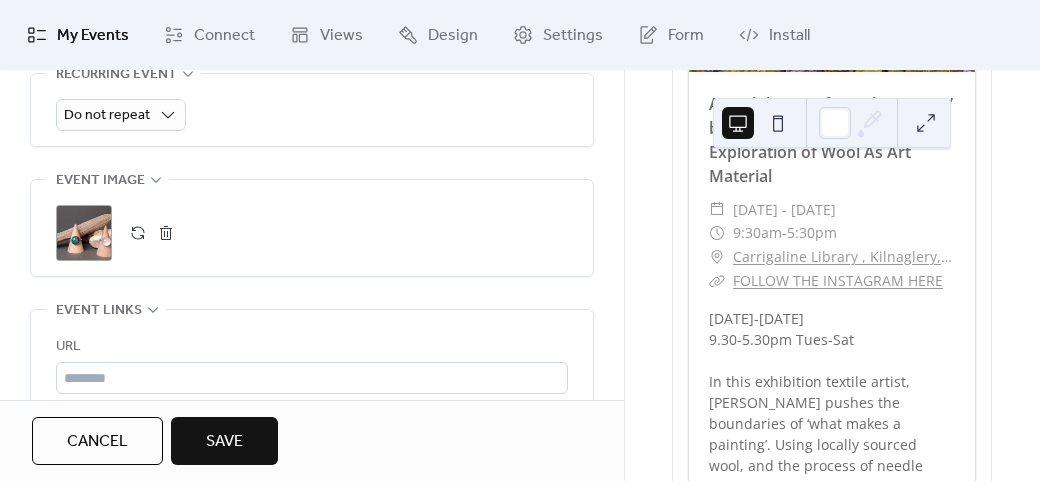 scroll, scrollTop: 1187, scrollLeft: 0, axis: vertical 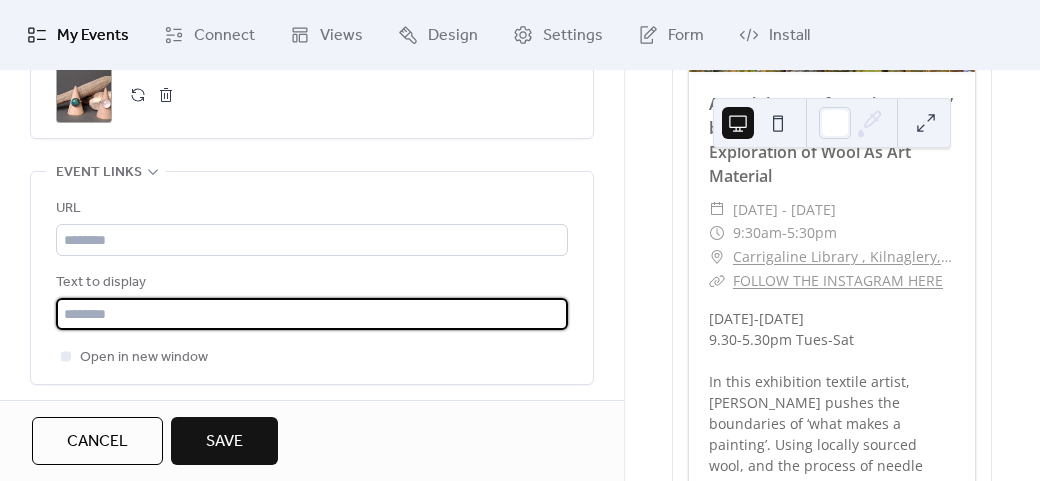 click at bounding box center (312, 314) 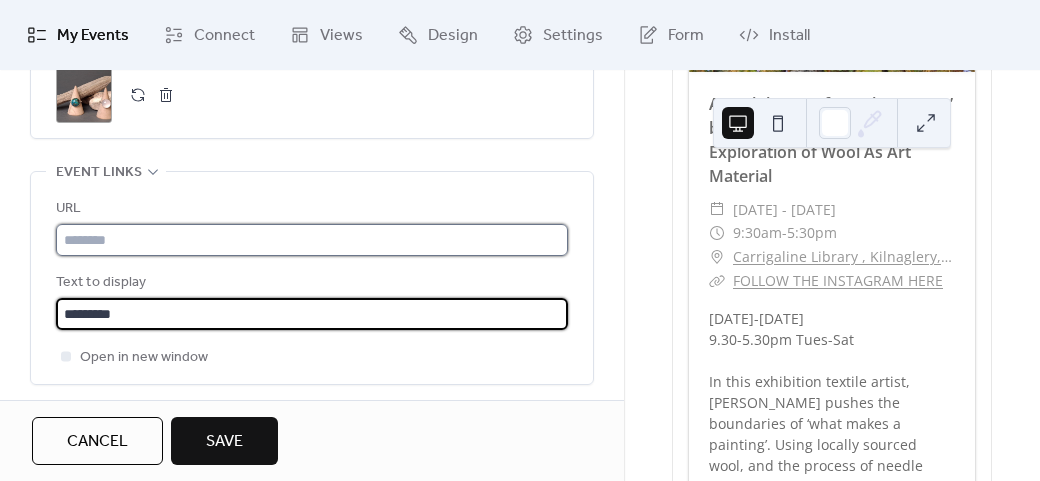 click at bounding box center [312, 240] 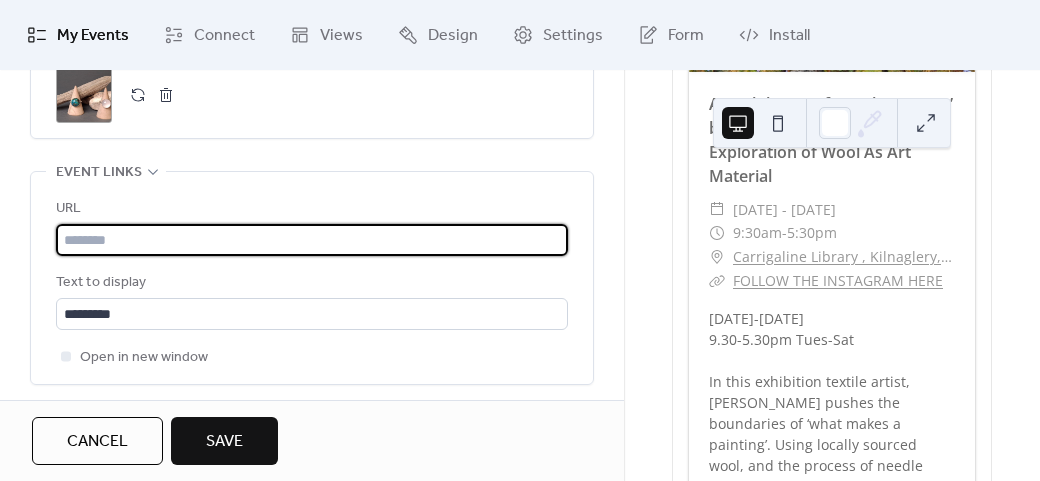 paste on "**********" 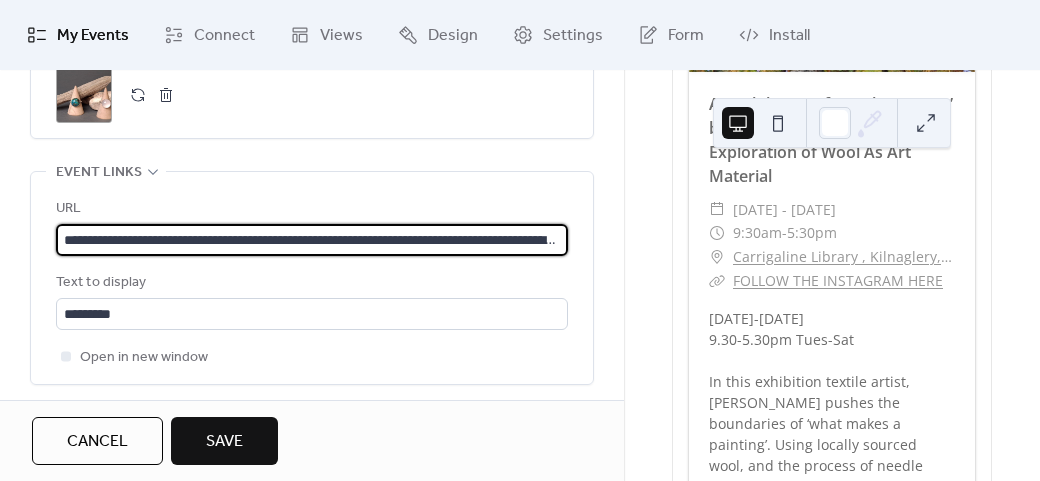 scroll, scrollTop: 0, scrollLeft: 153, axis: horizontal 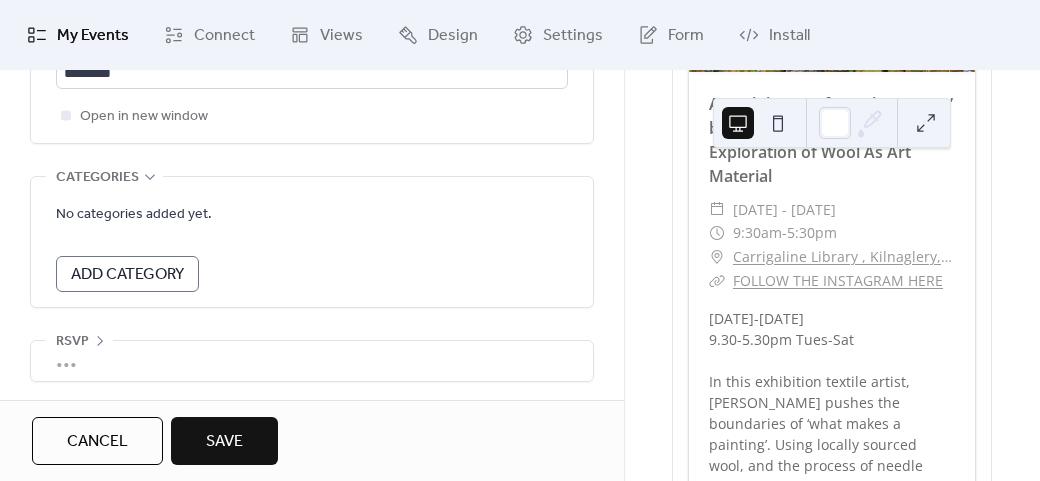 type on "**********" 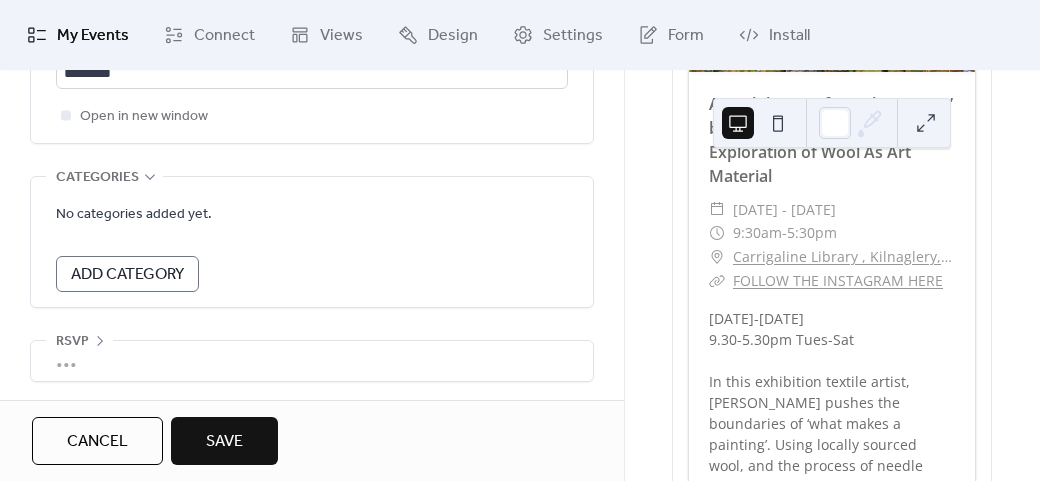 click on "Save" at bounding box center [224, 441] 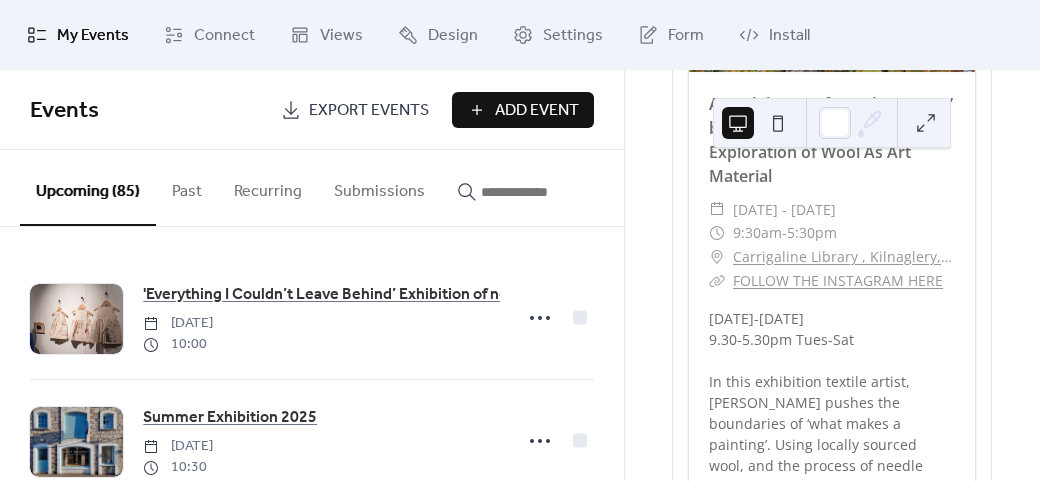 click on "Add Event" at bounding box center [523, 110] 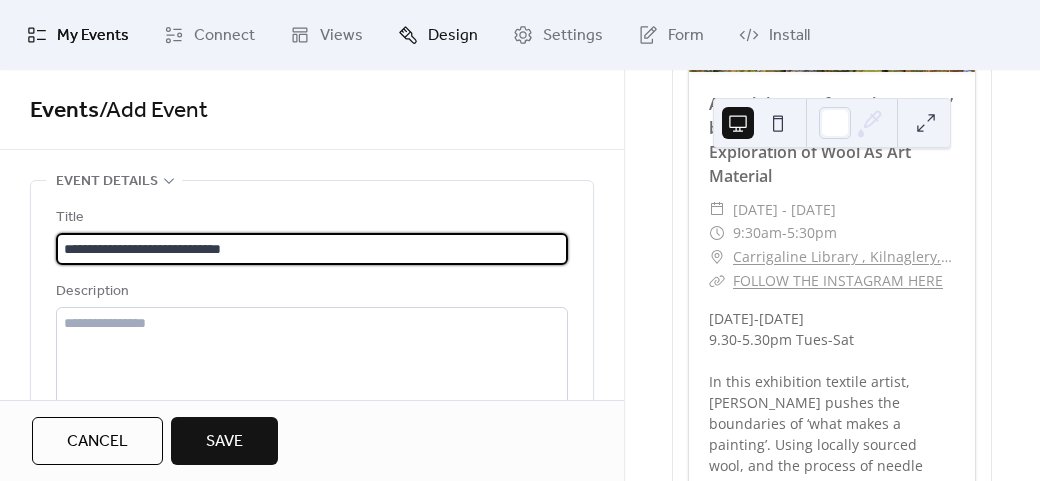 type on "**********" 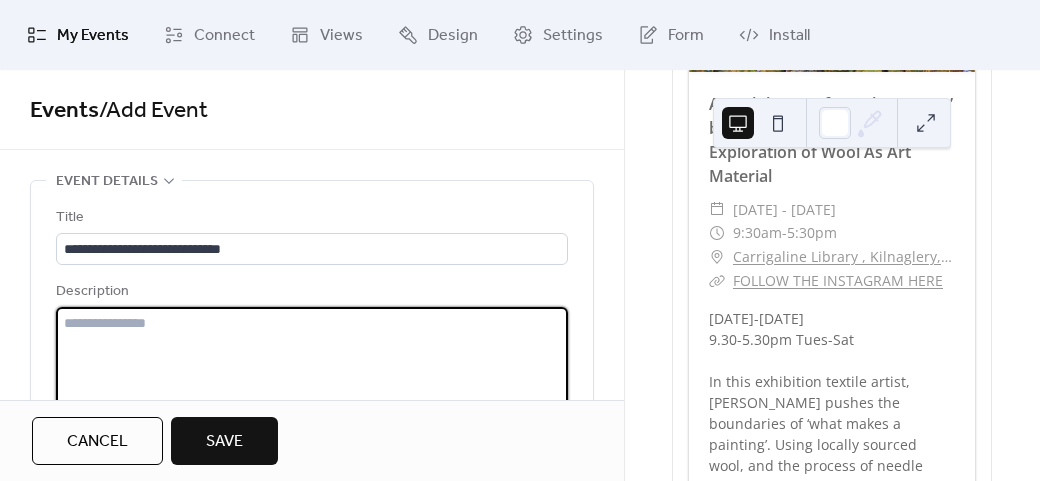 click at bounding box center (312, 383) 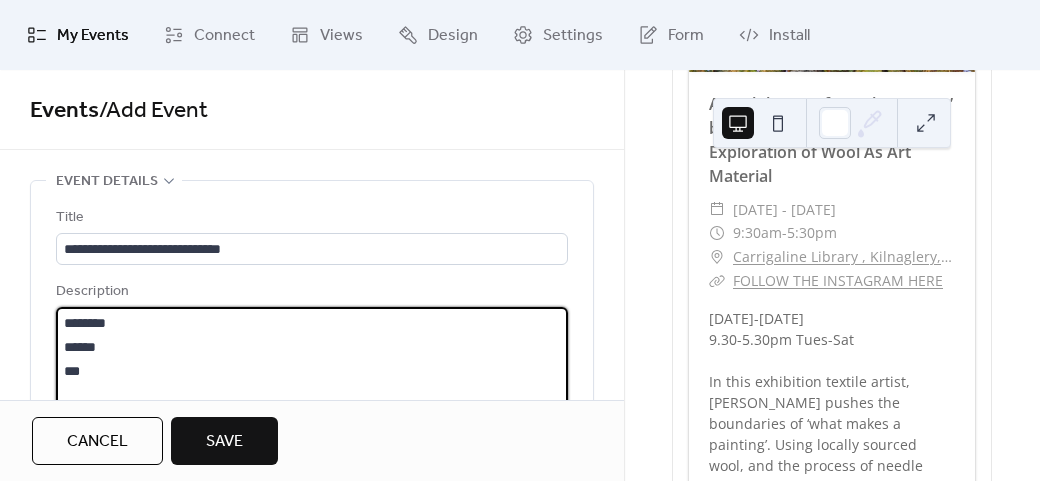 scroll, scrollTop: 69, scrollLeft: 0, axis: vertical 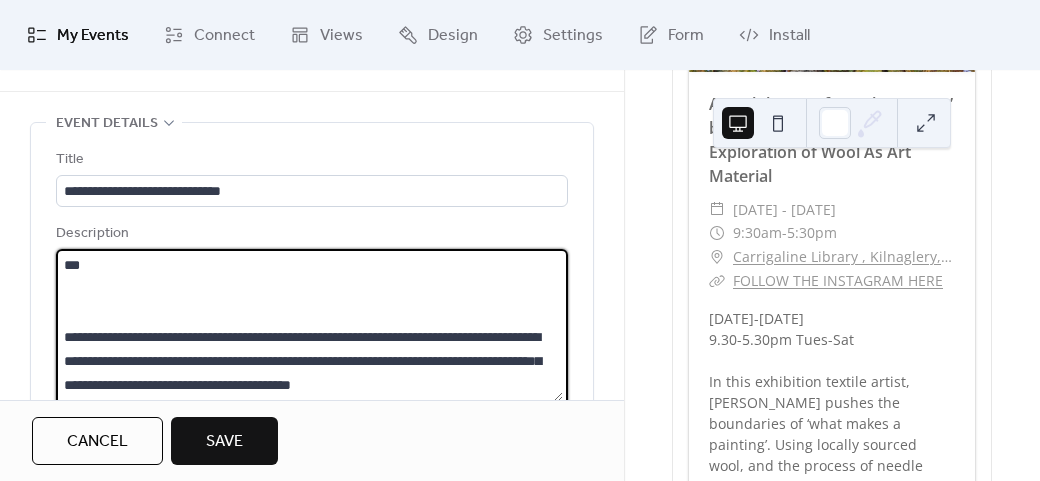 click on "**********" at bounding box center [309, 325] 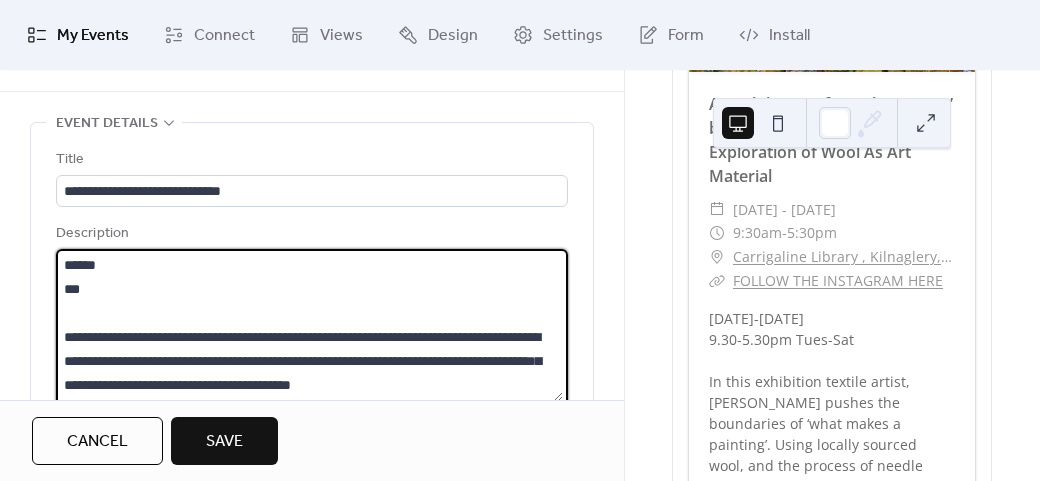scroll, scrollTop: 48, scrollLeft: 0, axis: vertical 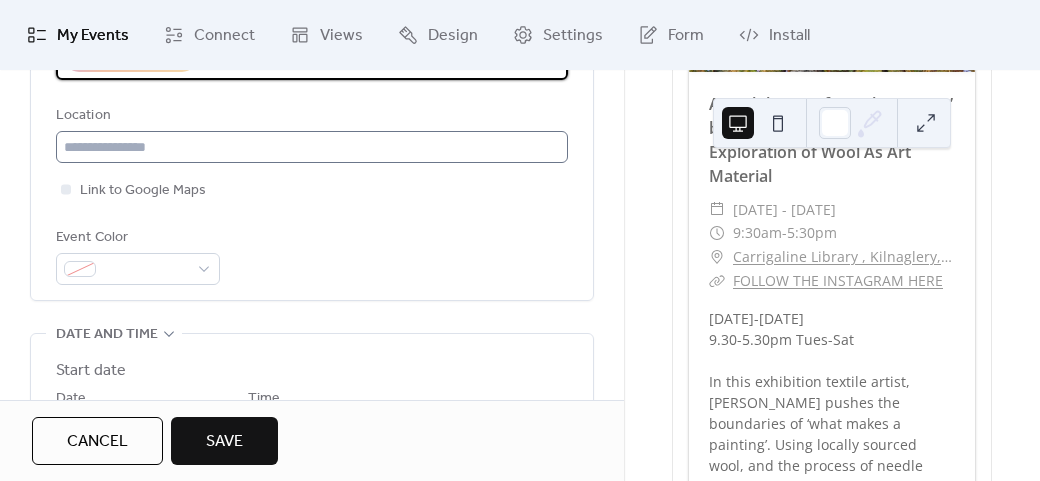type on "**********" 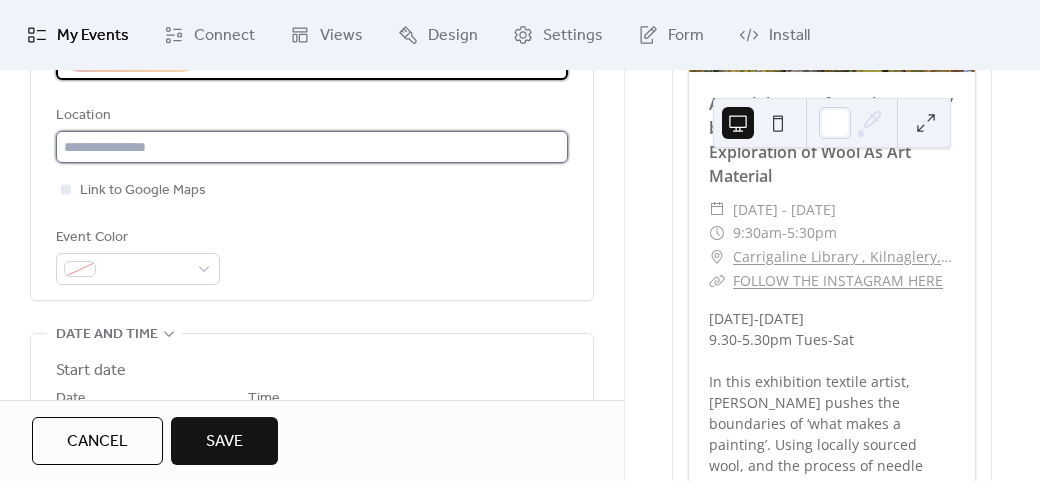 click at bounding box center [312, 147] 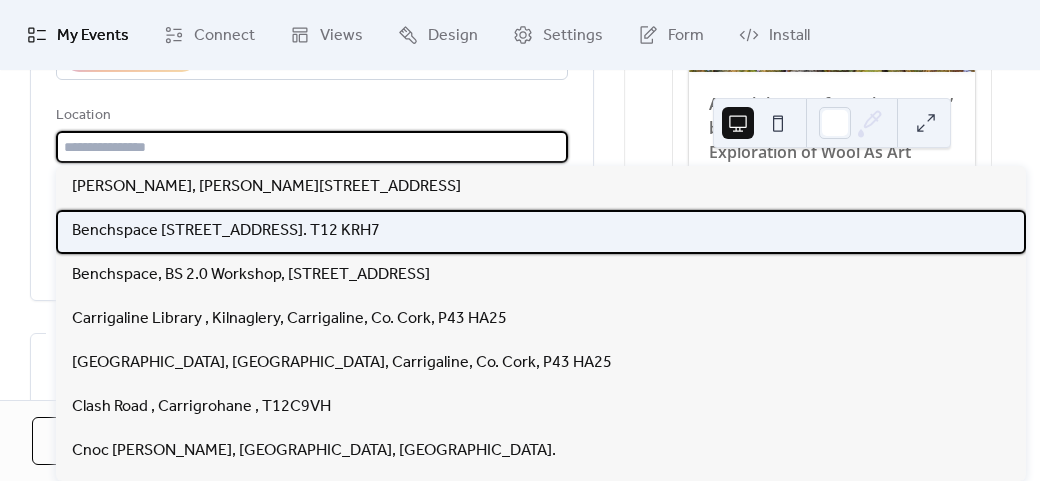 click on "Benchspace [STREET_ADDRESS]. T12 KRH7" at bounding box center (541, 232) 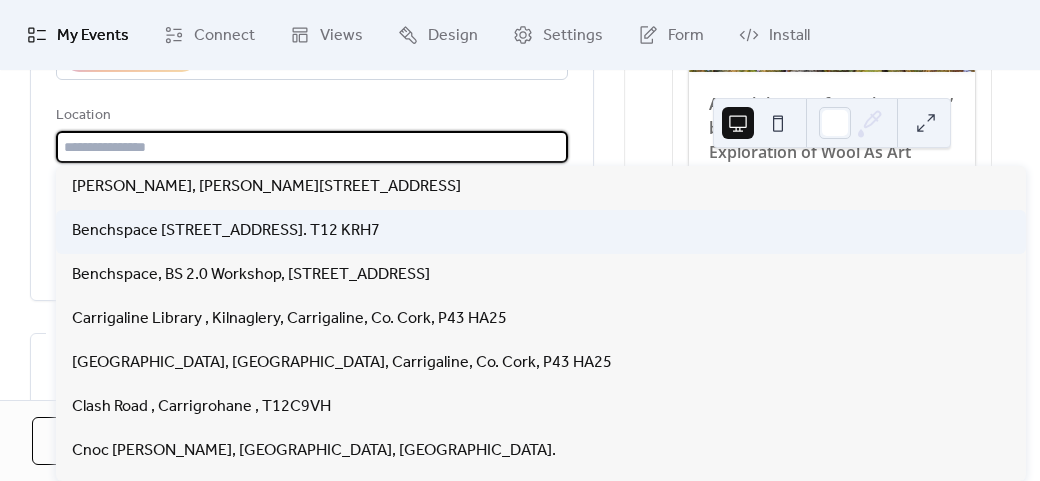 type on "**********" 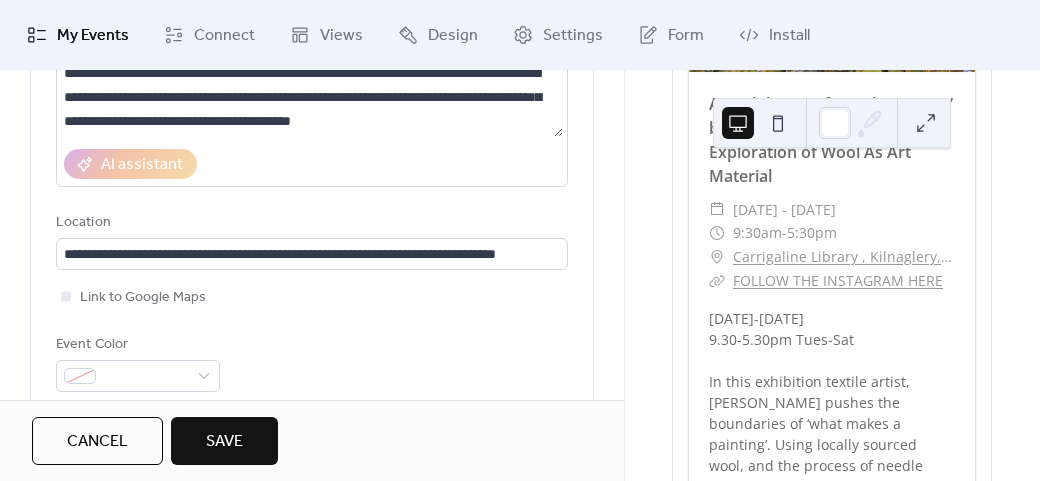 scroll, scrollTop: 326, scrollLeft: 0, axis: vertical 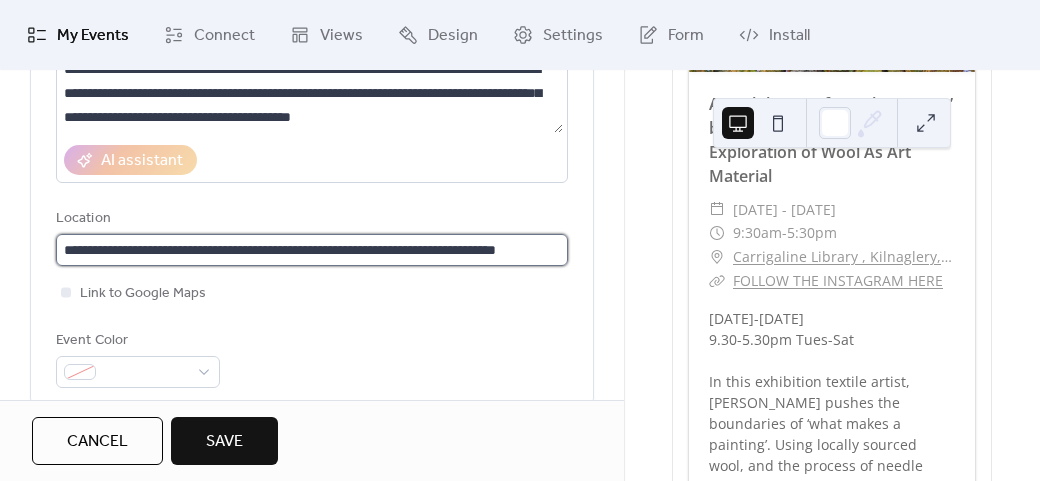 click on "**********" at bounding box center [312, 250] 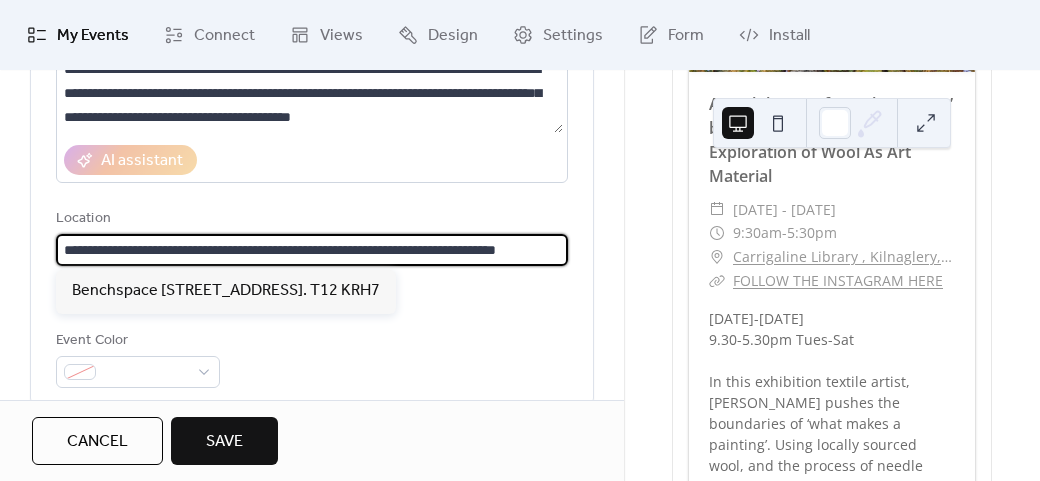 click on "**********" at bounding box center (312, 250) 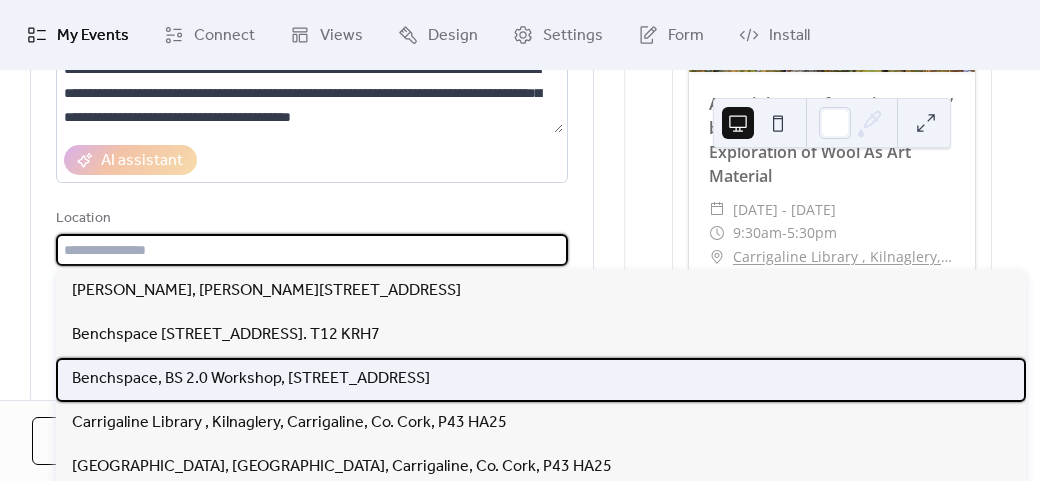 click on "Benchspace, BS 2.0 Workshop, [STREET_ADDRESS]" at bounding box center [251, 379] 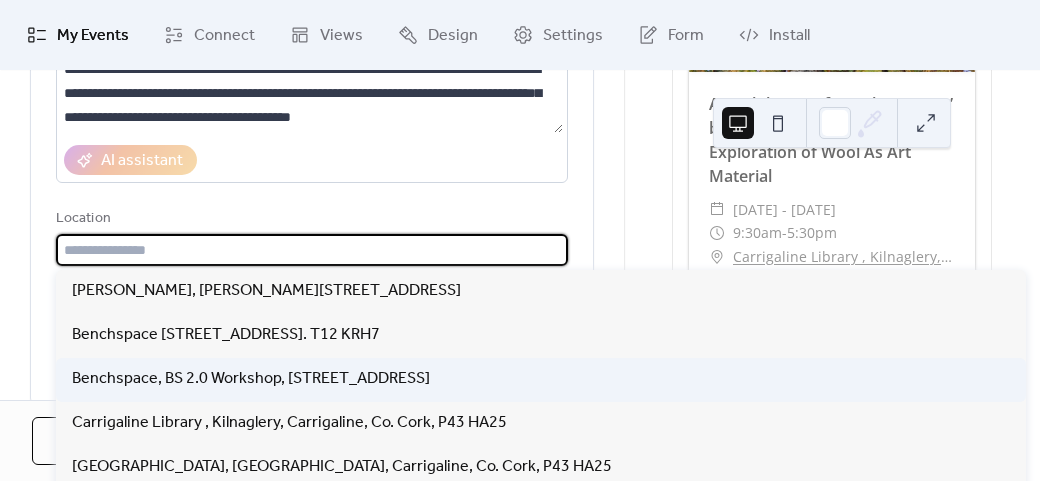 type on "**********" 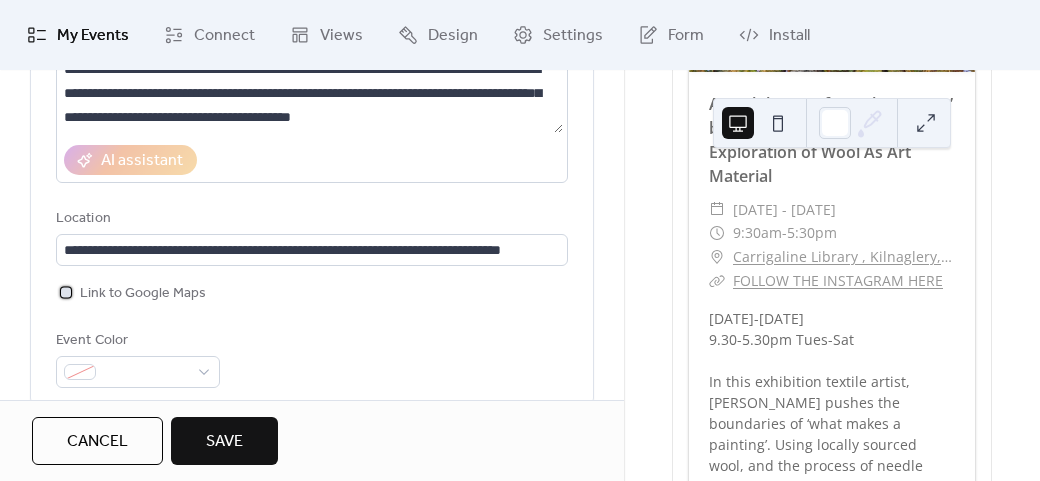 click on "Link to Google Maps" at bounding box center (143, 294) 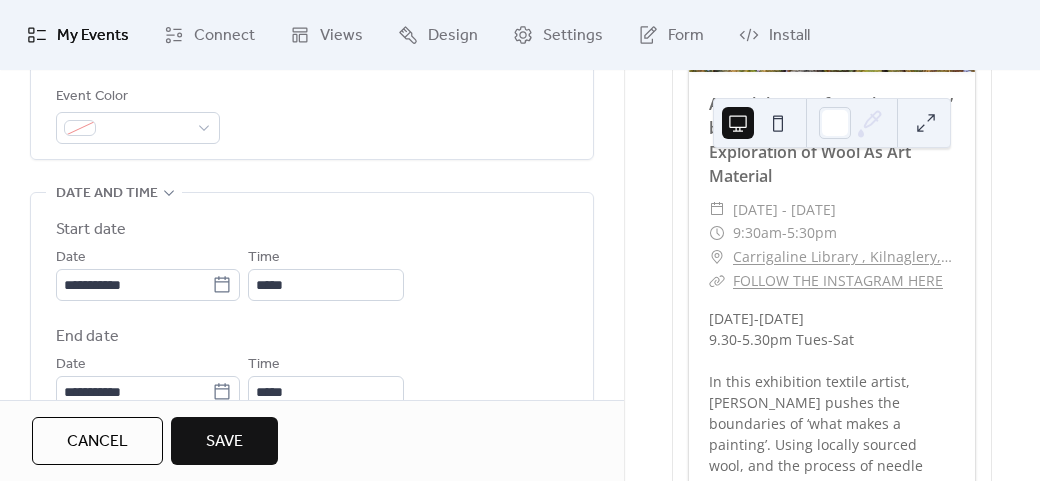 scroll, scrollTop: 649, scrollLeft: 0, axis: vertical 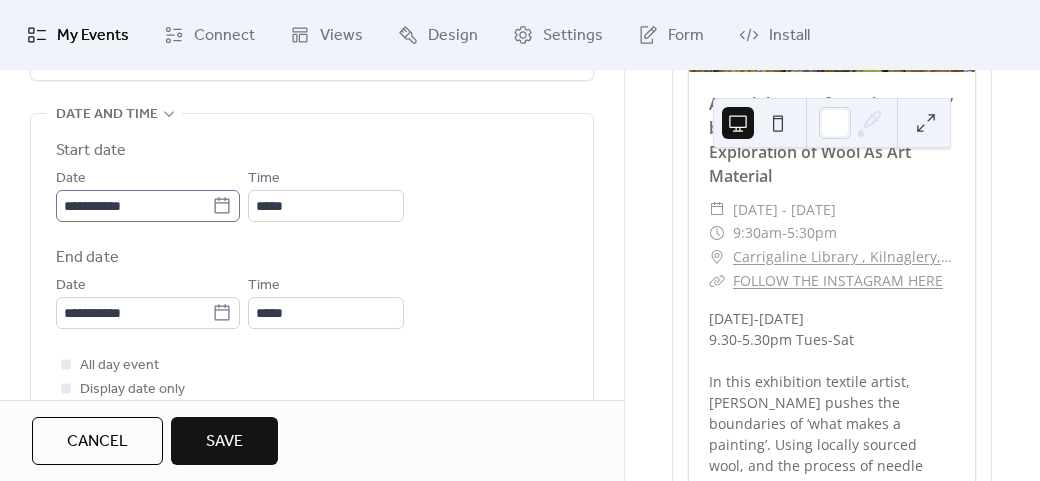 click 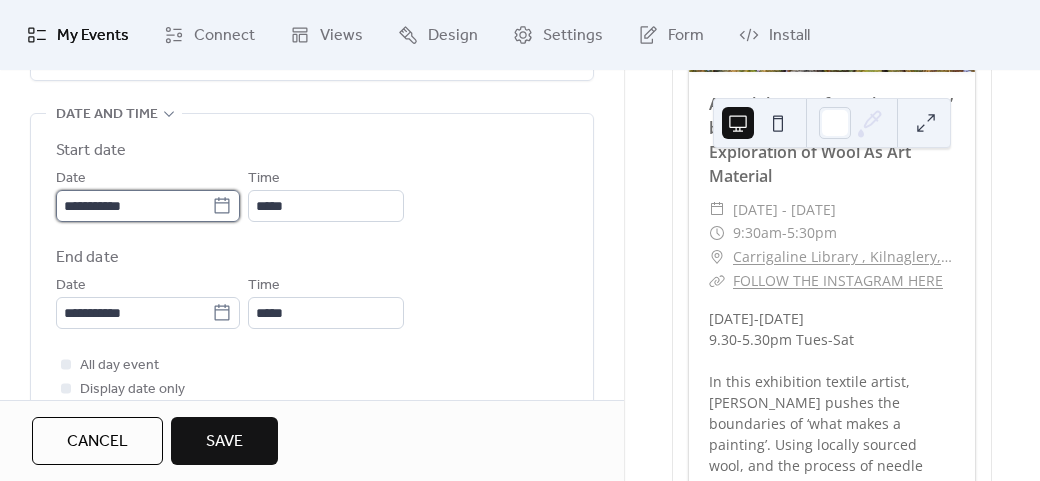 click on "**********" at bounding box center (134, 206) 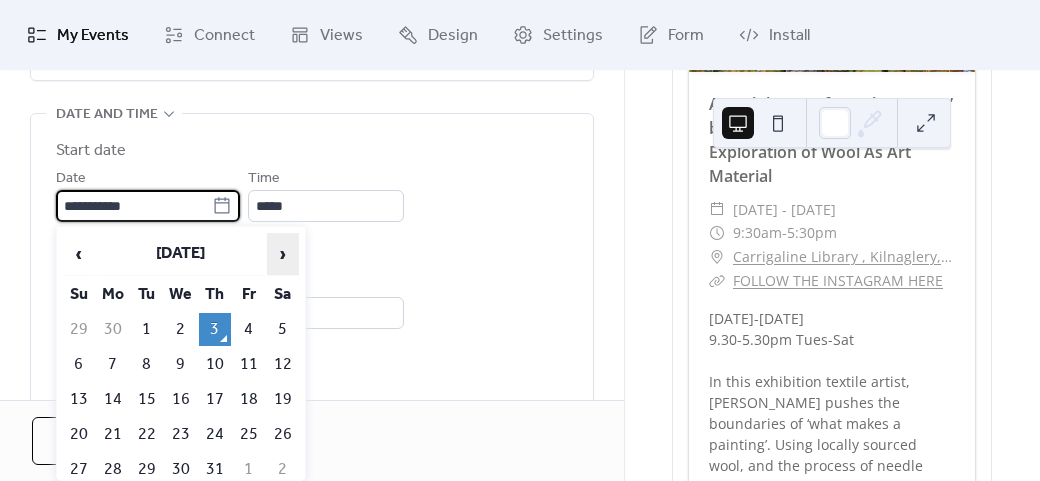 click on "›" at bounding box center [283, 254] 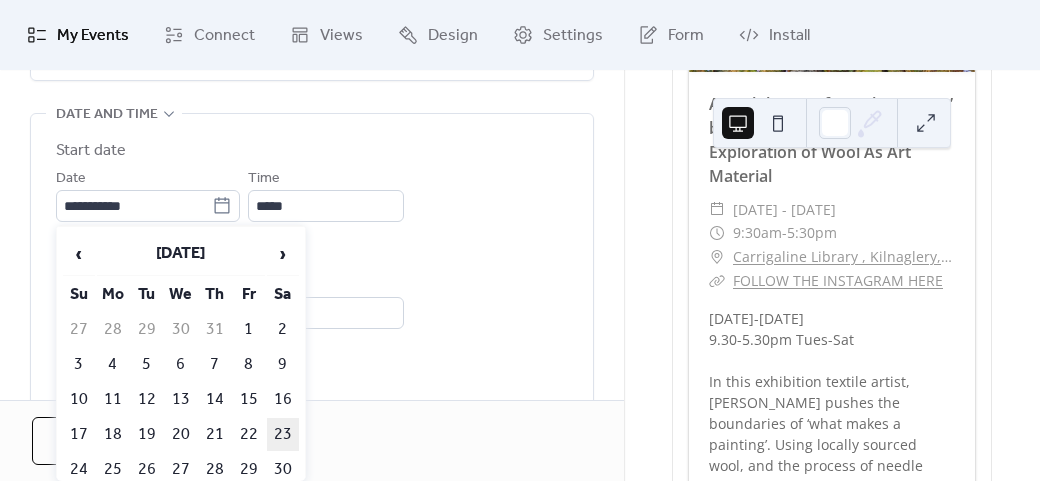 click on "23" at bounding box center (283, 434) 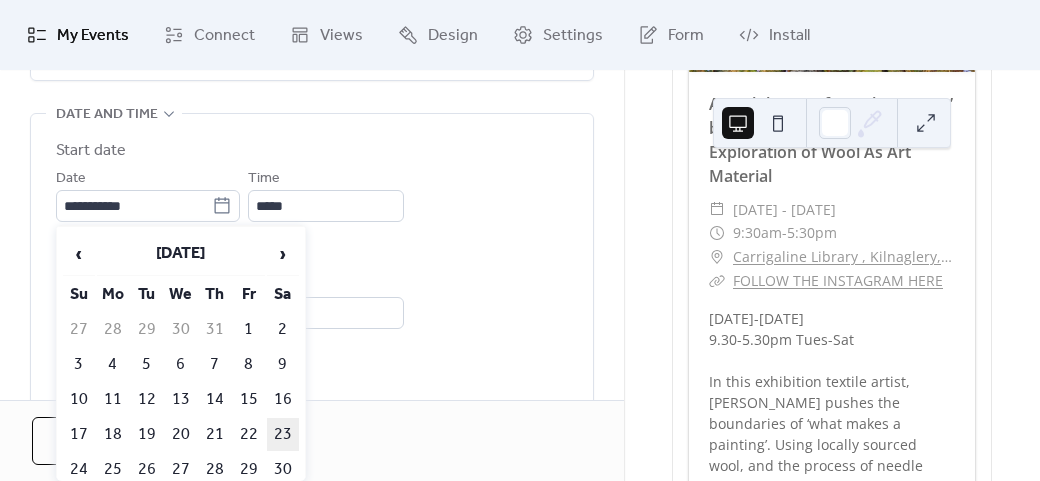type on "**********" 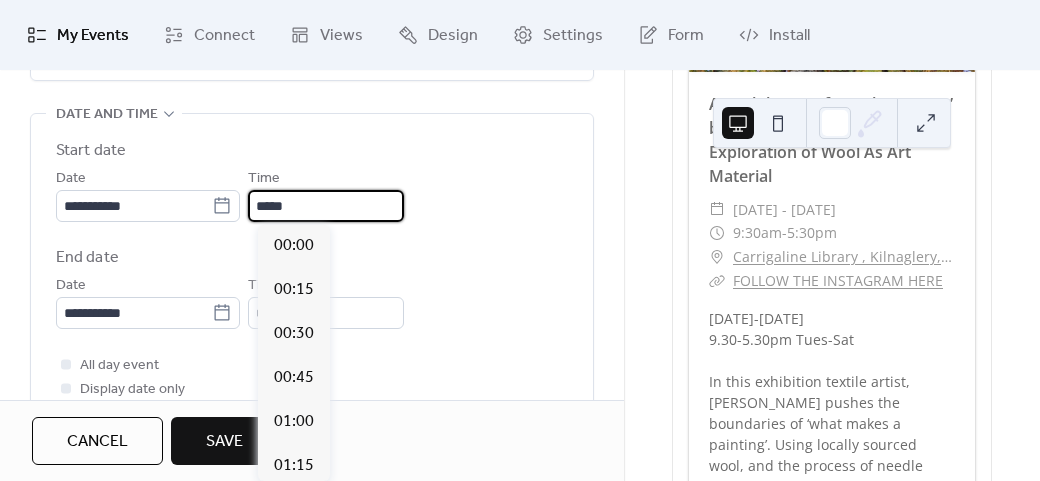 click on "*****" at bounding box center (326, 206) 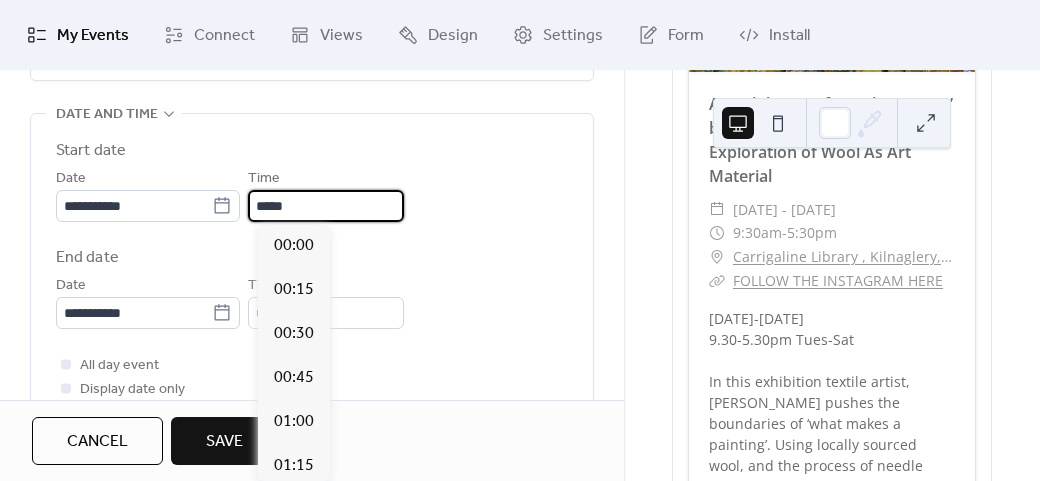 scroll, scrollTop: 2112, scrollLeft: 0, axis: vertical 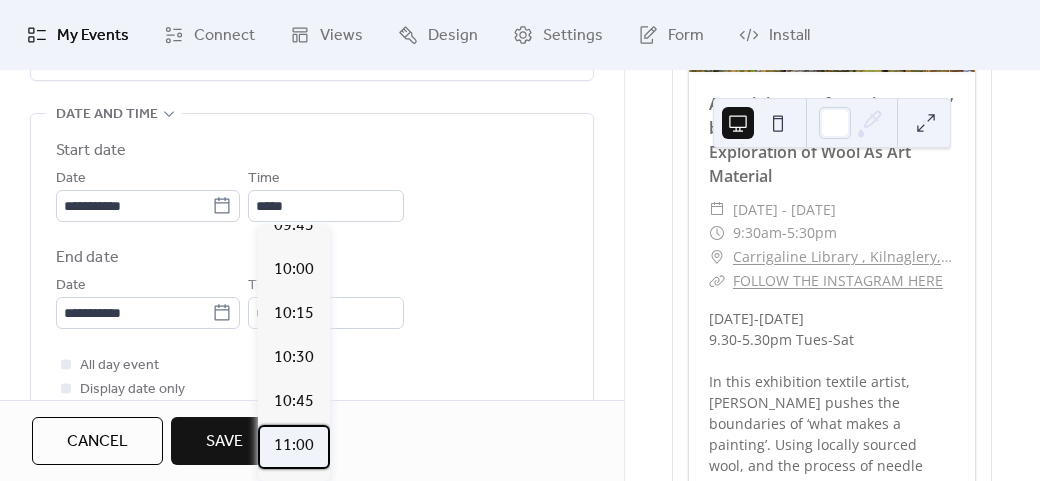 click on "11:00" at bounding box center [294, 447] 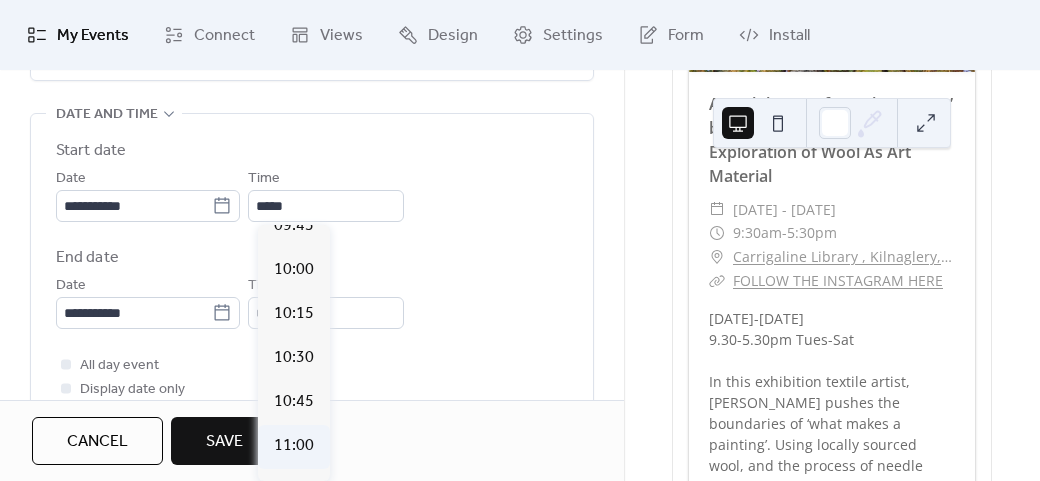type on "*****" 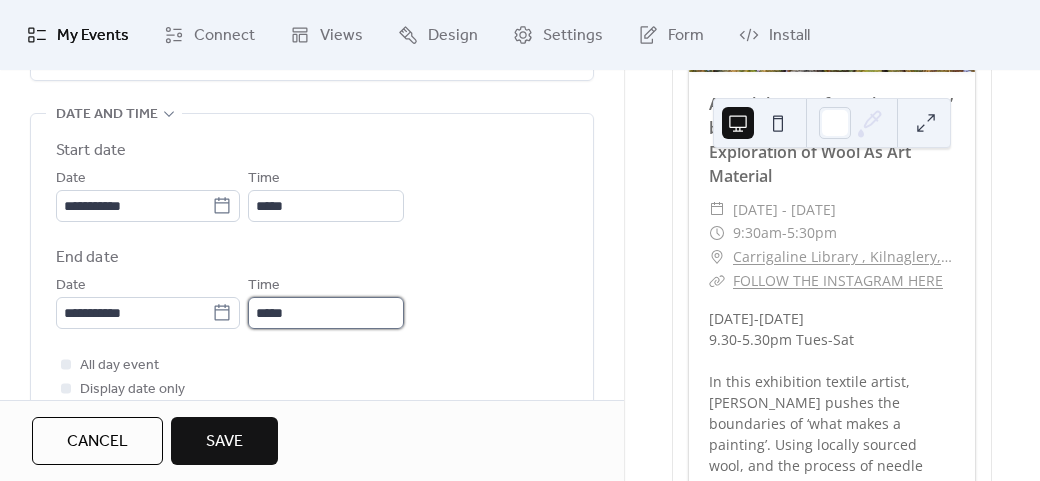 click on "*****" at bounding box center (326, 313) 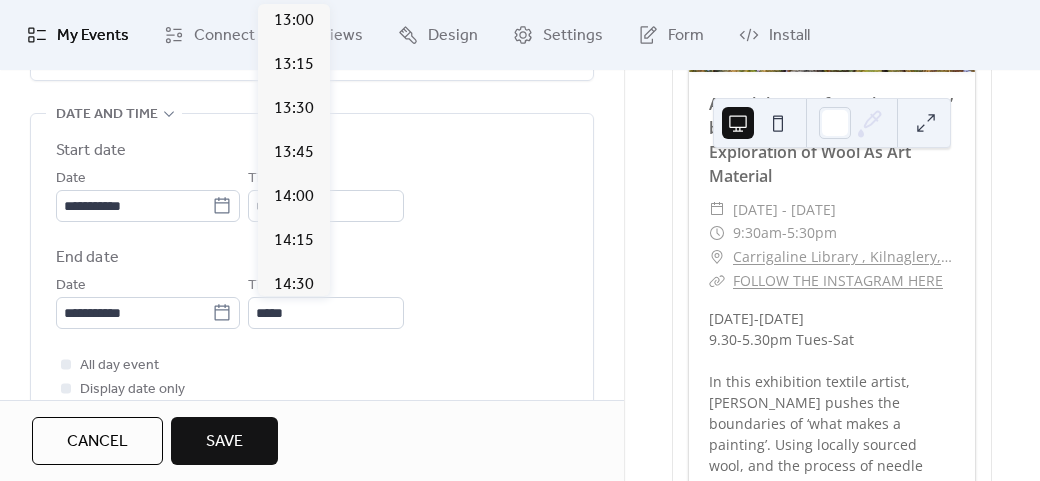 scroll, scrollTop: 322, scrollLeft: 0, axis: vertical 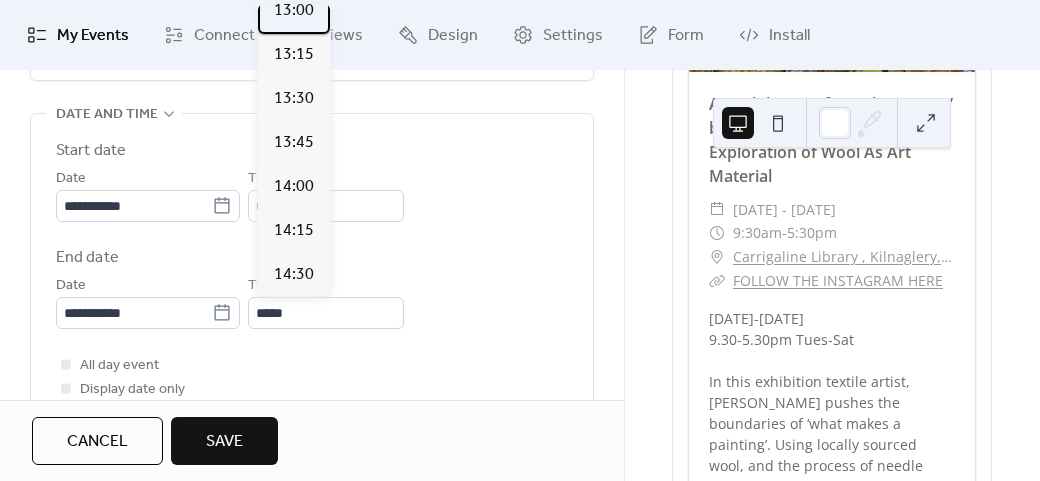 click on "13:00" at bounding box center (294, 11) 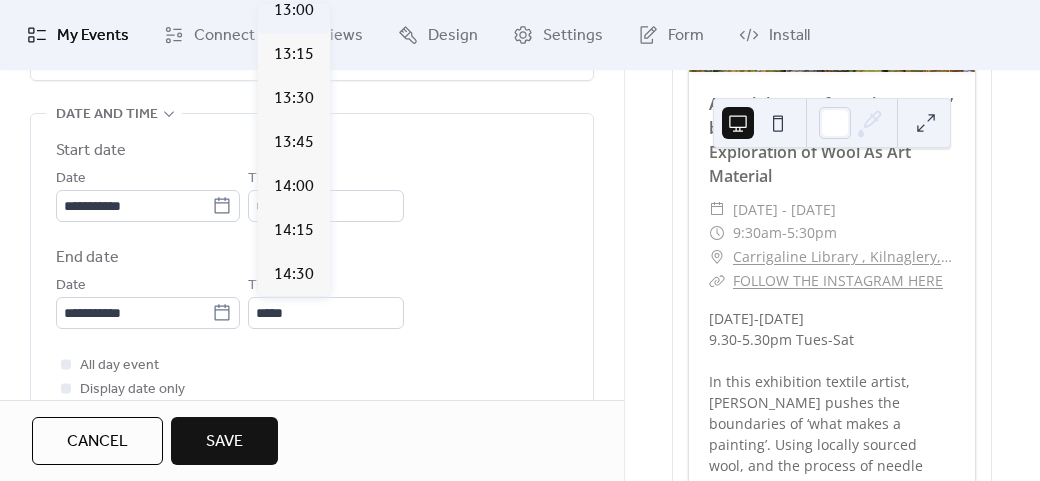 type on "*****" 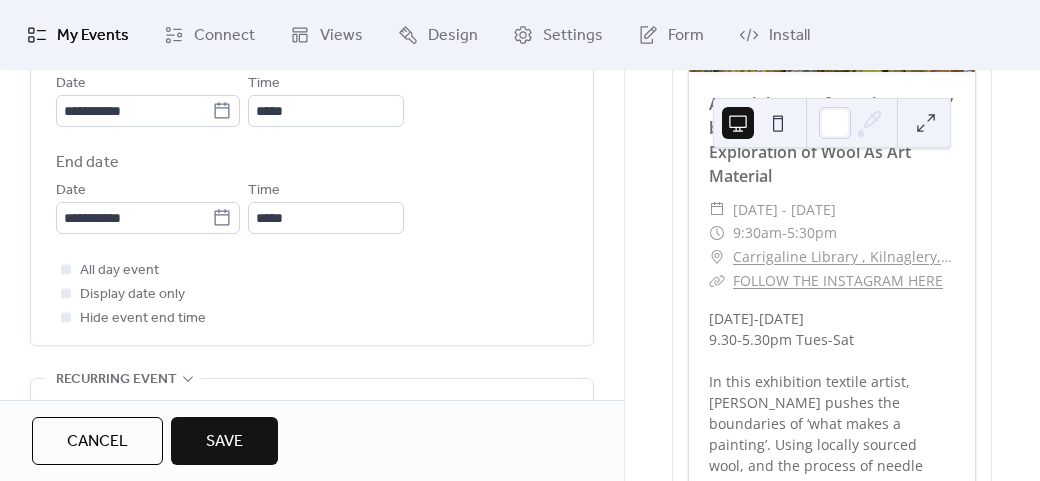 scroll, scrollTop: 840, scrollLeft: 0, axis: vertical 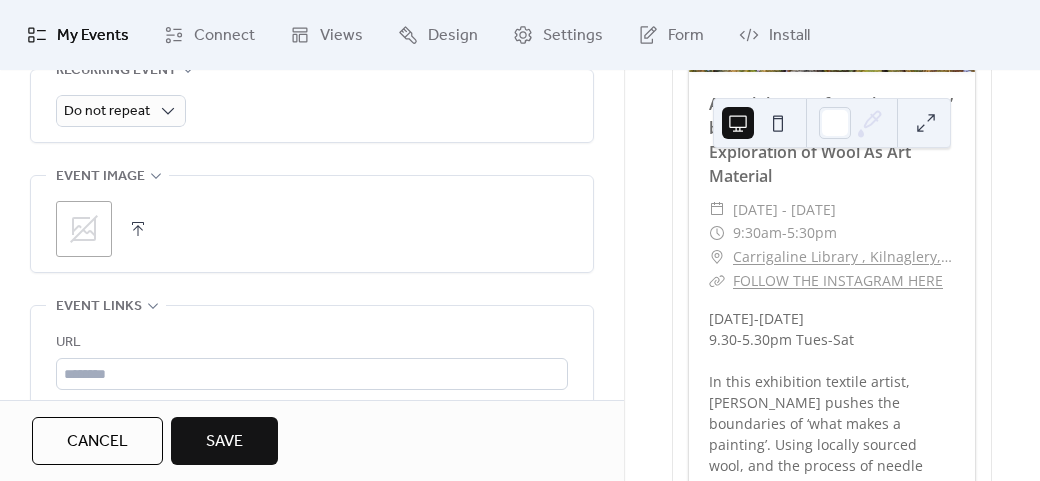 click 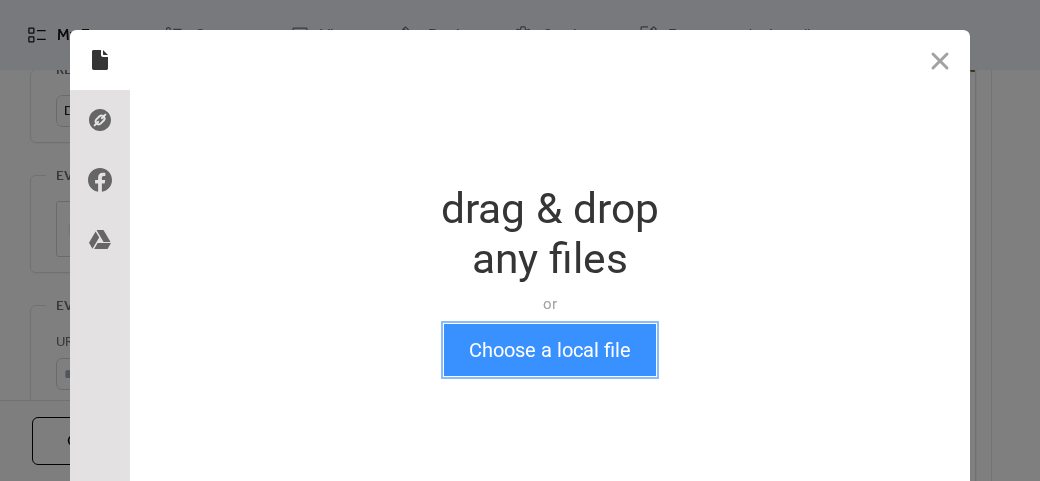 click on "Choose a local file" at bounding box center (550, 350) 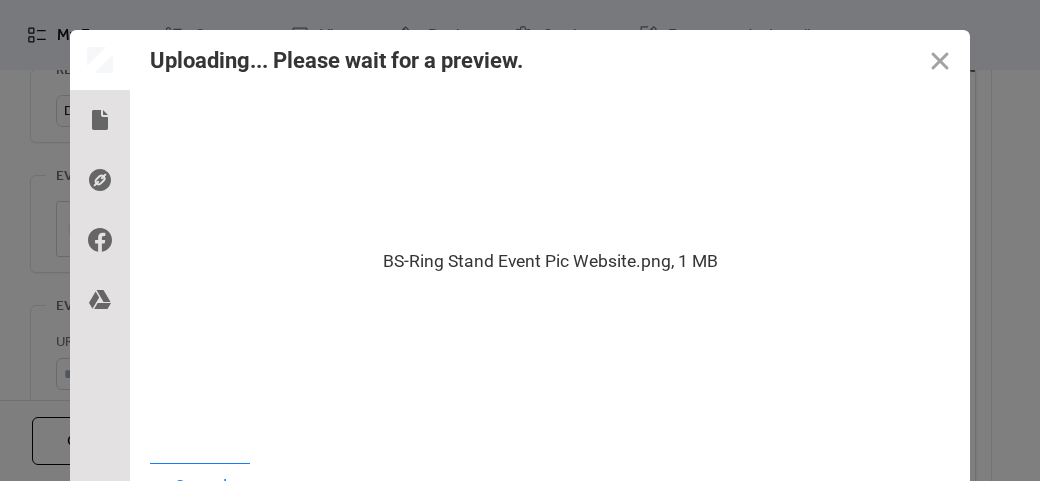 scroll, scrollTop: 24, scrollLeft: 0, axis: vertical 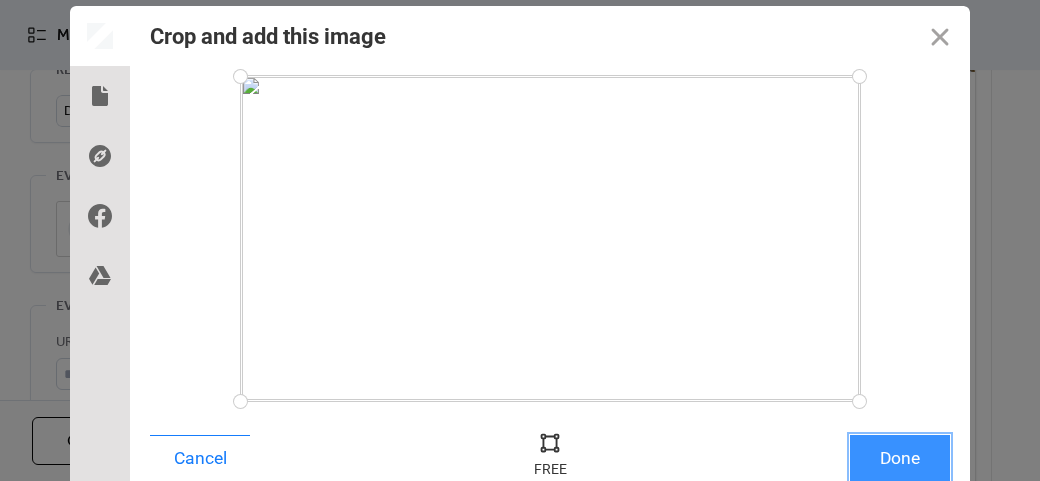 click on "Done" at bounding box center (900, 458) 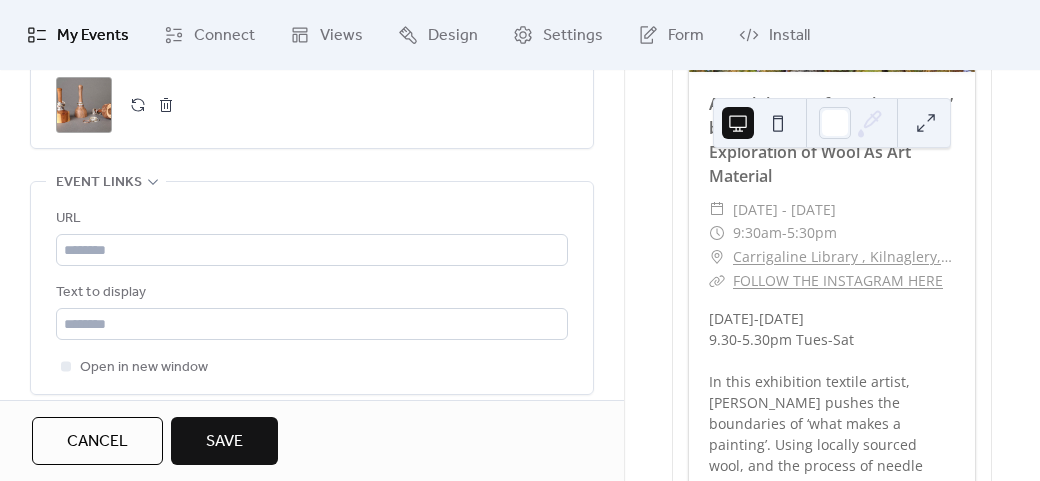scroll, scrollTop: 1191, scrollLeft: 0, axis: vertical 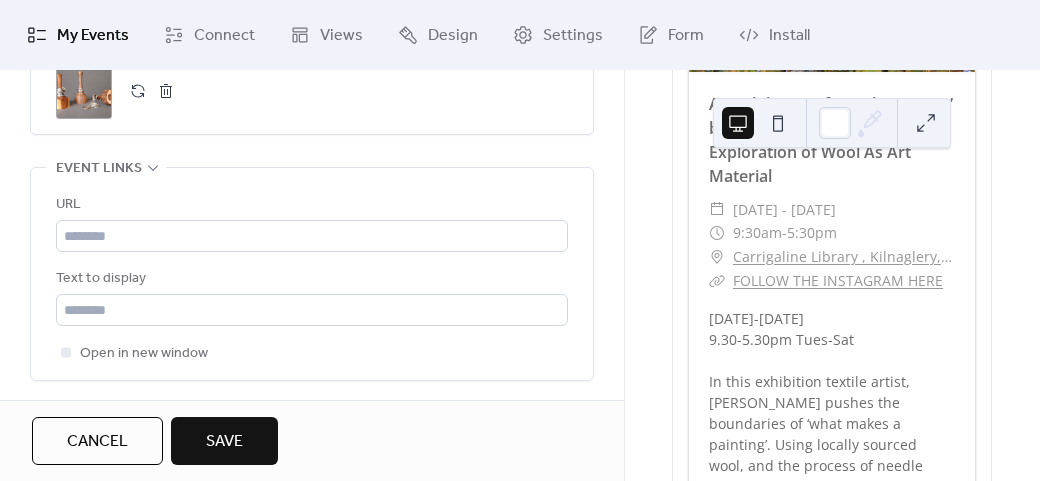 click on "Text to display" at bounding box center [312, 296] 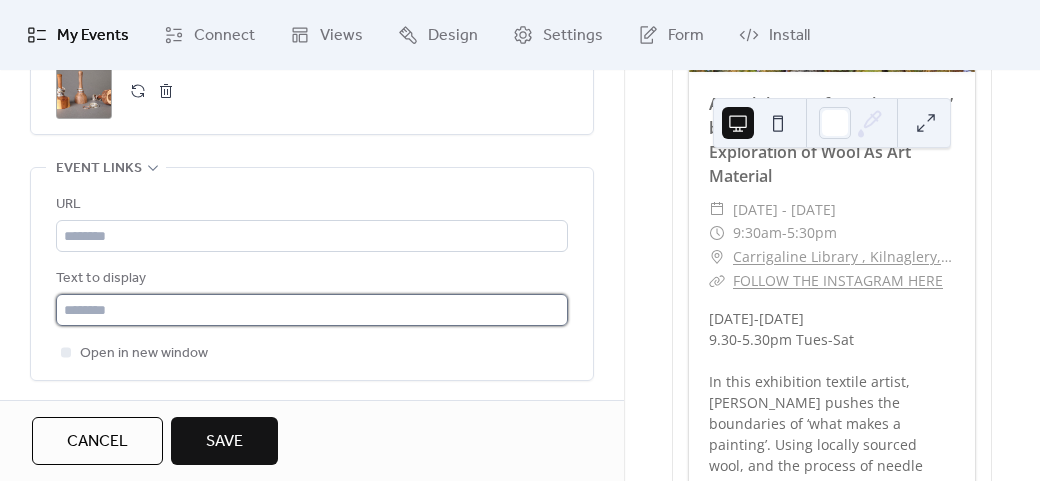 click at bounding box center (312, 310) 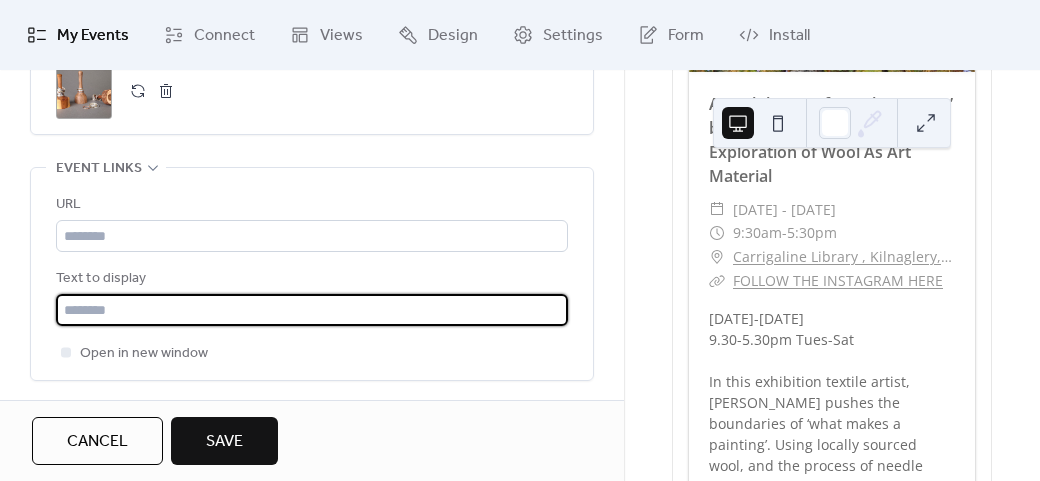 type on "*********" 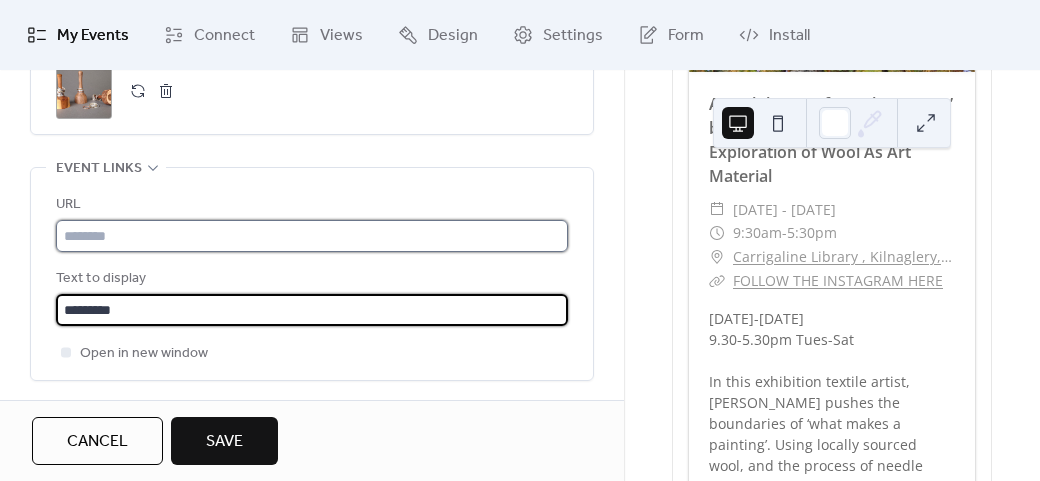 click at bounding box center [312, 236] 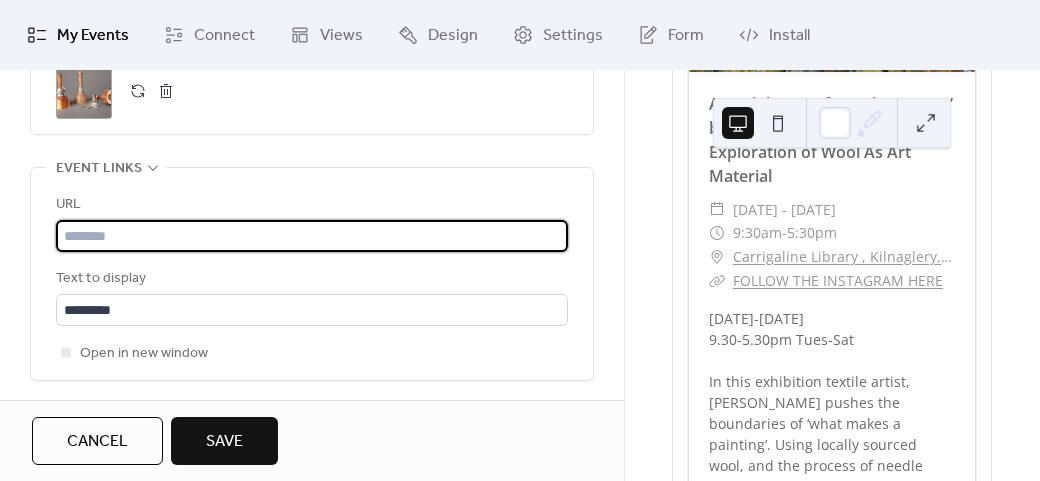 paste on "**********" 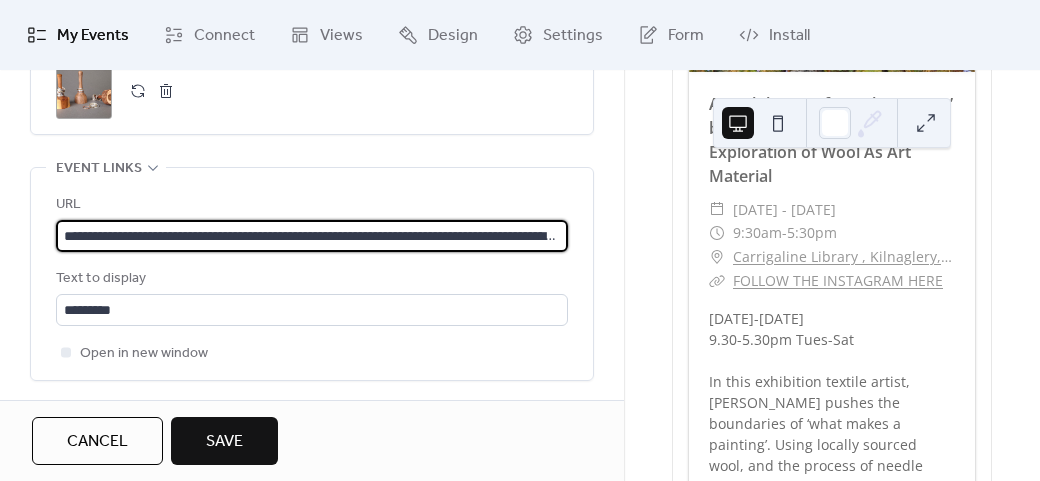 scroll, scrollTop: 0, scrollLeft: 184, axis: horizontal 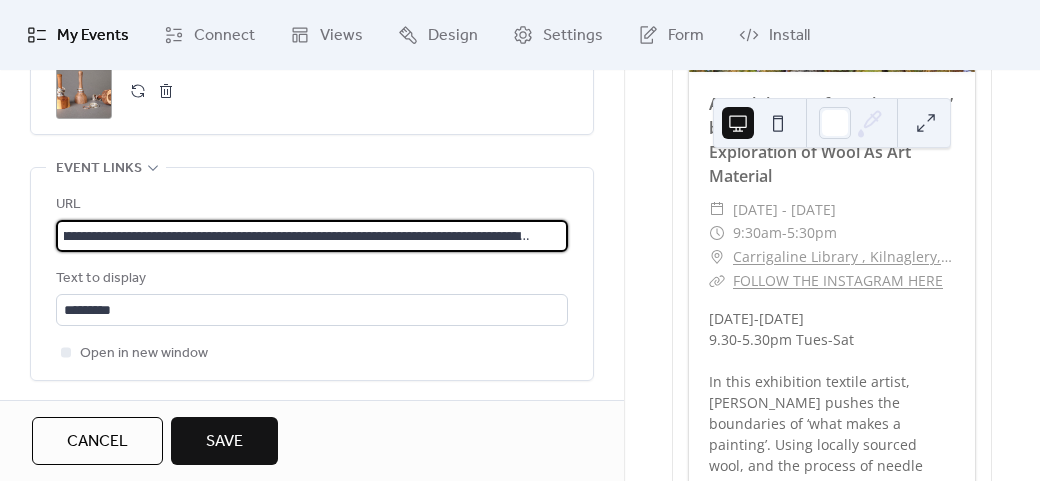 type on "**********" 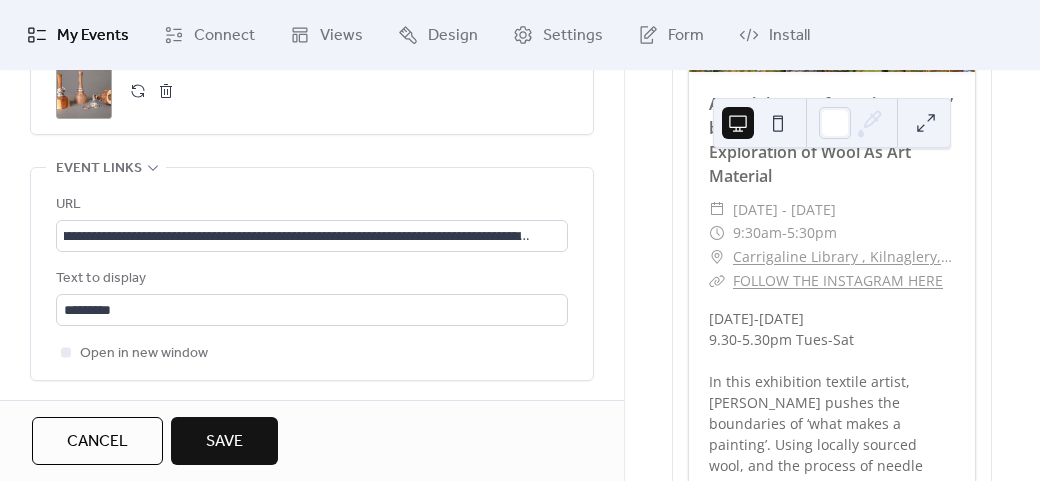 click on "Save" at bounding box center (224, 441) 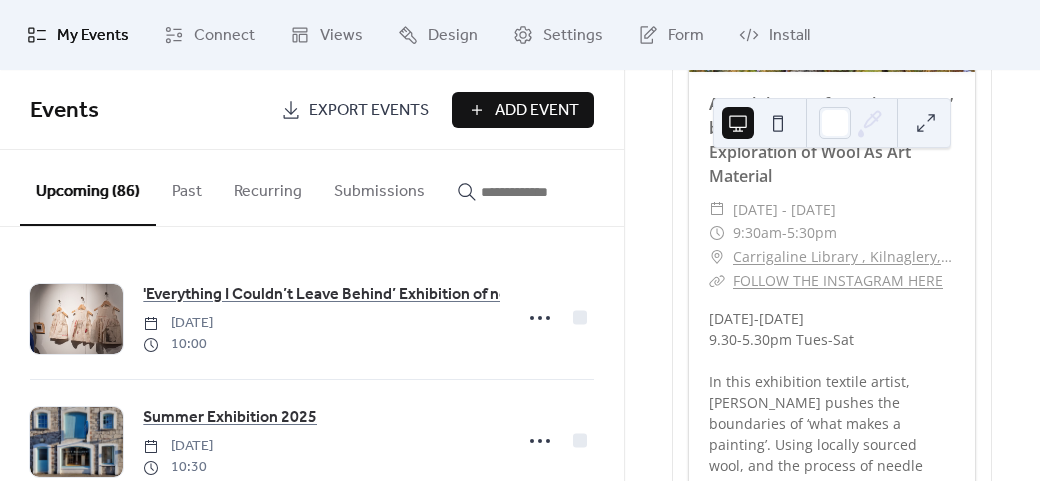 click on "Add Event" at bounding box center [537, 111] 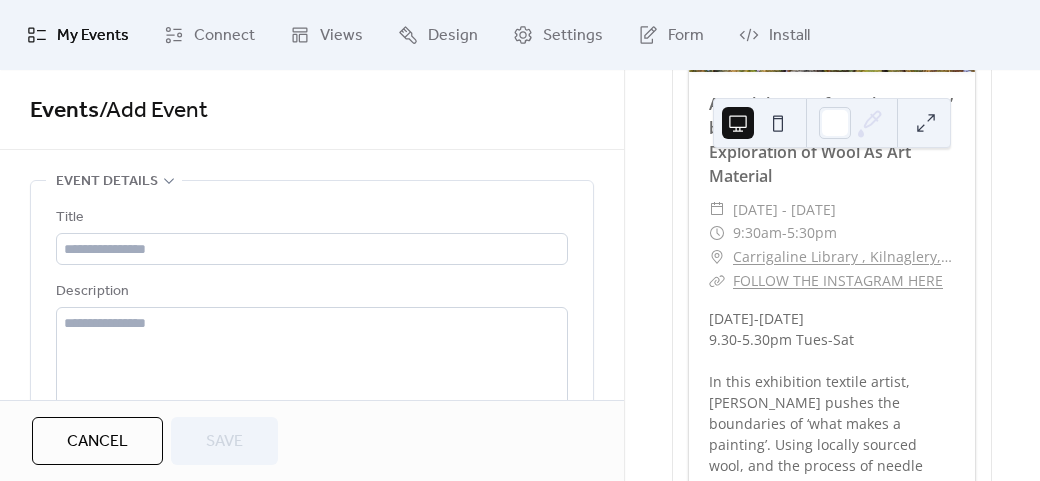 click on "Title" at bounding box center [310, 218] 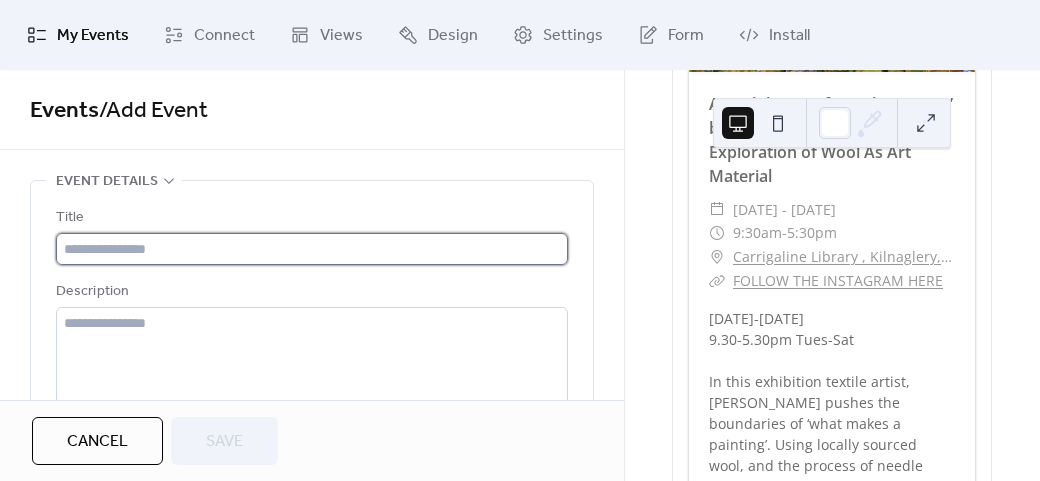 click at bounding box center [312, 249] 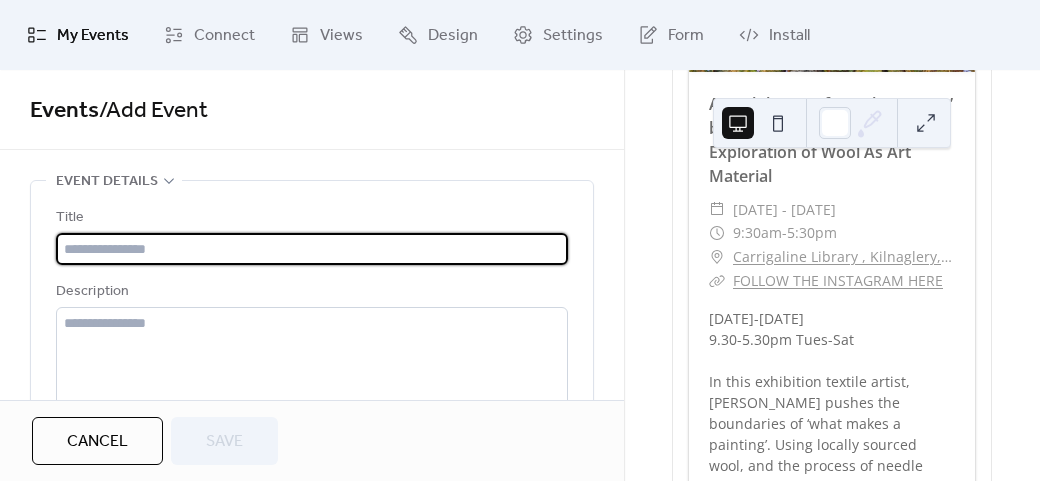 paste on "**********" 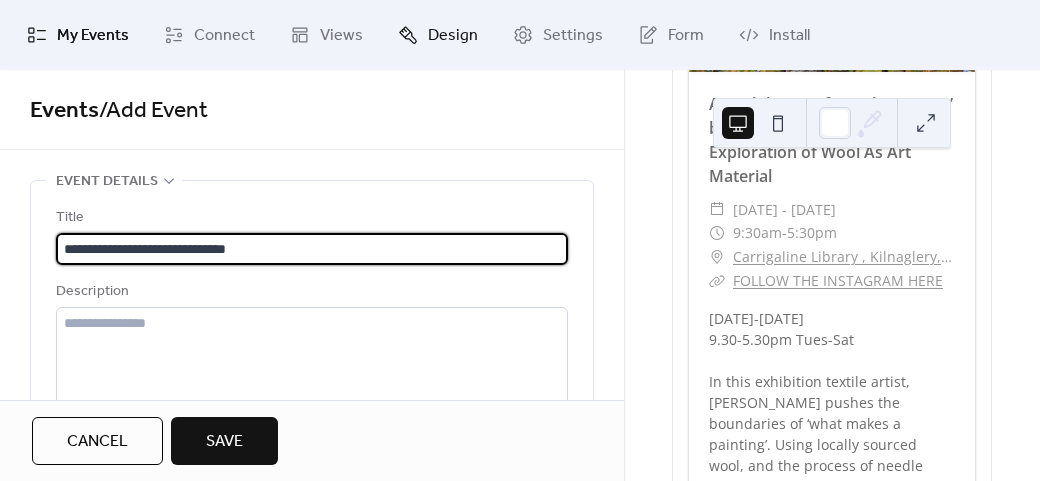 type on "**********" 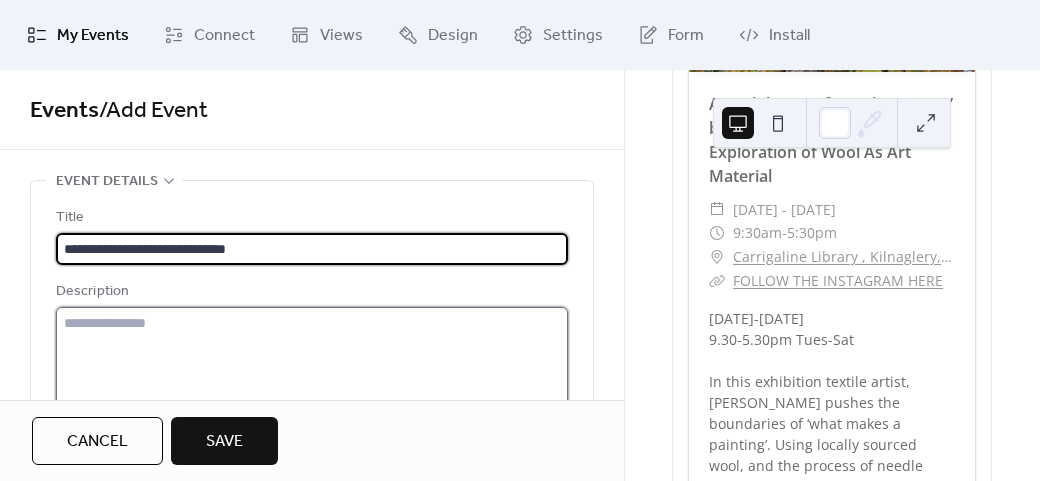 click at bounding box center (312, 383) 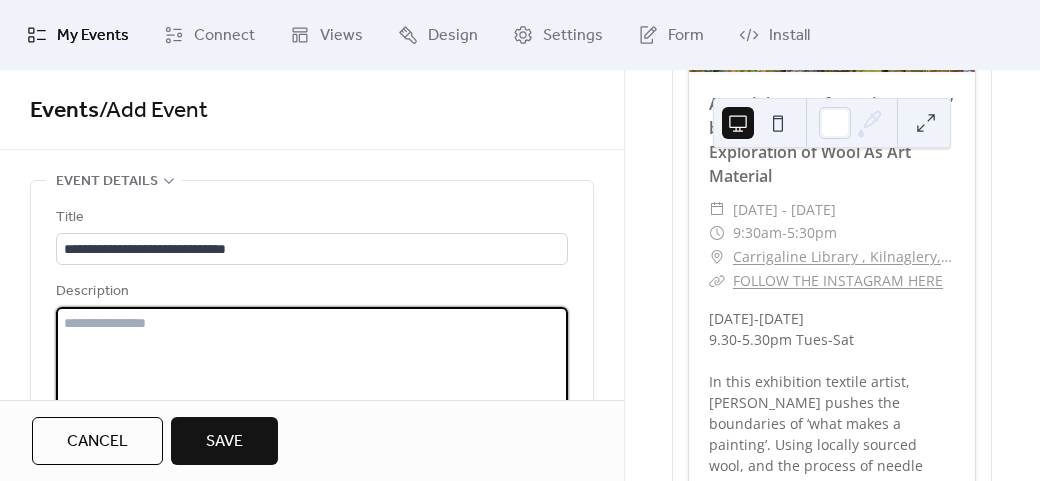 paste on "**********" 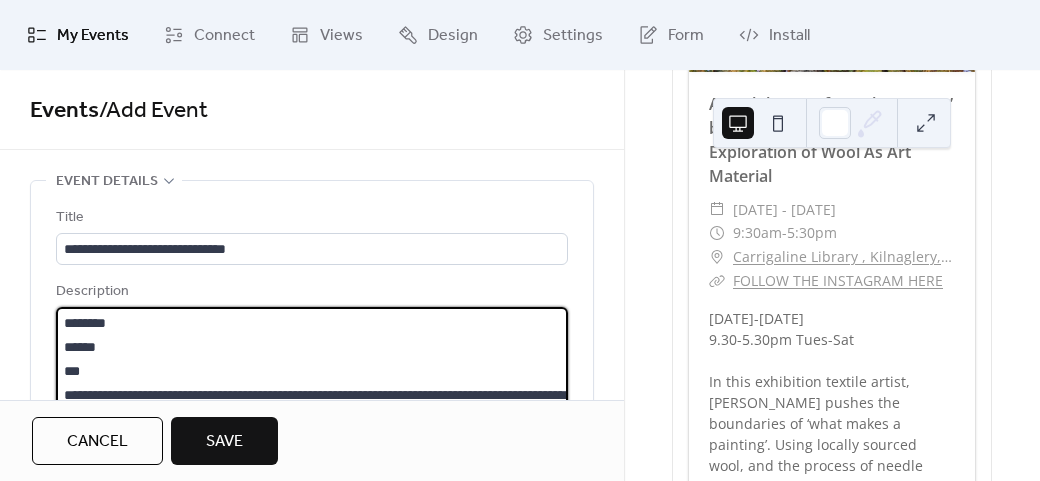 scroll, scrollTop: 21, scrollLeft: 0, axis: vertical 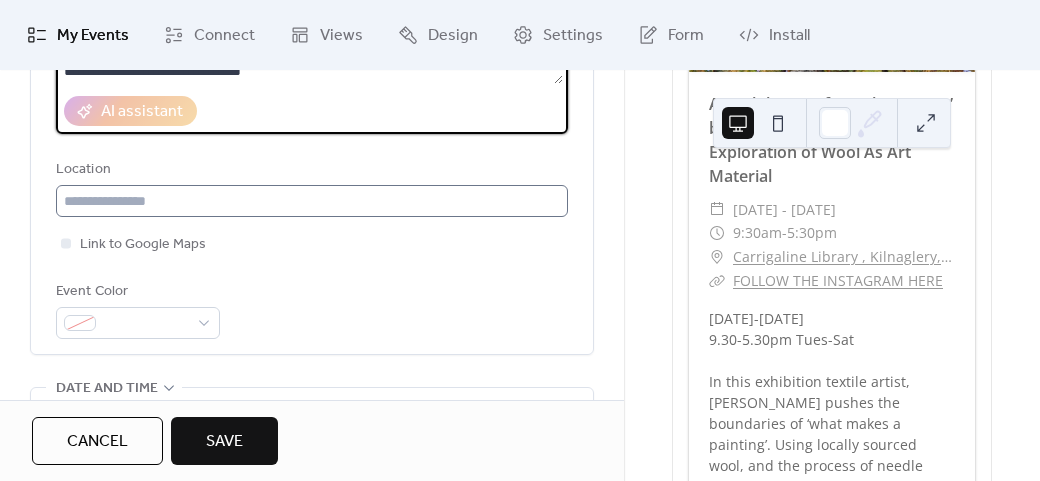 type on "**********" 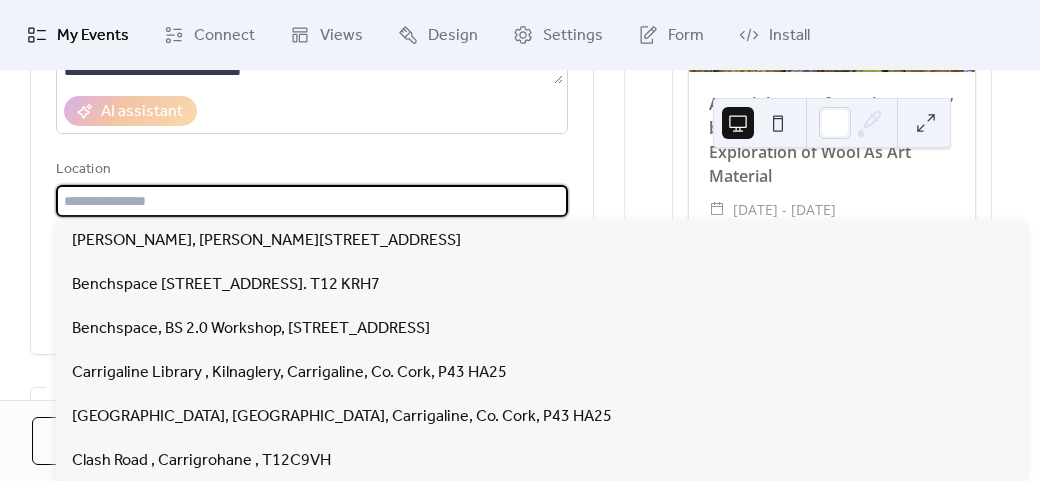 click at bounding box center (312, 201) 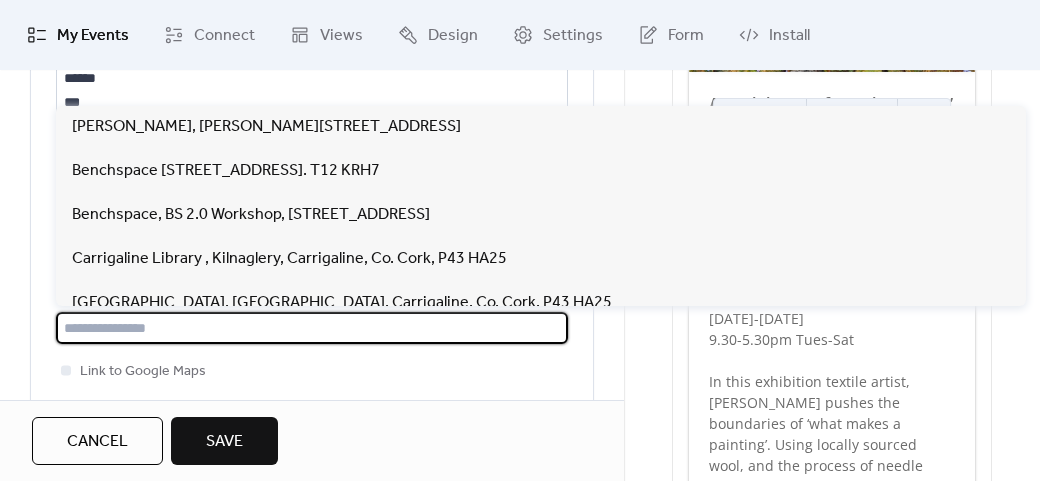 scroll, scrollTop: 251, scrollLeft: 0, axis: vertical 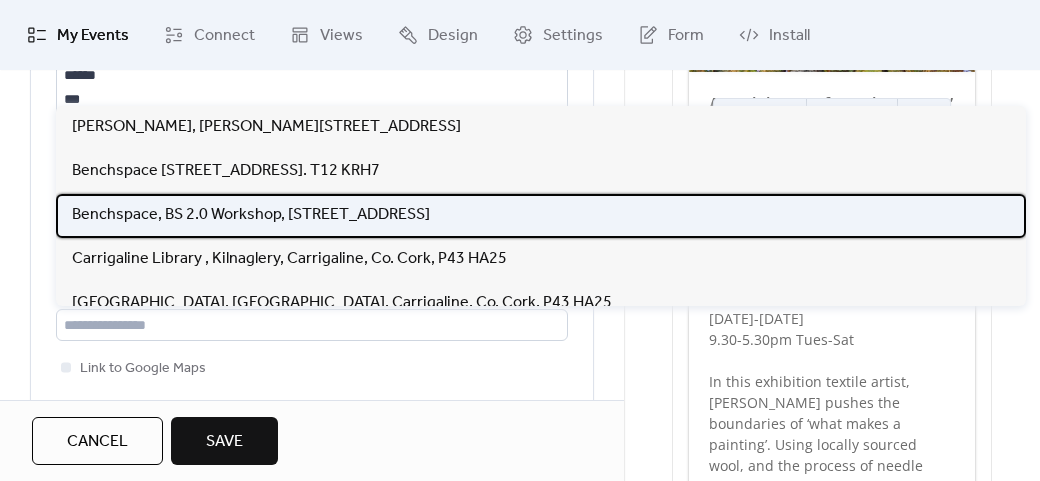 click on "Benchspace, BS 2.0 Workshop, [STREET_ADDRESS]" at bounding box center (541, 216) 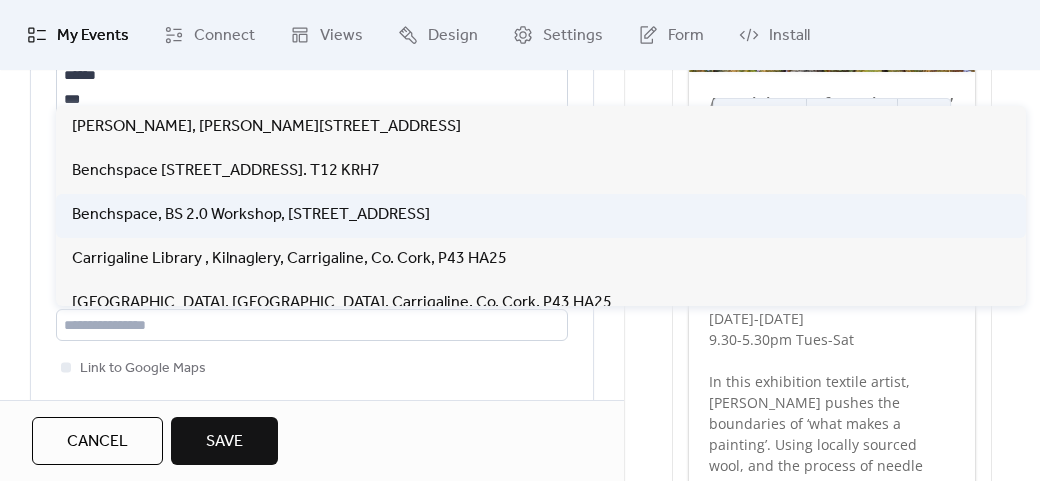 type on "**********" 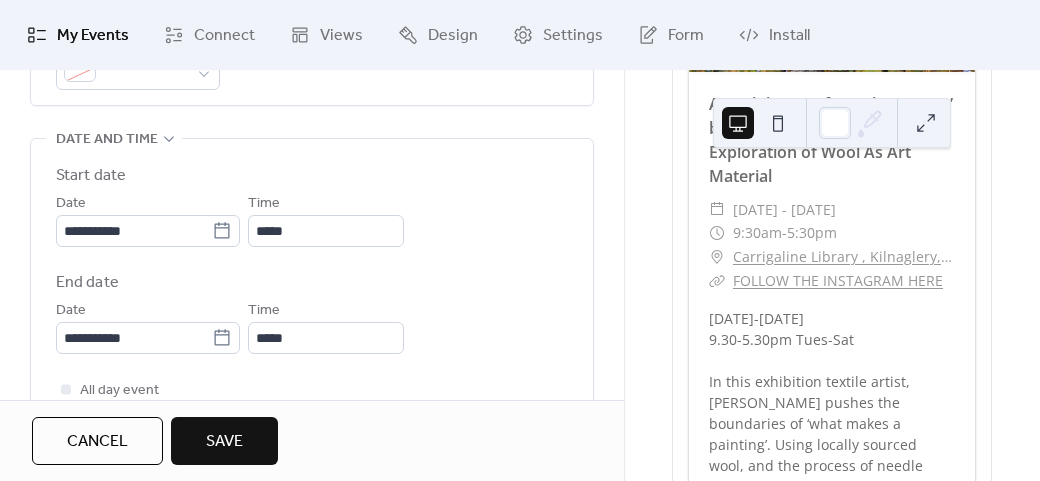 scroll, scrollTop: 588, scrollLeft: 0, axis: vertical 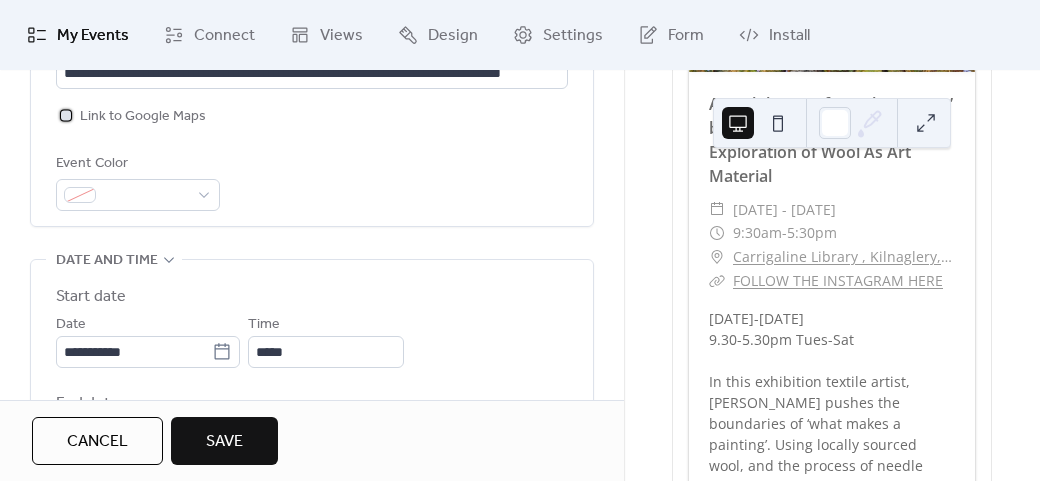click on "Link to Google Maps" at bounding box center [143, 117] 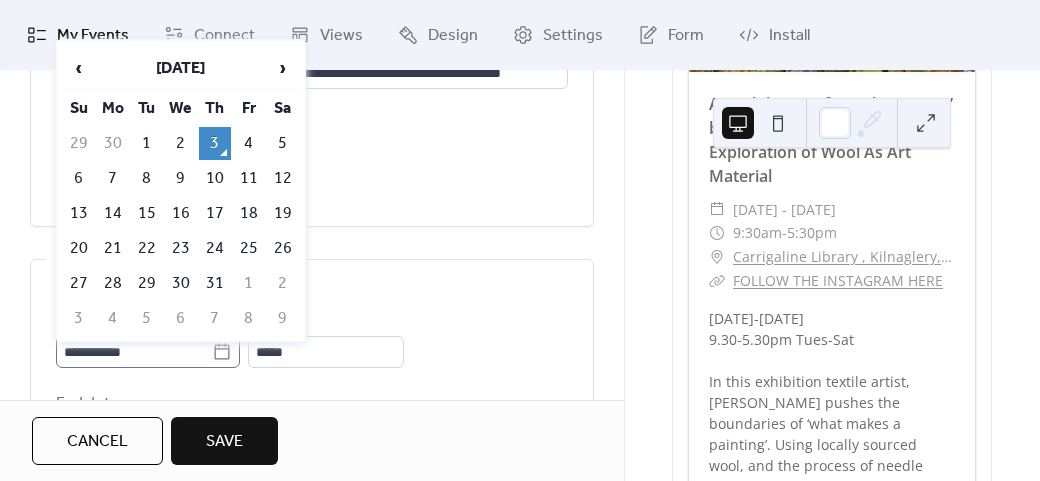 click 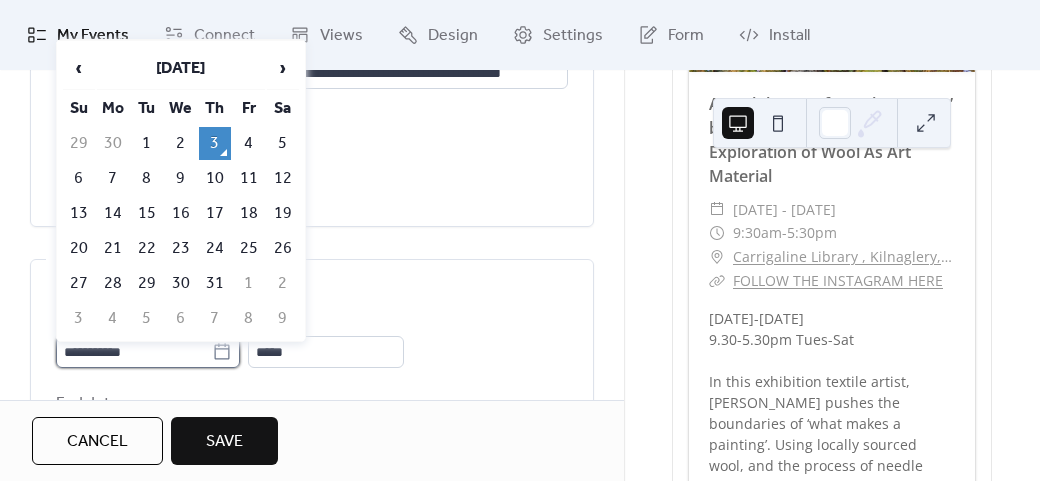 click on "**********" at bounding box center (134, 352) 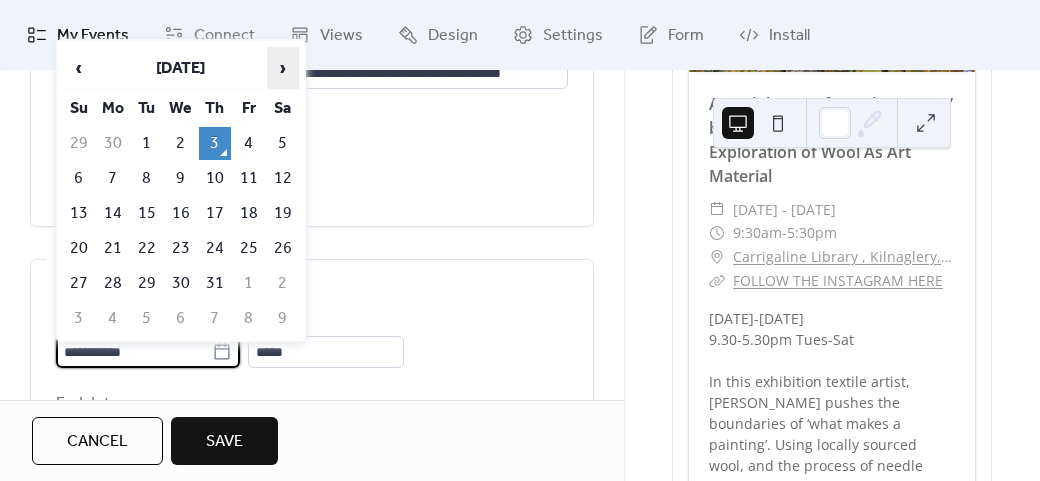 click on "›" at bounding box center (283, 68) 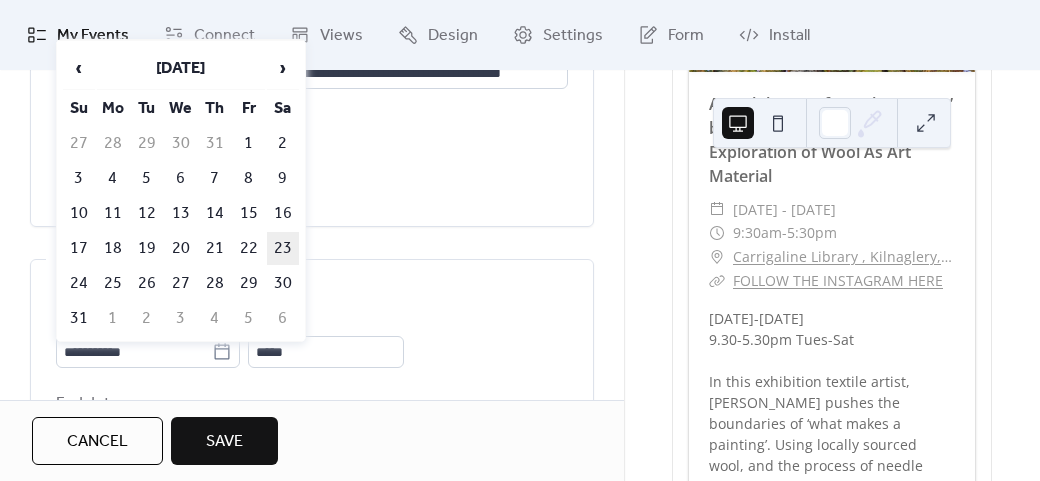 click on "23" at bounding box center [283, 248] 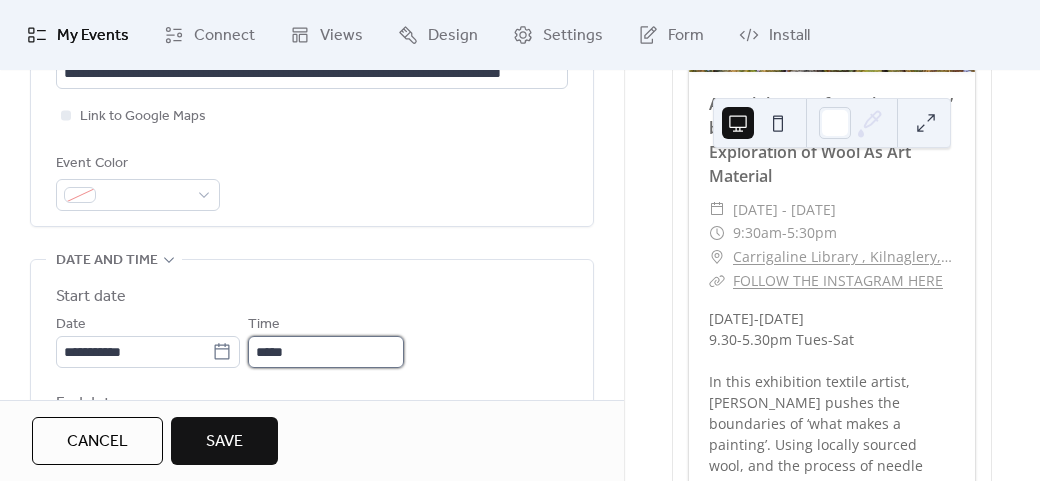 click on "*****" at bounding box center (326, 352) 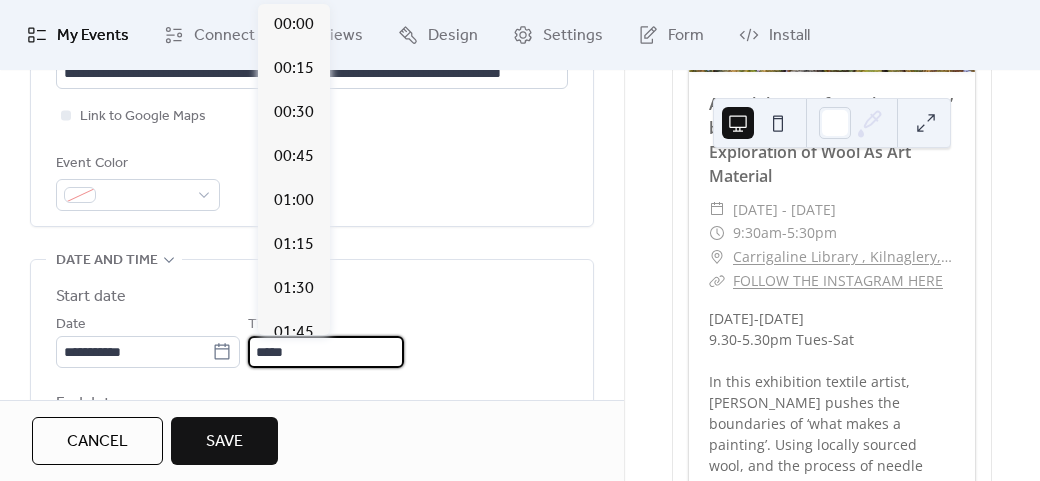 scroll, scrollTop: 2112, scrollLeft: 0, axis: vertical 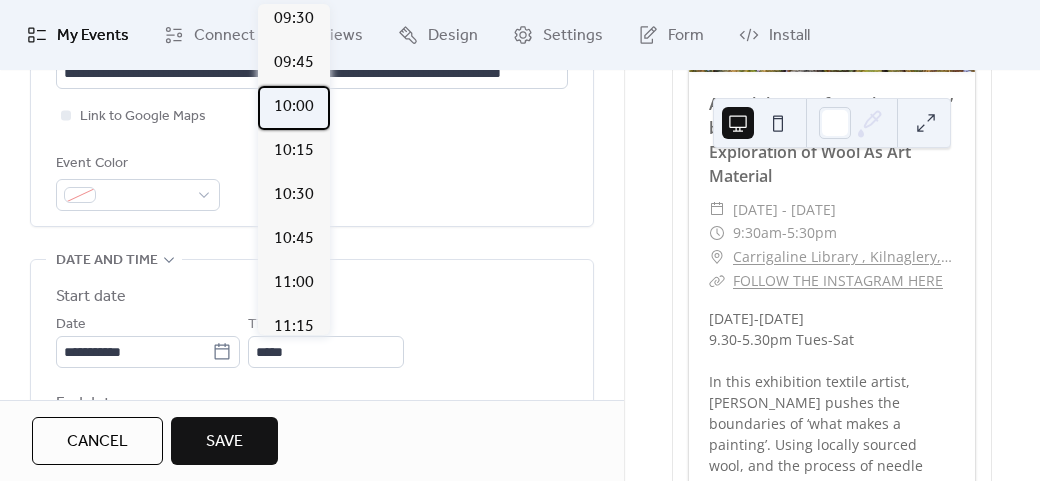 click on "10:00" at bounding box center [294, 107] 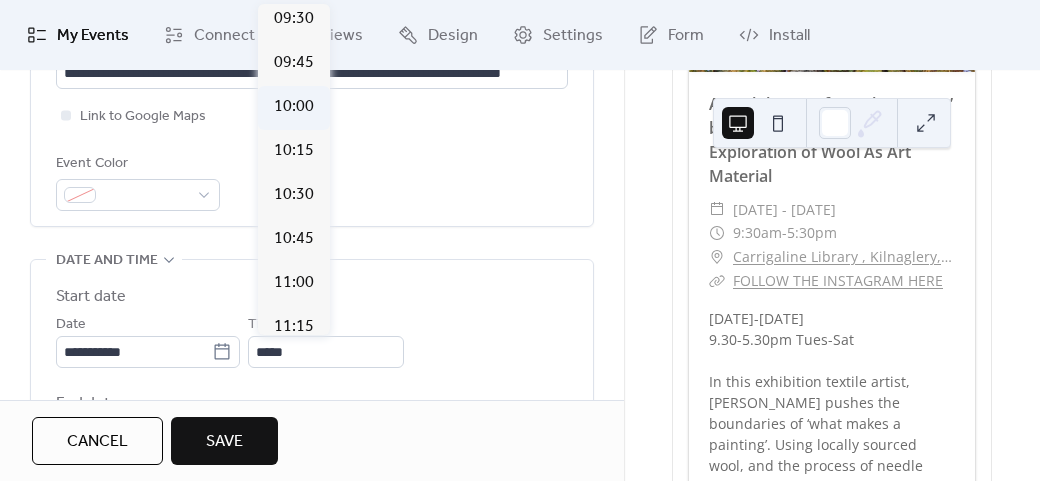 type on "*****" 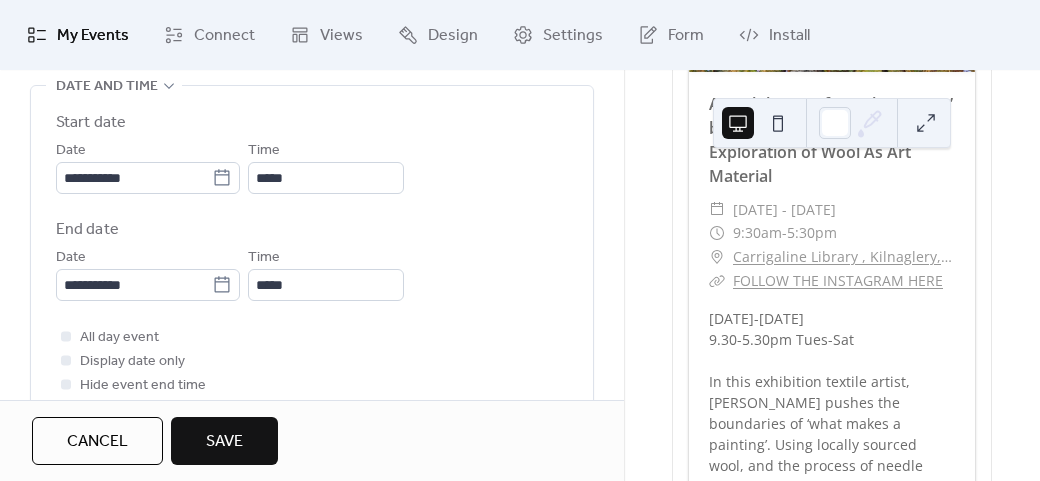 scroll, scrollTop: 709, scrollLeft: 0, axis: vertical 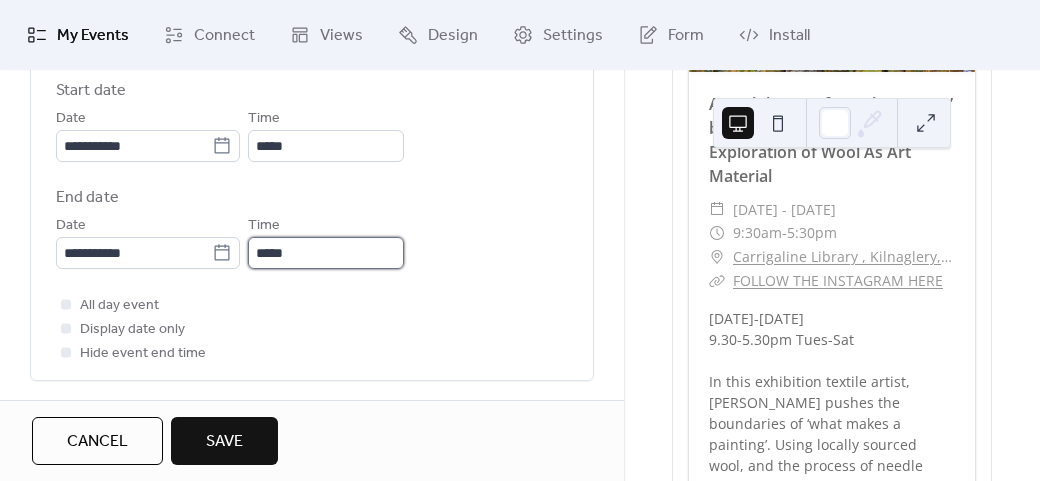 click on "*****" at bounding box center [326, 253] 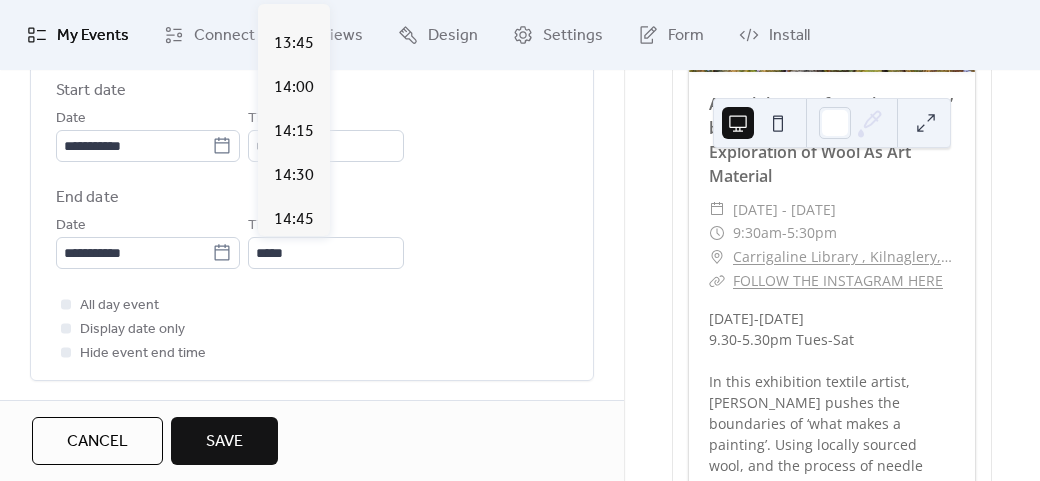 scroll, scrollTop: 611, scrollLeft: 0, axis: vertical 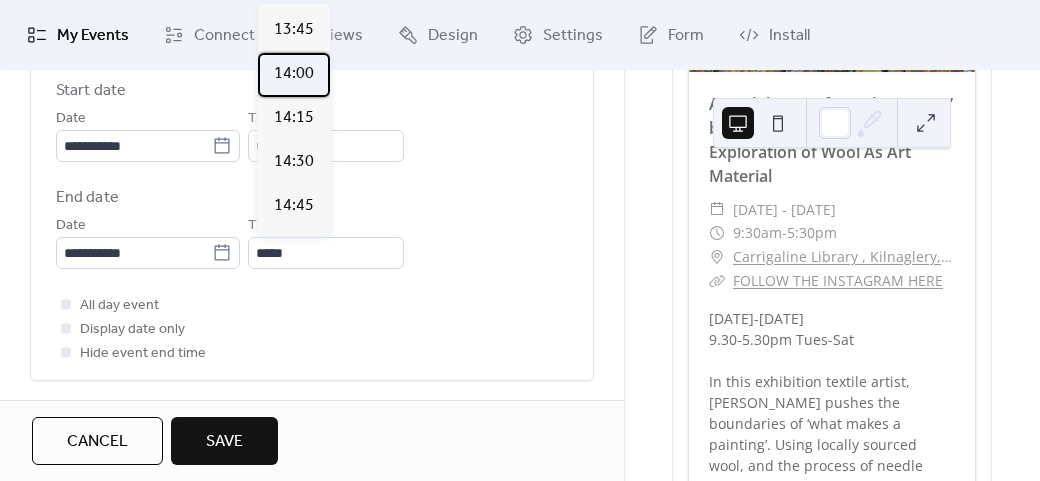 click on "14:00" at bounding box center (294, 75) 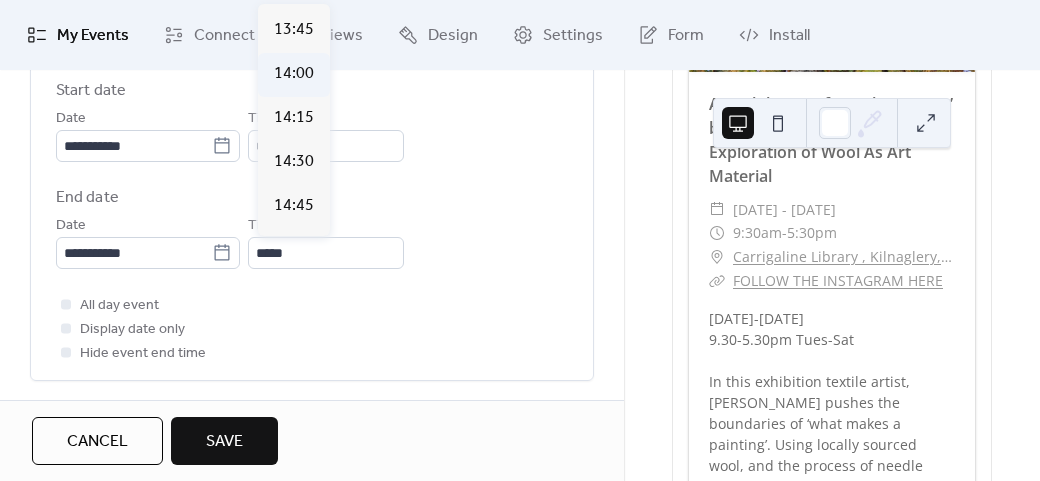 type on "*****" 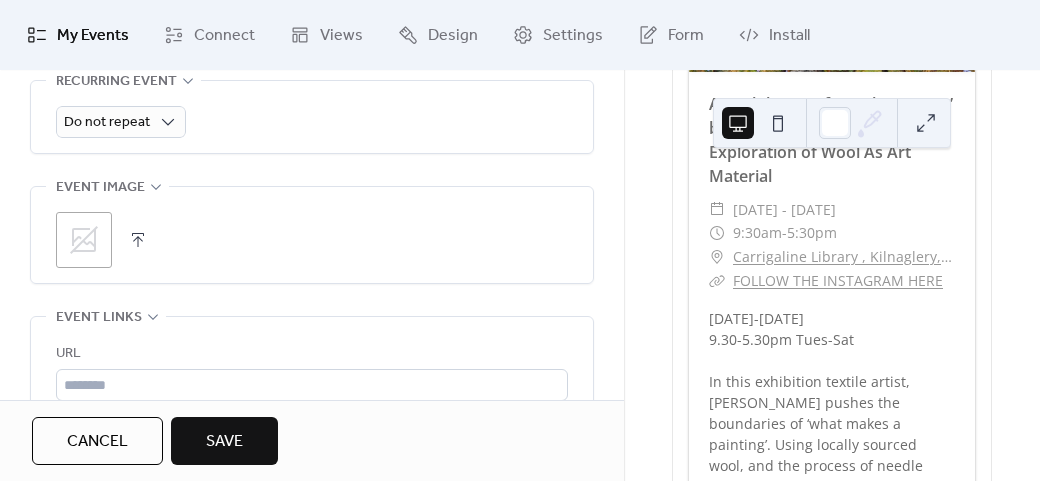 scroll, scrollTop: 1049, scrollLeft: 0, axis: vertical 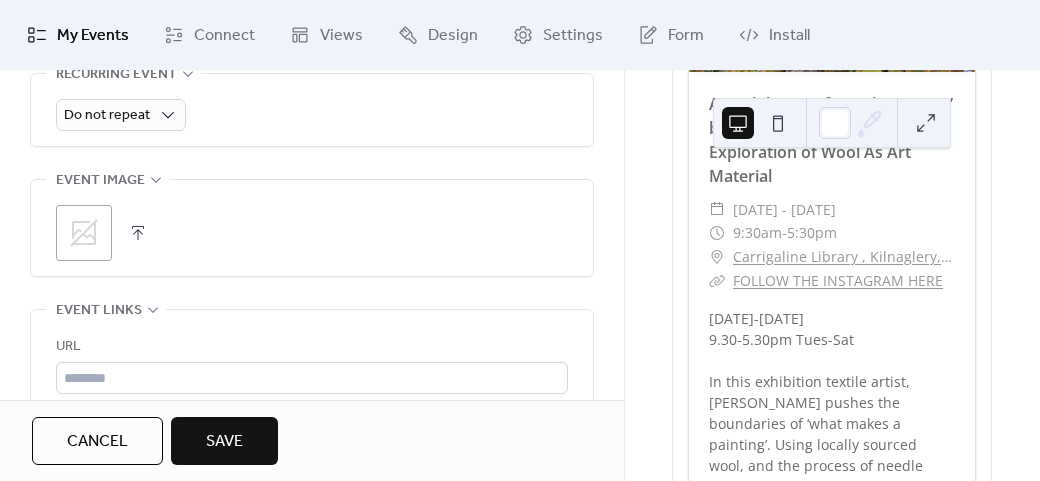 click 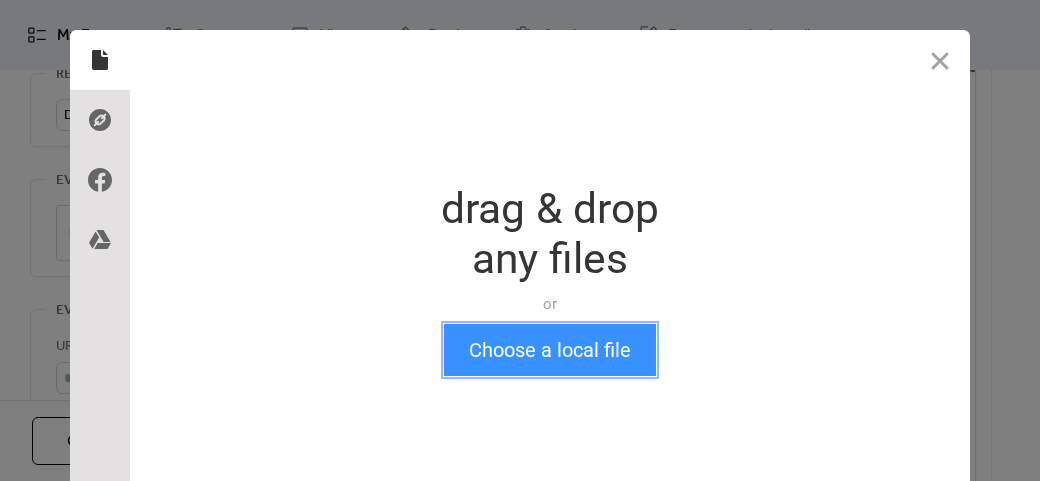 click on "Choose a local file" at bounding box center [550, 350] 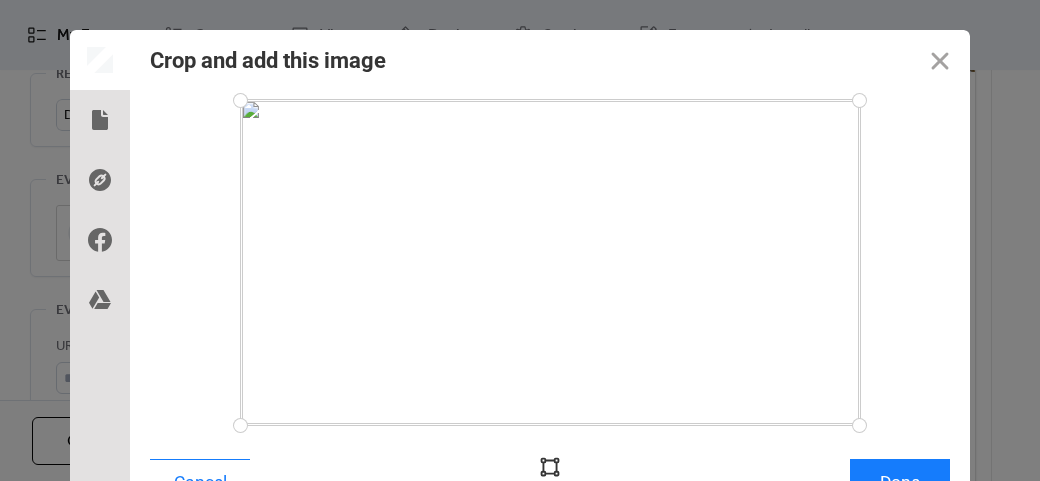 scroll, scrollTop: 24, scrollLeft: 0, axis: vertical 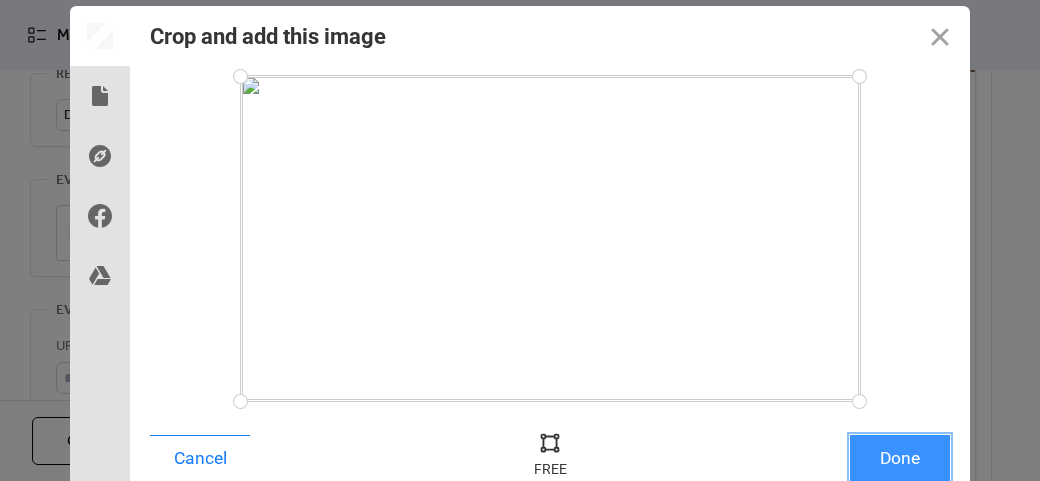 click on "Done" at bounding box center (900, 458) 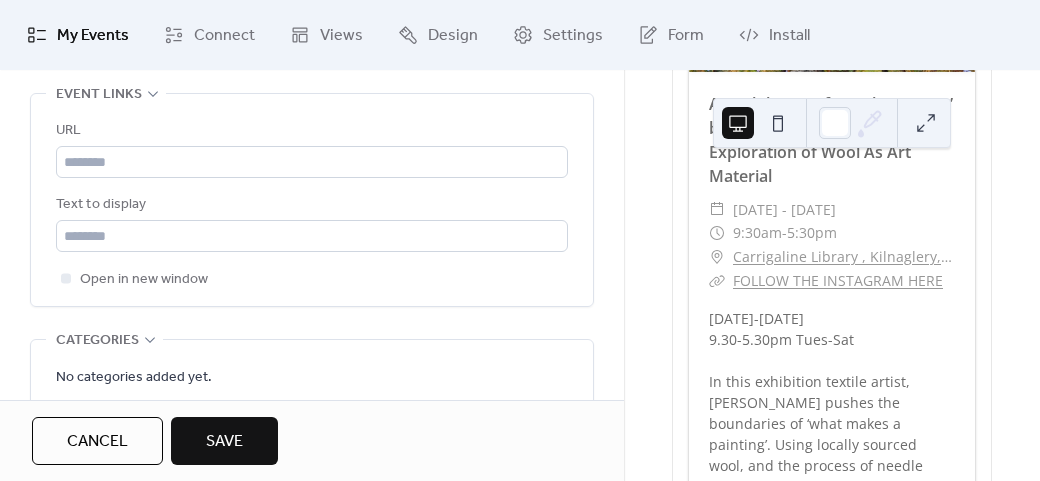 scroll, scrollTop: 1269, scrollLeft: 0, axis: vertical 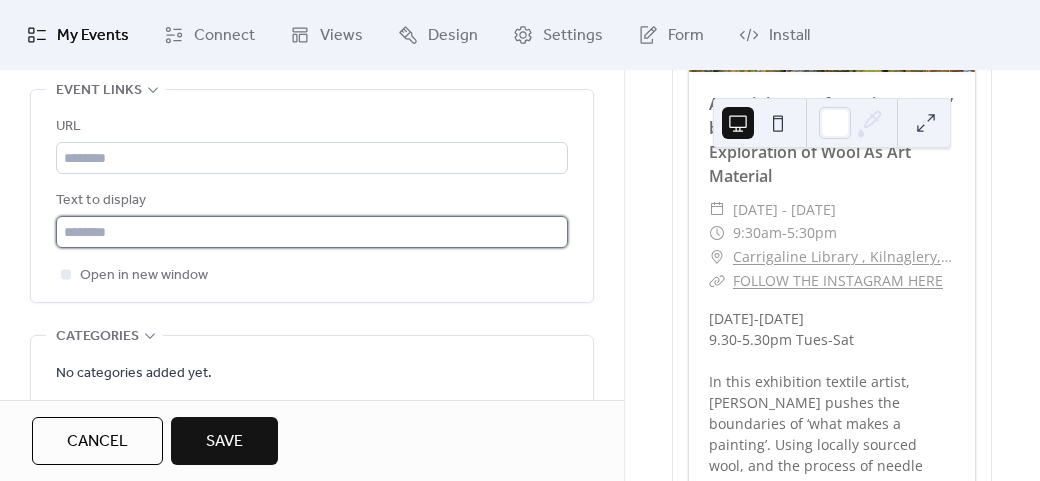 click at bounding box center (312, 232) 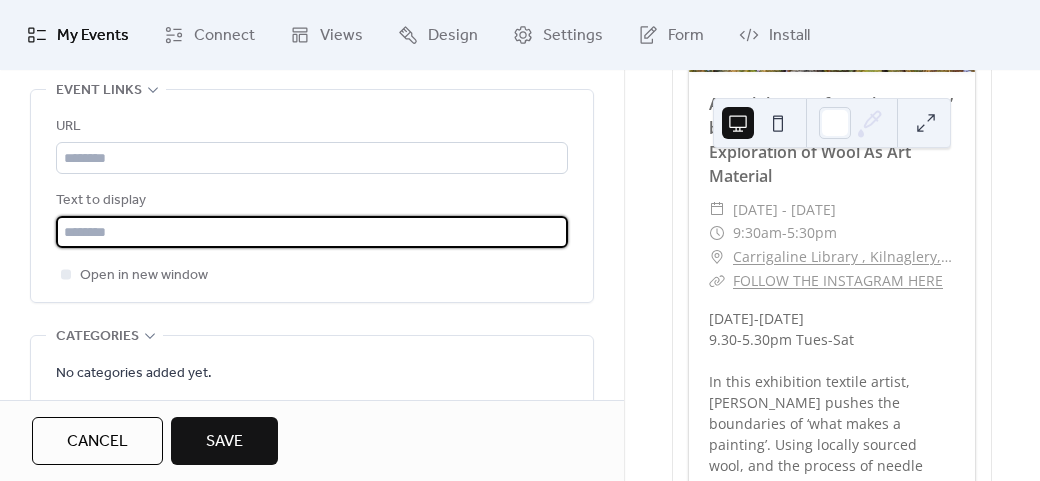 type on "*********" 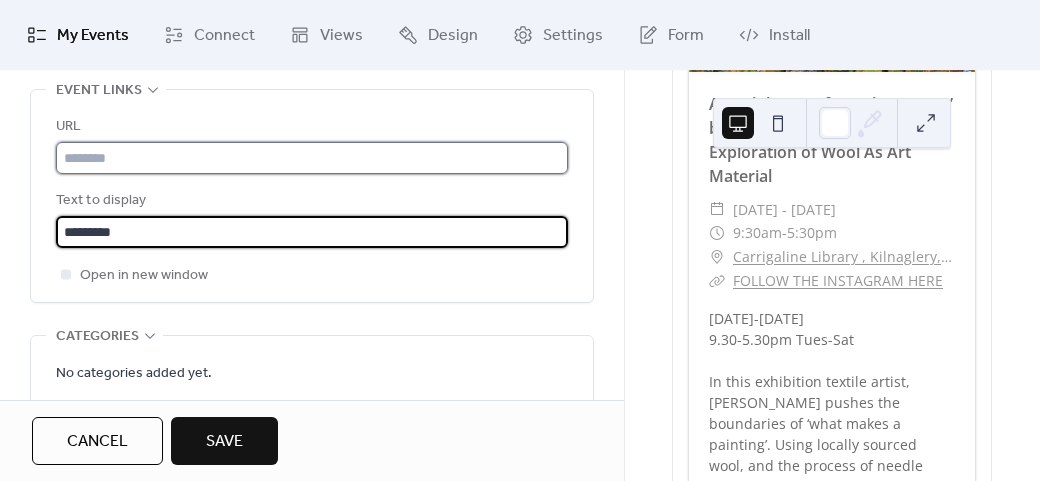 click at bounding box center [312, 158] 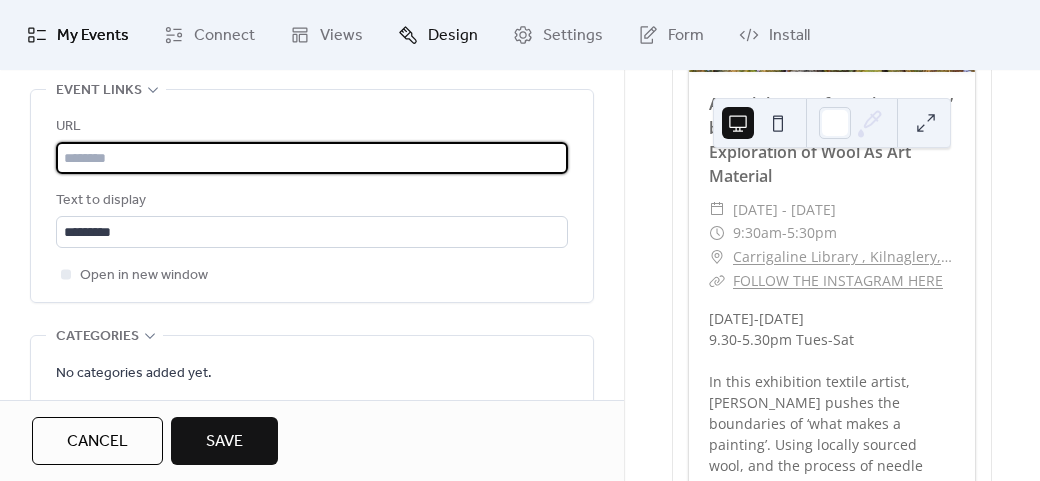 paste on "**********" 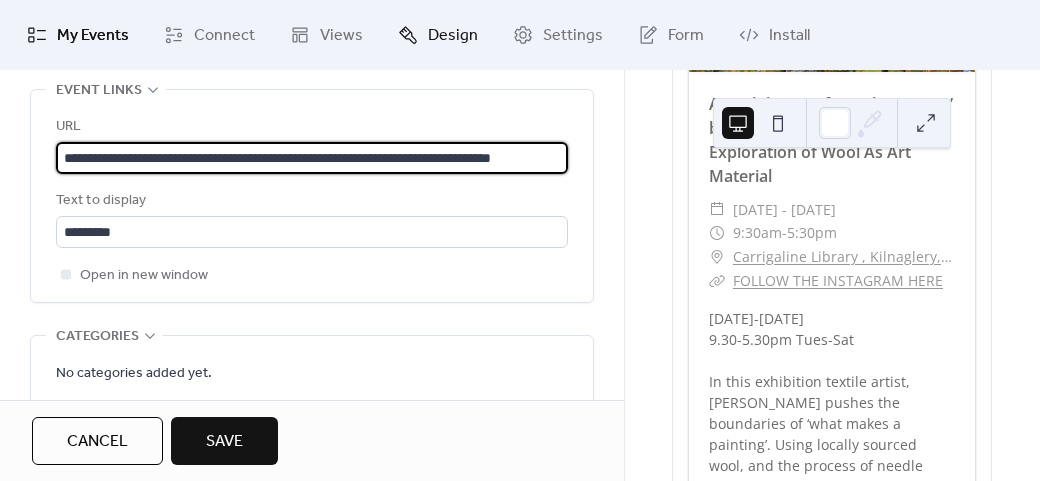 scroll, scrollTop: 0, scrollLeft: 71, axis: horizontal 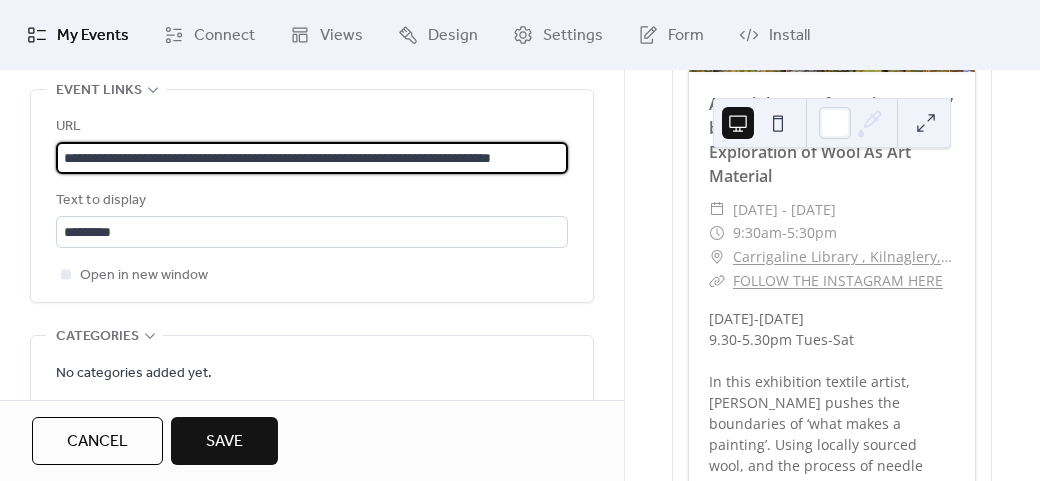 type on "**********" 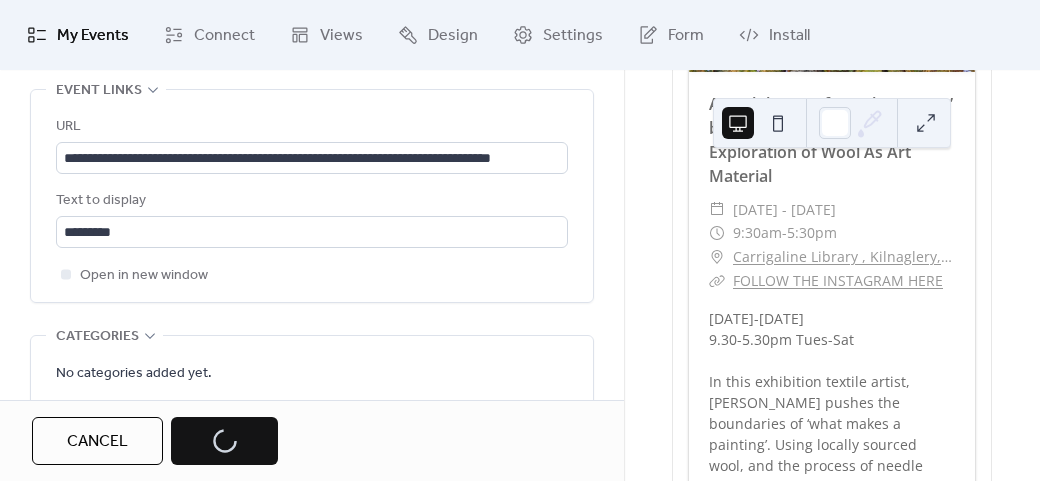 scroll, scrollTop: 0, scrollLeft: 0, axis: both 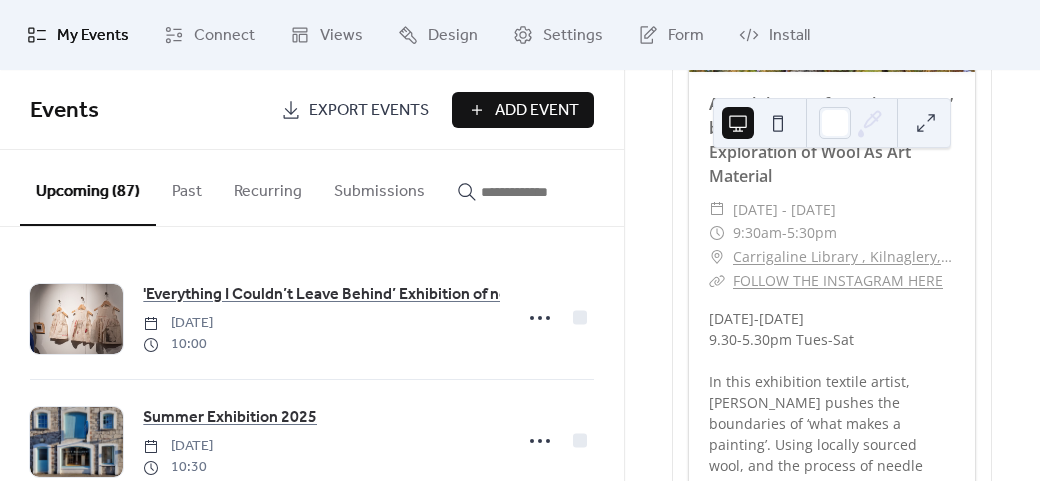 click on "Add Event" at bounding box center [537, 111] 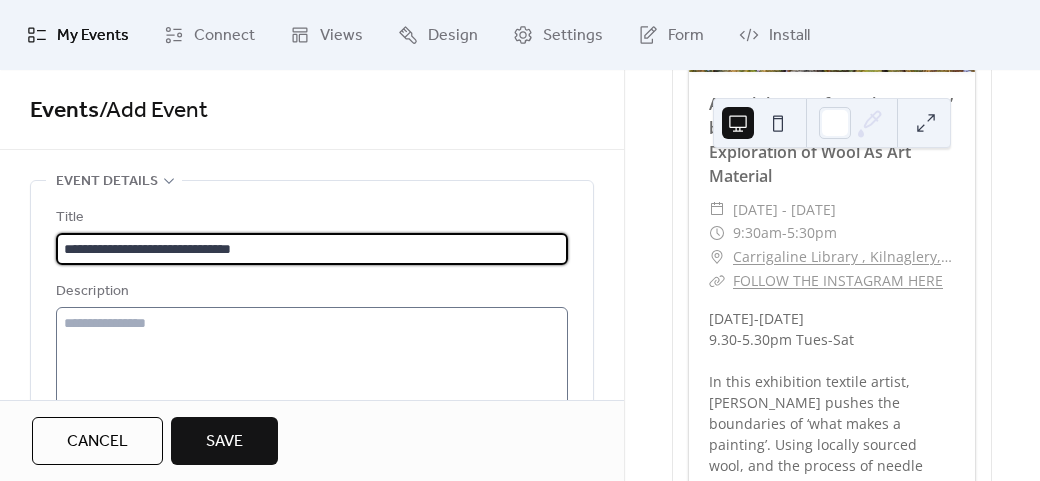 type on "**********" 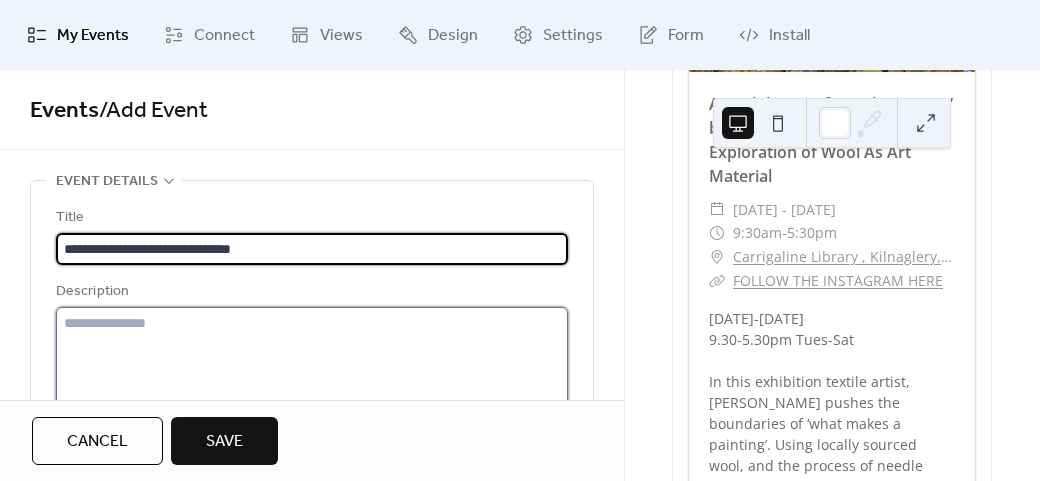 click at bounding box center (312, 383) 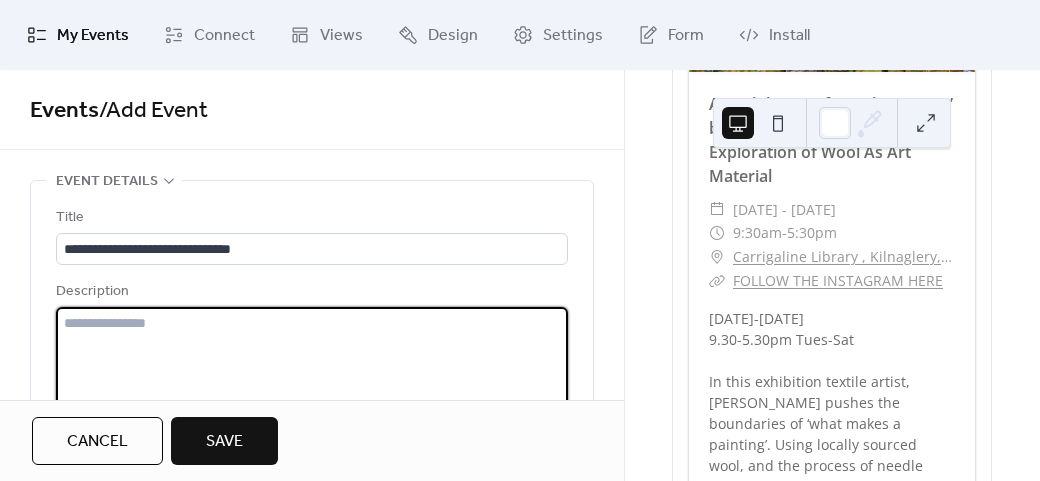 paste on "**********" 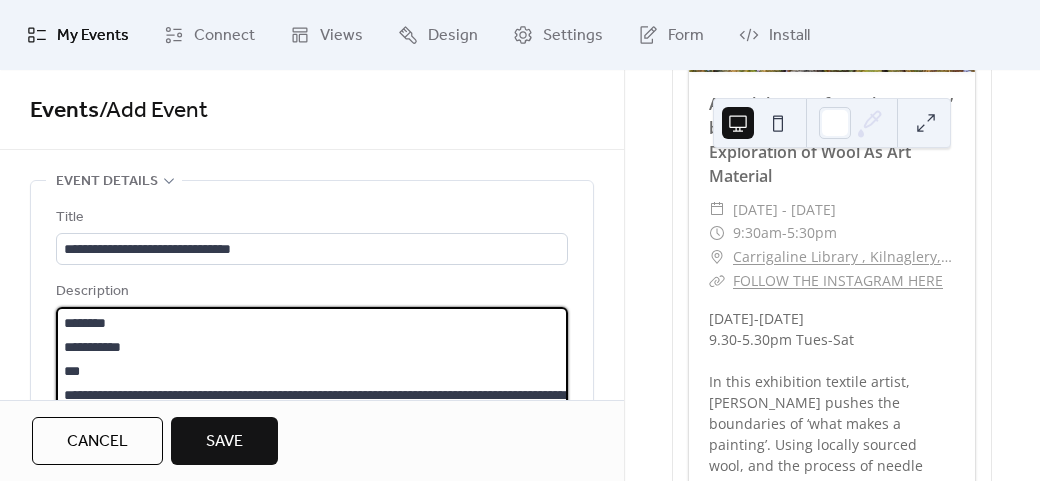 scroll, scrollTop: 45, scrollLeft: 0, axis: vertical 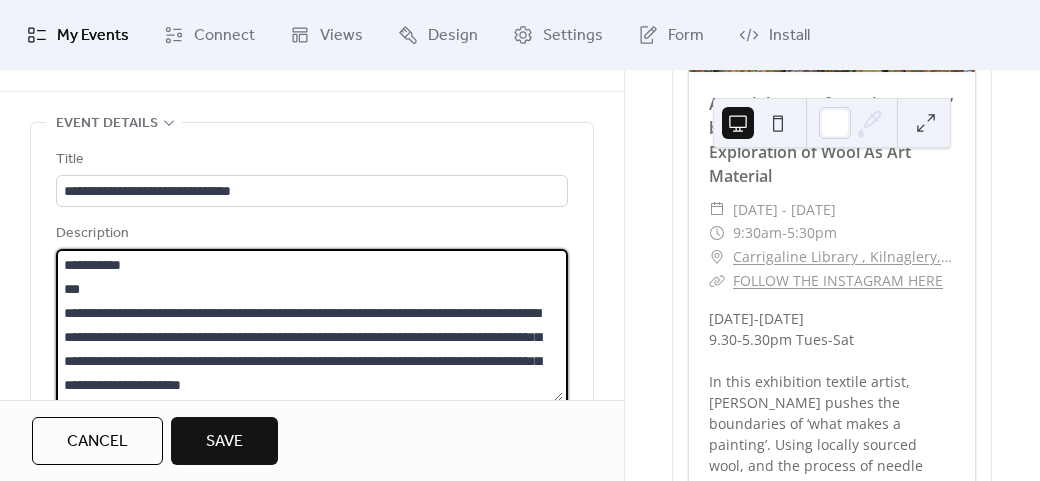 click on "**********" at bounding box center (309, 325) 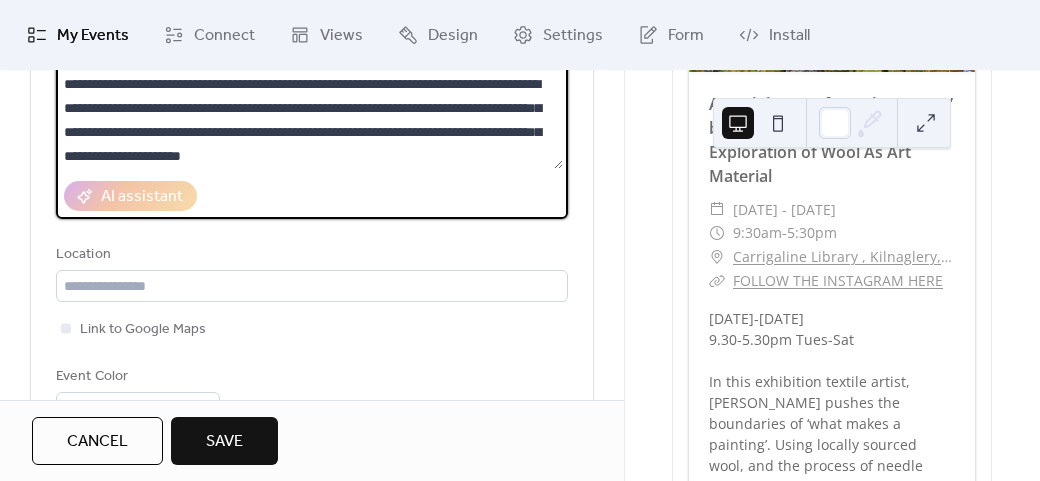 scroll, scrollTop: 368, scrollLeft: 0, axis: vertical 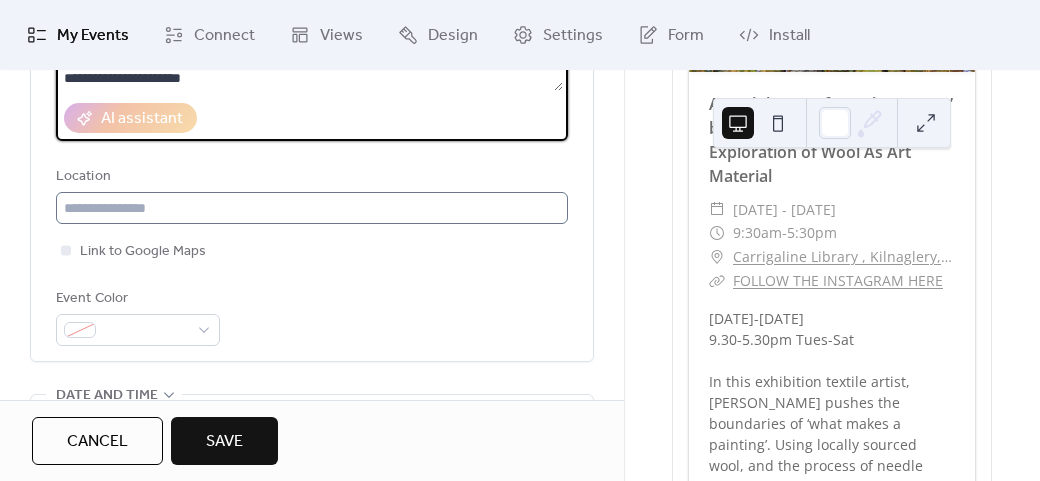 type on "**********" 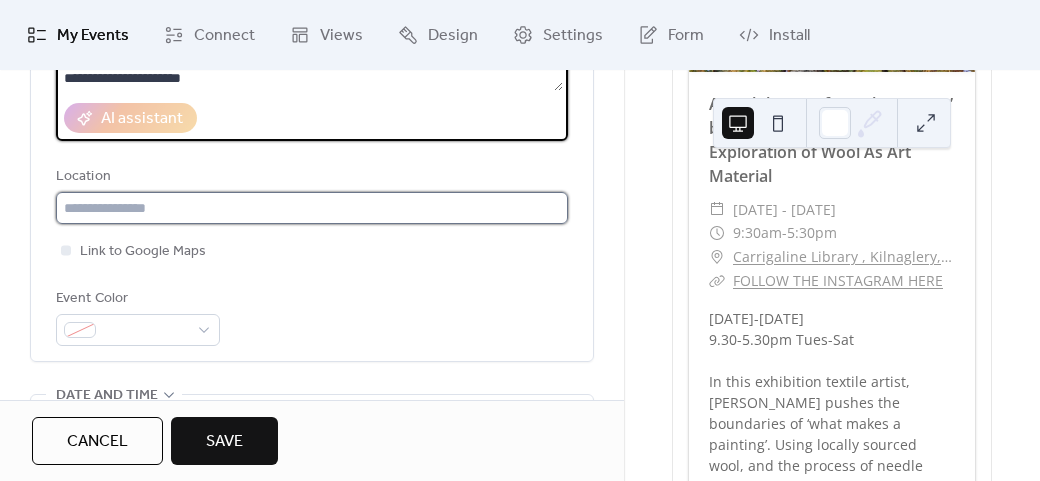 click at bounding box center (312, 208) 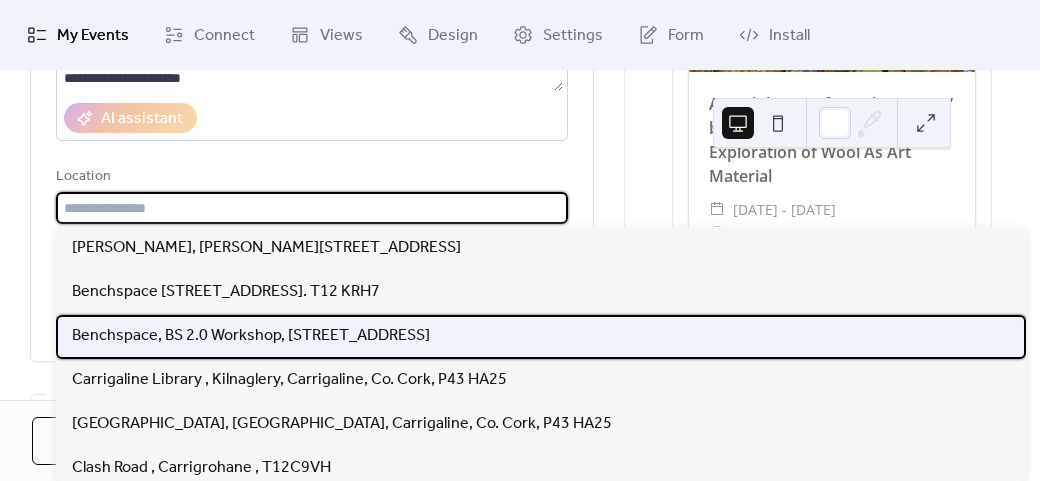 click on "Benchspace, BS 2.0 Workshop, [STREET_ADDRESS]" at bounding box center (251, 336) 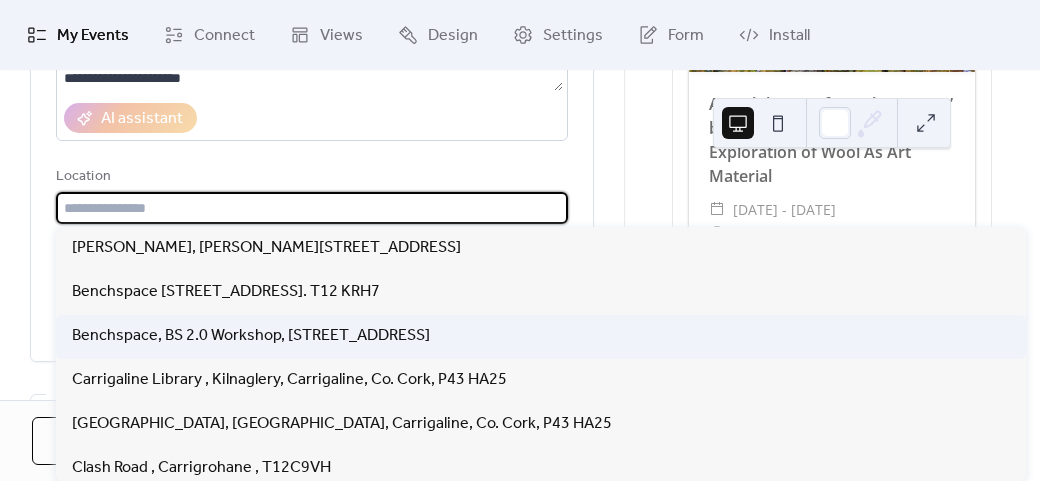 type on "**********" 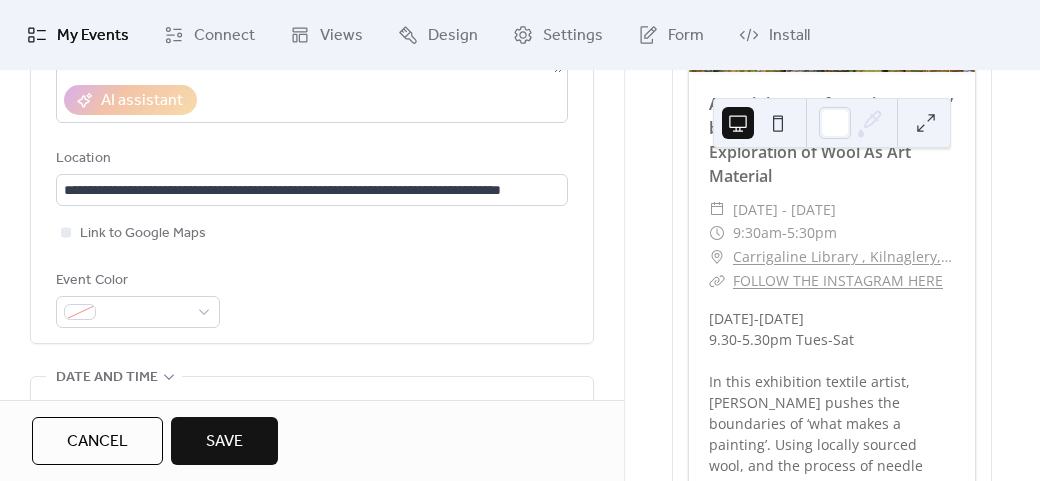 scroll, scrollTop: 389, scrollLeft: 0, axis: vertical 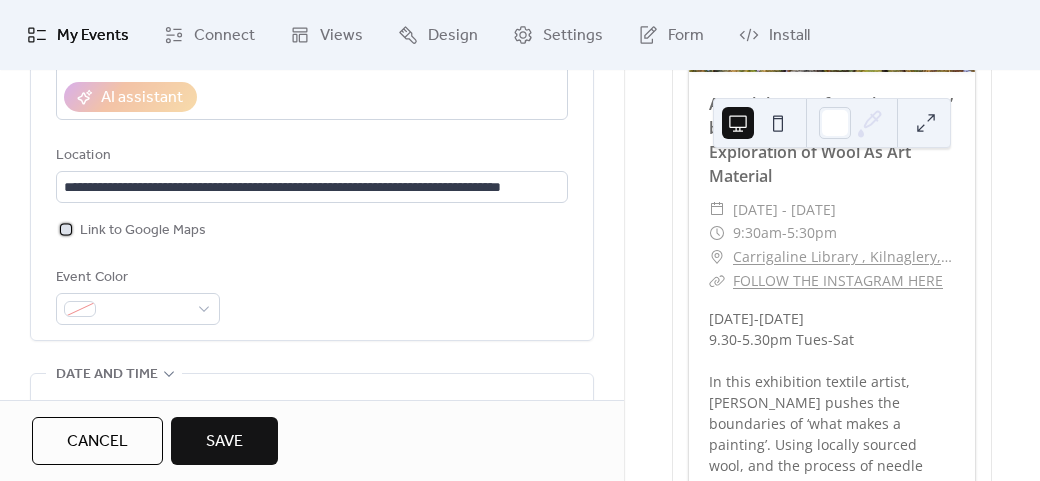 click at bounding box center [66, 229] 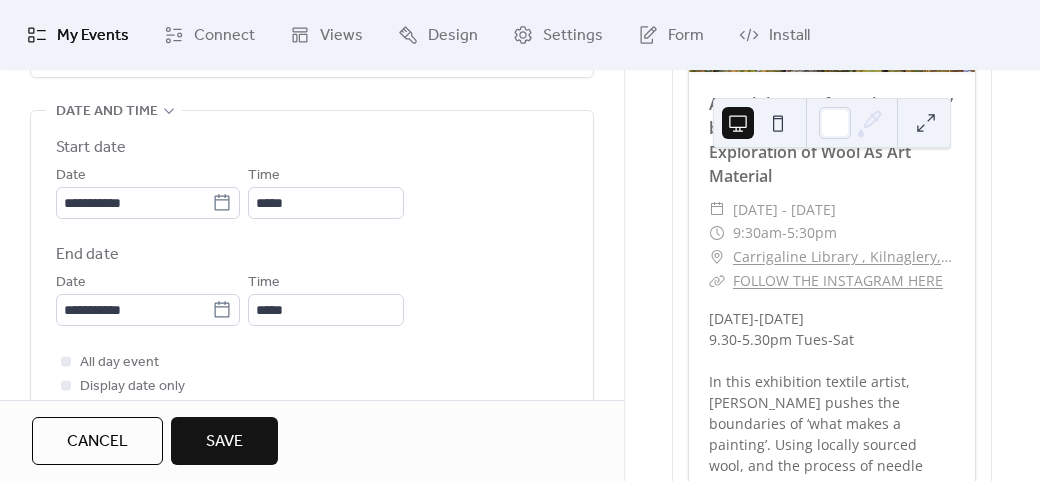scroll, scrollTop: 659, scrollLeft: 0, axis: vertical 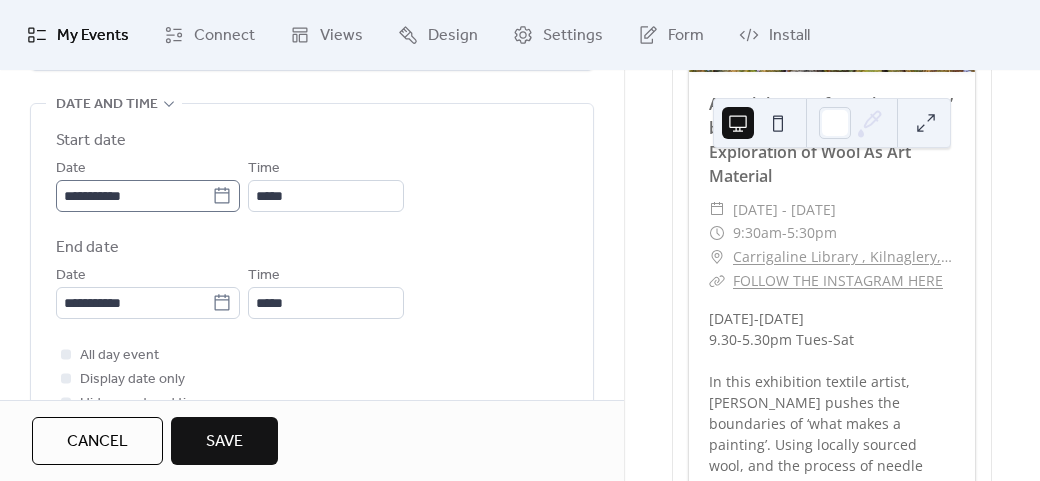 click 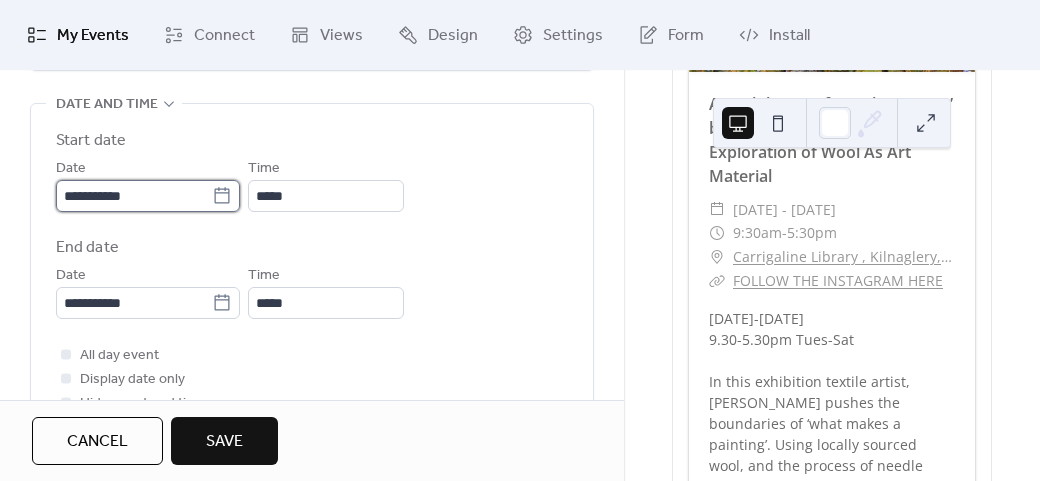 click on "**********" at bounding box center [134, 196] 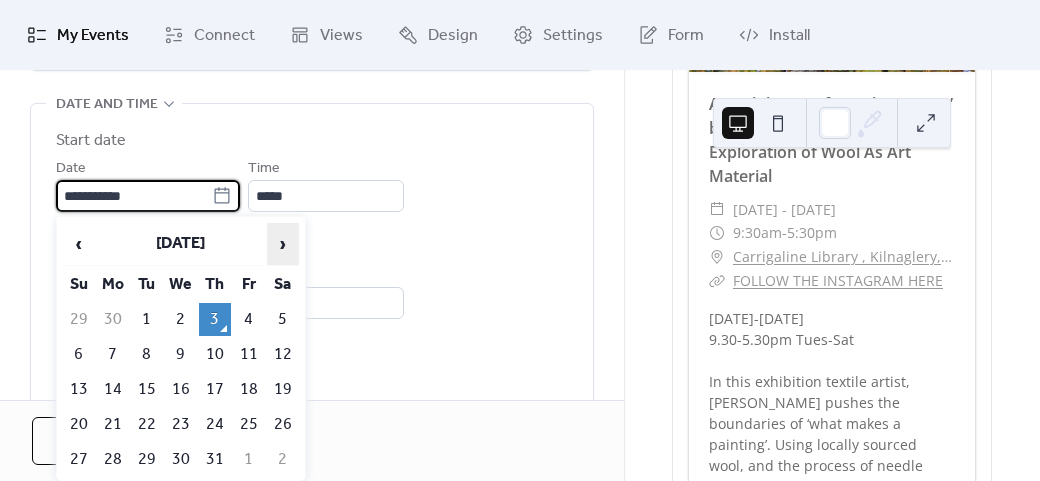 click on "›" at bounding box center (283, 244) 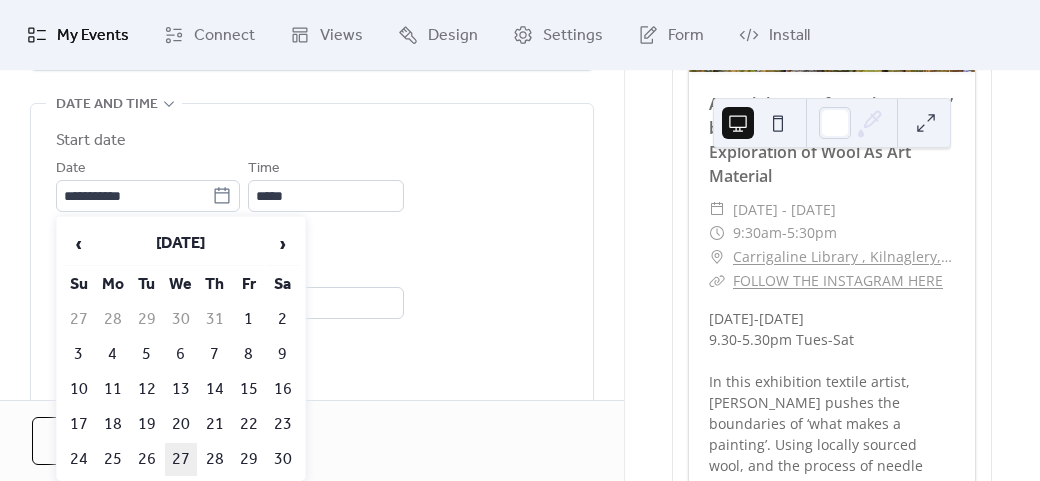 click on "27" at bounding box center (181, 459) 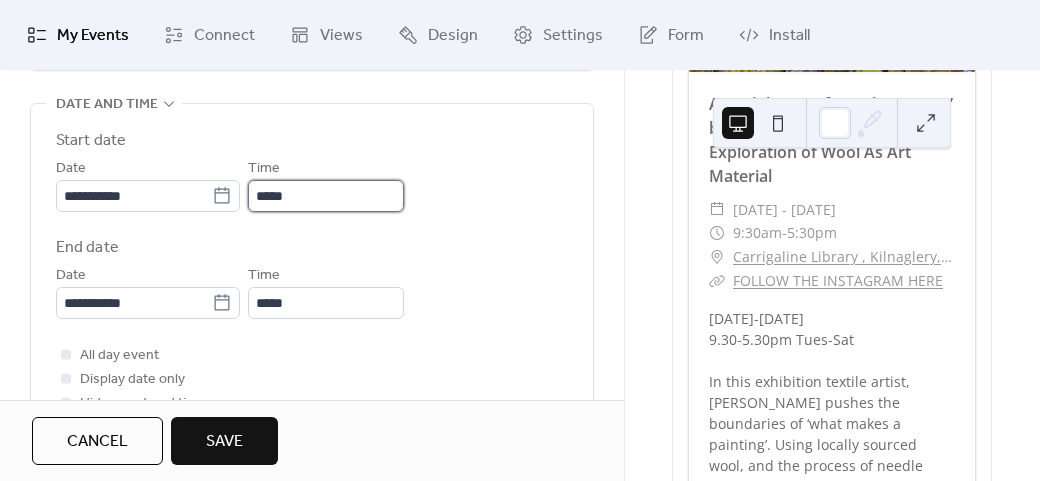 click on "*****" at bounding box center (326, 196) 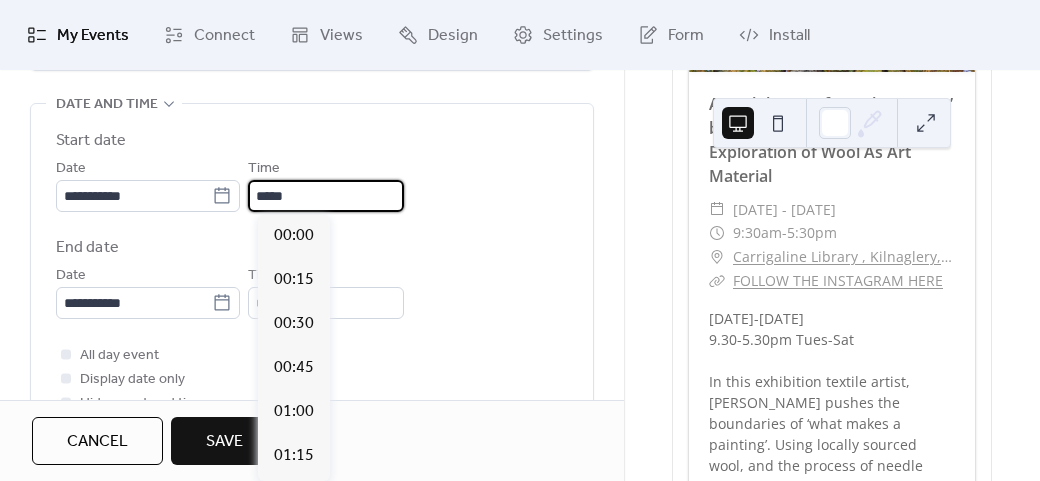 scroll, scrollTop: 2112, scrollLeft: 0, axis: vertical 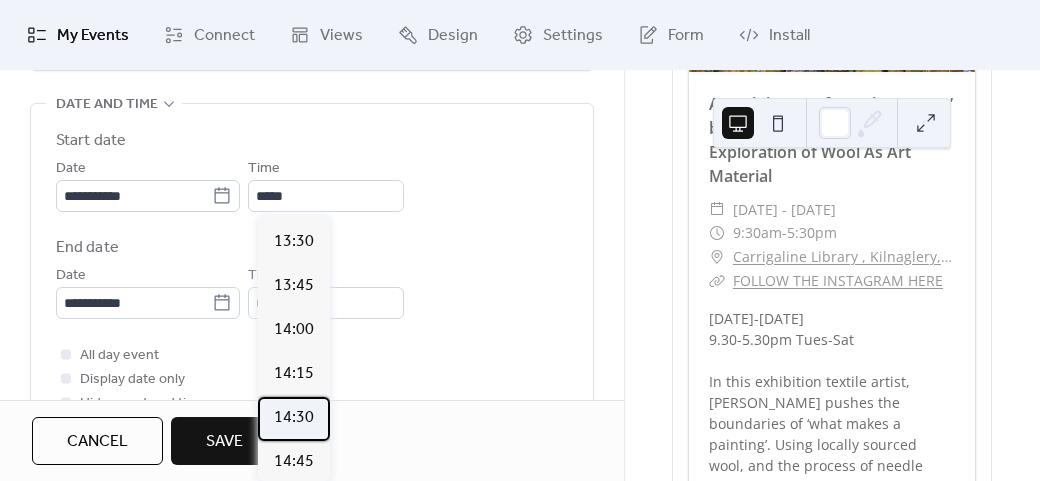click on "14:30" at bounding box center (294, 419) 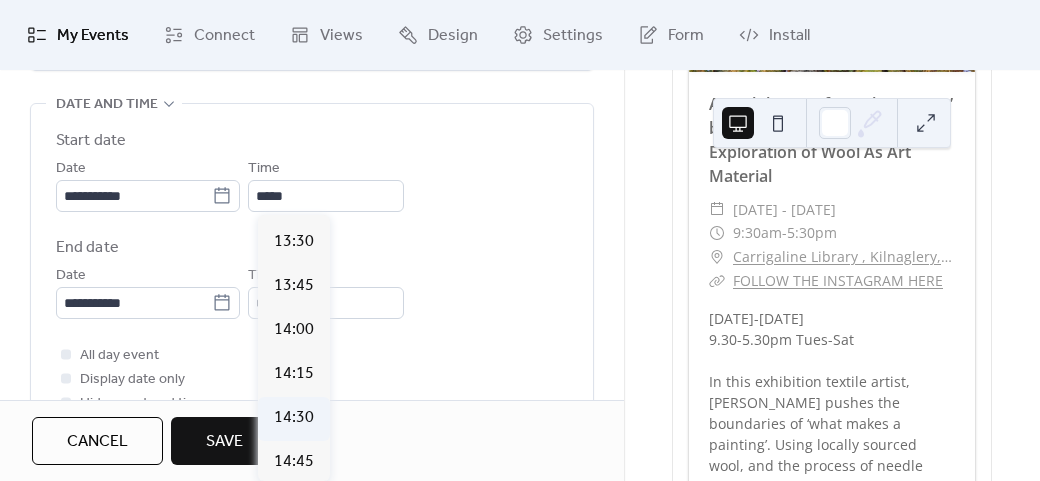 type on "*****" 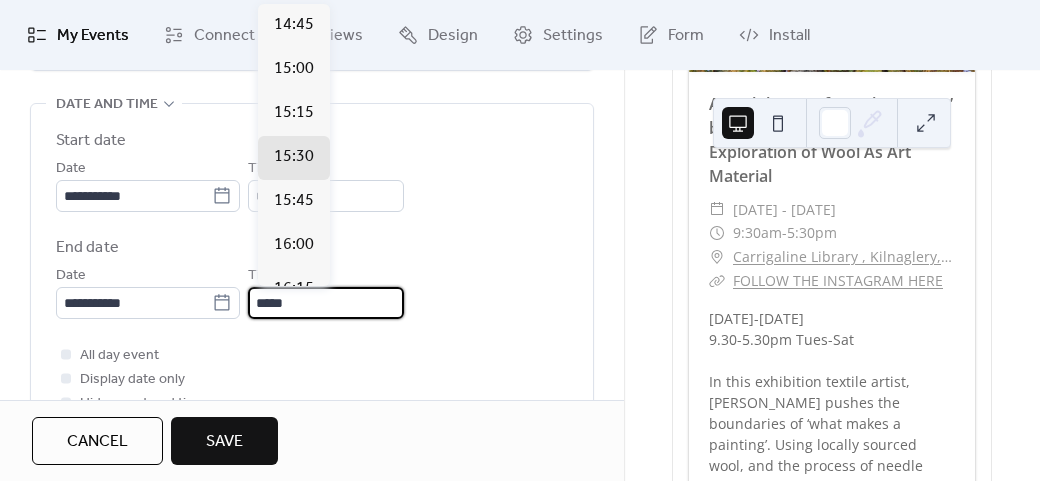 click on "*****" at bounding box center [326, 303] 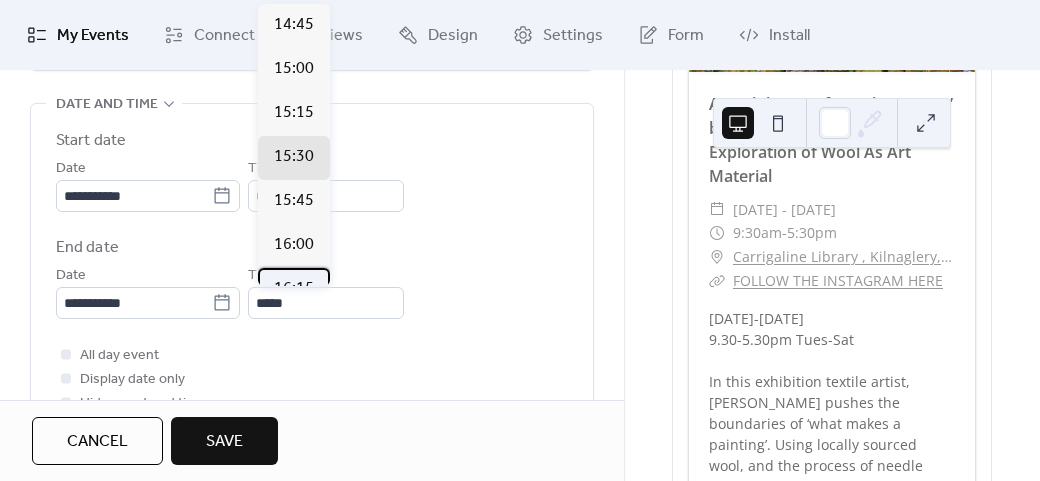 click on "16:15" at bounding box center (294, 289) 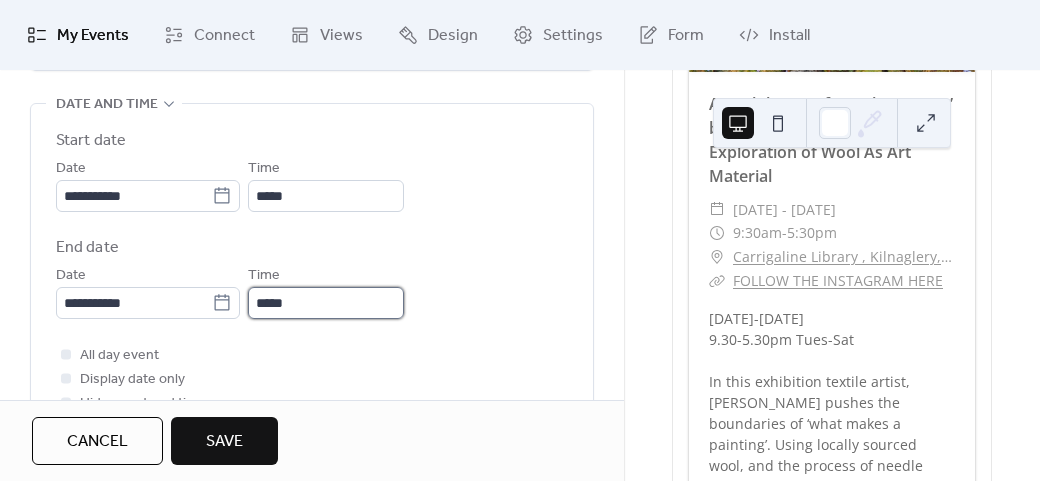 click on "*****" at bounding box center (326, 303) 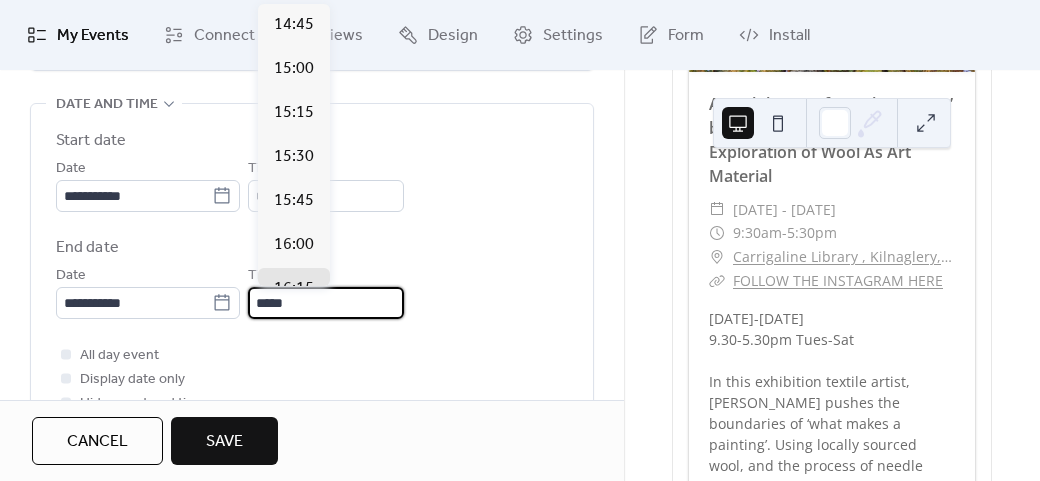 scroll, scrollTop: 264, scrollLeft: 0, axis: vertical 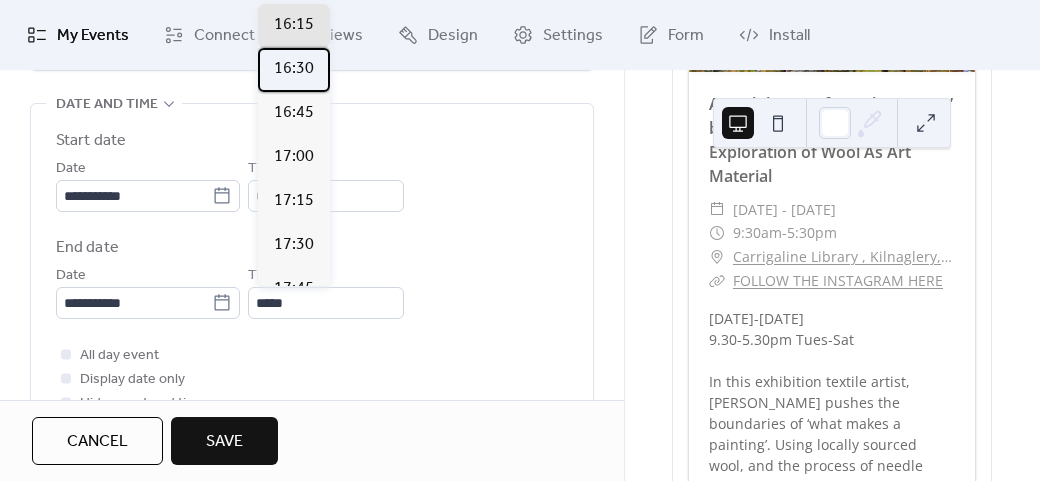 click on "16:30" at bounding box center [294, 70] 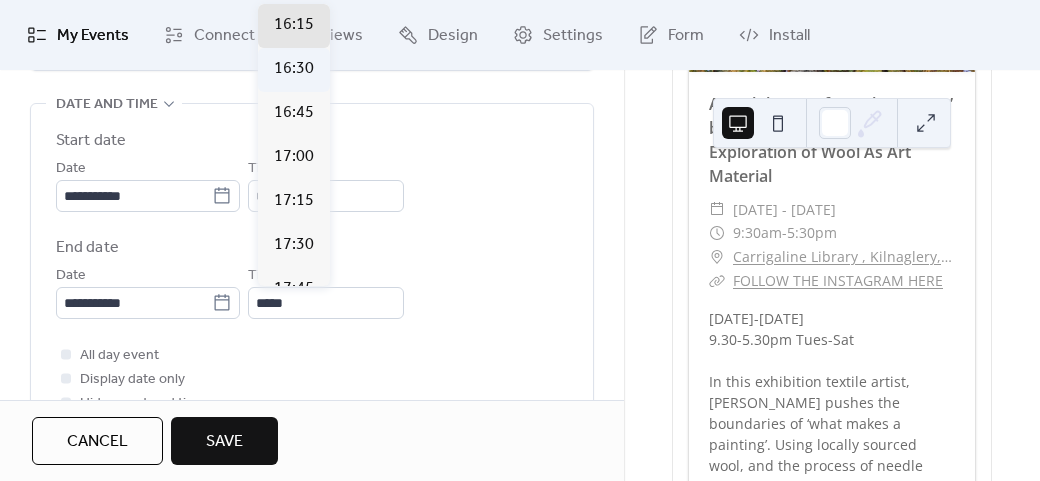 type on "*****" 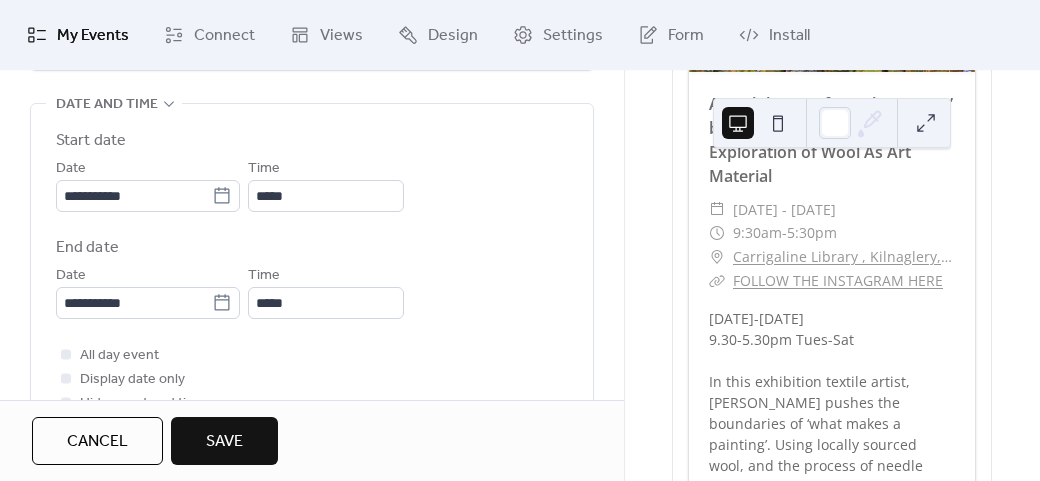 click on "All day event Display date only Hide event end time" at bounding box center (312, 379) 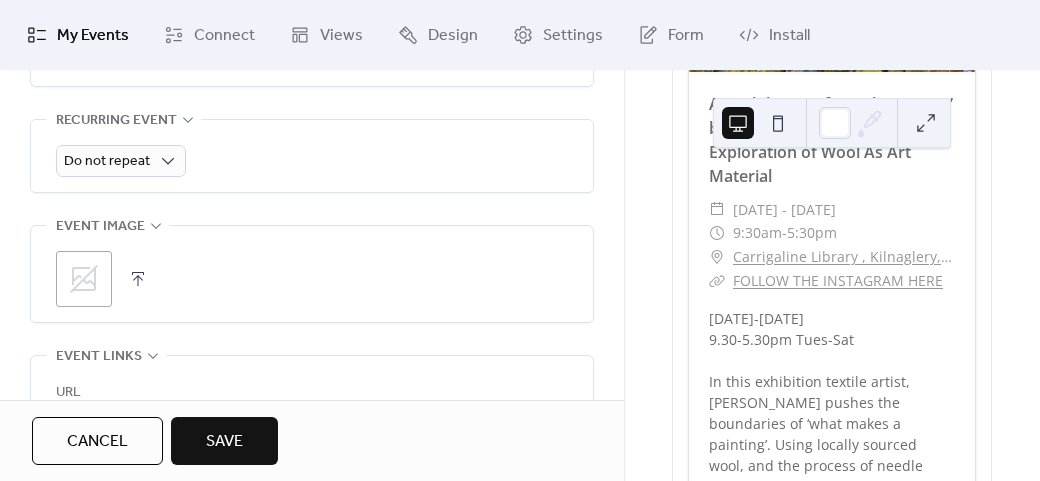 scroll, scrollTop: 0, scrollLeft: 0, axis: both 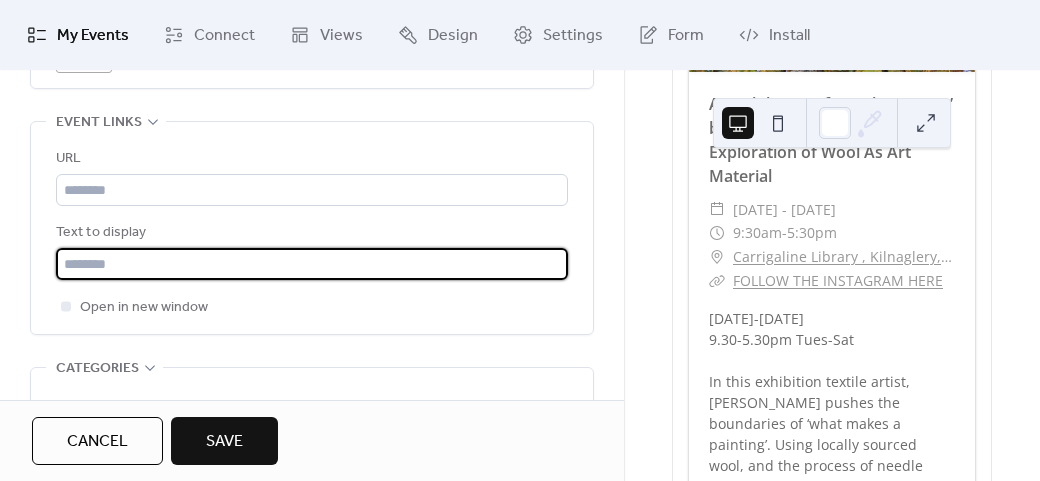 click at bounding box center [312, 264] 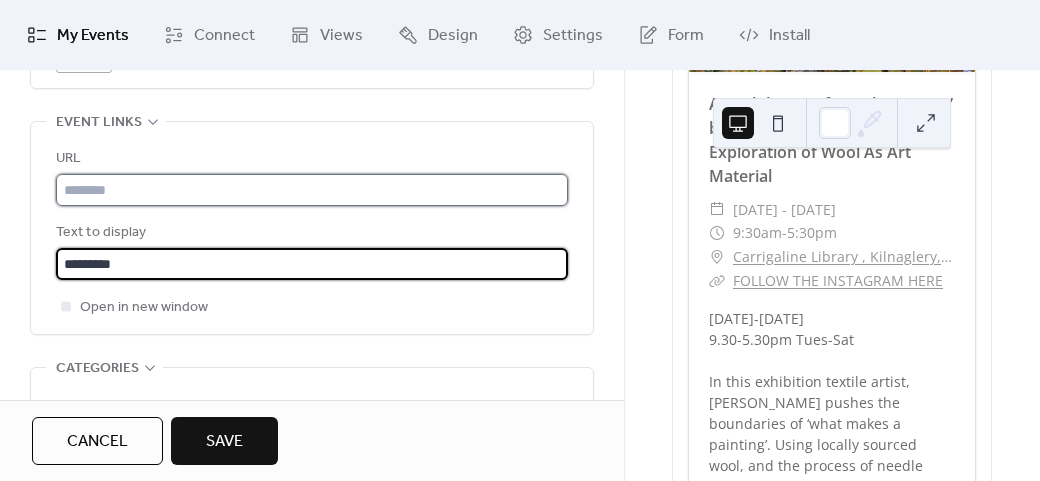 click at bounding box center [312, 190] 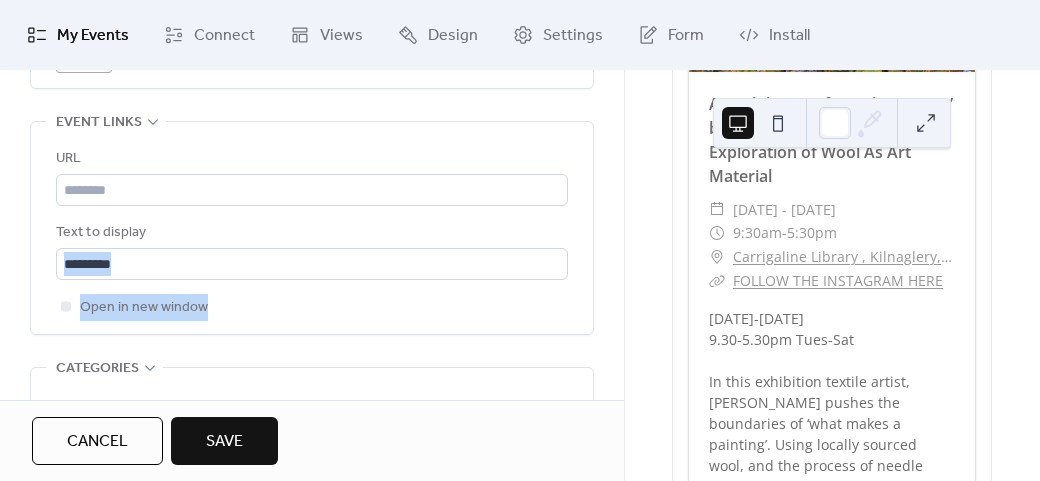 drag, startPoint x: 617, startPoint y: 331, endPoint x: 624, endPoint y: 263, distance: 68.359344 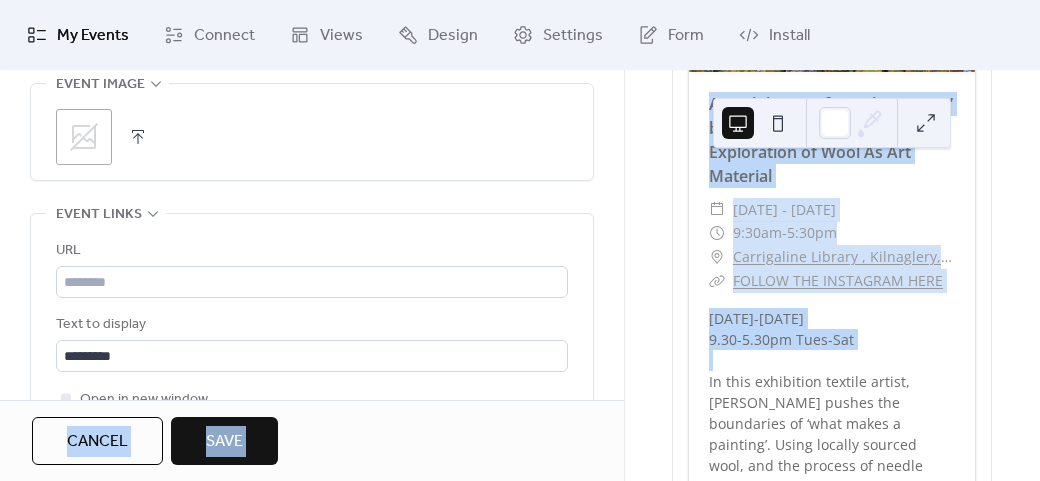 scroll, scrollTop: 1138, scrollLeft: 0, axis: vertical 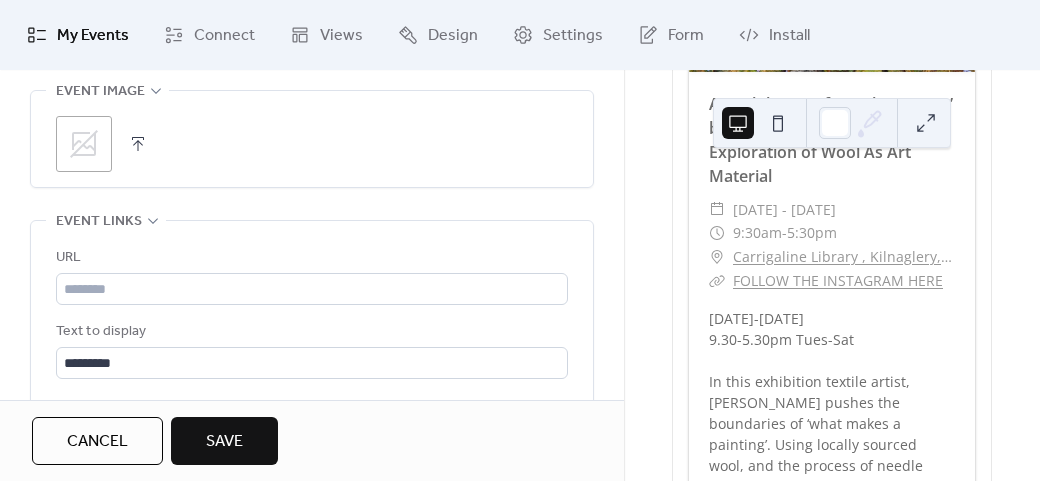 click 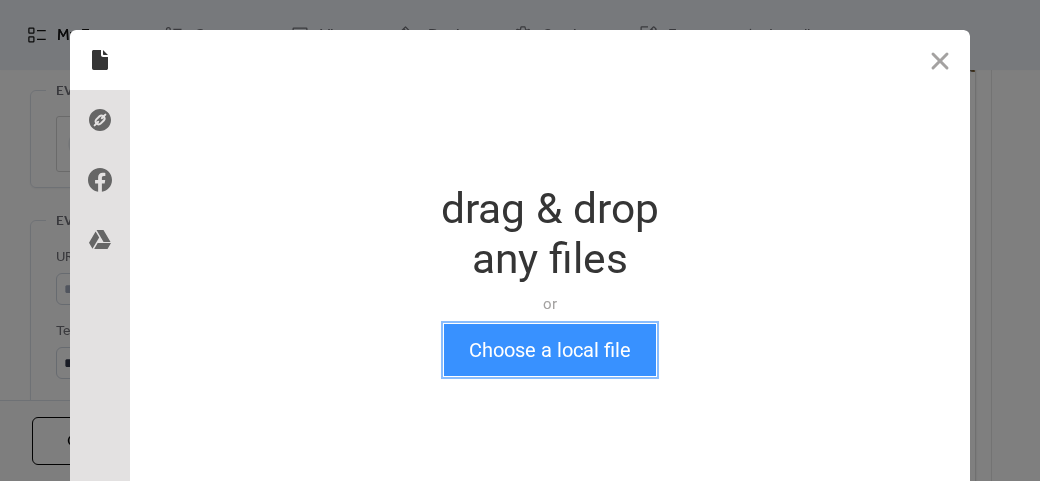click on "Choose a local file" at bounding box center (550, 350) 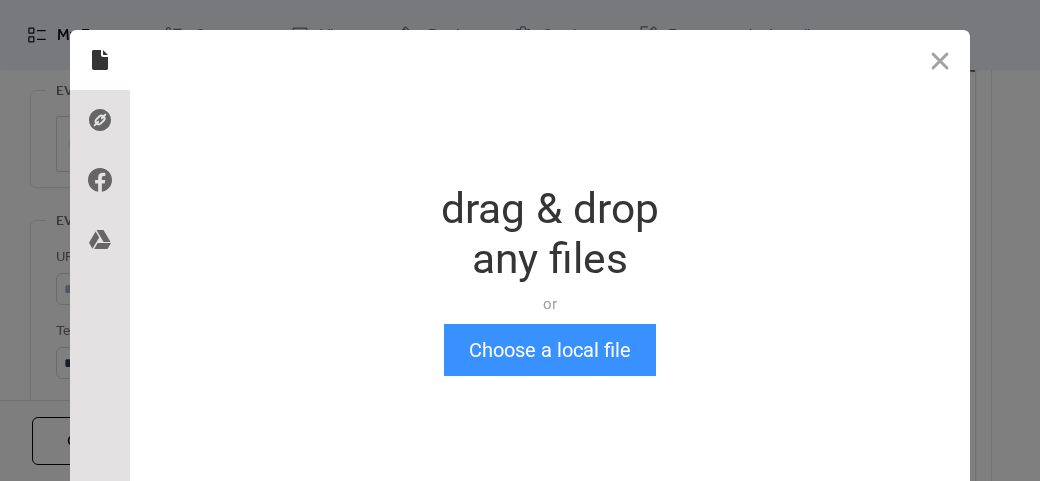 scroll, scrollTop: 24, scrollLeft: 0, axis: vertical 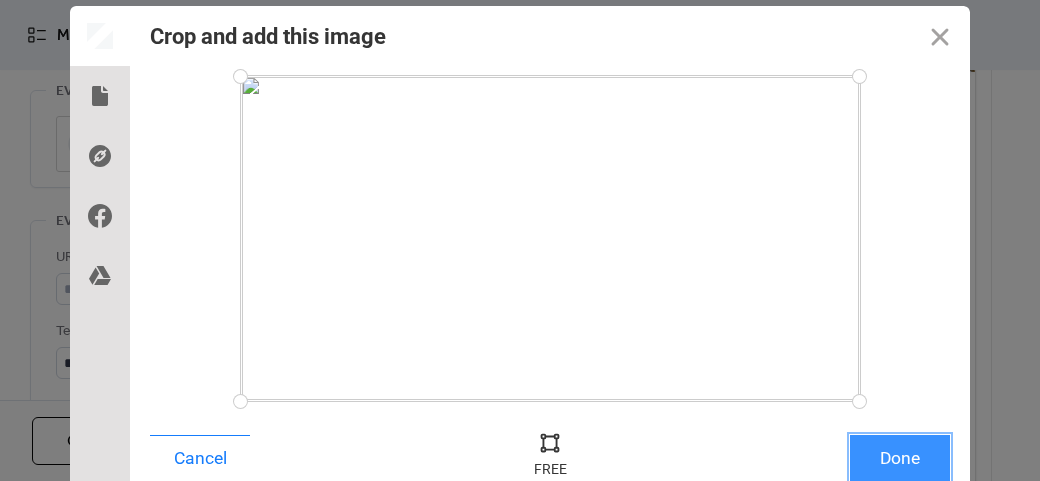 click on "Done" at bounding box center [900, 458] 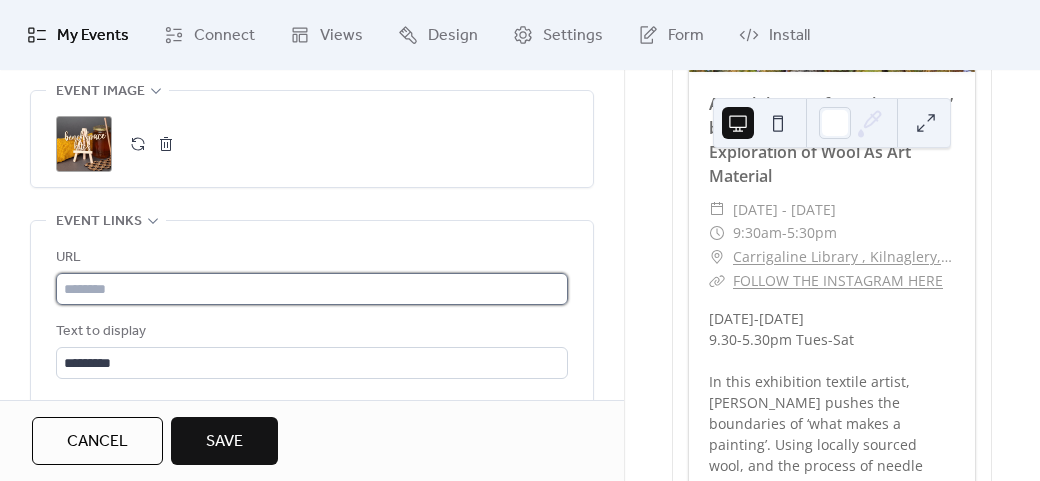 click at bounding box center (312, 289) 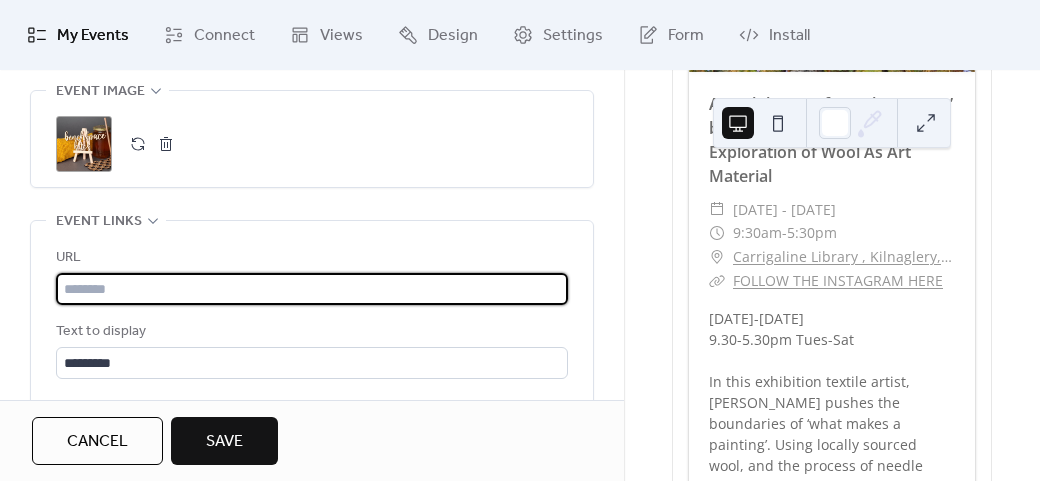 paste on "**********" 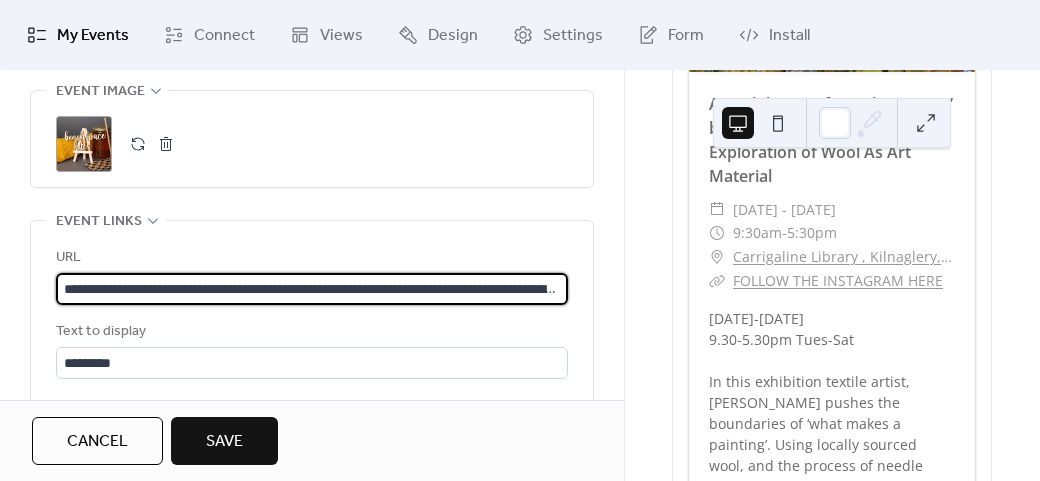 scroll, scrollTop: 0, scrollLeft: 226, axis: horizontal 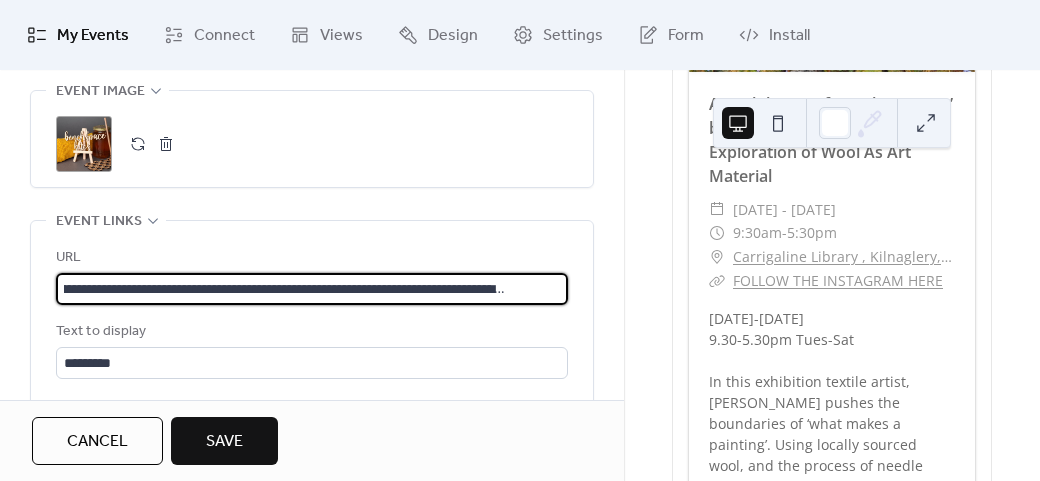 type on "**********" 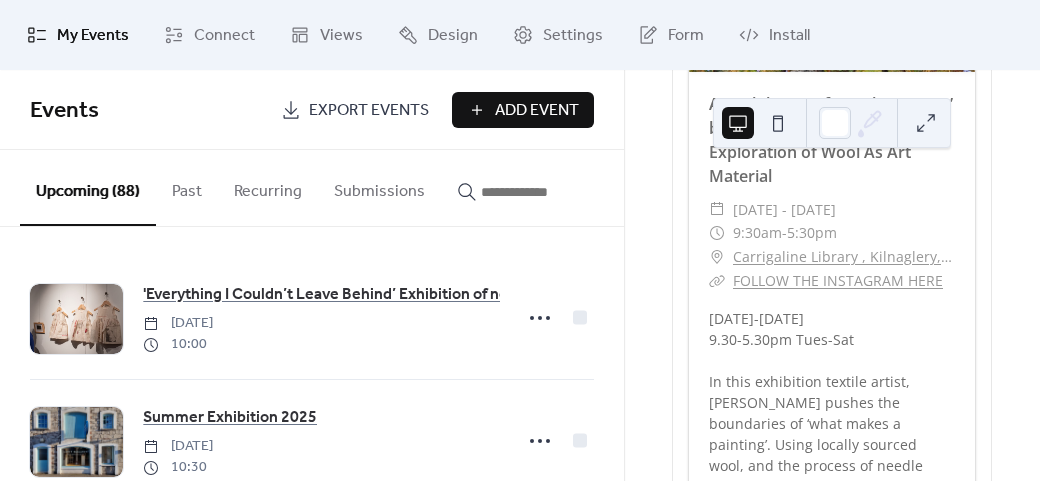 click on "Add Event" at bounding box center [537, 111] 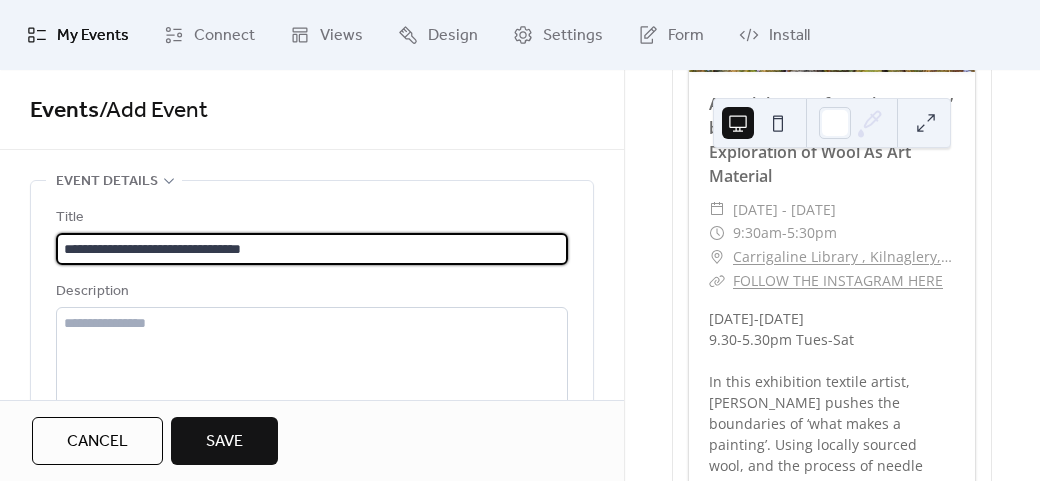 type on "**********" 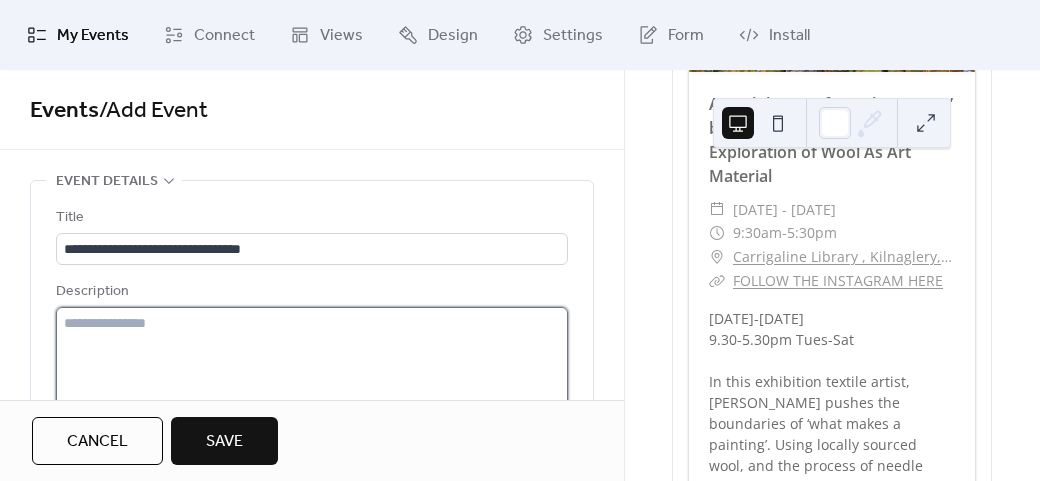 click at bounding box center (312, 383) 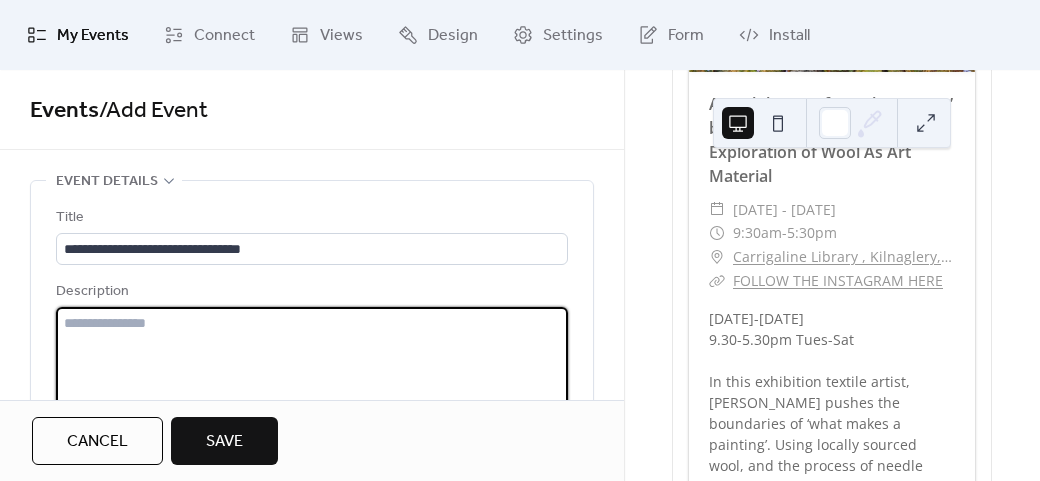 paste on "**********" 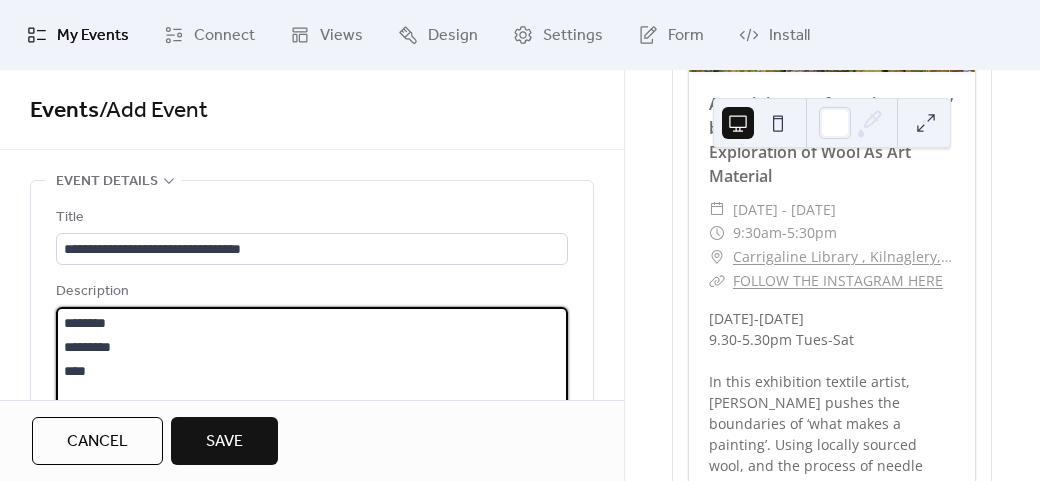 scroll, scrollTop: 69, scrollLeft: 0, axis: vertical 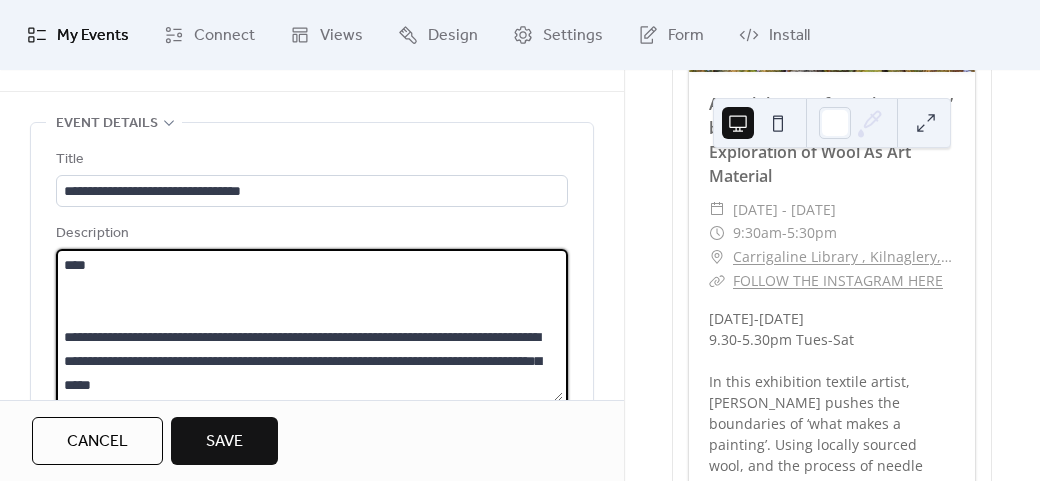 click on "**********" at bounding box center (309, 325) 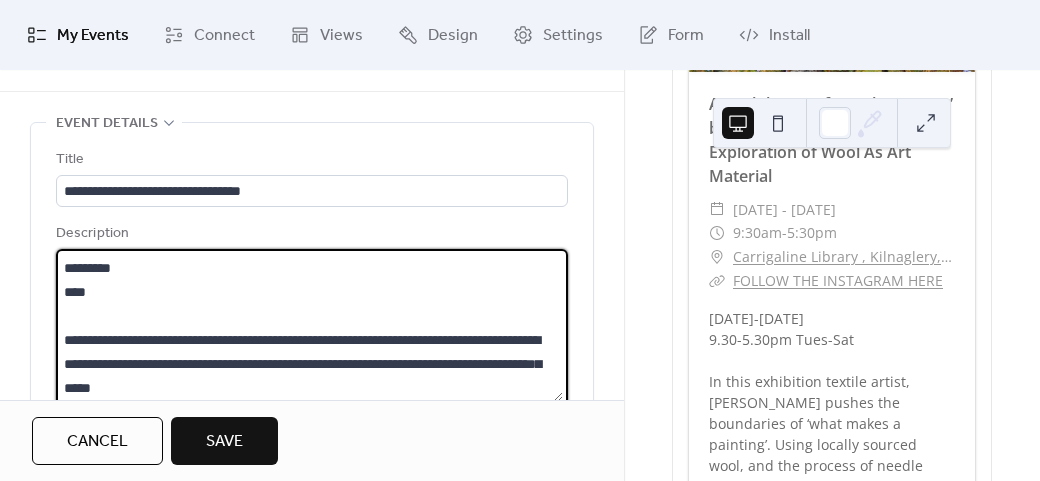 scroll, scrollTop: 45, scrollLeft: 0, axis: vertical 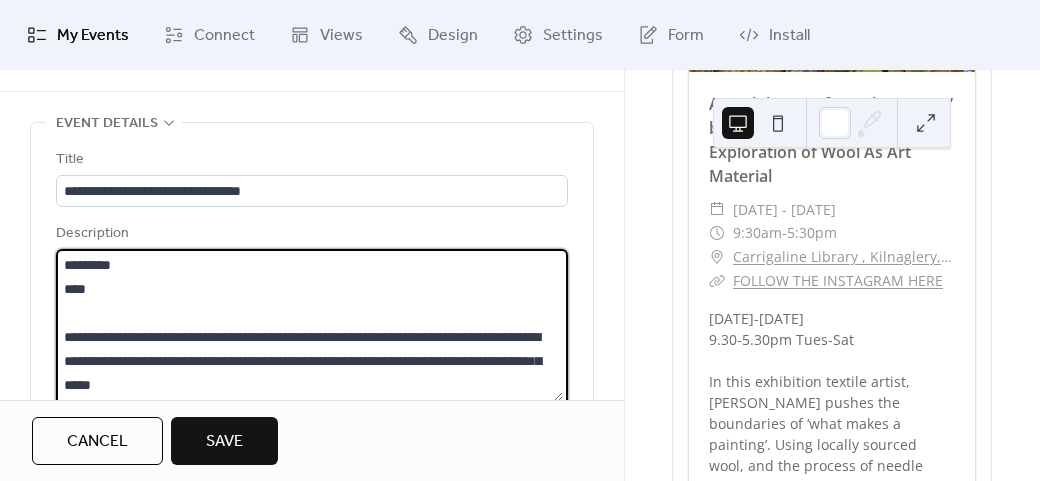 type on "**********" 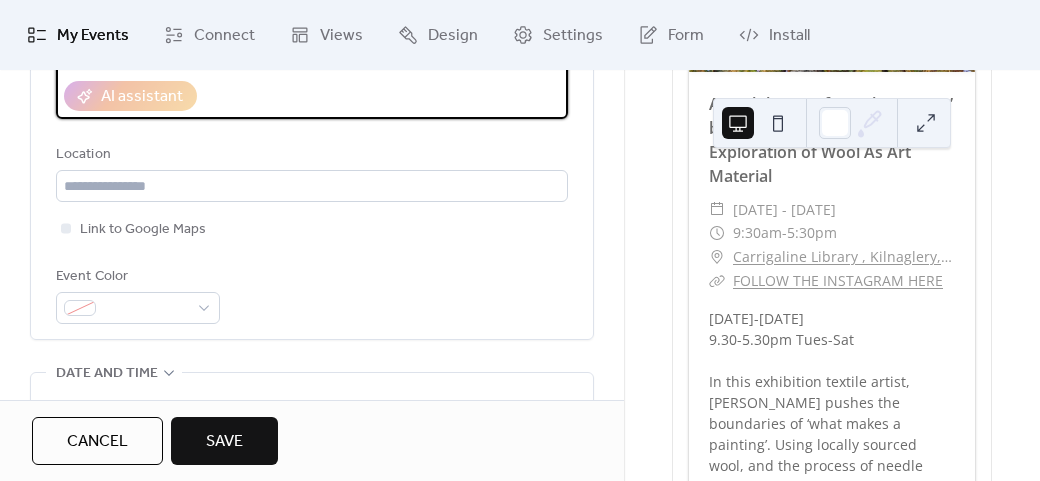 scroll, scrollTop: 408, scrollLeft: 0, axis: vertical 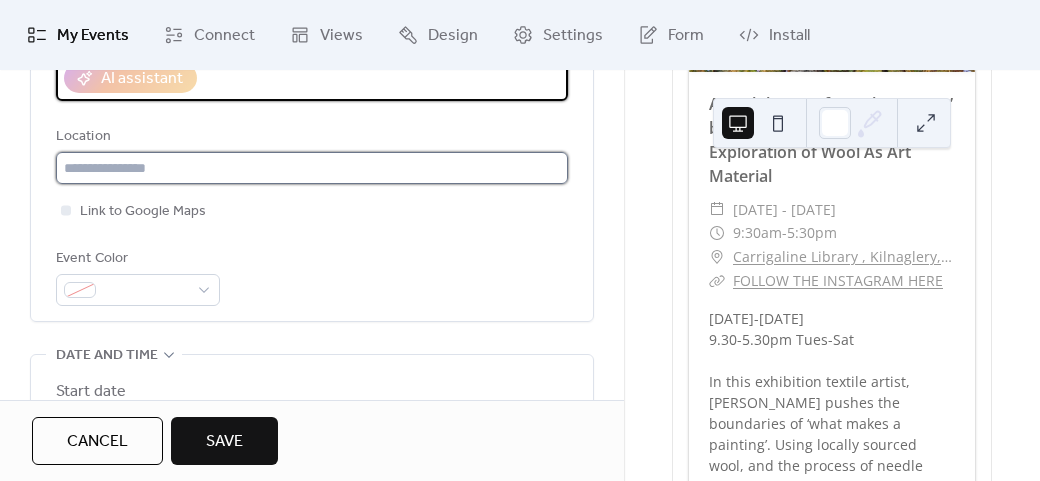 click at bounding box center (312, 168) 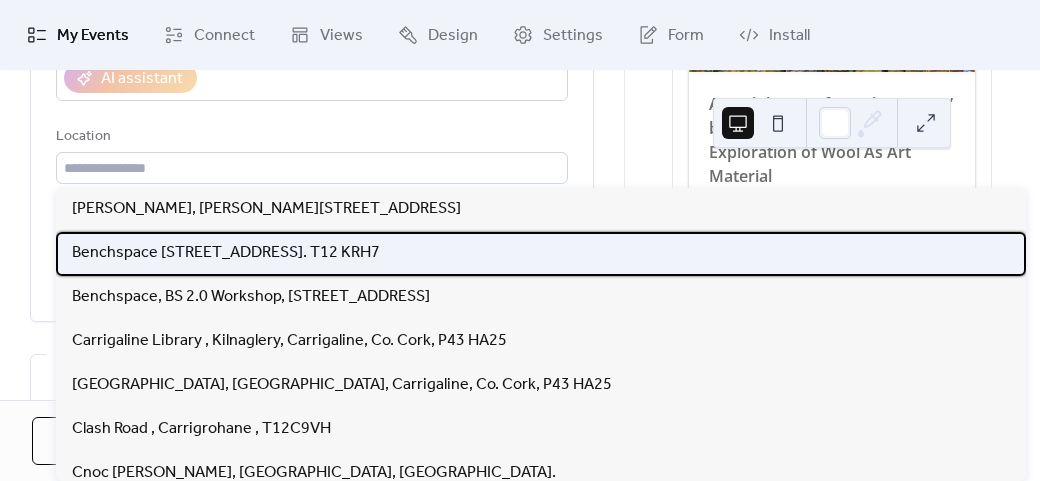 click on "Benchspace [STREET_ADDRESS]. T12 KRH7" at bounding box center [541, 254] 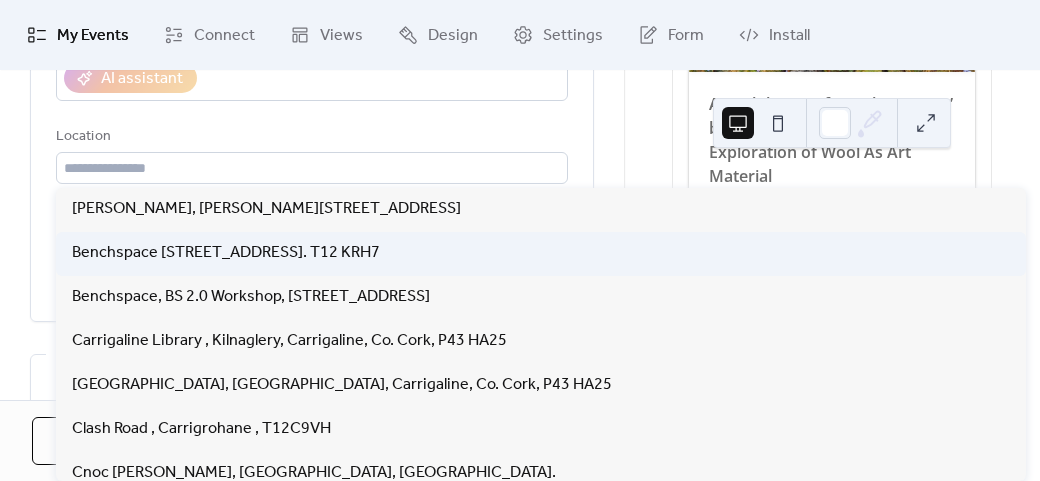 type on "**********" 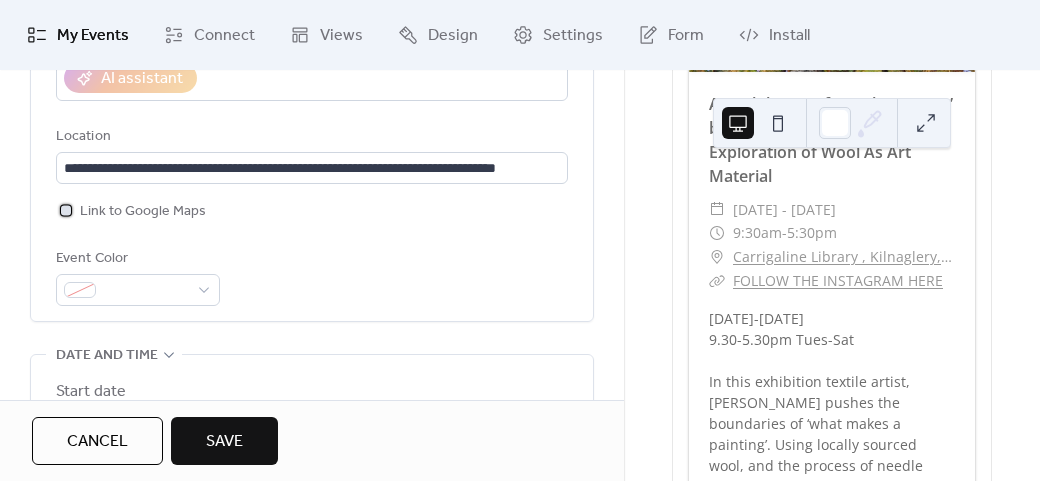 click on "Link to Google Maps" at bounding box center (143, 212) 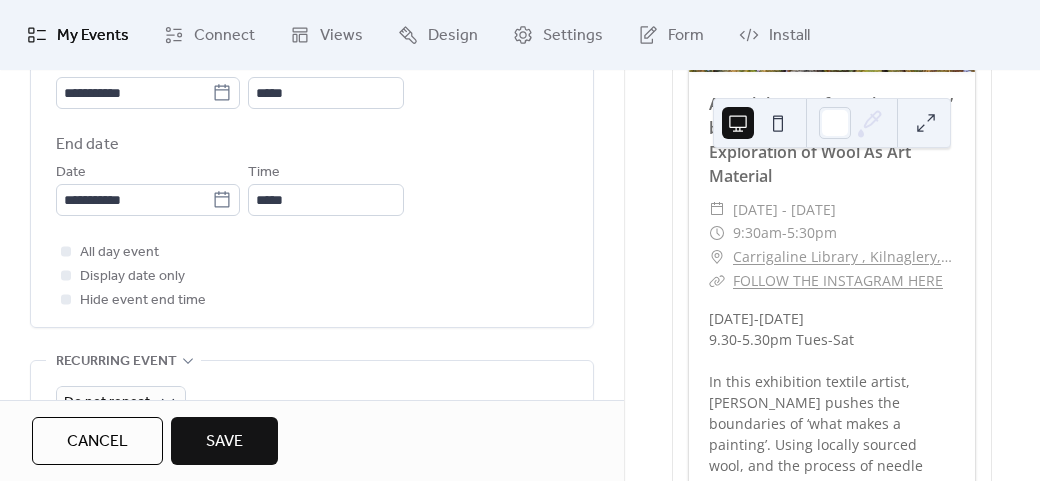 scroll, scrollTop: 751, scrollLeft: 0, axis: vertical 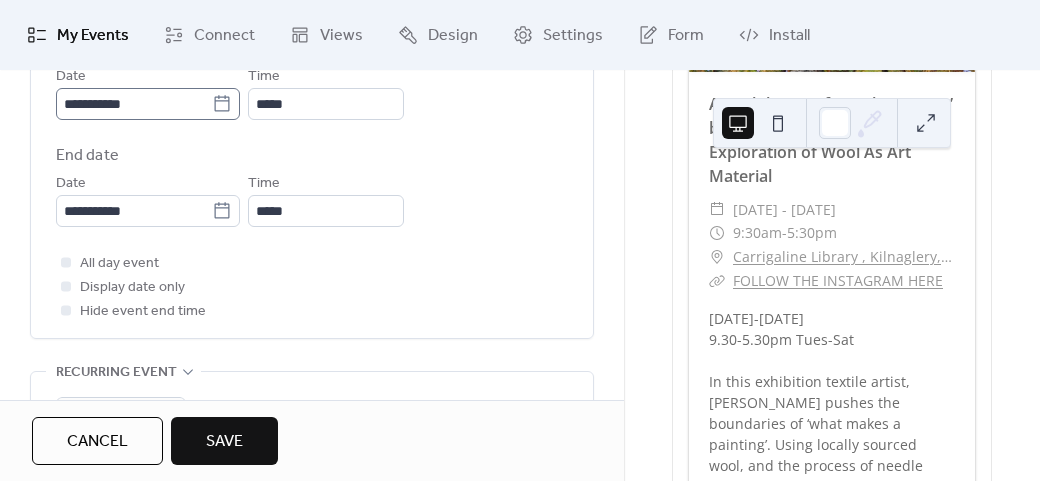 click 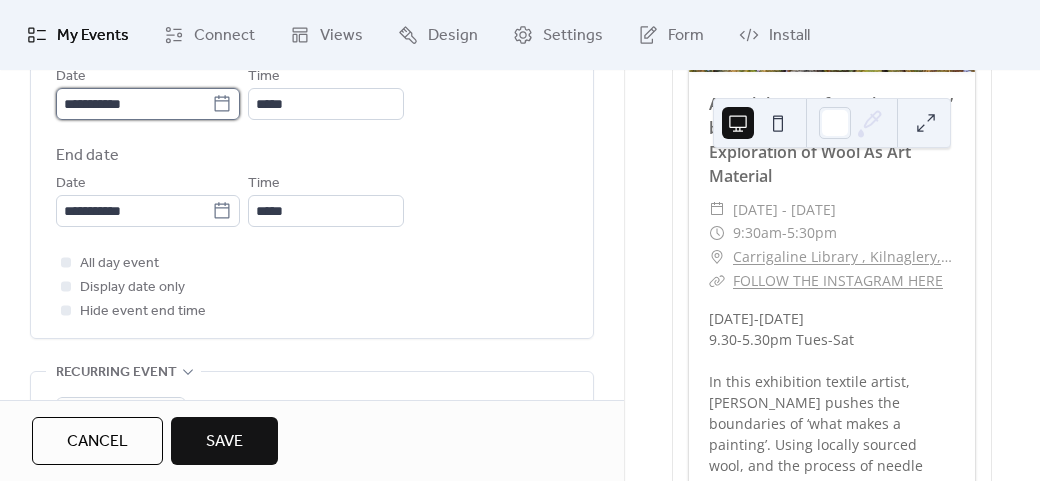 click on "**********" at bounding box center [134, 104] 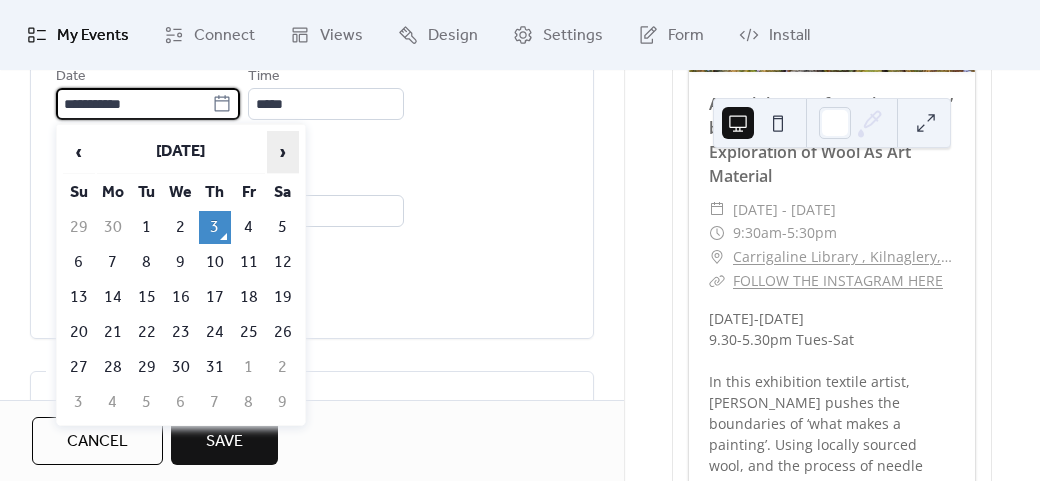 click on "›" at bounding box center (283, 152) 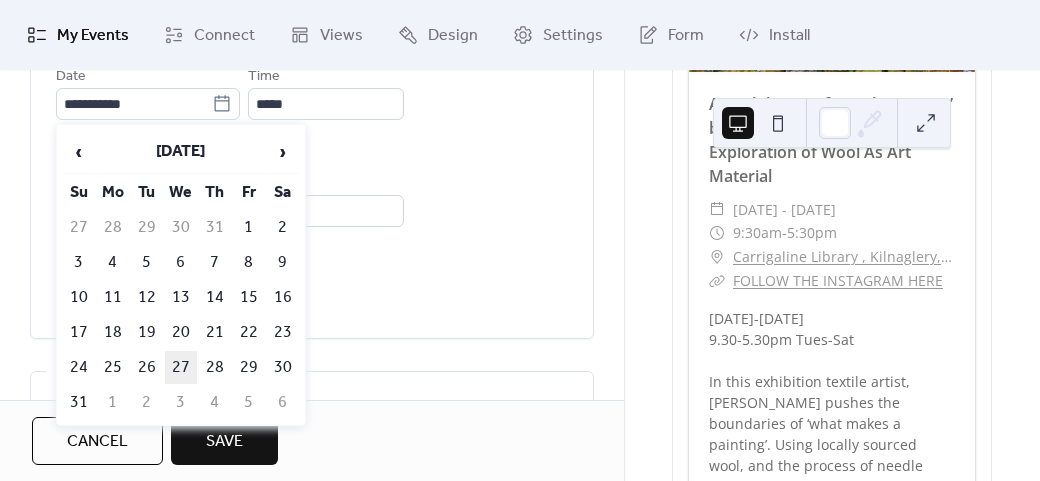 click on "27" at bounding box center [181, 367] 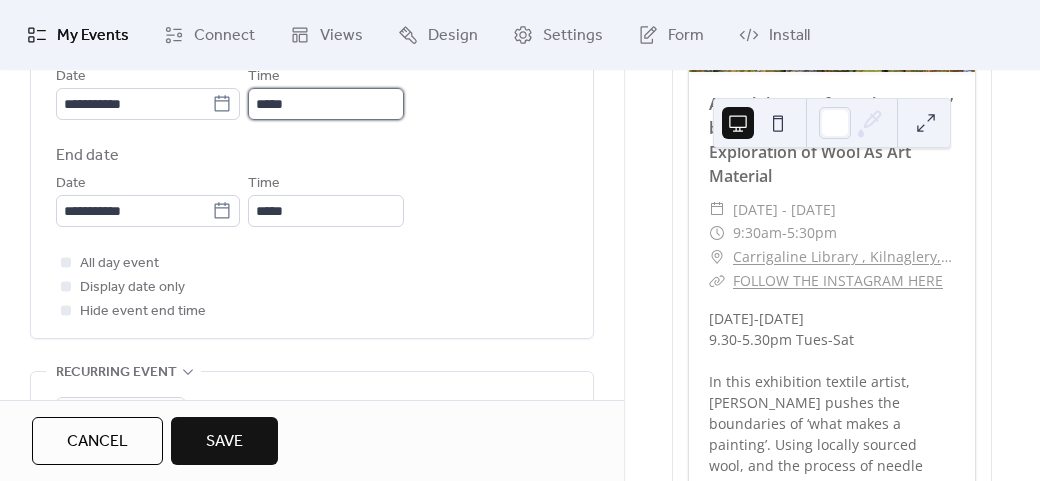 click on "*****" at bounding box center (326, 104) 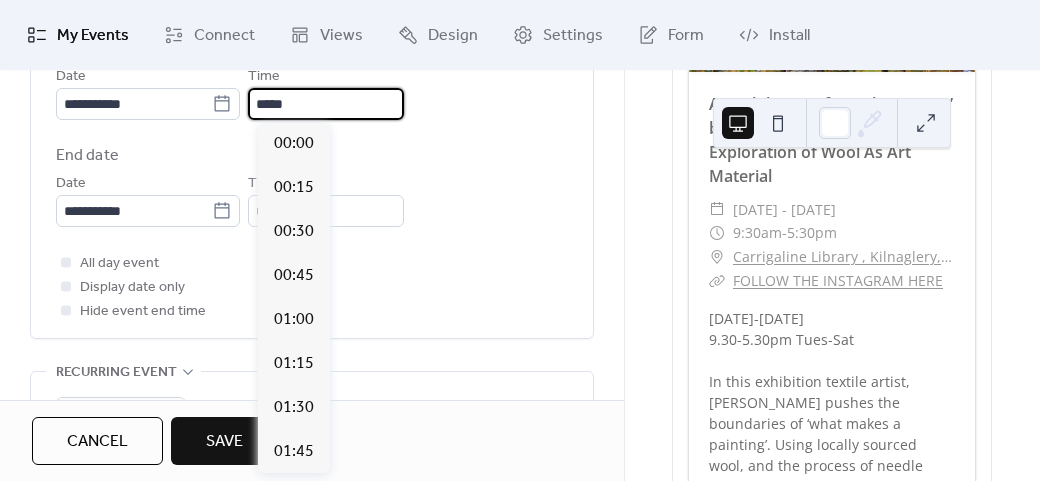 scroll, scrollTop: 2112, scrollLeft: 0, axis: vertical 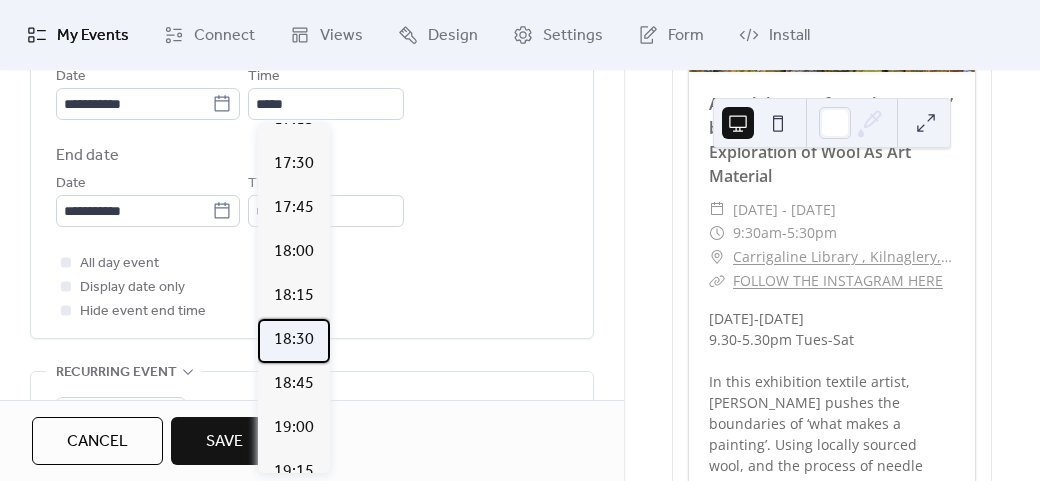 click on "18:30" at bounding box center [294, 341] 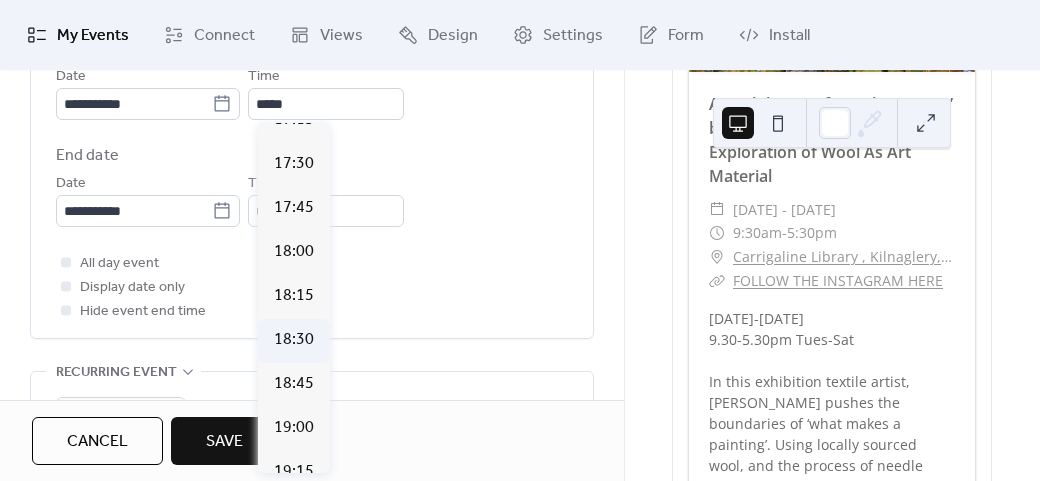 type on "*****" 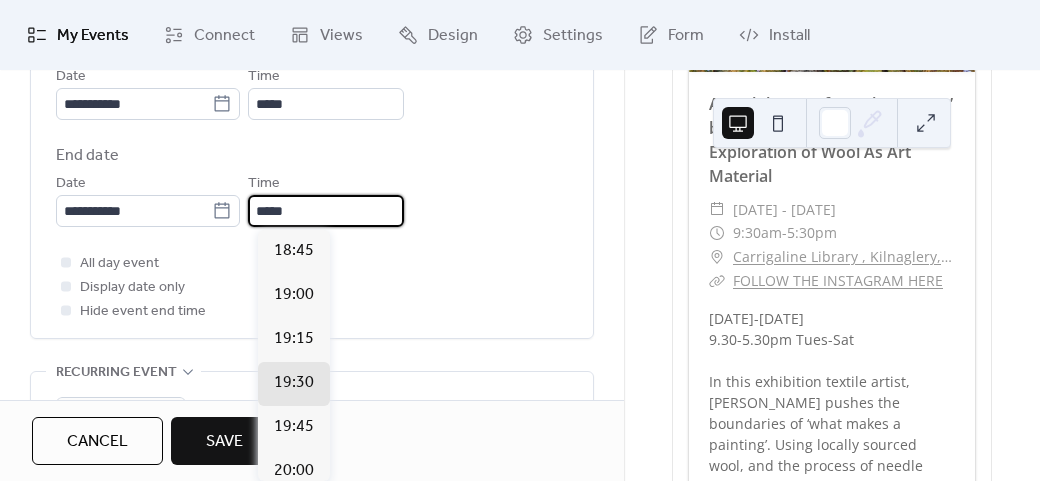 click on "*****" at bounding box center [326, 211] 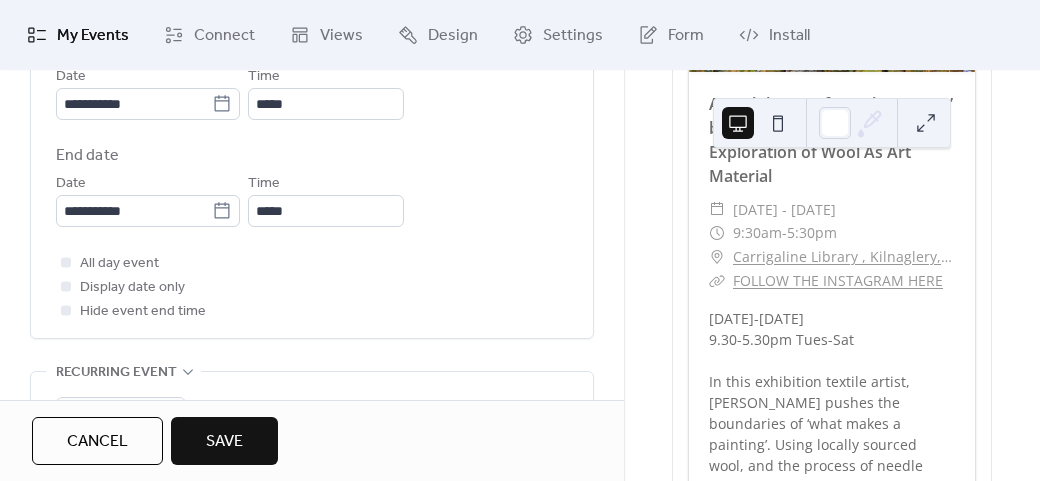 click on "All day event Display date only Hide event end time" at bounding box center (312, 287) 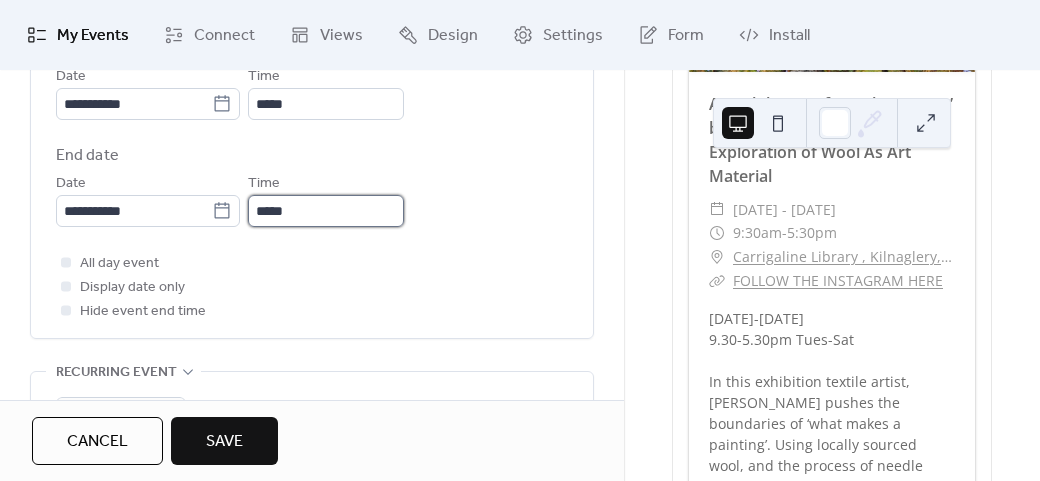 click on "*****" at bounding box center (326, 211) 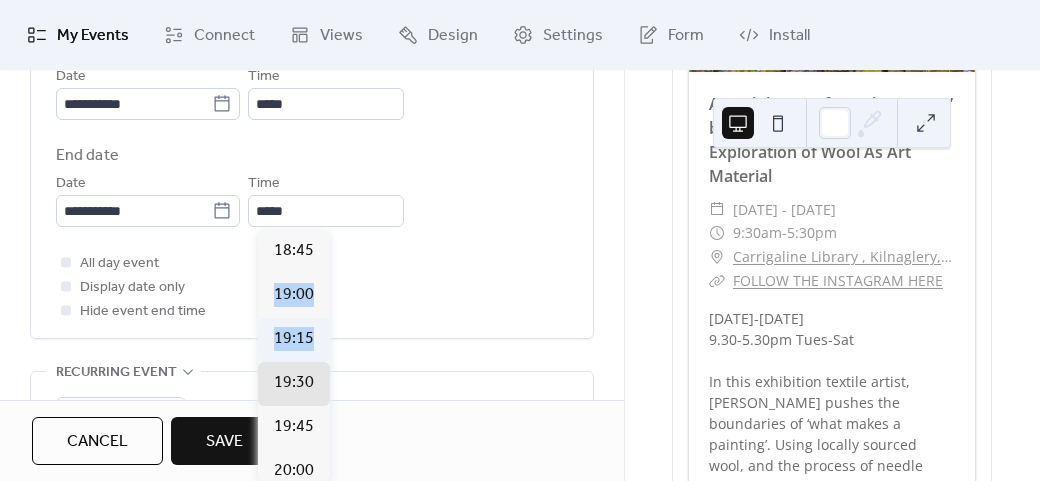 drag, startPoint x: 334, startPoint y: 259, endPoint x: 320, endPoint y: 347, distance: 89.106674 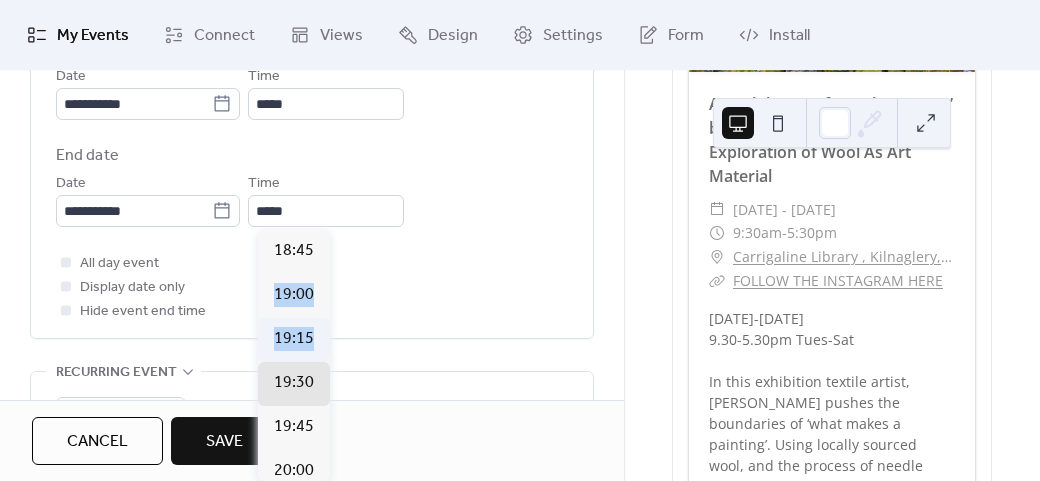 click on "18:45 19:00 19:15 19:30 19:45 20:00 20:15 20:30 20:45 21:00 21:15 21:30 21:45 22:00 22:15 22:30 22:45 23:00 23:15 23:30 23:45" at bounding box center (294, 355) 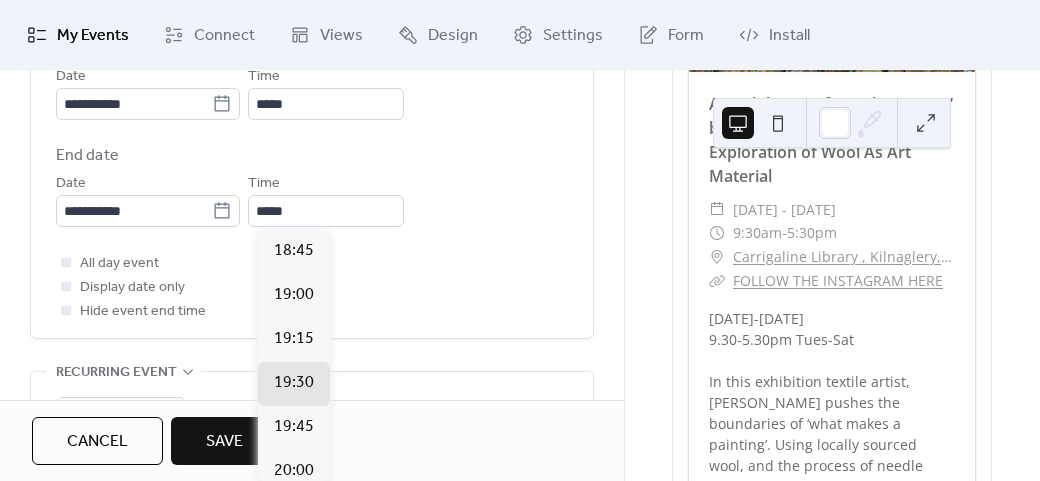 click on "All day event Display date only Hide event end time" at bounding box center (312, 287) 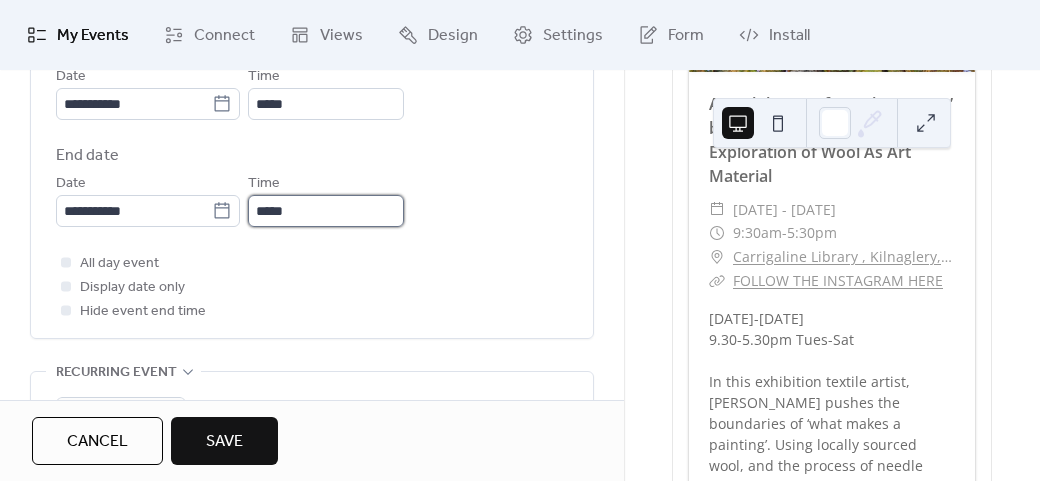 click on "*****" at bounding box center [326, 211] 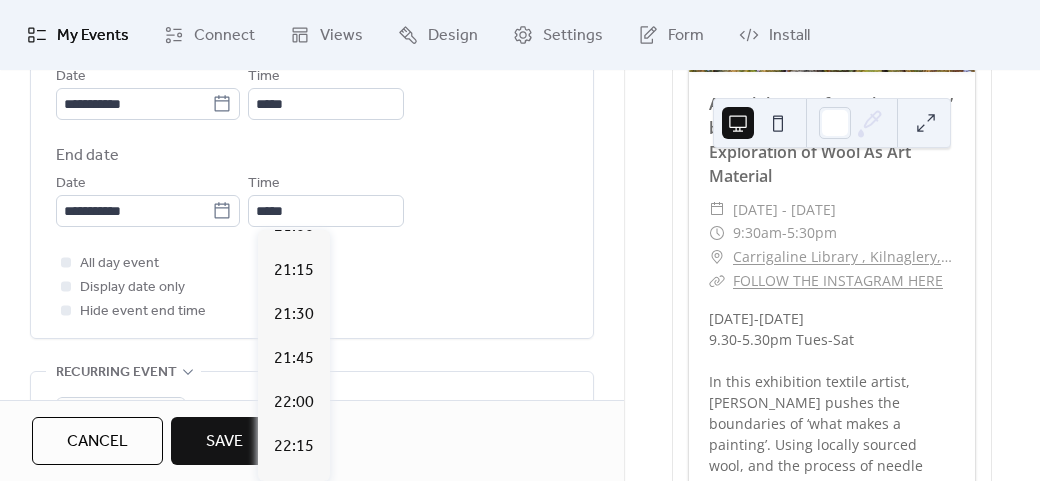 scroll, scrollTop: 424, scrollLeft: 0, axis: vertical 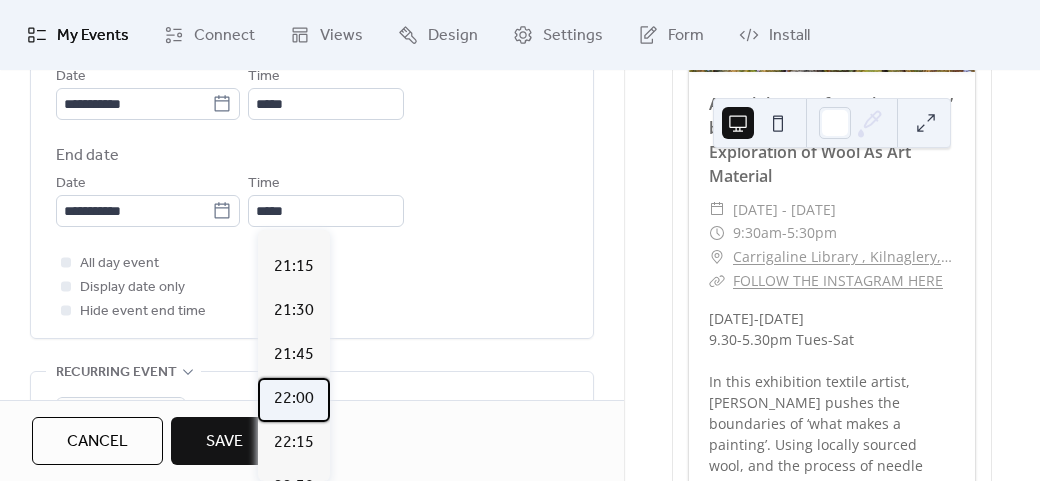 click on "22:00" at bounding box center [294, 399] 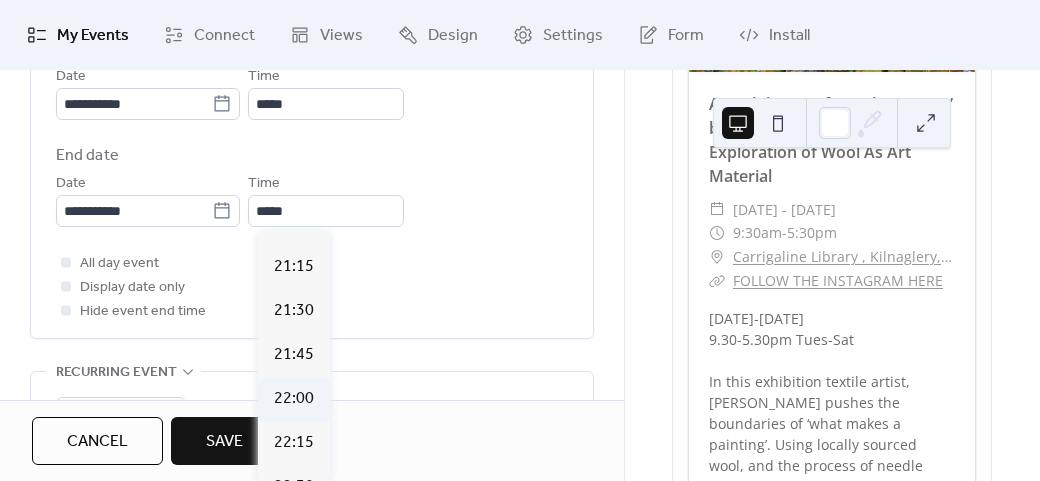 type on "*****" 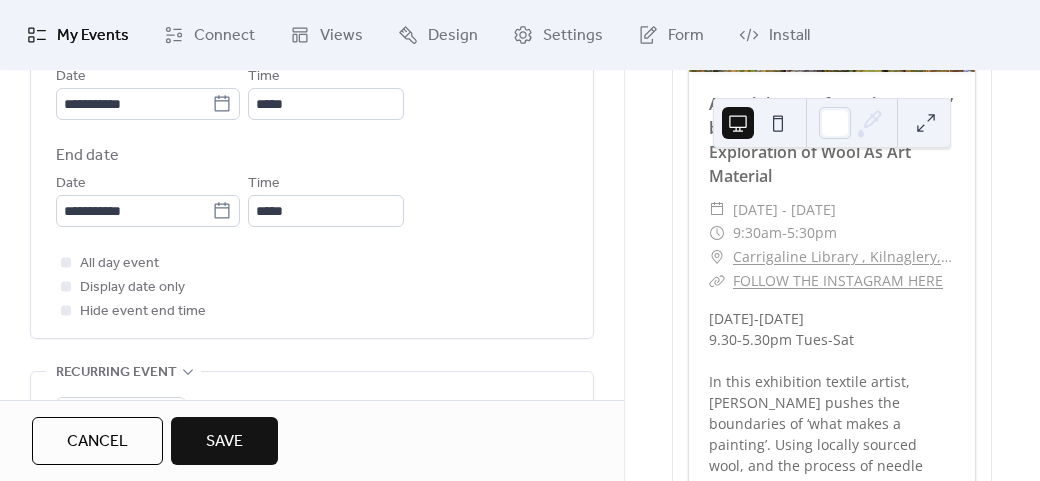 click on "All day event Display date only Hide event end time" at bounding box center (312, 287) 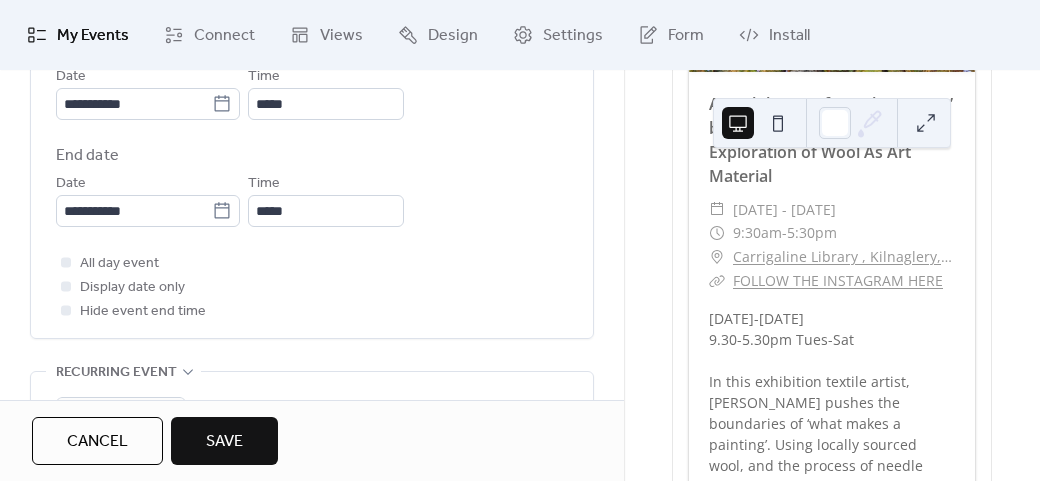 click on "**********" at bounding box center [312, 255] 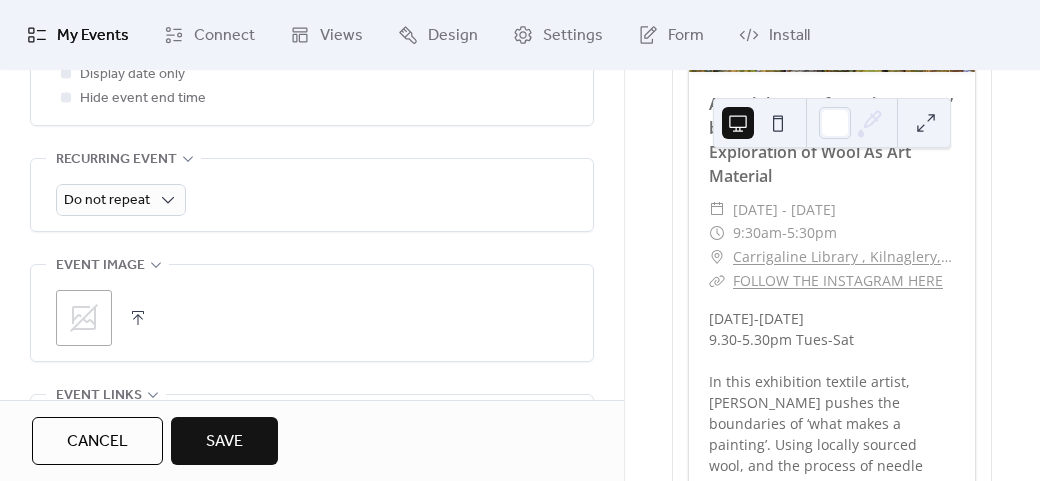 scroll, scrollTop: 971, scrollLeft: 0, axis: vertical 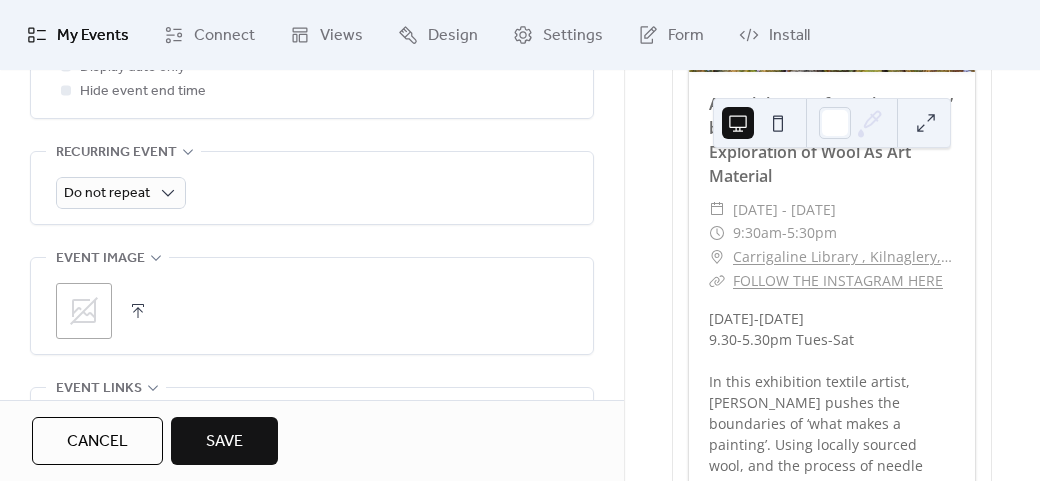 click on ";" at bounding box center (84, 311) 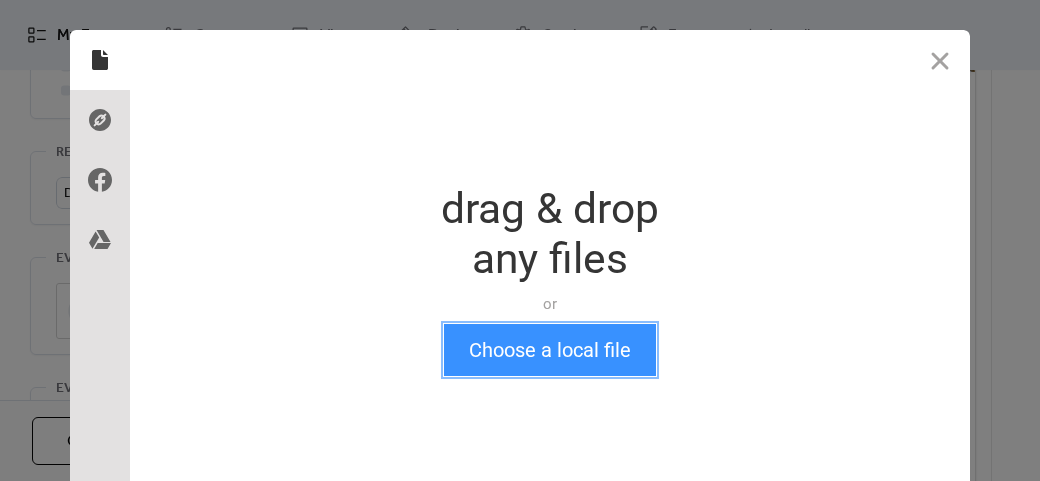 click on "Choose a local file" at bounding box center [550, 350] 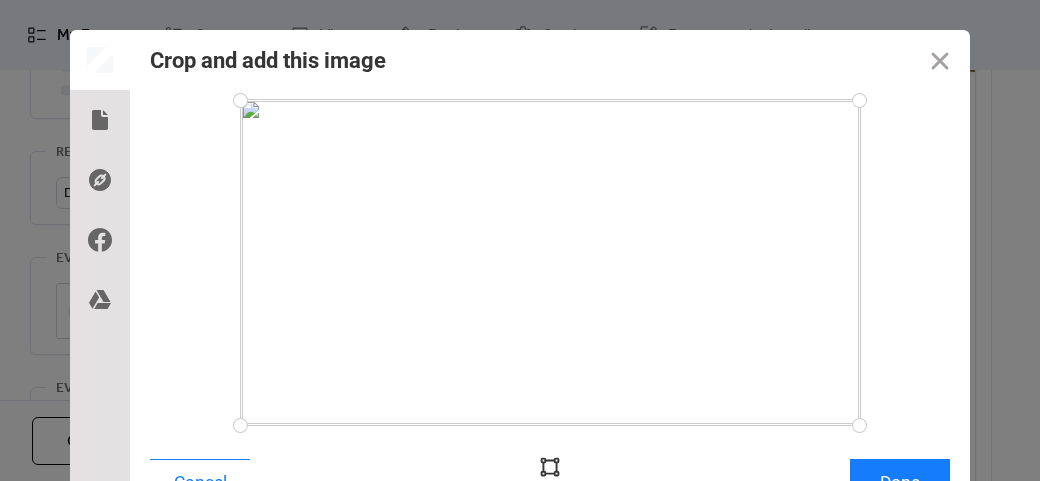 scroll, scrollTop: 24, scrollLeft: 0, axis: vertical 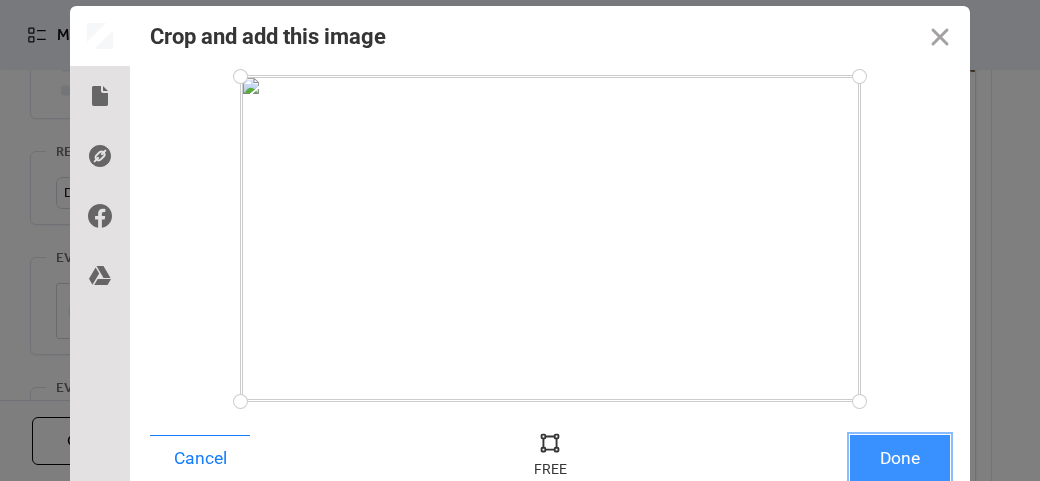 click on "Done" at bounding box center (900, 458) 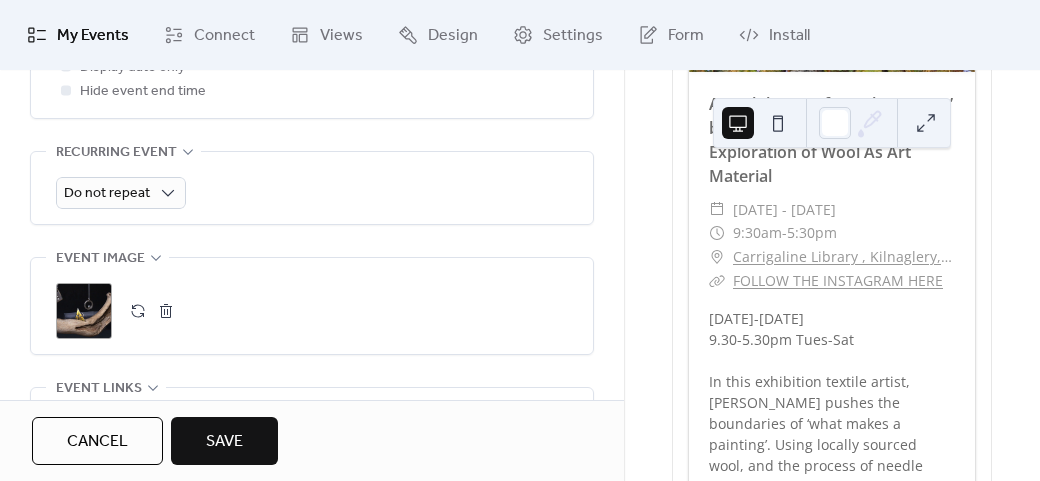 click on "Upcoming events 3 [DATE] [DATE] 'Everything I Couldn’t Leave Behind’   Exhibition of new work by [PERSON_NAME] ​ [DATE] - [DATE] ​ 10:00am - 6:00pm ​ The [GEOGRAPHIC_DATA], [STREET_ADDRESS][PERSON_NAME]. P61 AF59 ​ More Info here This exhibition showcases the work of Cork artist [PERSON_NAME].  [PERSON_NAME] is a visual artist based in [GEOGRAPHIC_DATA]. Working mainly in textiles while also incorporating sculpture and installation, [PERSON_NAME]’s work is a personal exploration of childhood memory, trauma, experience and identity.  ‘Everything I Couldn’t Leave Behind’ is a body of new work exploring her personal experiences. This is her second solo show in [DATE]. [PERSON_NAME] also facilitates workshops in textiles and stitch to adults and children and will be running a beginner embroidery workshop in [GEOGRAPHIC_DATA] Makers [DATE][DATE] as part of her exhibition. The opening will take place [DATE][DATE] from 2-5pm. All are welcome. [DOMAIN_NAME][PERSON_NAME][PERSON_NAME] Save event [DATE]" at bounding box center [832, 275] 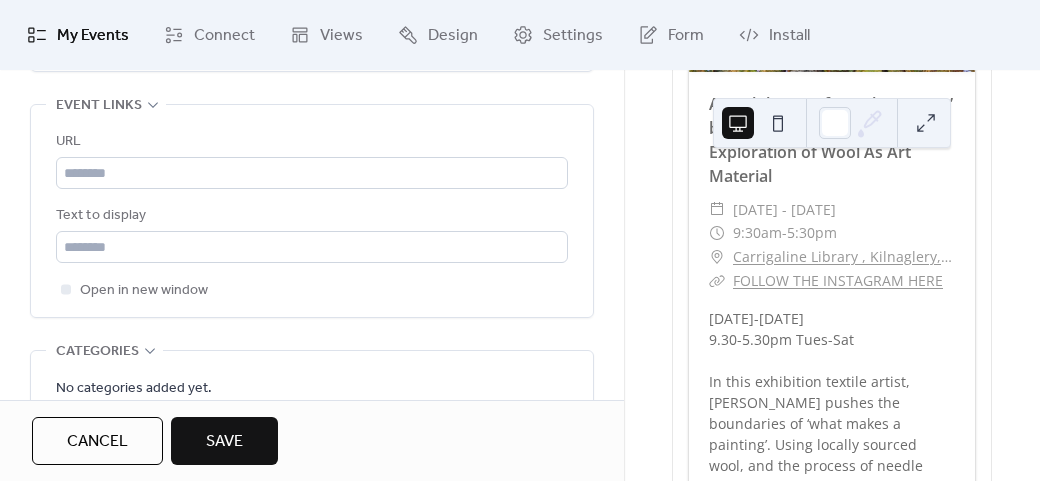 scroll, scrollTop: 1226, scrollLeft: 0, axis: vertical 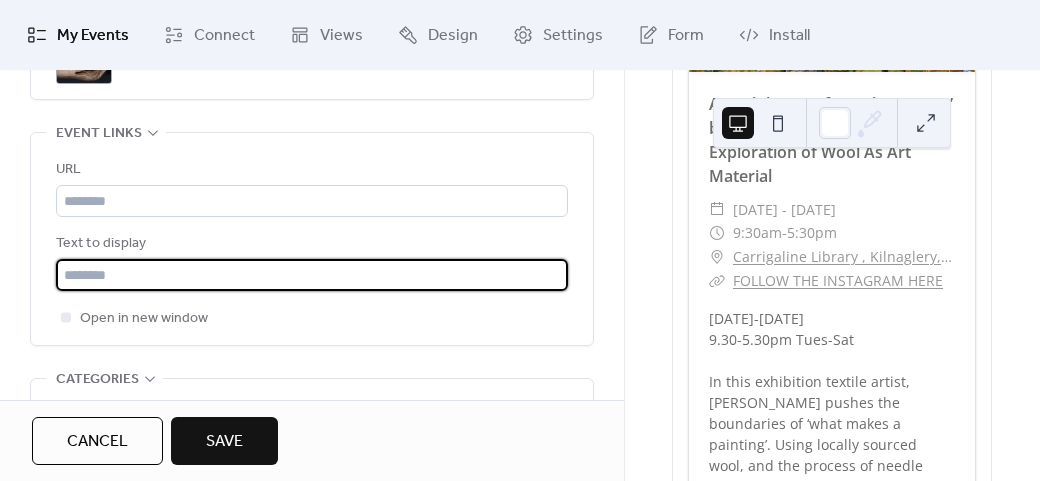 click at bounding box center (312, 275) 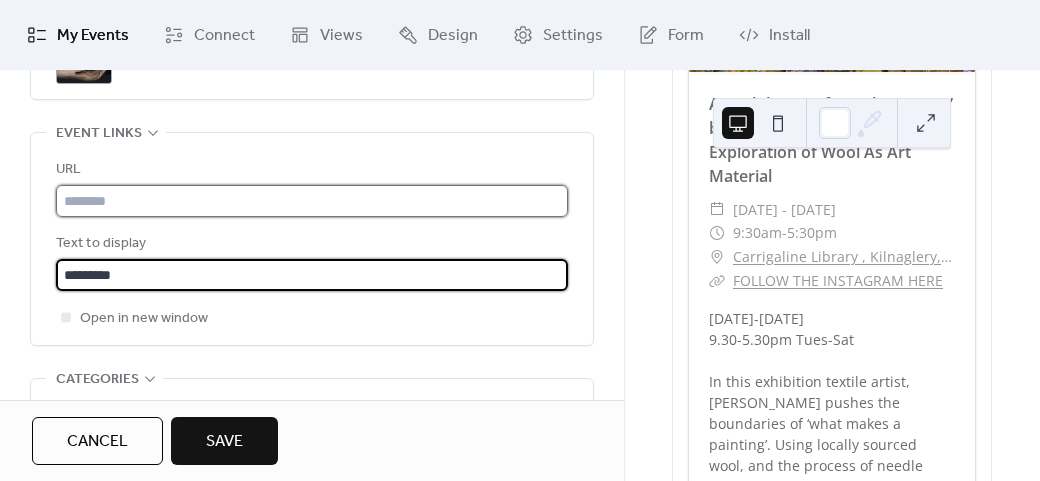 click at bounding box center (312, 201) 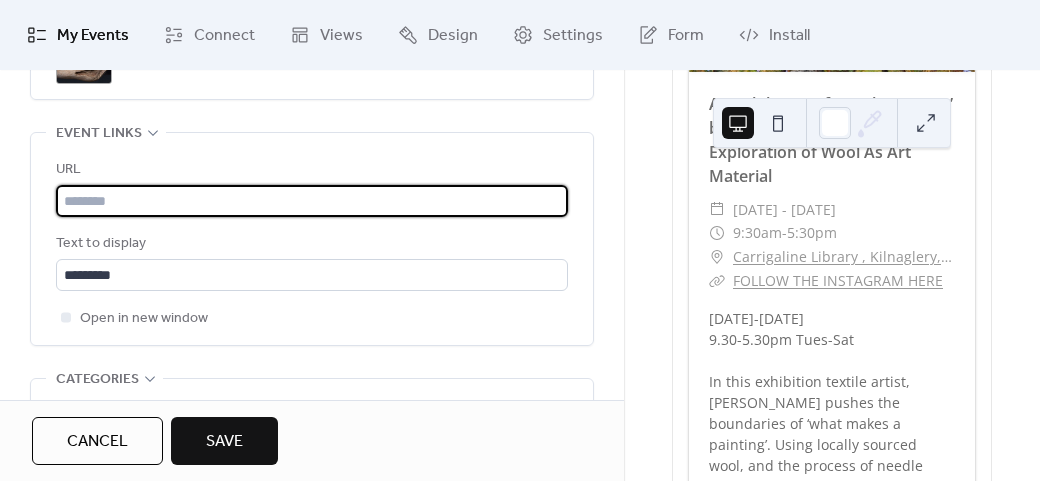paste on "**********" 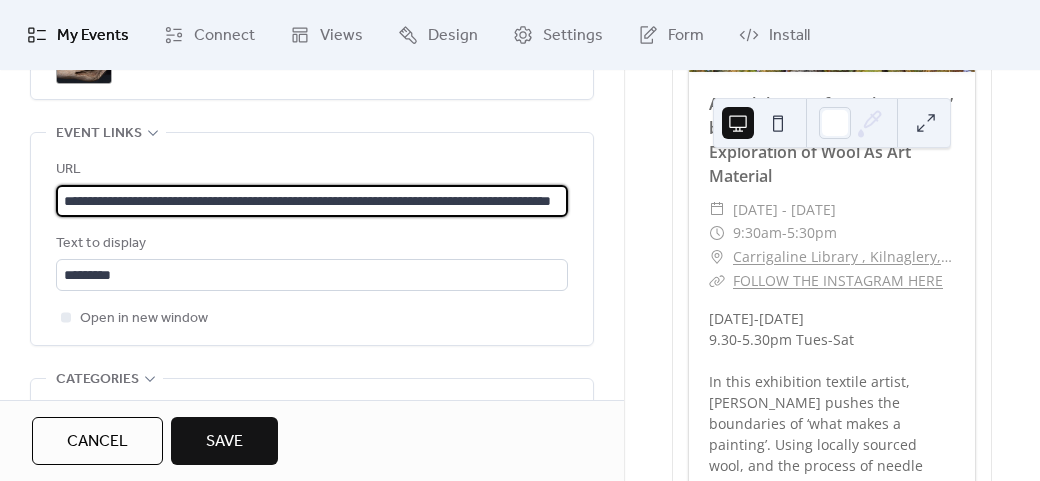 scroll, scrollTop: 0, scrollLeft: 127, axis: horizontal 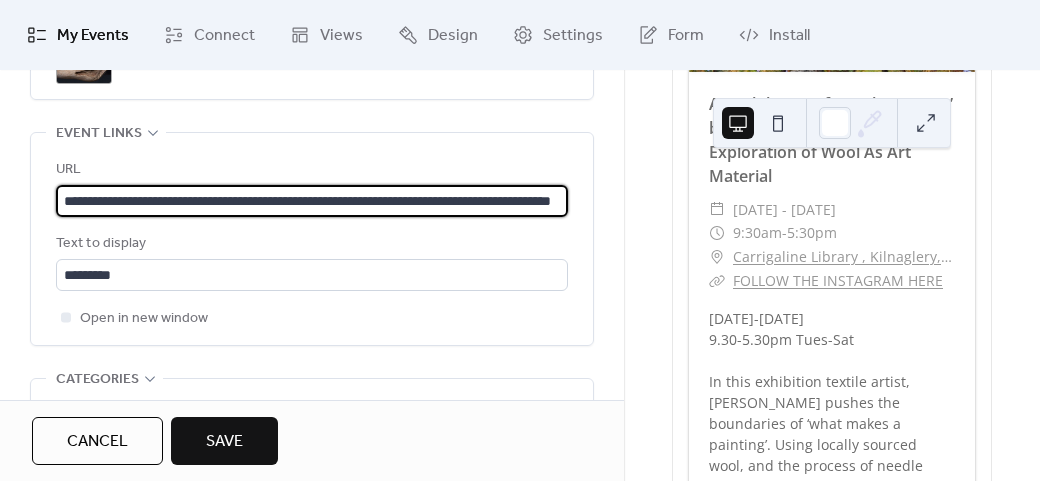 type on "**********" 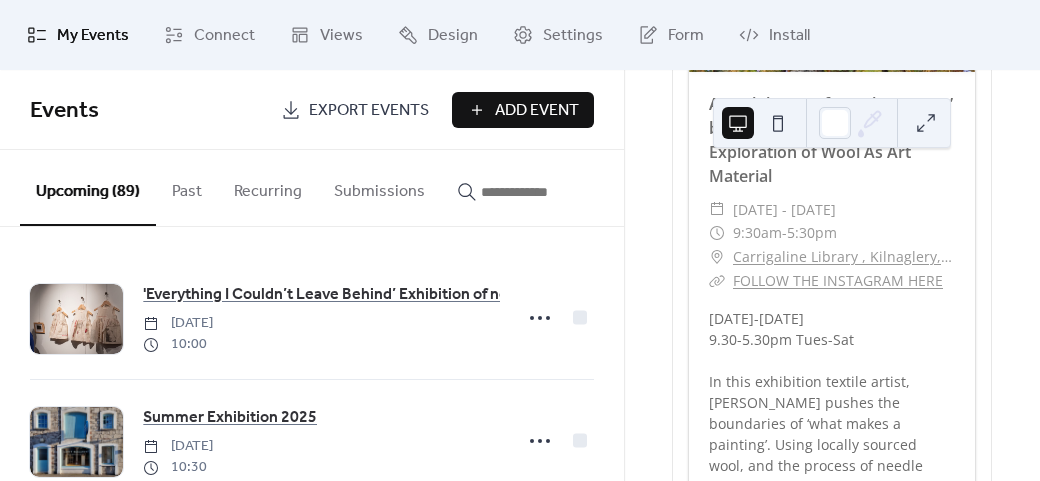 click on "Add Event" at bounding box center [537, 111] 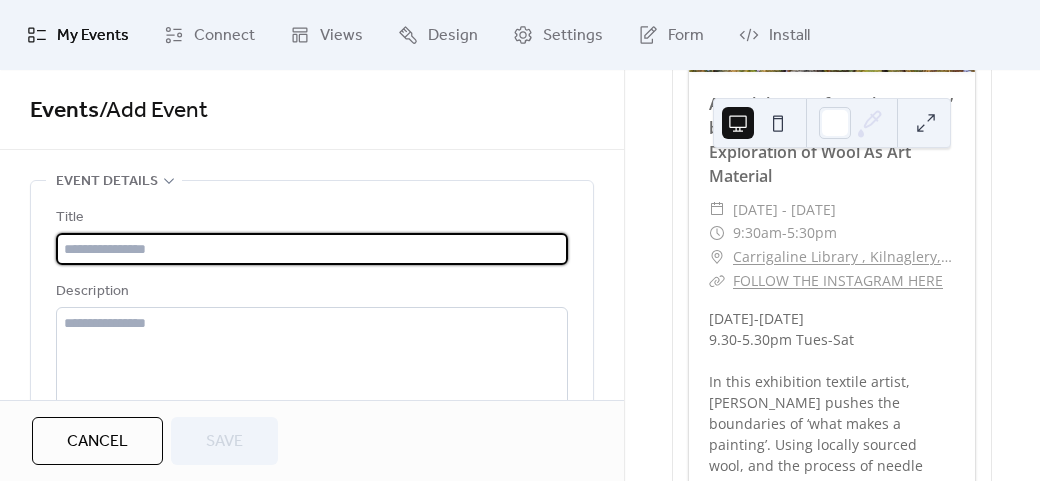 paste on "**********" 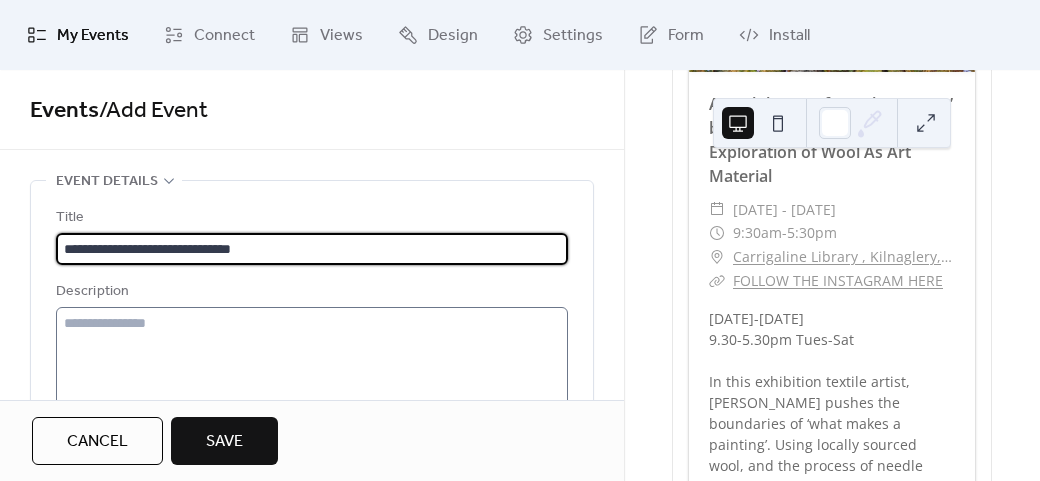 type on "**********" 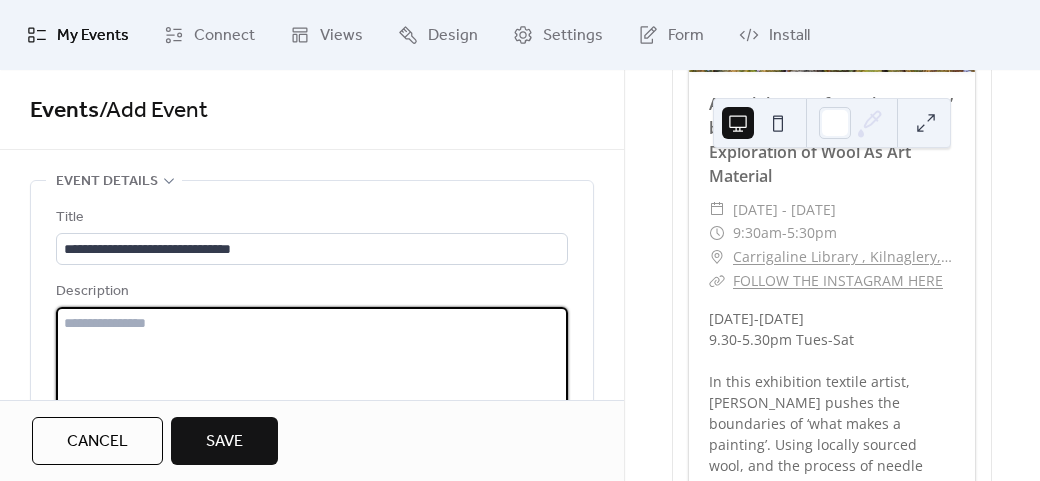 click at bounding box center [312, 383] 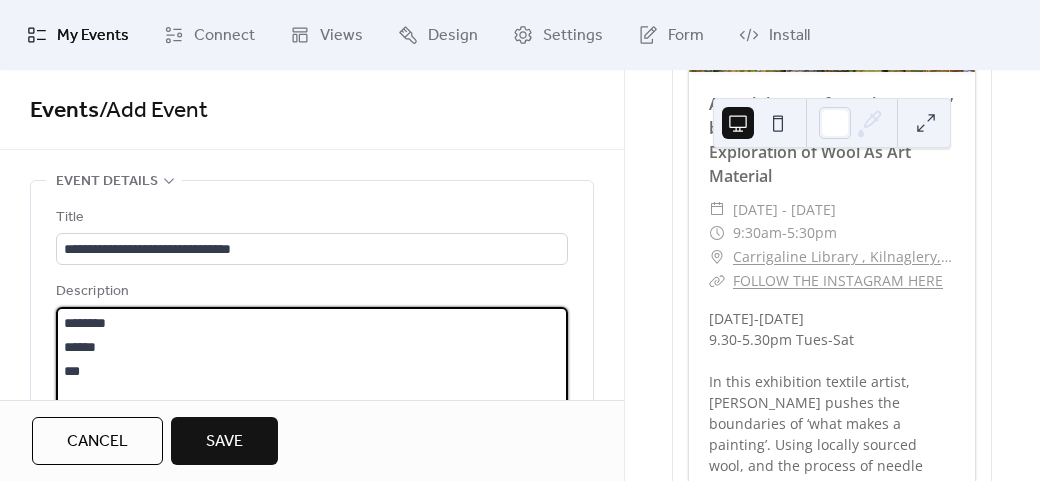 scroll, scrollTop: 93, scrollLeft: 0, axis: vertical 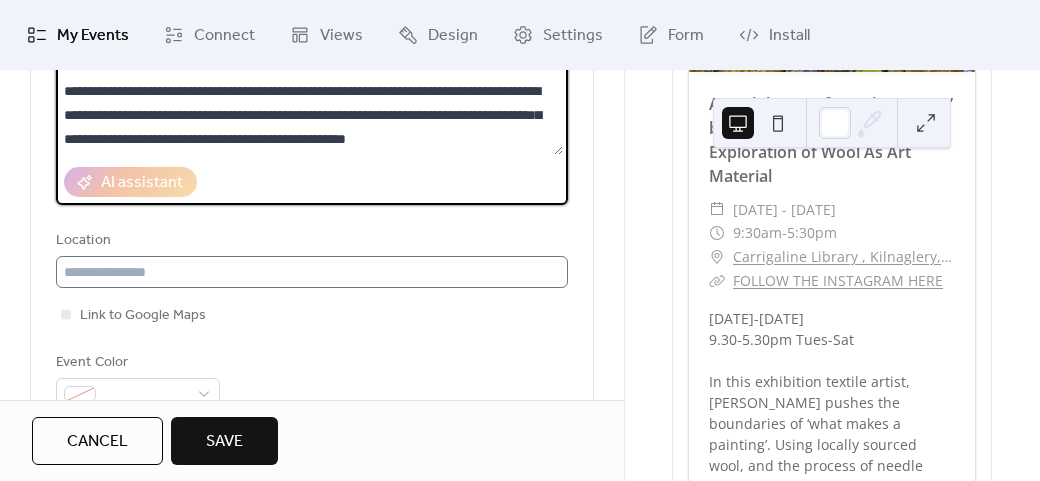 type on "**********" 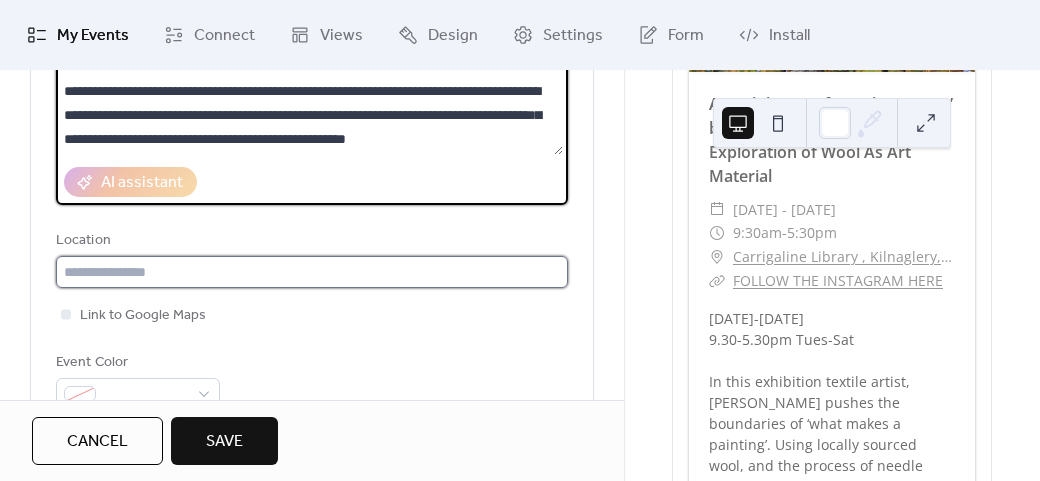 click at bounding box center (312, 272) 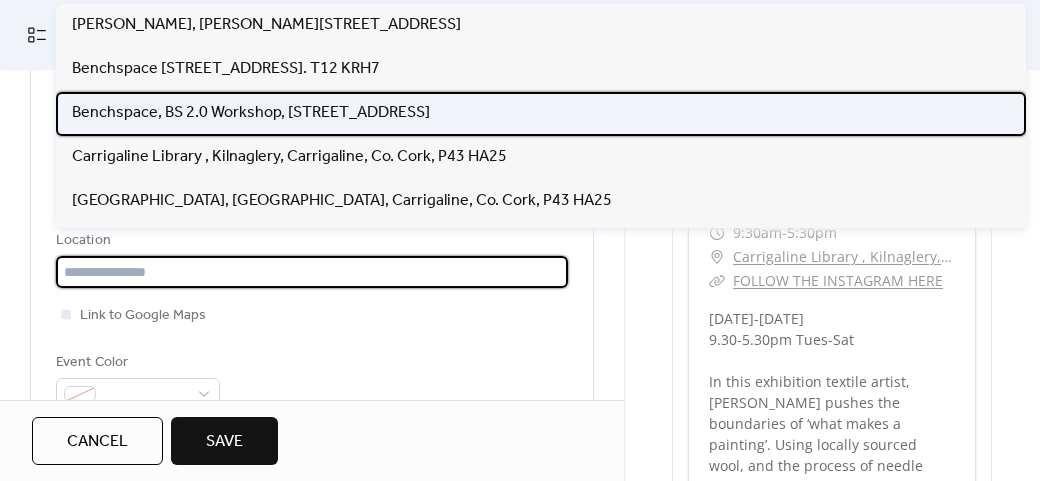 click on "Benchspace, BS 2.0 Workshop, [STREET_ADDRESS]" at bounding box center [251, 113] 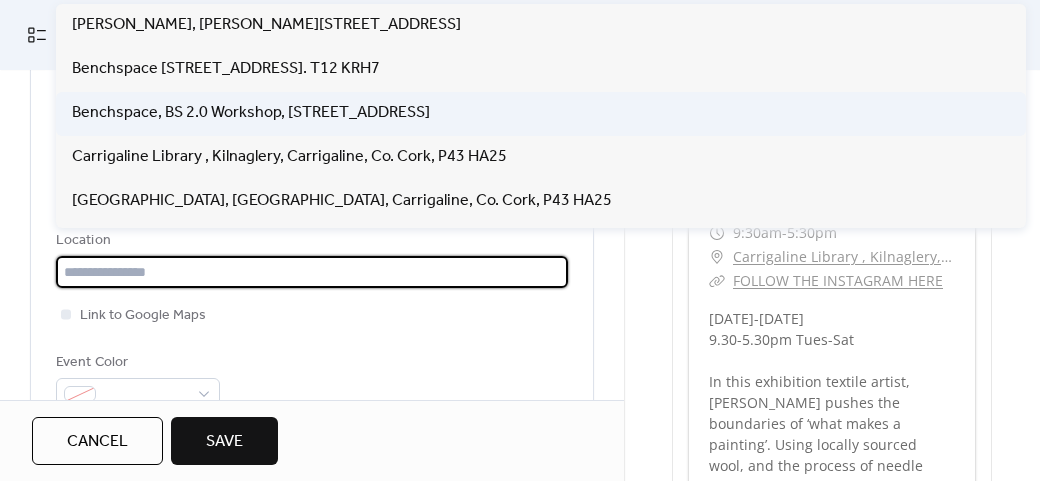 type on "**********" 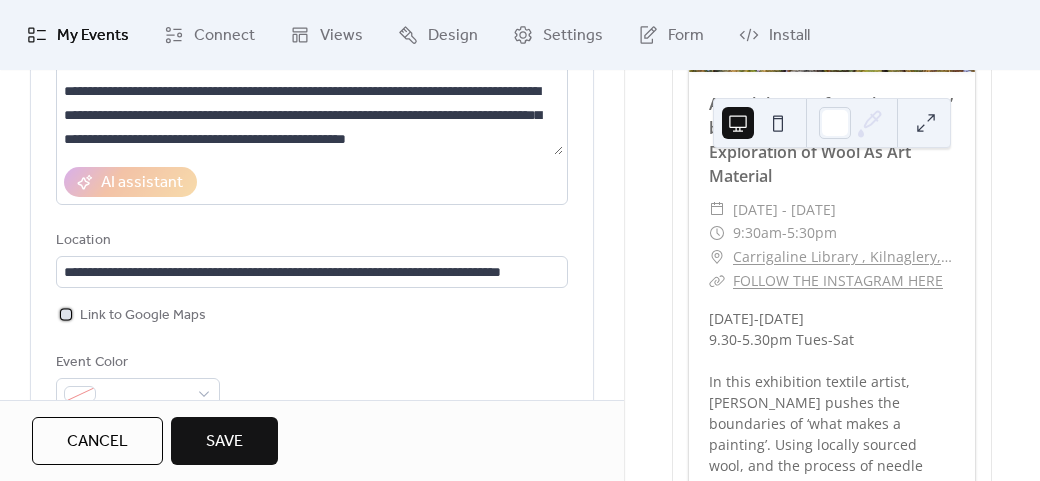 click on "Link to Google Maps" at bounding box center (143, 316) 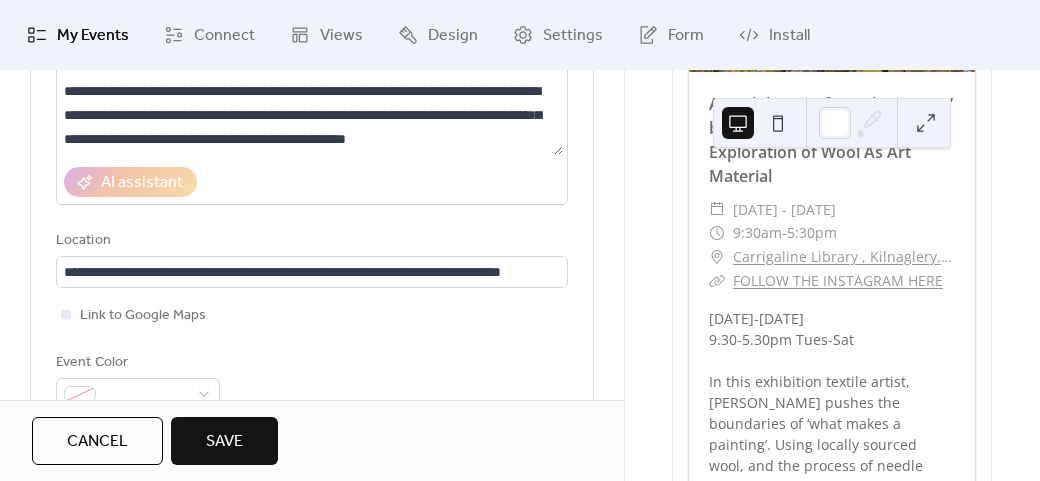 drag, startPoint x: 617, startPoint y: 159, endPoint x: 620, endPoint y: 202, distance: 43.104523 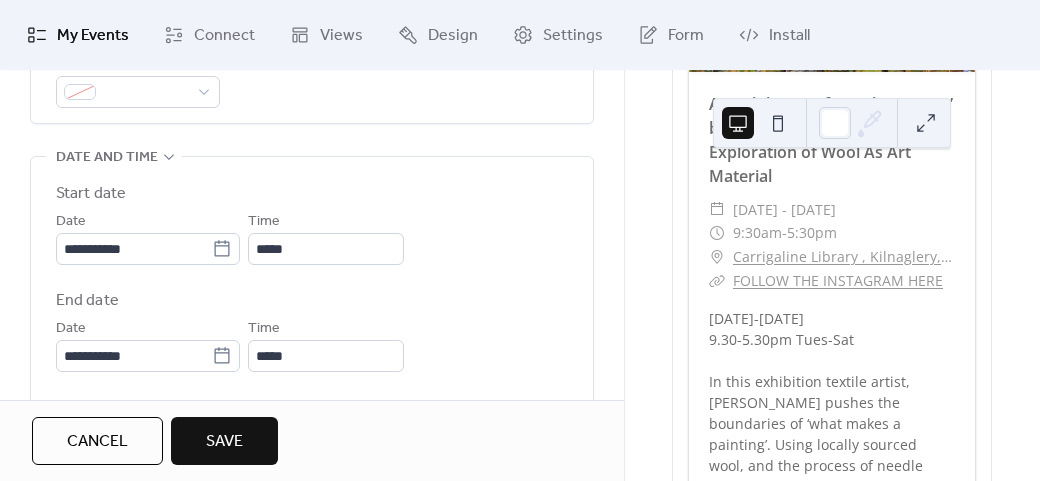 scroll, scrollTop: 698, scrollLeft: 0, axis: vertical 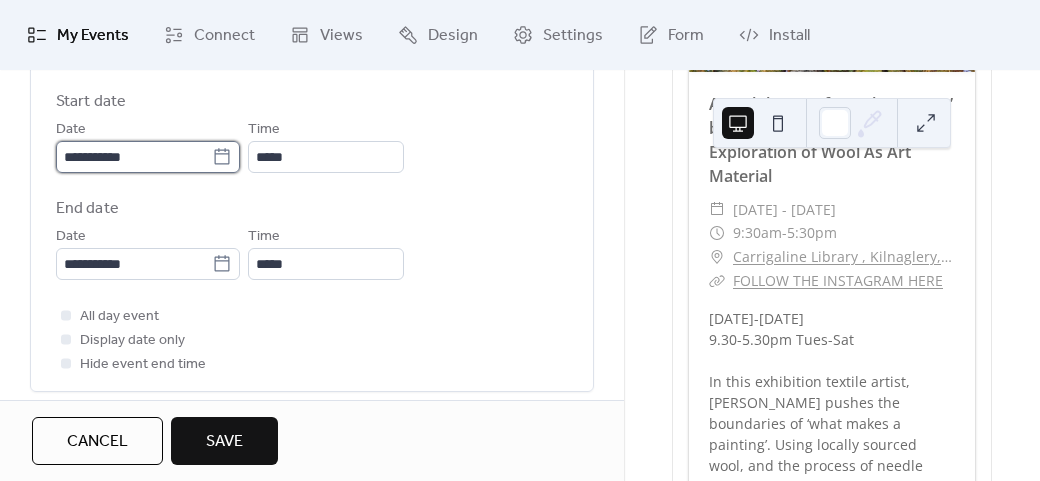 click on "**********" at bounding box center [134, 157] 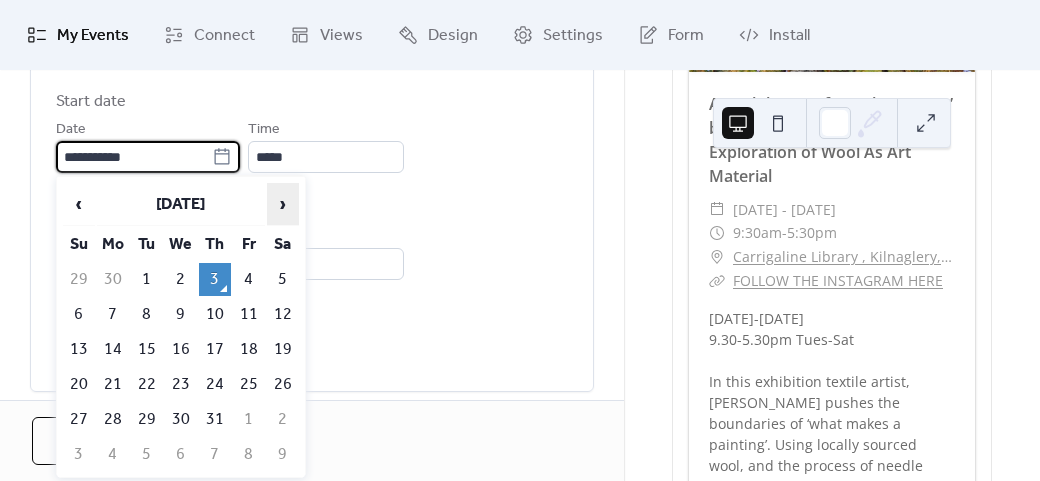 click on "›" at bounding box center [283, 204] 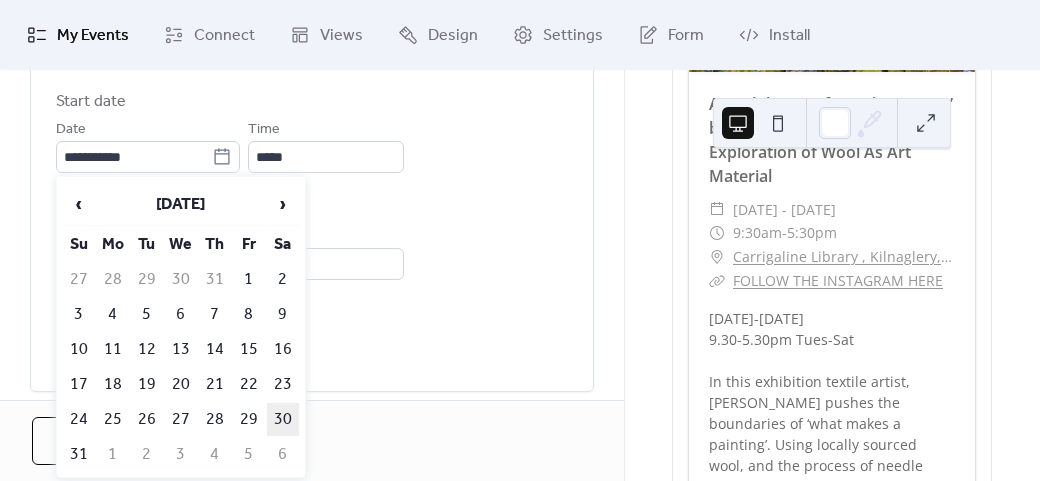 click on "30" at bounding box center [283, 419] 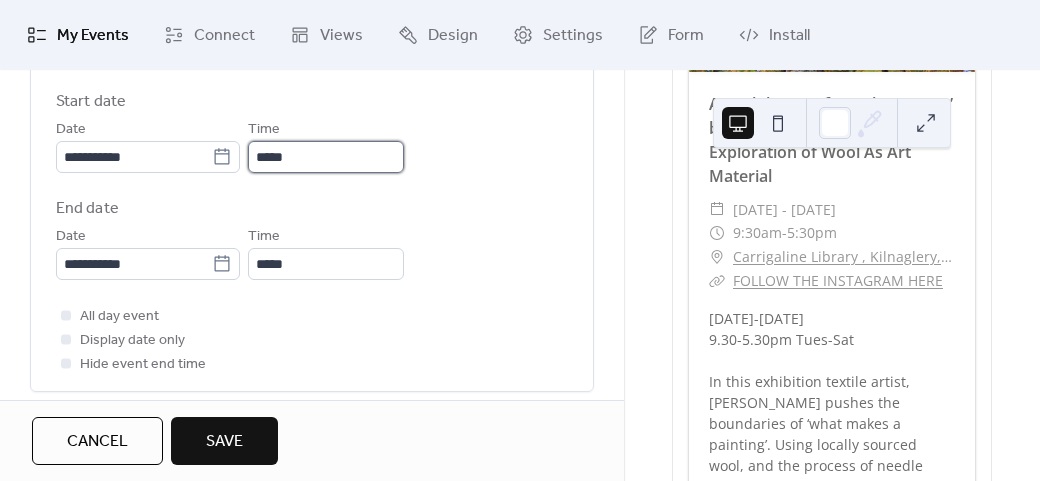 click on "*****" at bounding box center [326, 157] 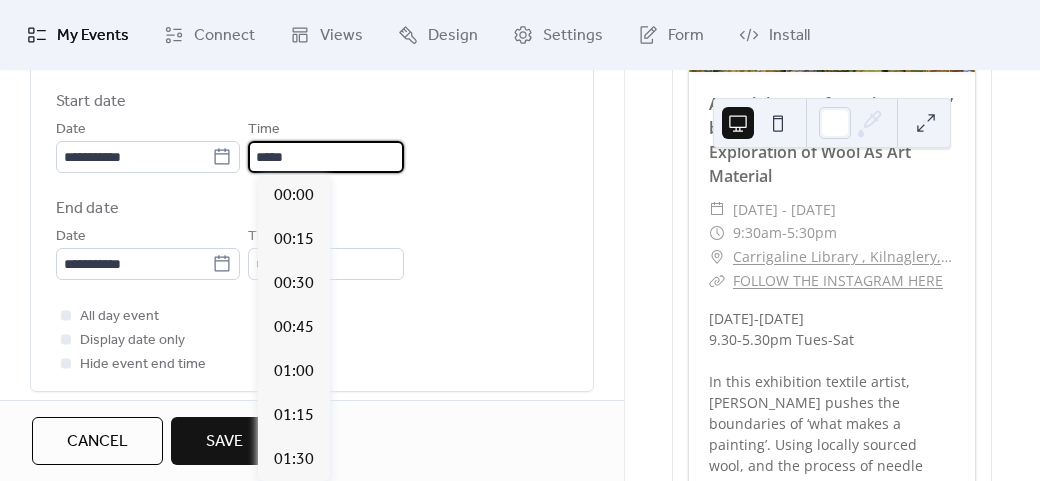 scroll, scrollTop: 2112, scrollLeft: 0, axis: vertical 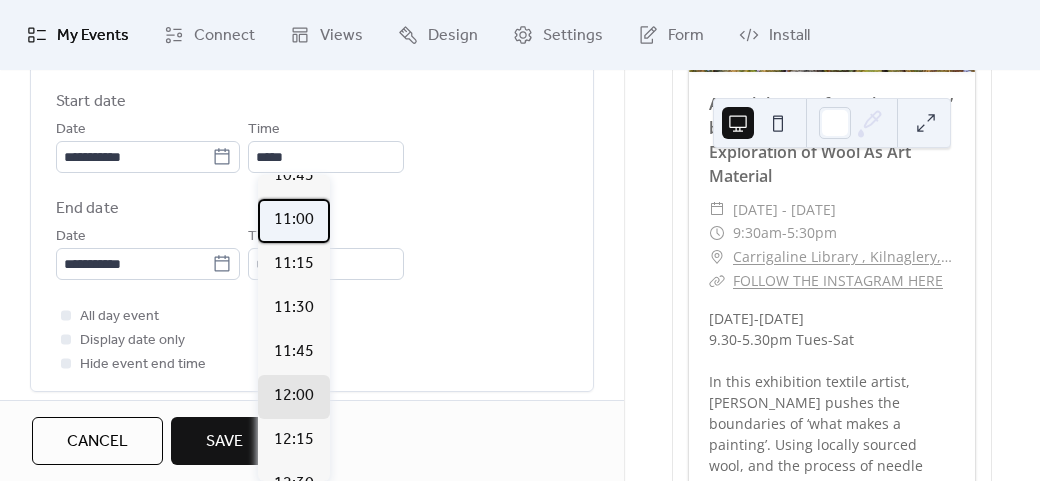click on "11:00" at bounding box center [294, 220] 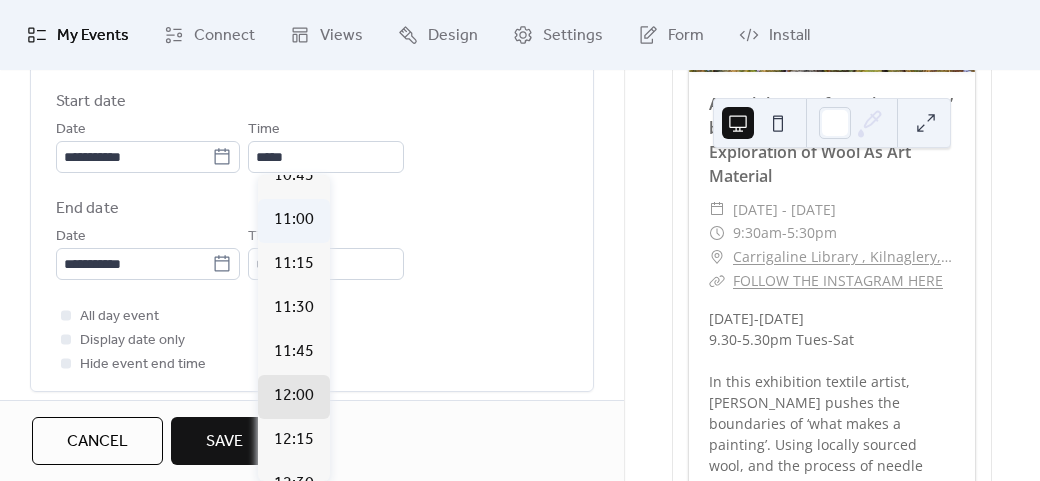 type on "*****" 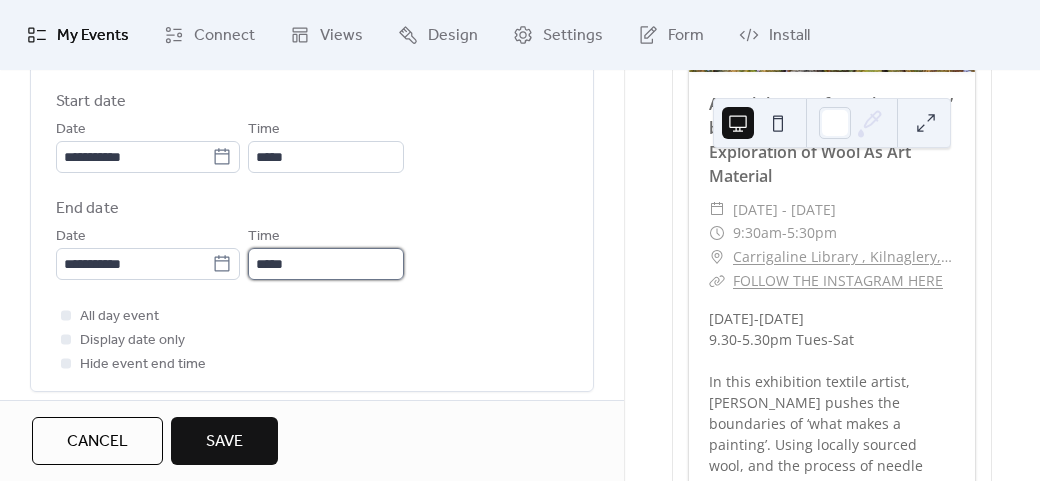 click on "*****" at bounding box center (326, 264) 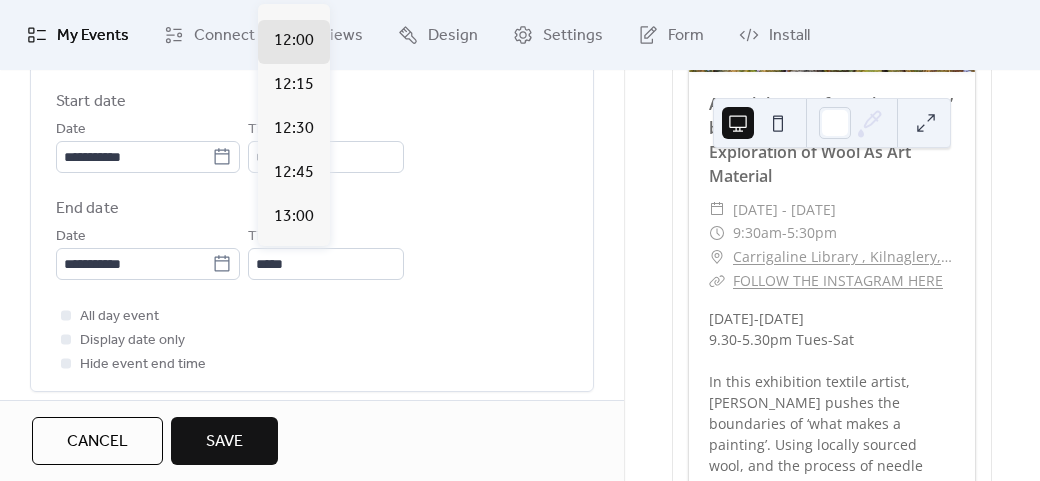 scroll, scrollTop: 117, scrollLeft: 0, axis: vertical 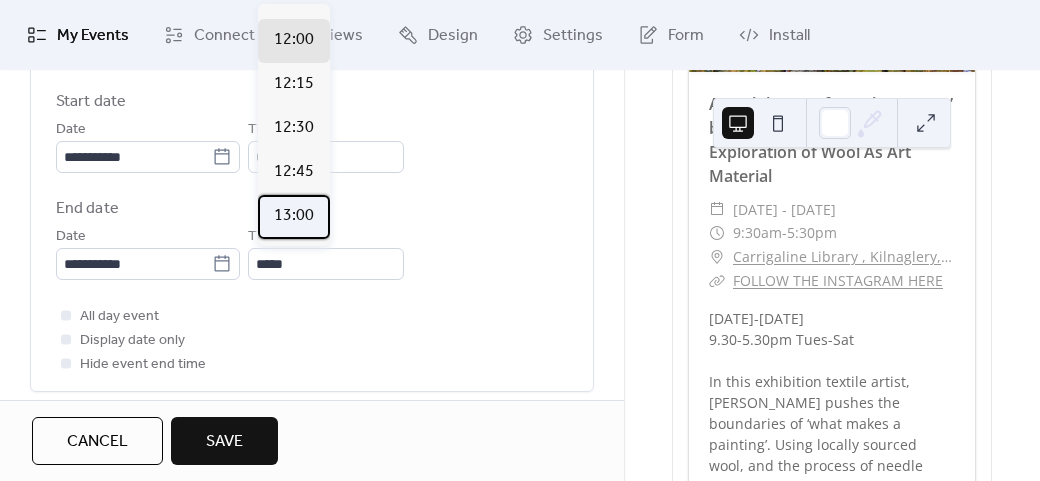 click on "13:00" at bounding box center [294, 216] 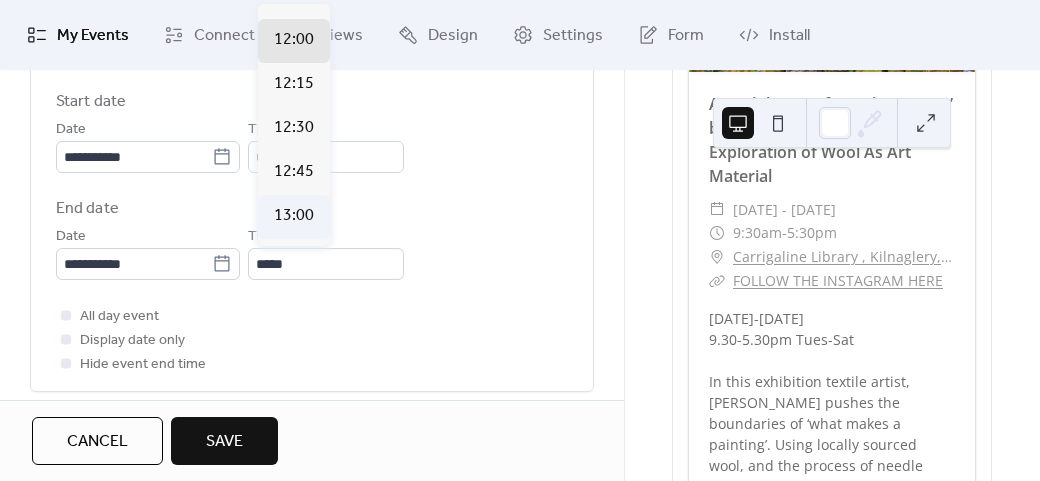 type on "*****" 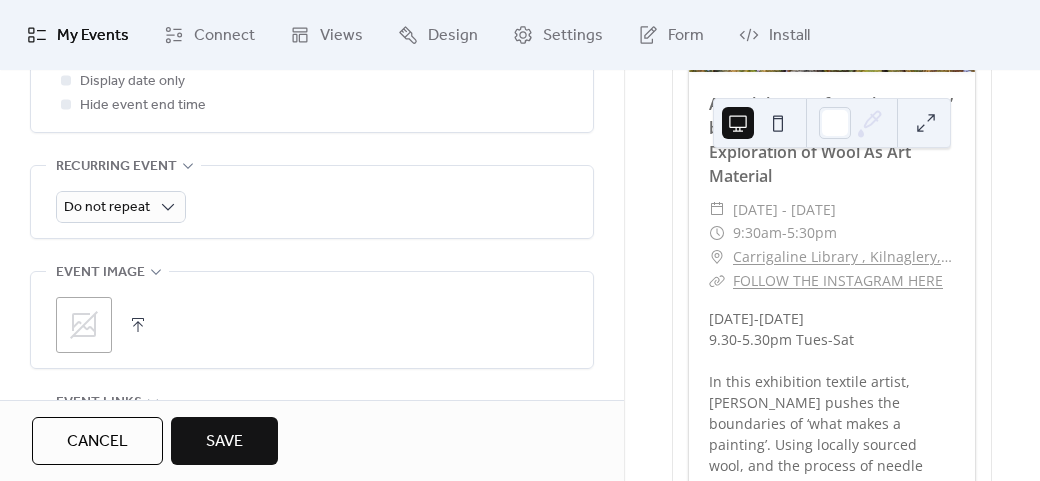 scroll, scrollTop: 1003, scrollLeft: 0, axis: vertical 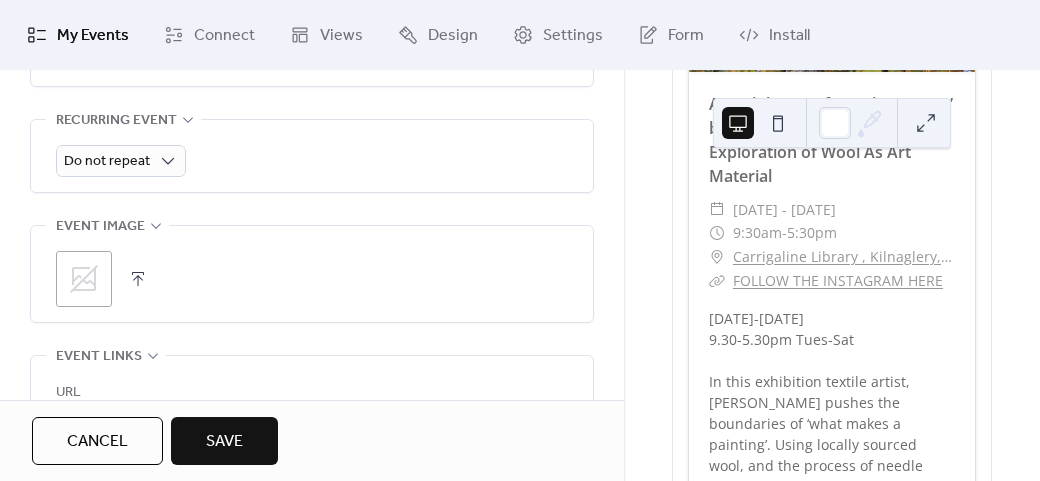 click on ";" at bounding box center (312, 274) 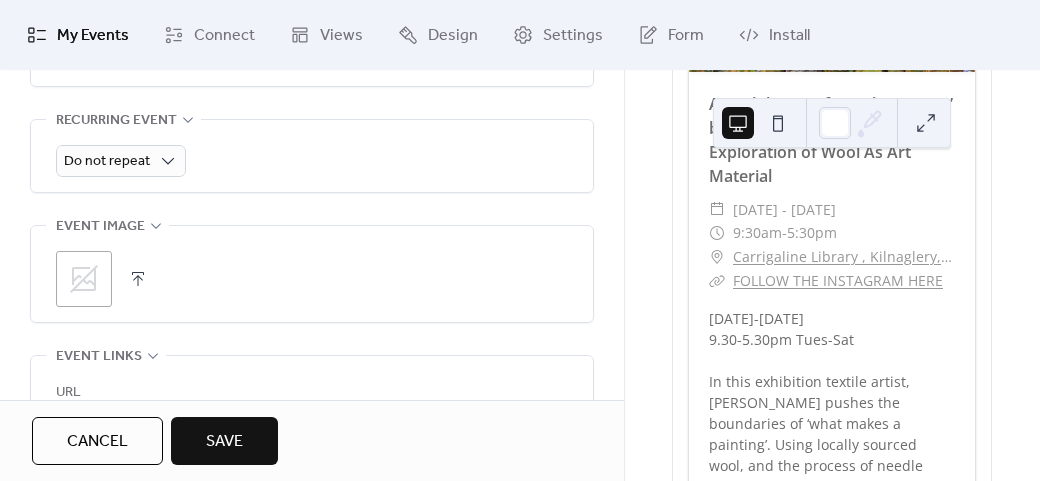 click 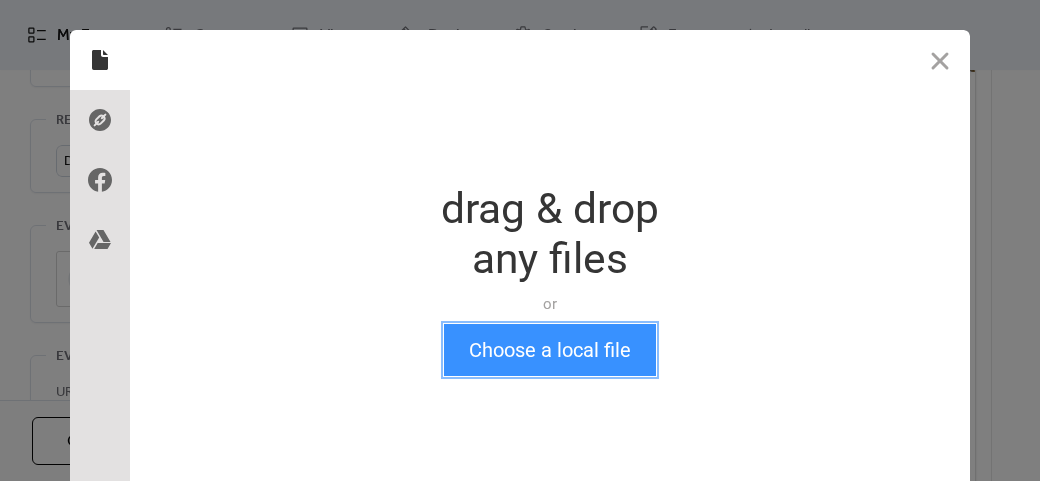 click on "Choose a local file" at bounding box center [550, 350] 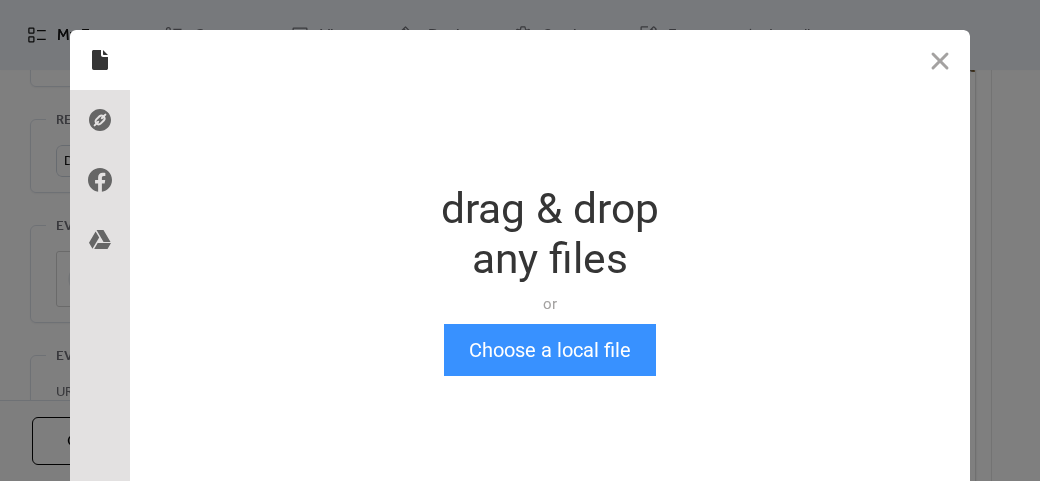 scroll, scrollTop: 24, scrollLeft: 0, axis: vertical 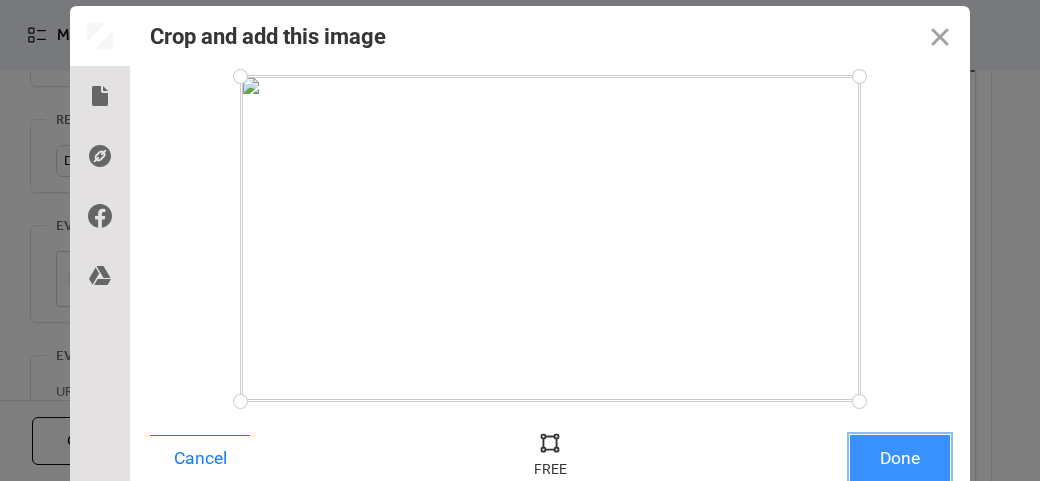 click on "Done" at bounding box center (900, 458) 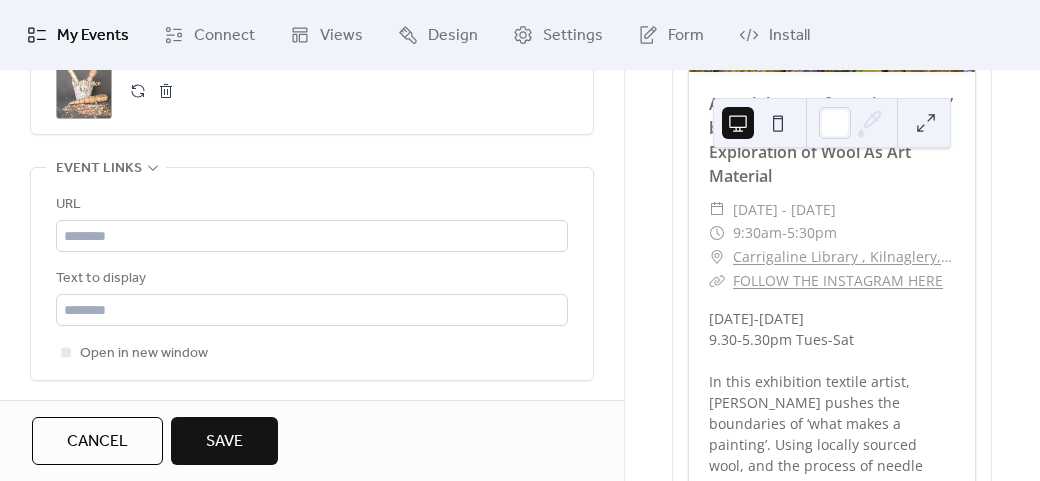 scroll, scrollTop: 1205, scrollLeft: 0, axis: vertical 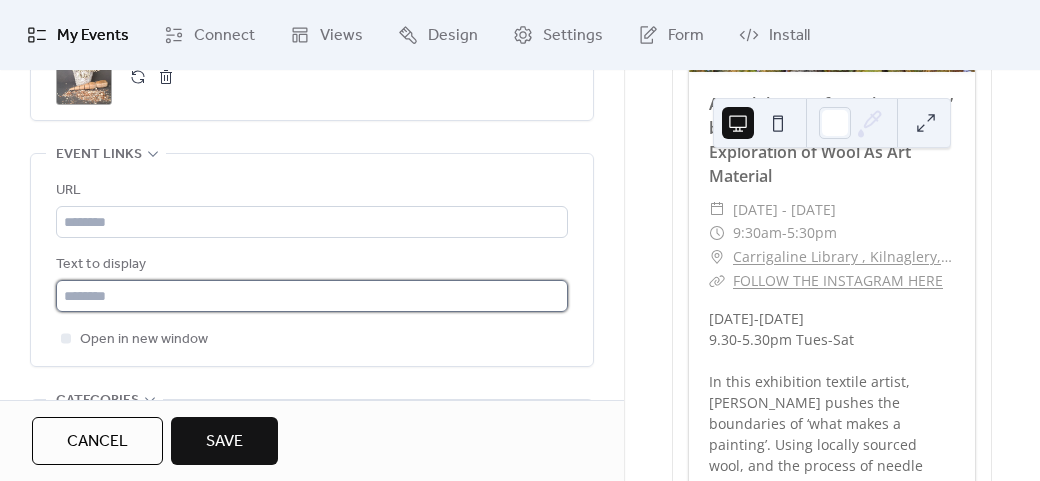 click at bounding box center (312, 296) 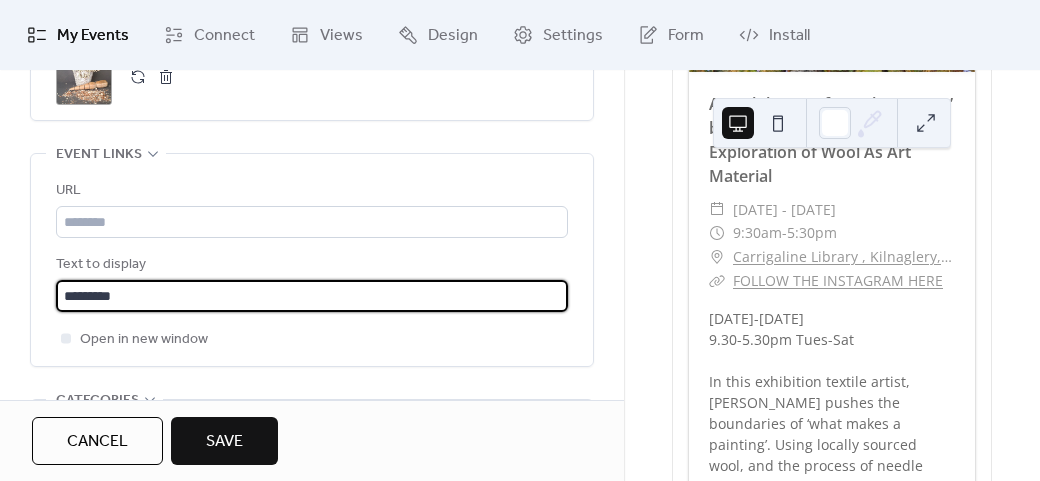 type on "*********" 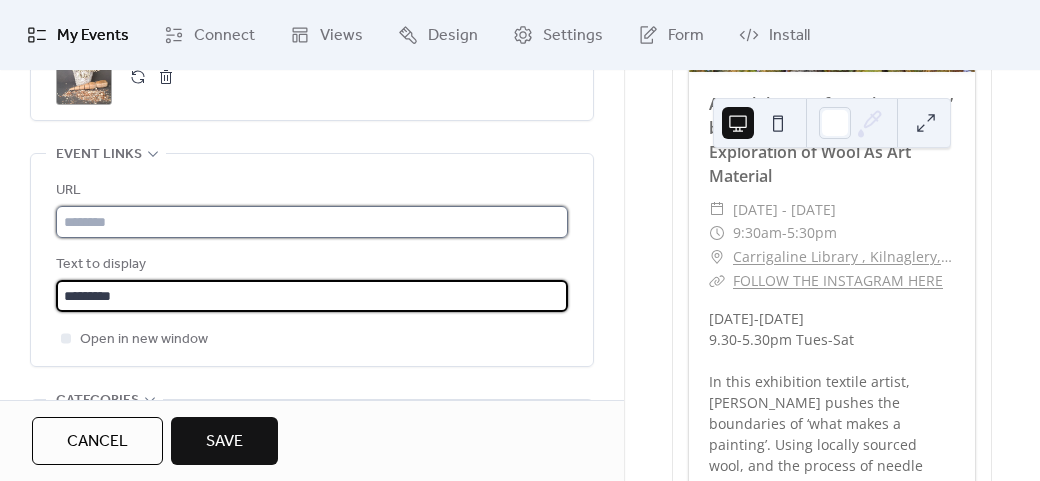 click at bounding box center (312, 222) 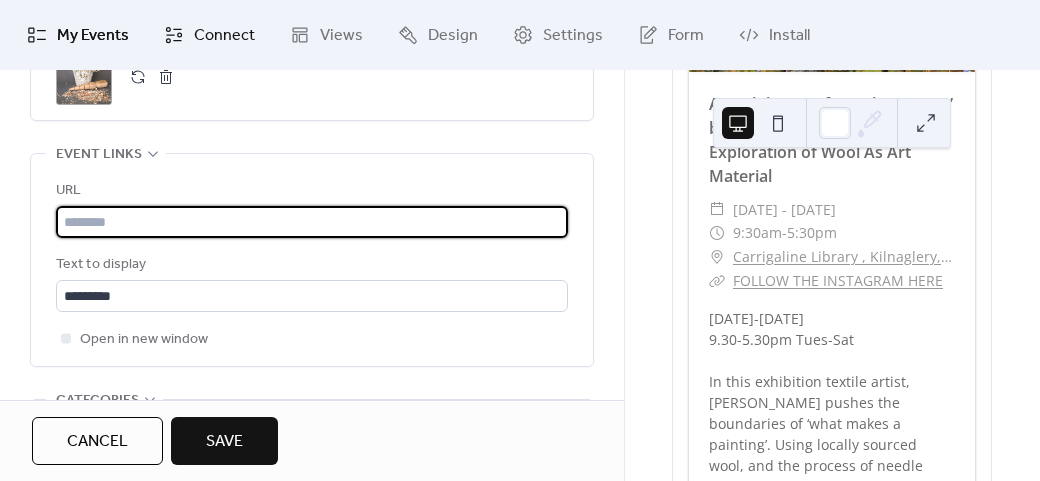 paste on "**********" 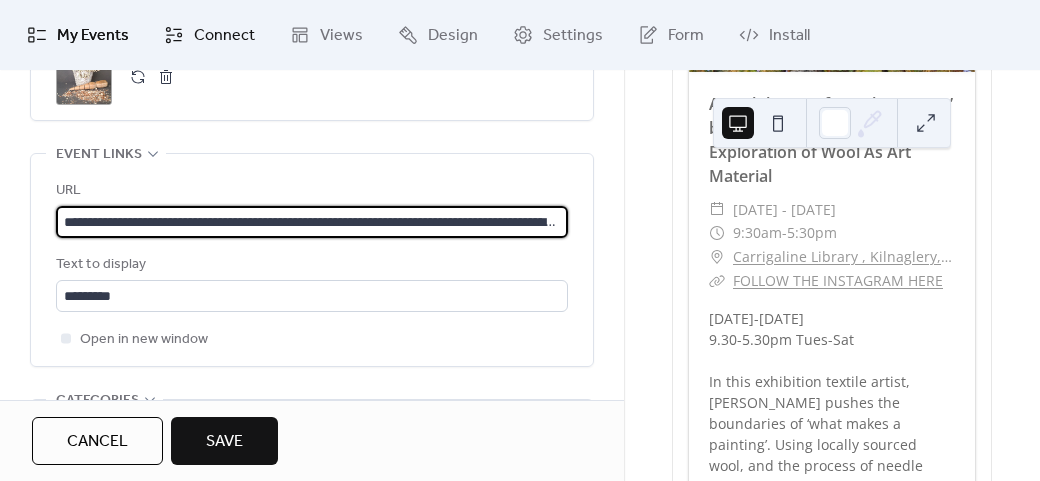 scroll, scrollTop: 0, scrollLeft: 194, axis: horizontal 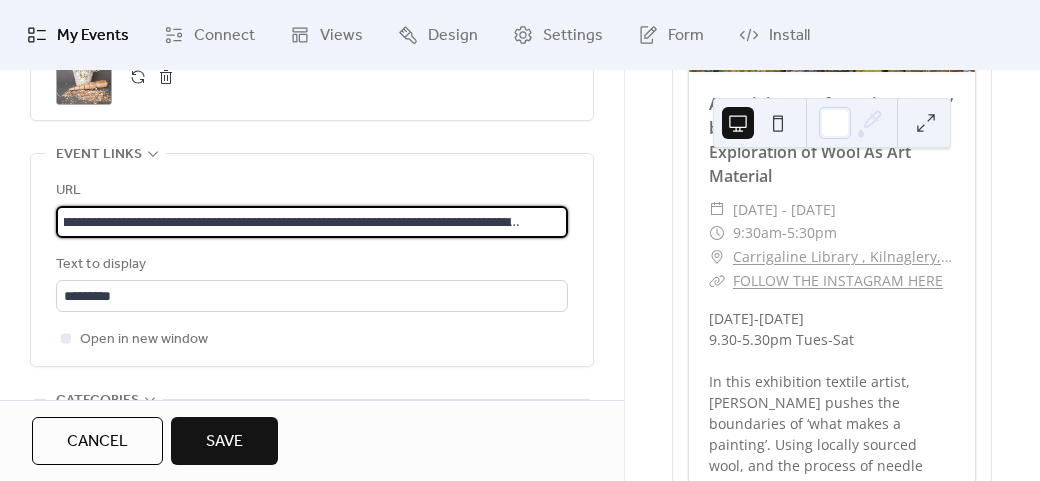 type on "**********" 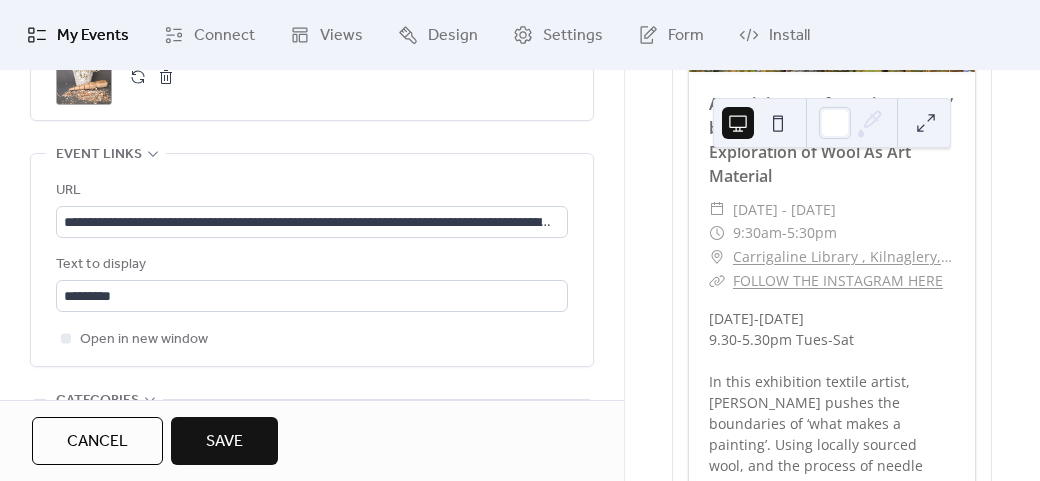 click on "Save" at bounding box center (224, 442) 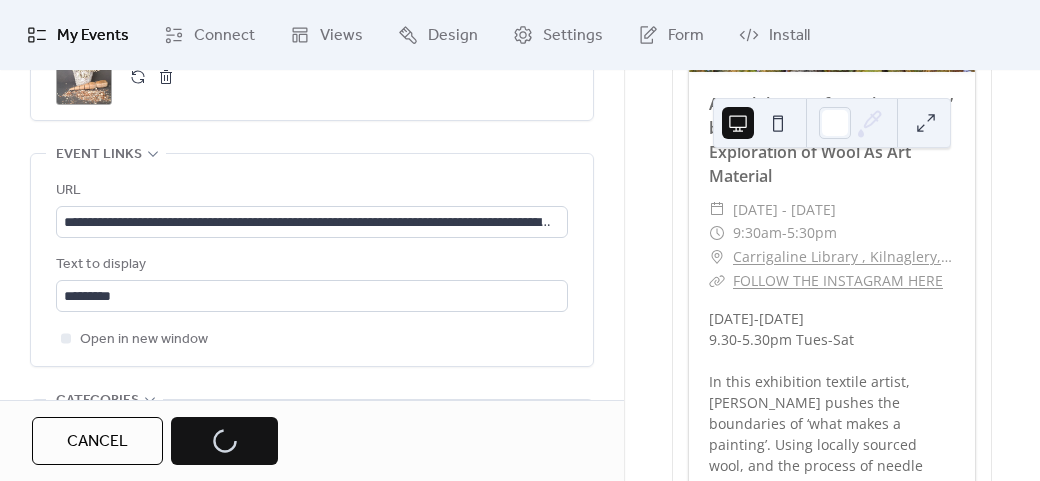 click on "Cancel Save" at bounding box center [155, 441] 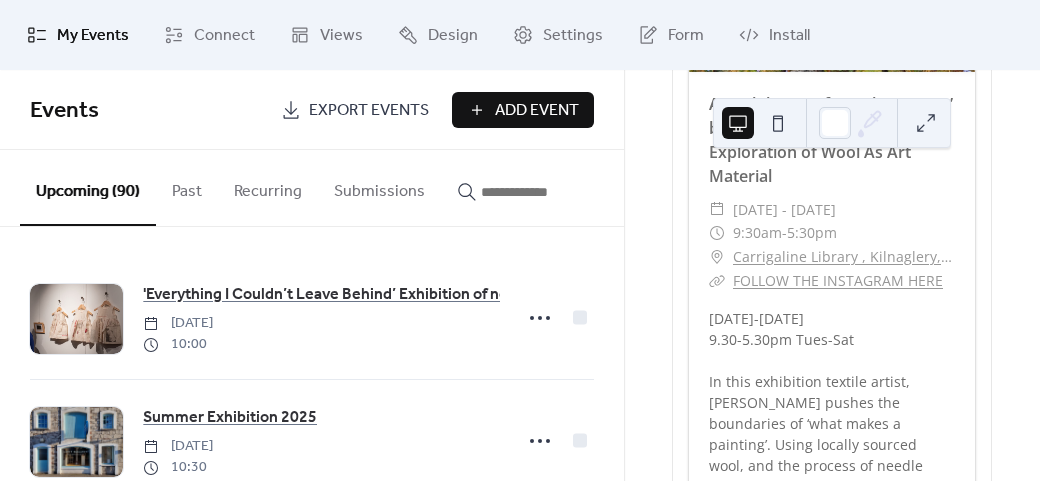 click on "Add Event" at bounding box center (537, 111) 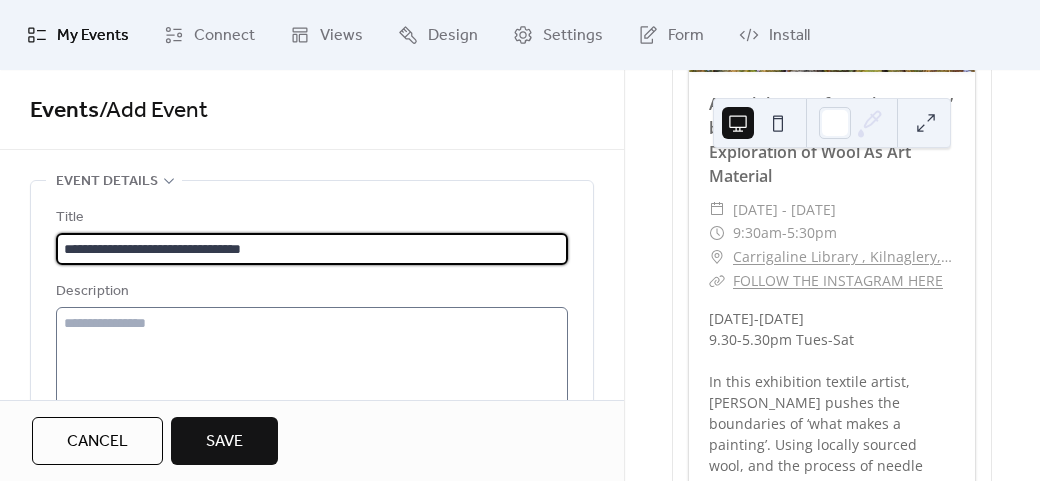 type on "**********" 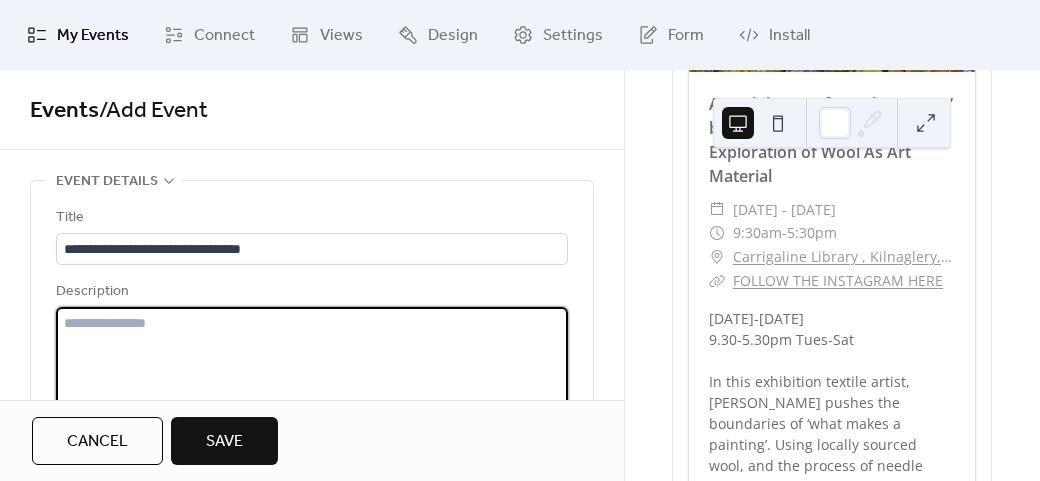 click at bounding box center (312, 383) 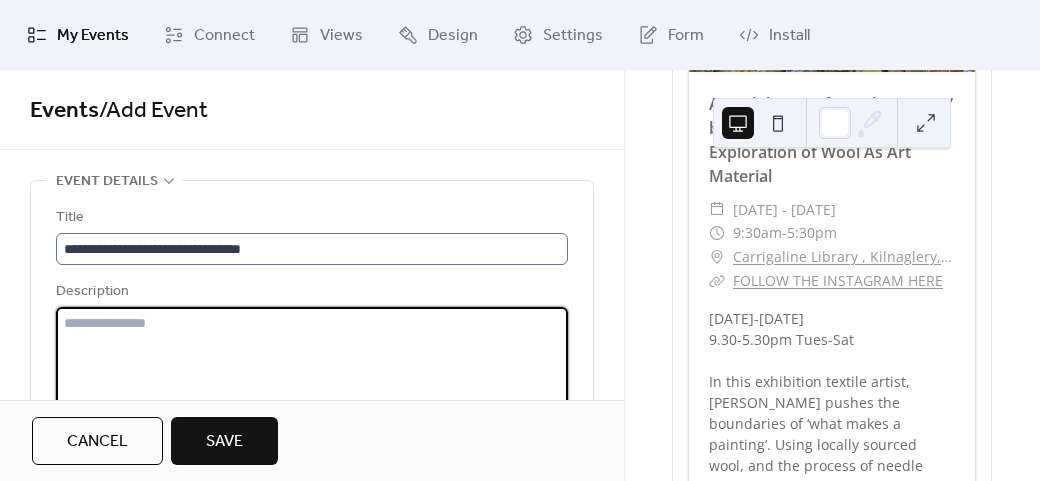 paste on "**********" 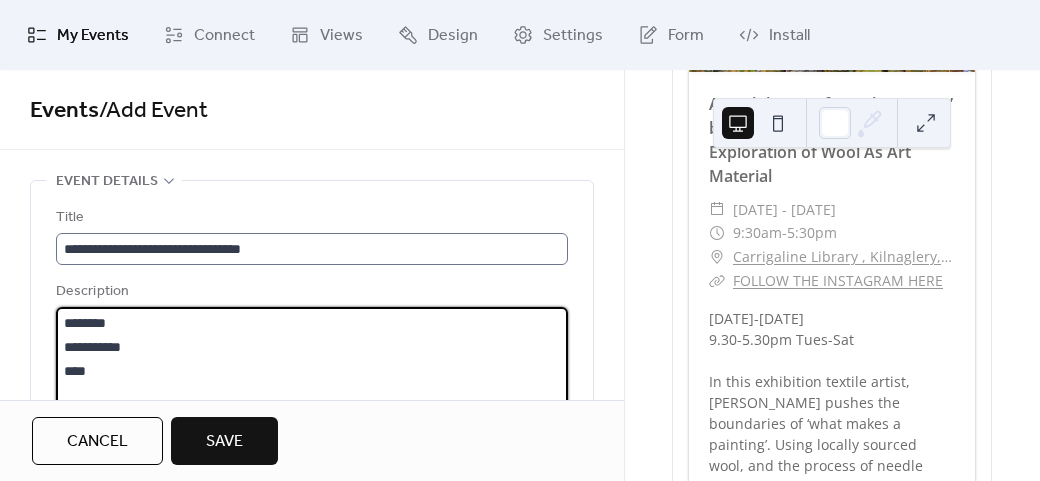 scroll, scrollTop: 93, scrollLeft: 0, axis: vertical 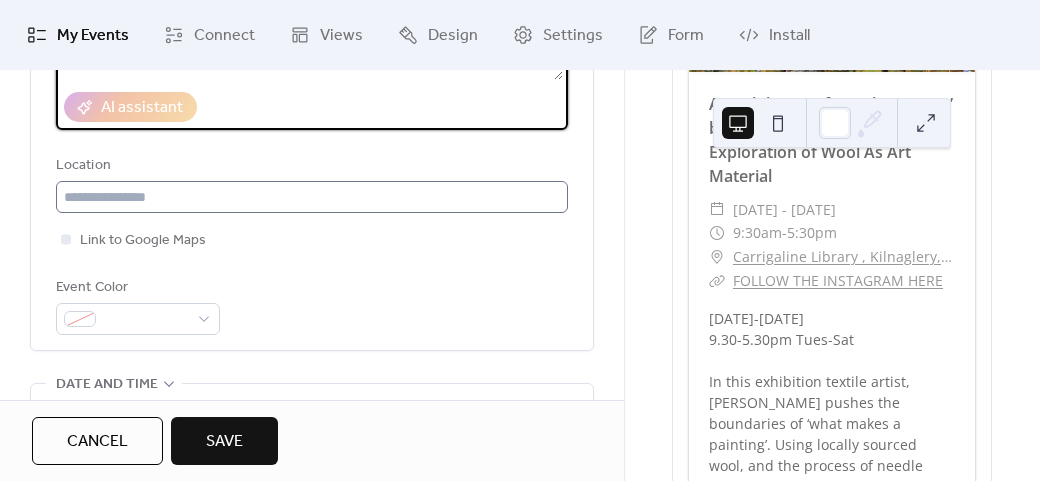 type on "**********" 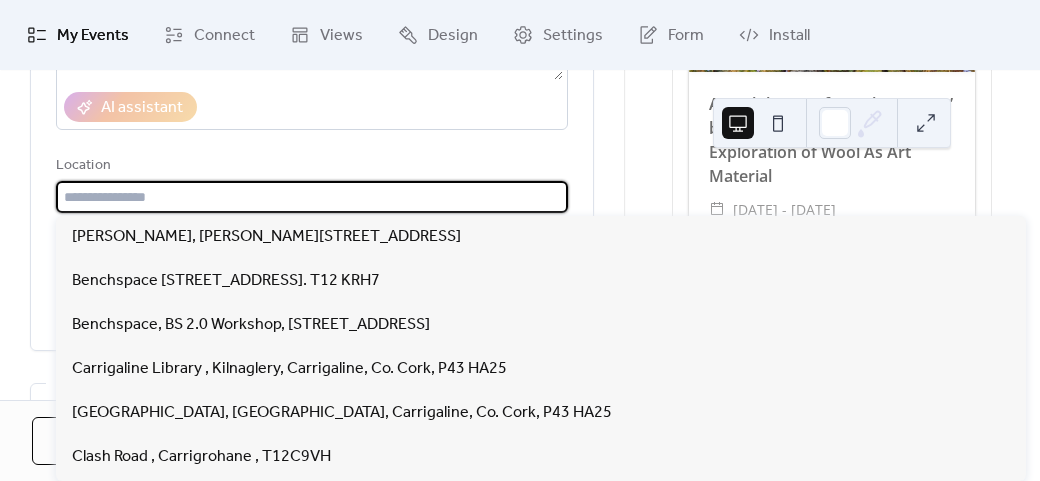 click at bounding box center (312, 197) 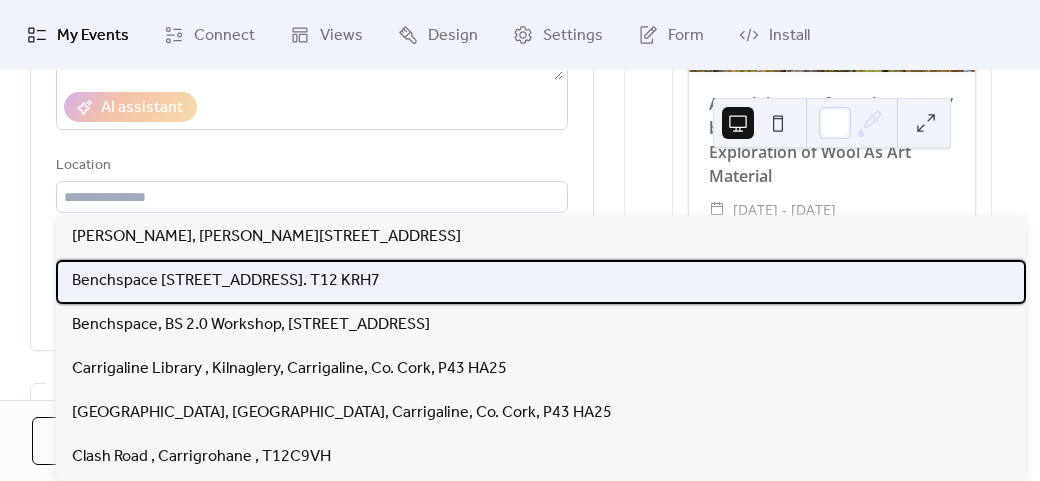 click on "Benchspace [STREET_ADDRESS]. T12 KRH7" at bounding box center (226, 281) 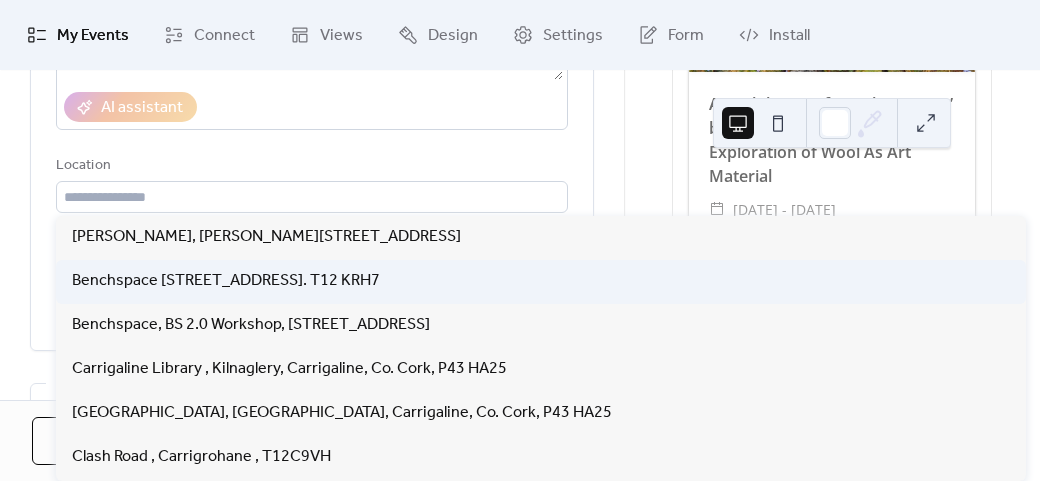 type on "**********" 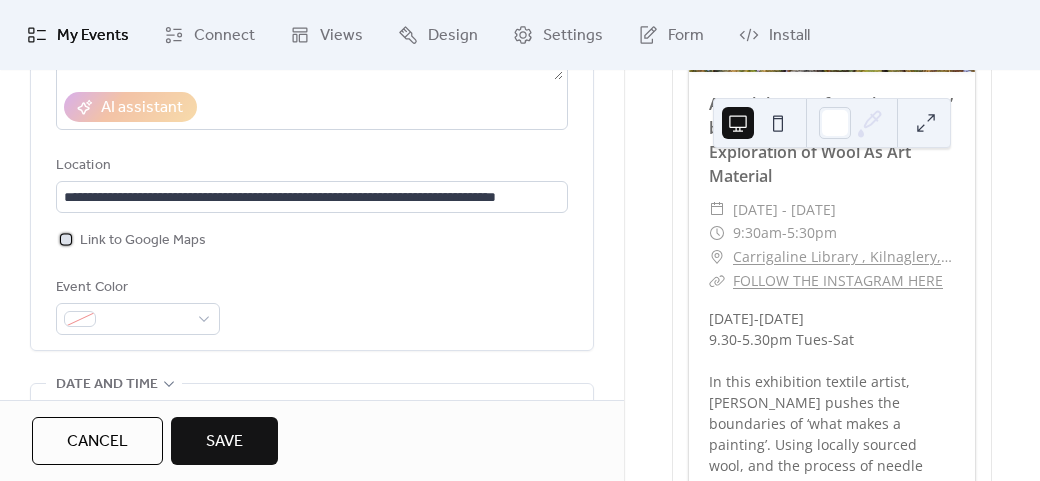 click on "Link to Google Maps" at bounding box center (143, 241) 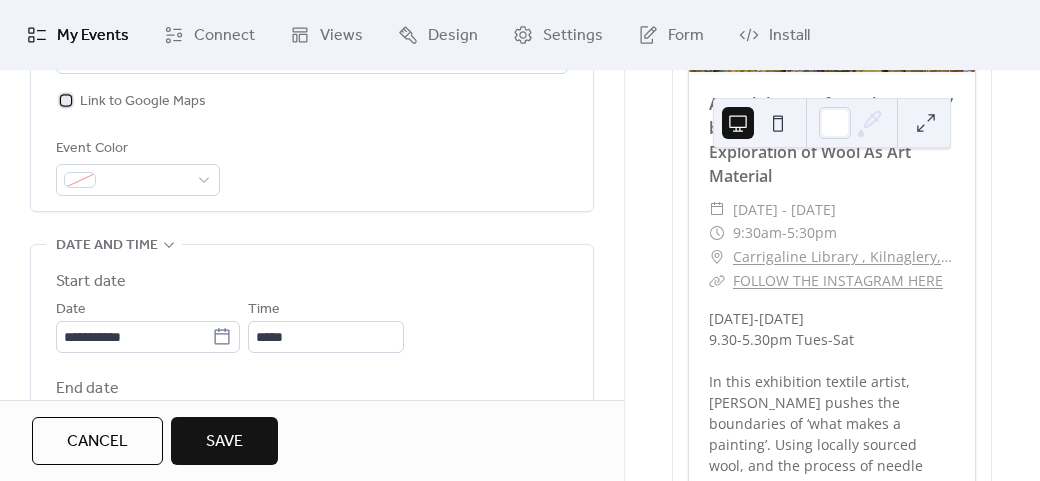 scroll, scrollTop: 691, scrollLeft: 0, axis: vertical 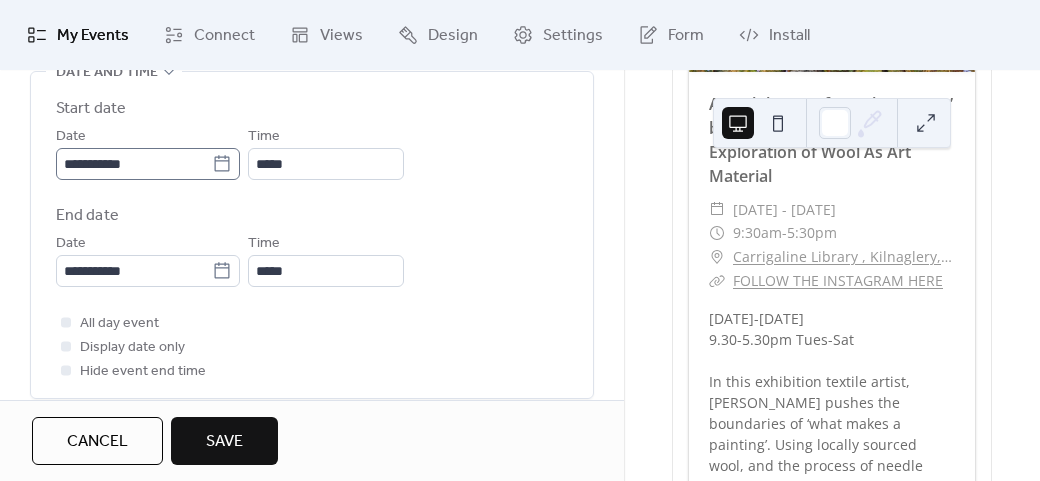 click 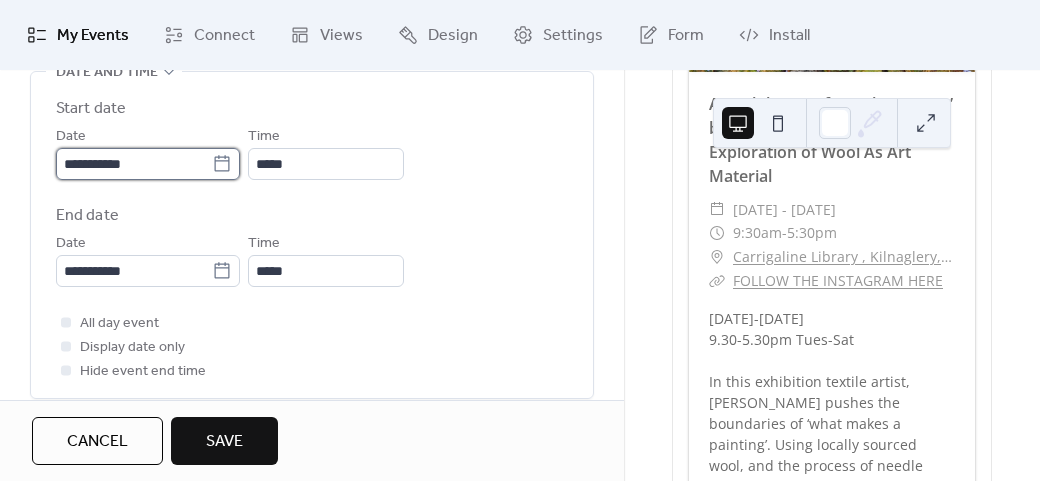 click on "**********" at bounding box center (134, 164) 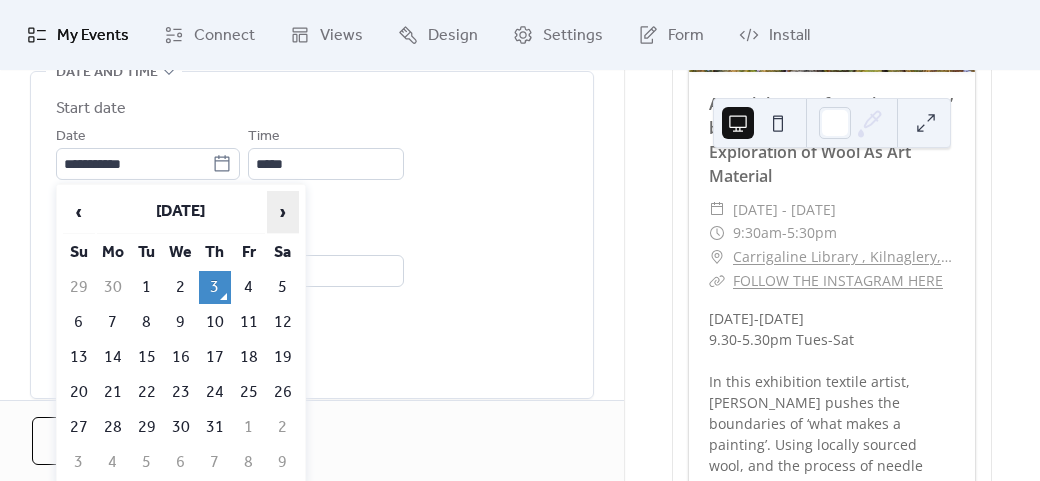 click on "›" at bounding box center (283, 212) 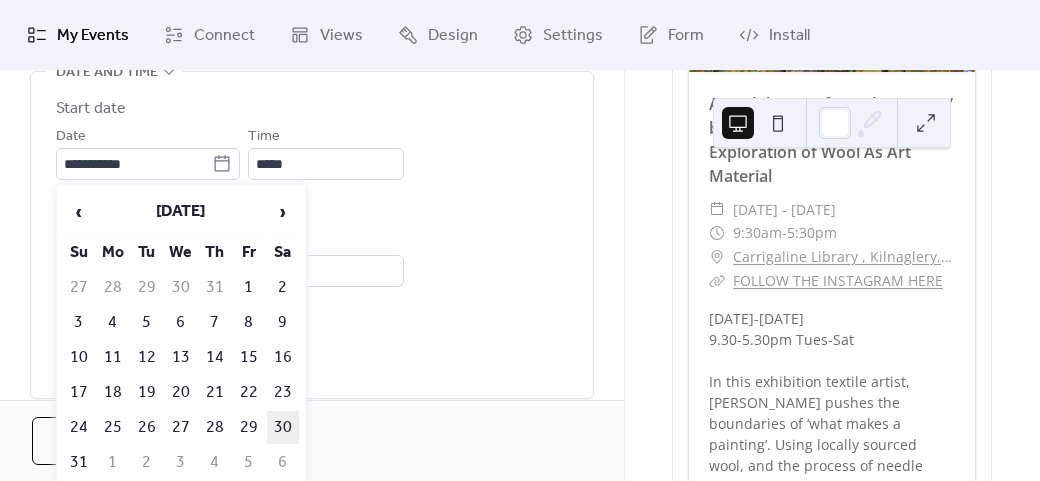 click on "30" at bounding box center [283, 427] 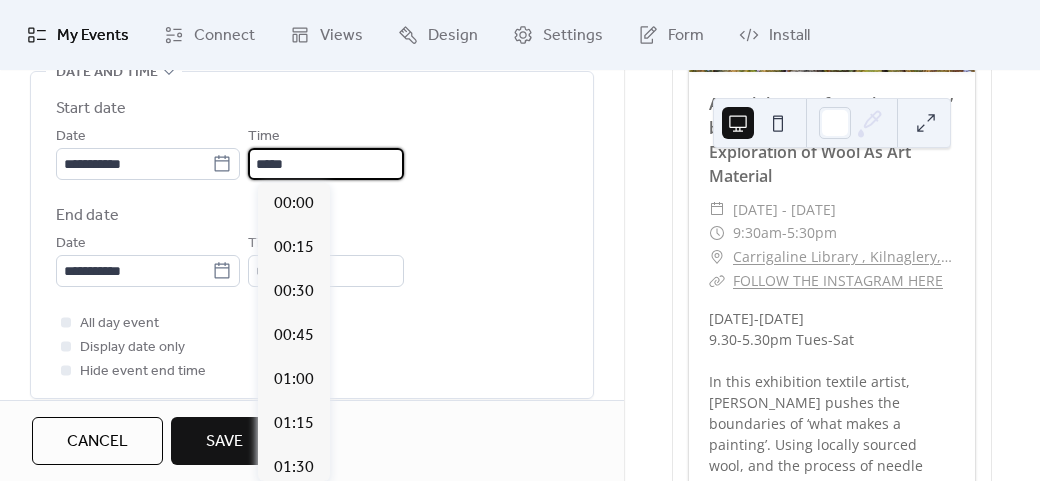 click on "*****" at bounding box center (326, 164) 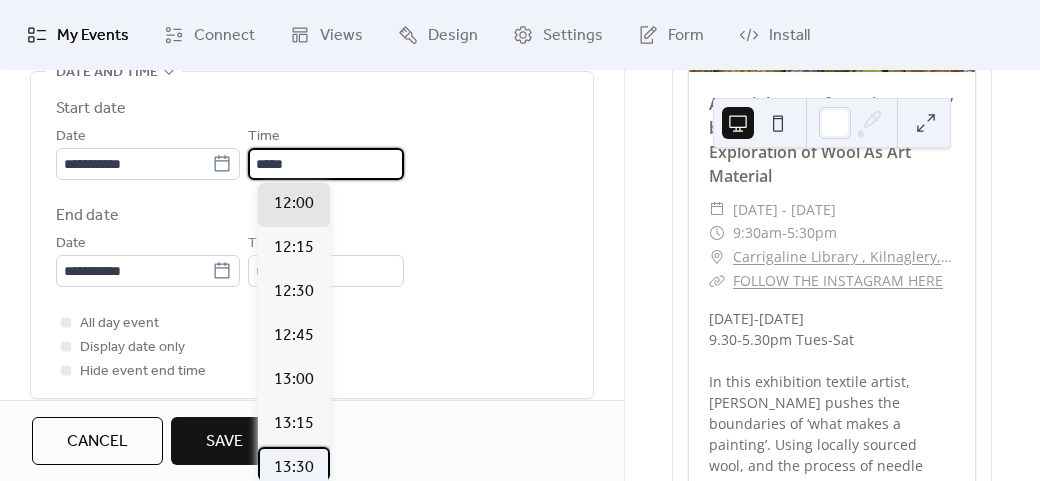 click on "13:30" at bounding box center [294, 468] 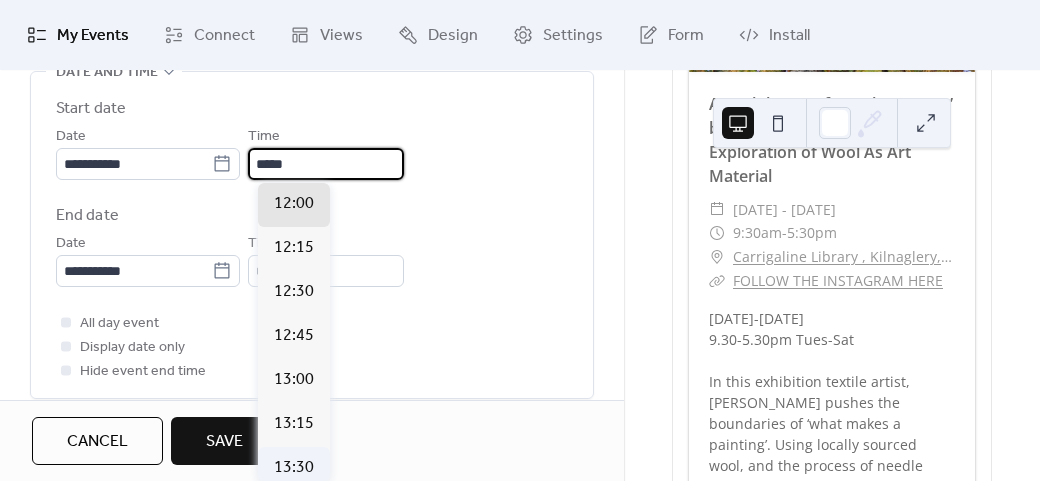 type on "*****" 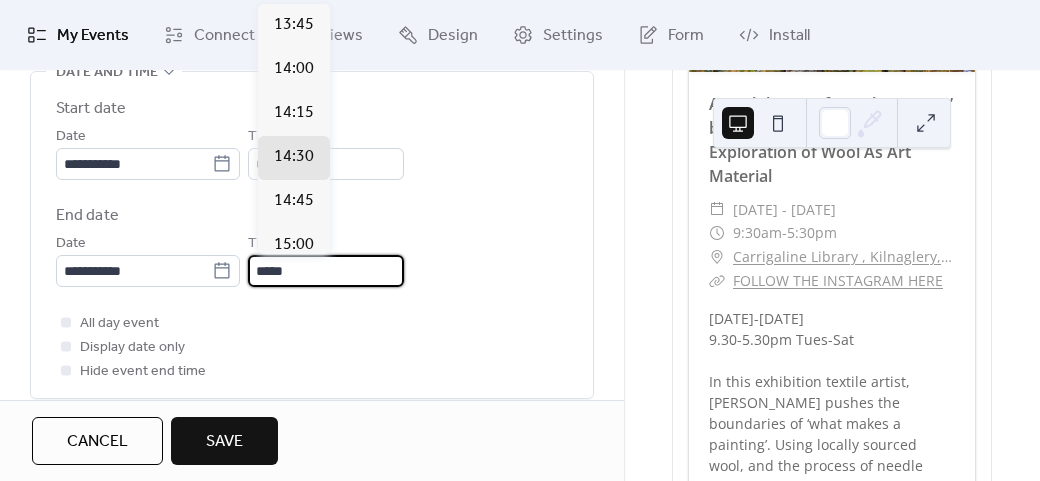 click on "*****" at bounding box center (326, 271) 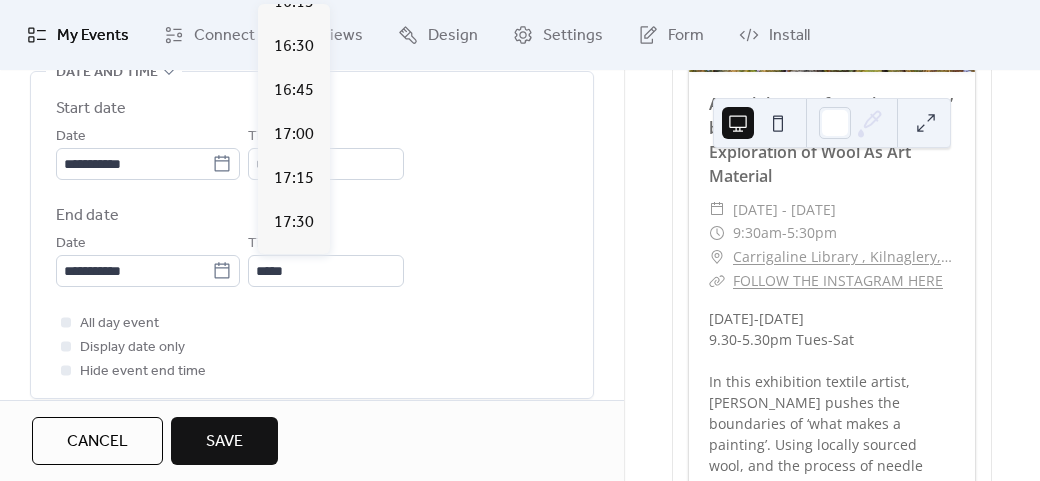 scroll, scrollTop: 472, scrollLeft: 0, axis: vertical 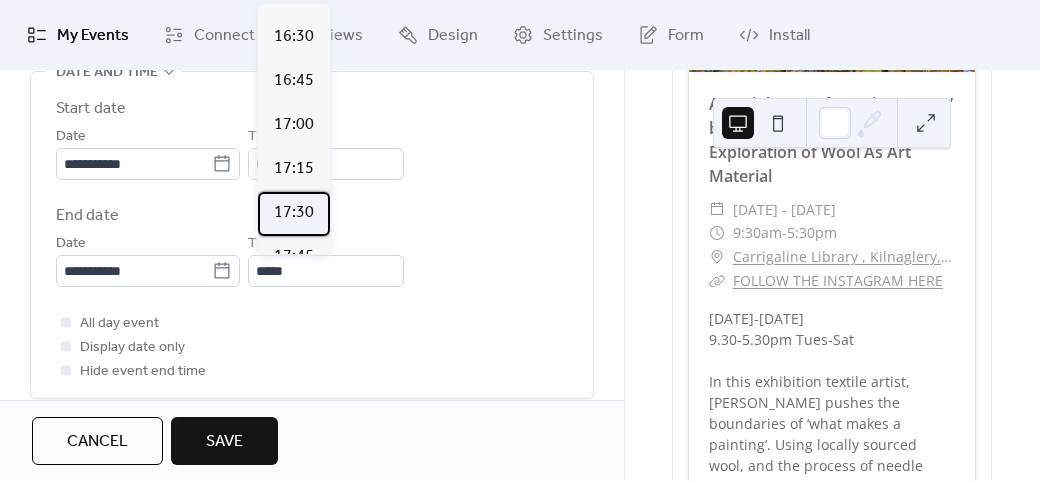 click on "17:30" at bounding box center [294, 213] 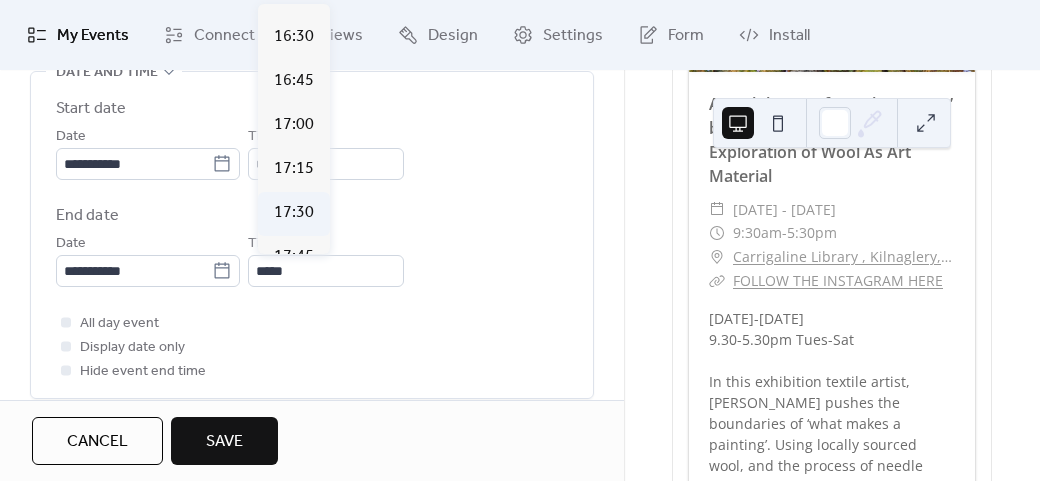 type on "*****" 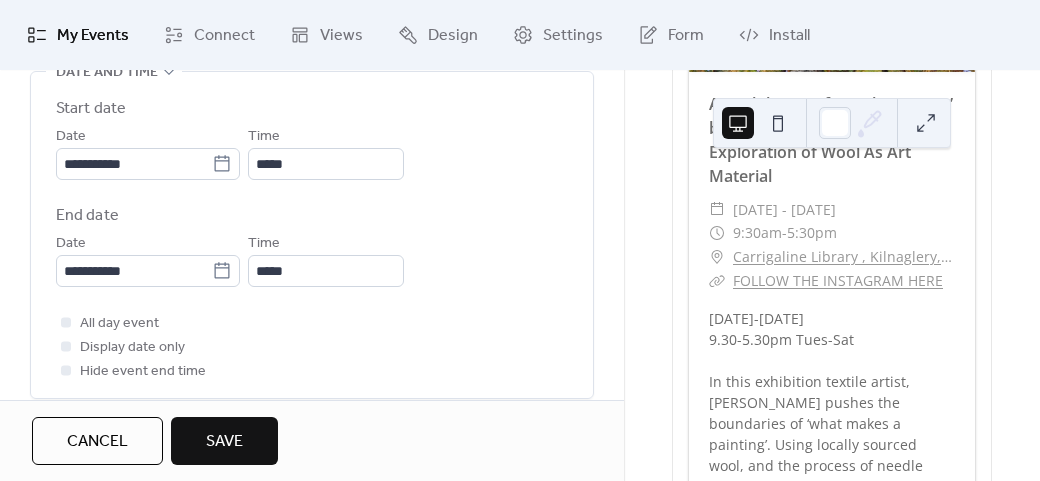 click on "All day event Display date only Hide event end time" at bounding box center (312, 347) 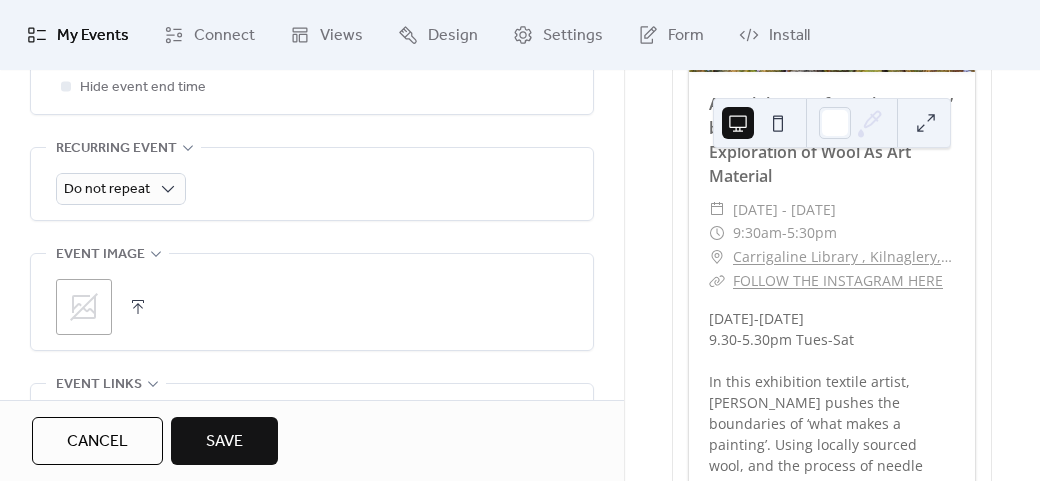 scroll, scrollTop: 982, scrollLeft: 0, axis: vertical 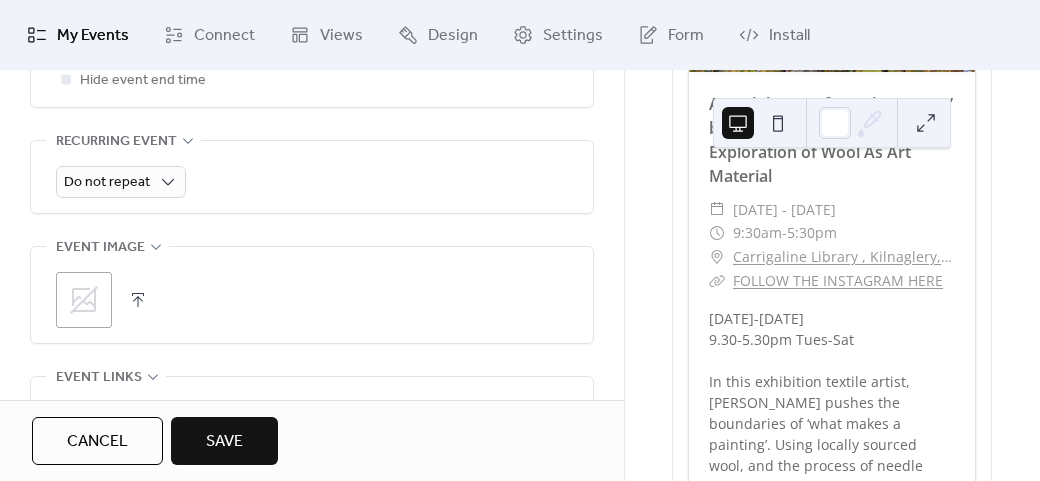 click on ";" at bounding box center [84, 300] 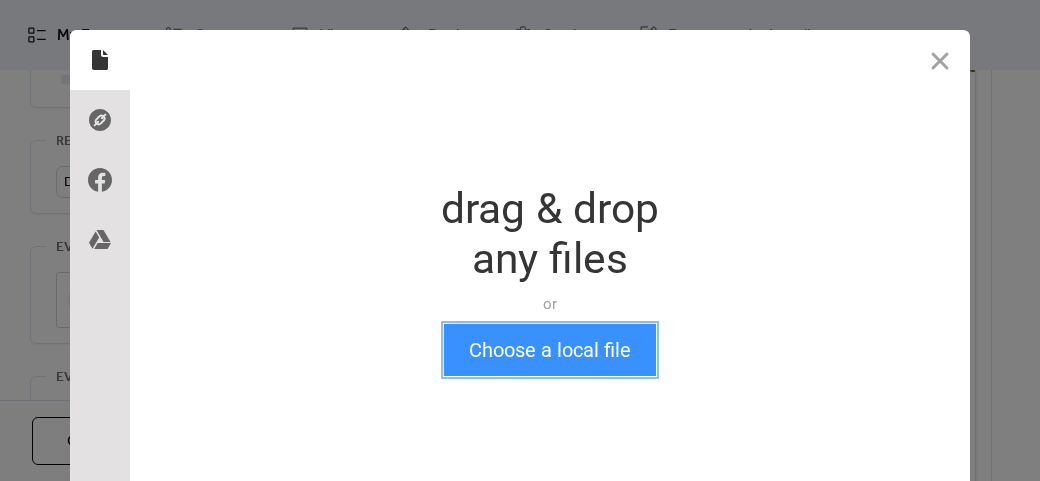click on "Choose a local file" at bounding box center [550, 350] 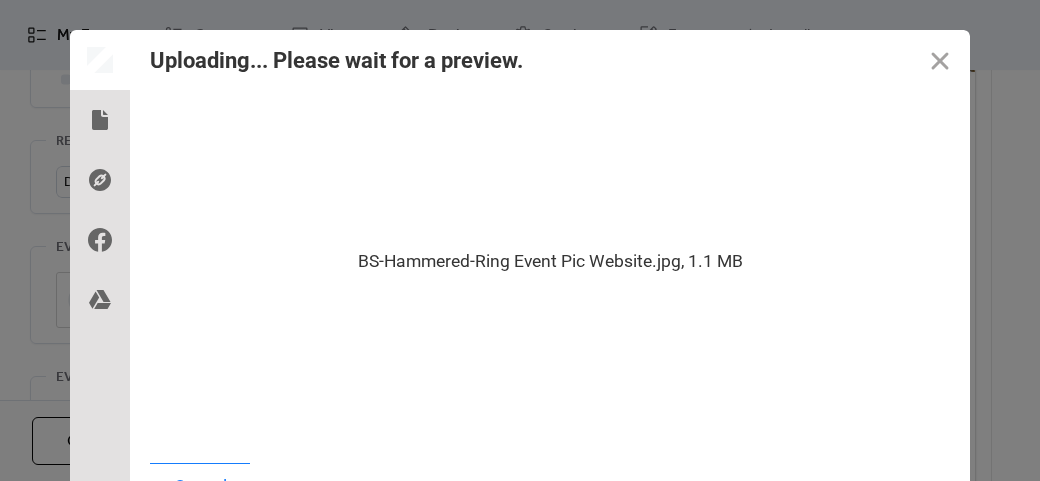 scroll, scrollTop: 24, scrollLeft: 0, axis: vertical 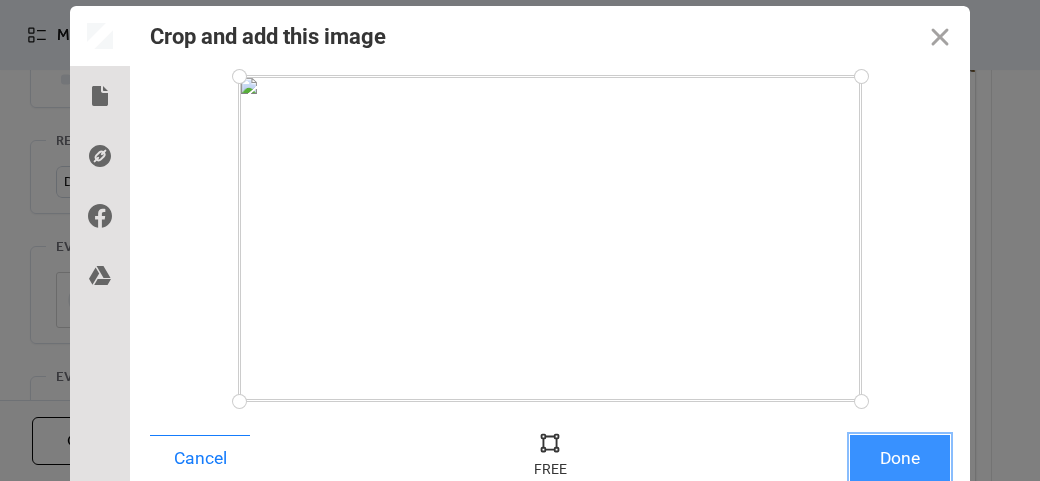 click on "Done" at bounding box center (900, 458) 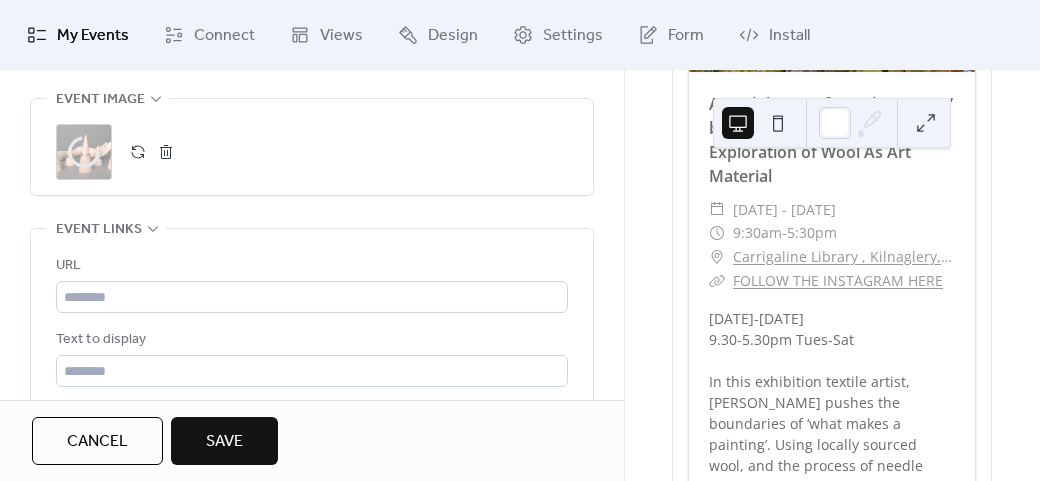 scroll, scrollTop: 1159, scrollLeft: 0, axis: vertical 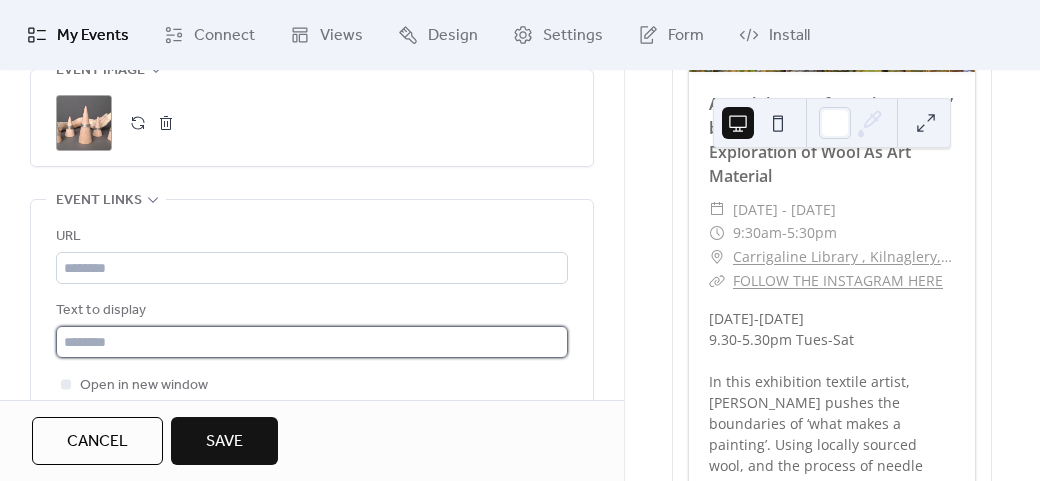 click at bounding box center [312, 342] 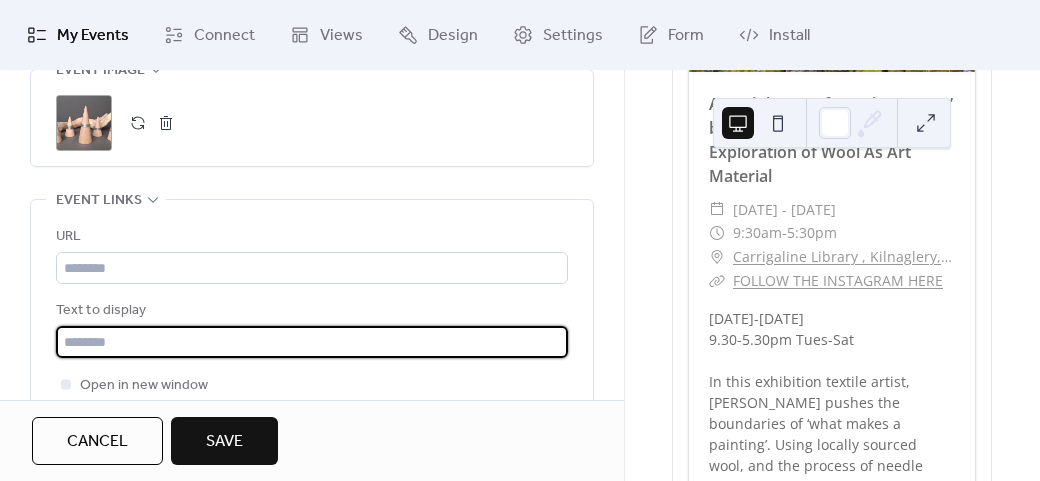 click at bounding box center [312, 342] 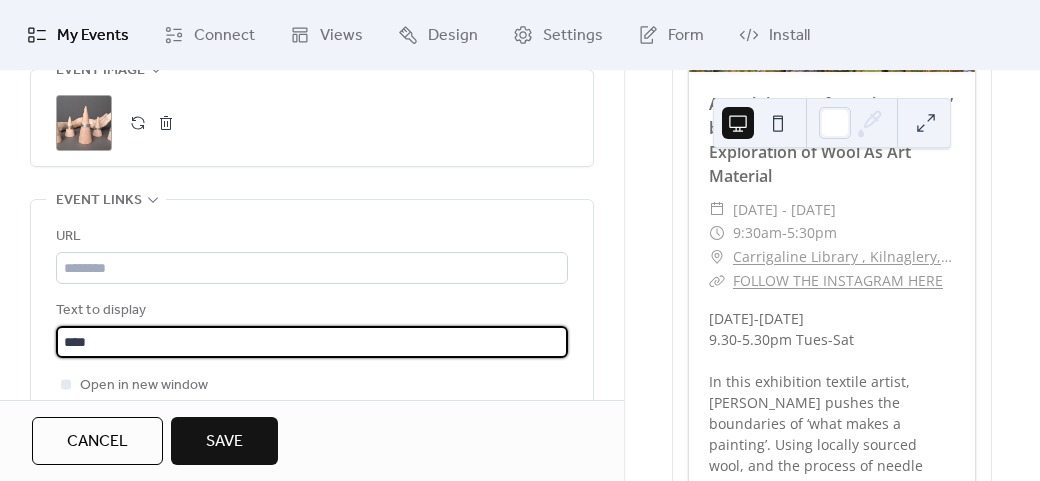 type on "*********" 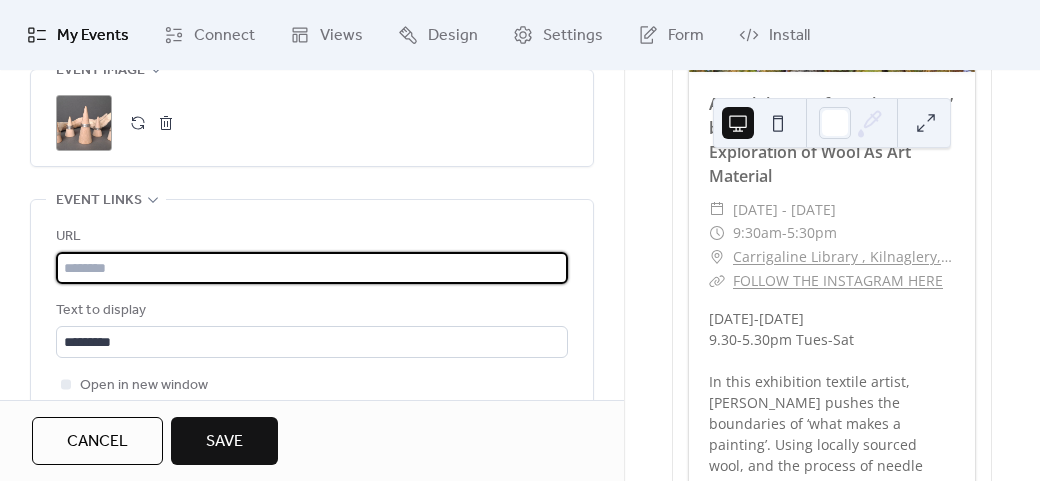 click at bounding box center (312, 268) 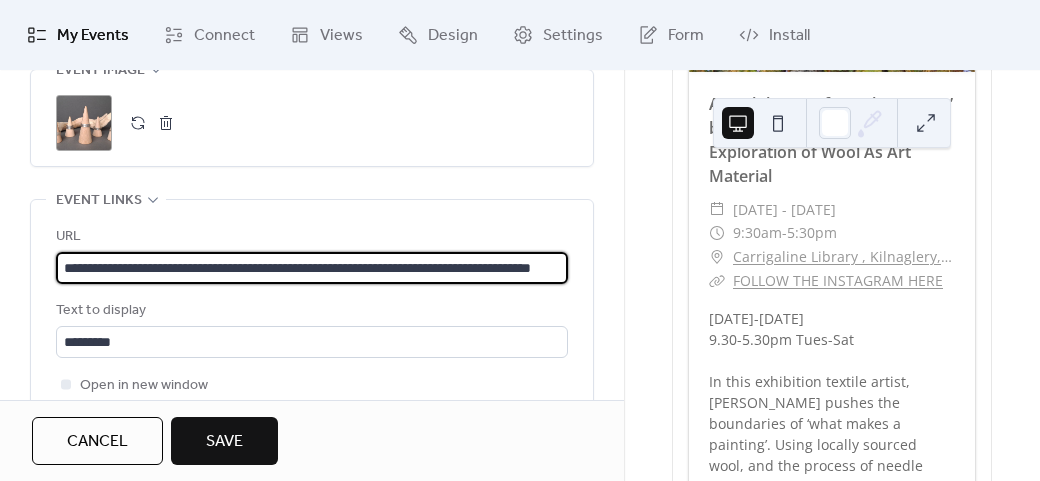 scroll, scrollTop: 0, scrollLeft: 112, axis: horizontal 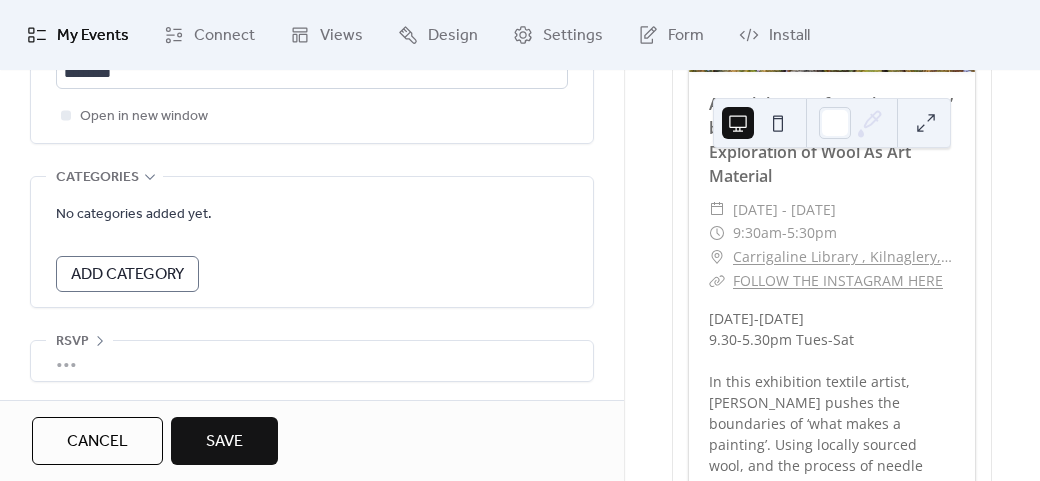 type on "**********" 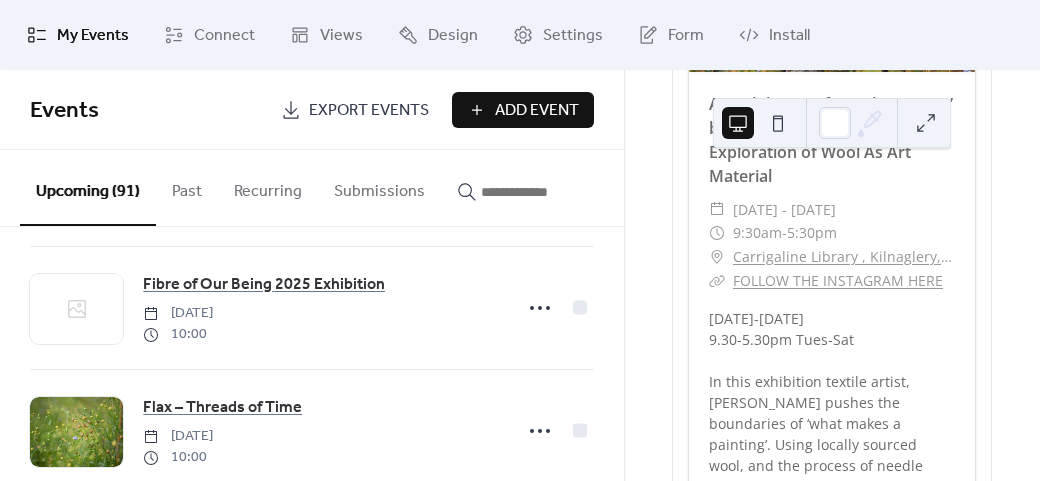 scroll, scrollTop: 787, scrollLeft: 0, axis: vertical 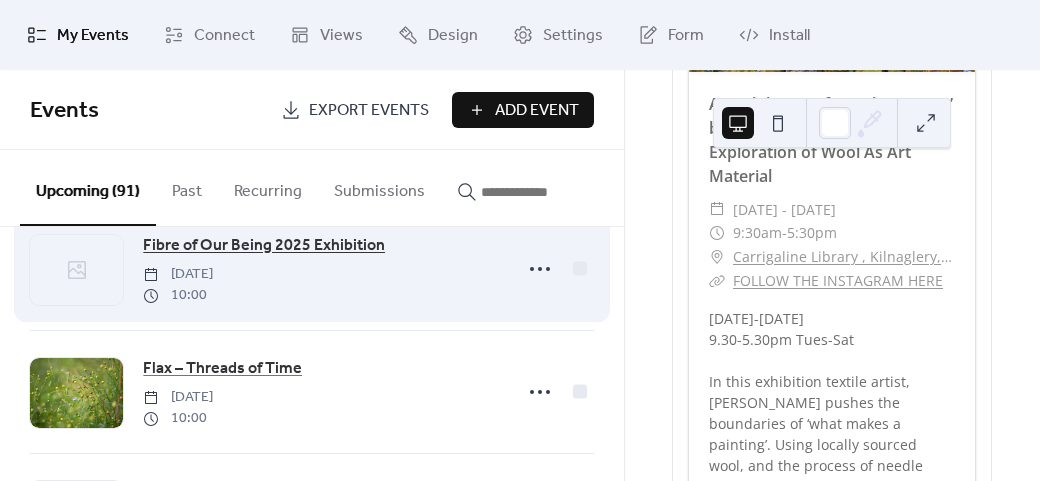 click on "Fibre of Our Being 2025 Exhibition" at bounding box center [264, 246] 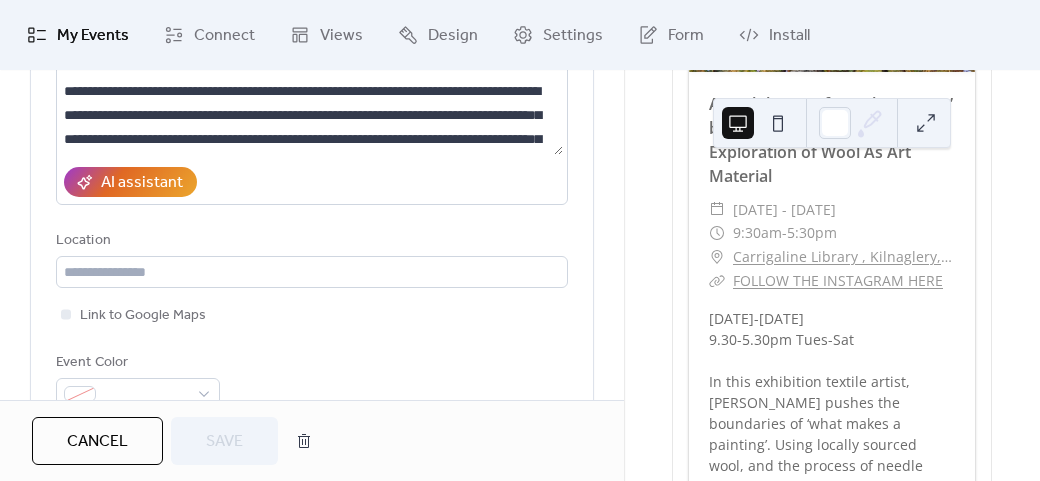 scroll, scrollTop: 312, scrollLeft: 0, axis: vertical 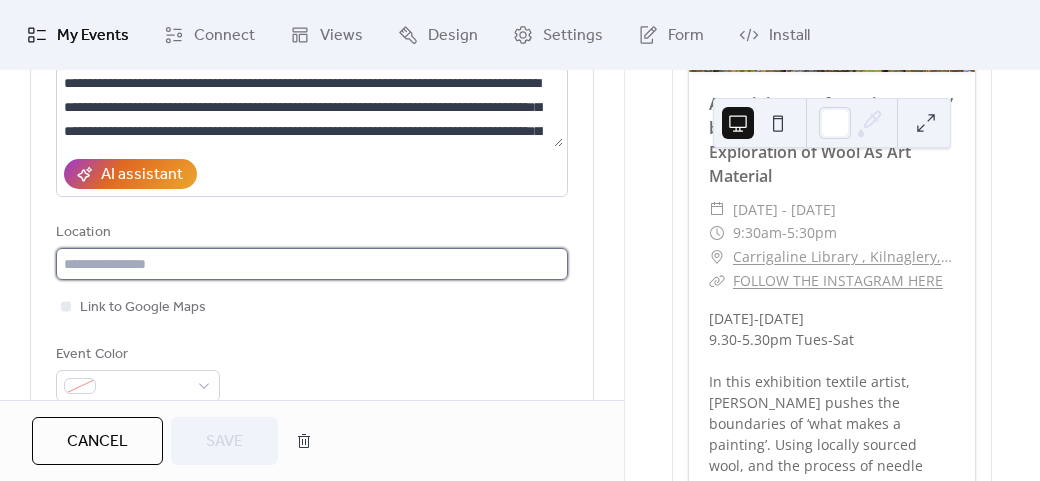 click at bounding box center (312, 264) 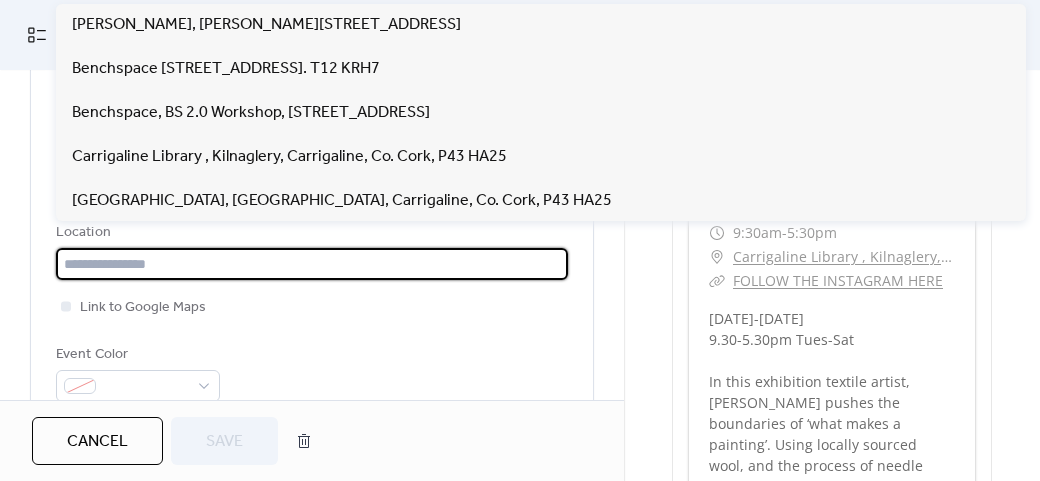 type on "*" 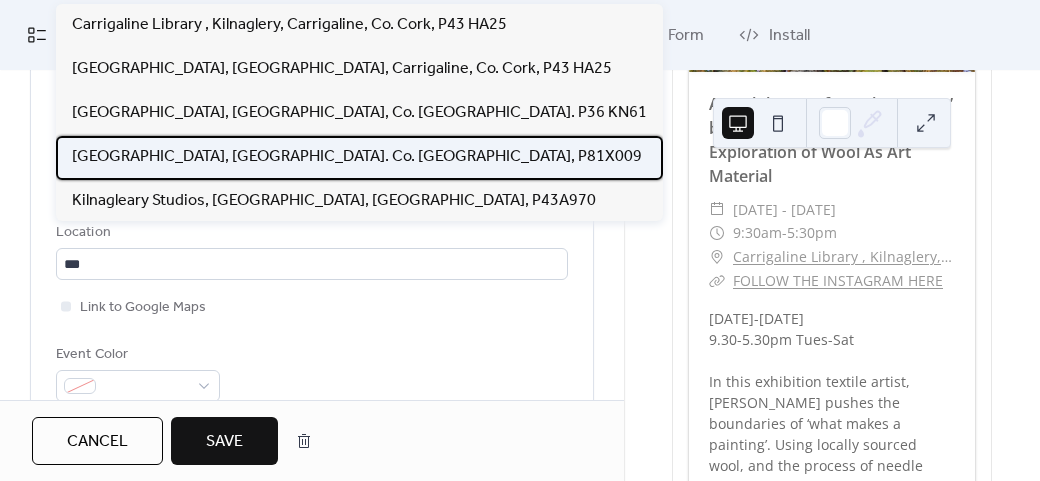click on "[GEOGRAPHIC_DATA], [GEOGRAPHIC_DATA]. Co. [GEOGRAPHIC_DATA], P81X009" at bounding box center [357, 157] 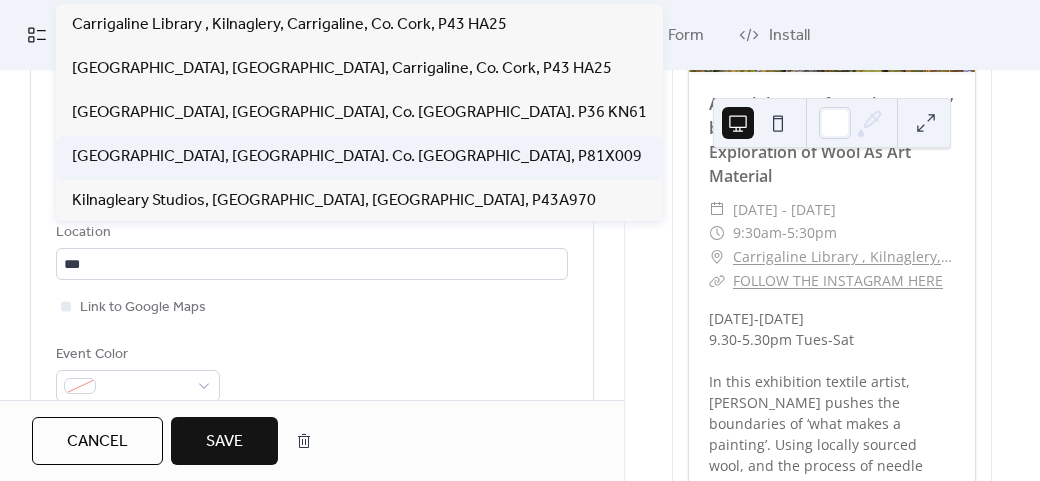 type on "**********" 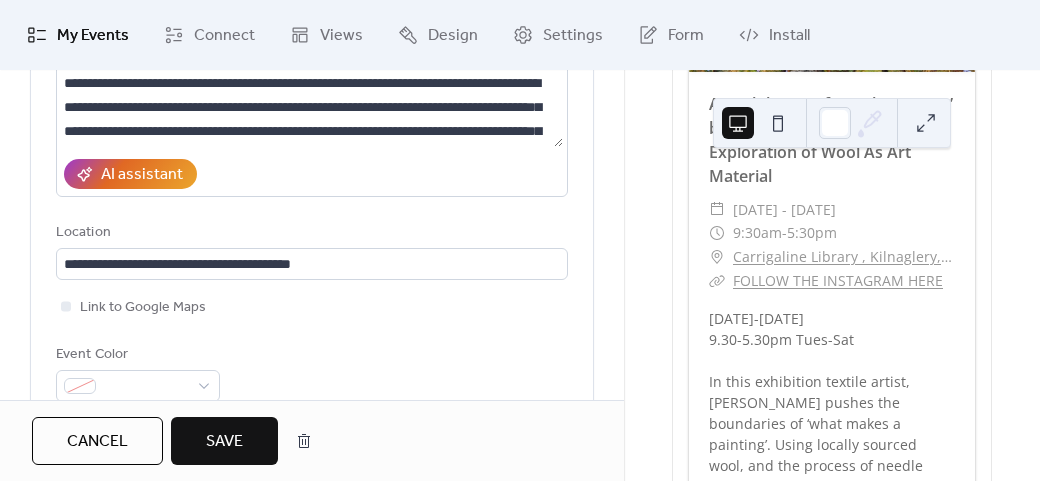 click on "Save" at bounding box center (224, 441) 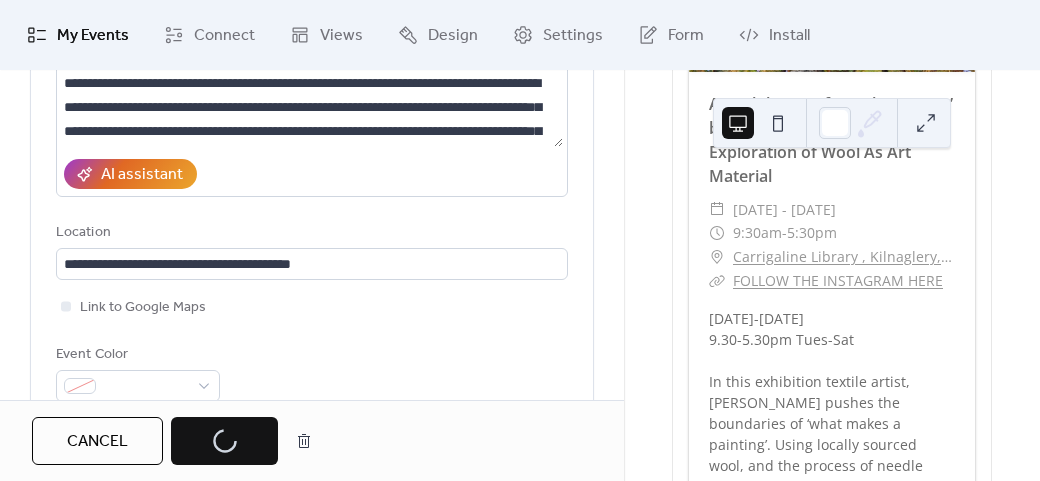 click on "Cancel Save" at bounding box center [177, 441] 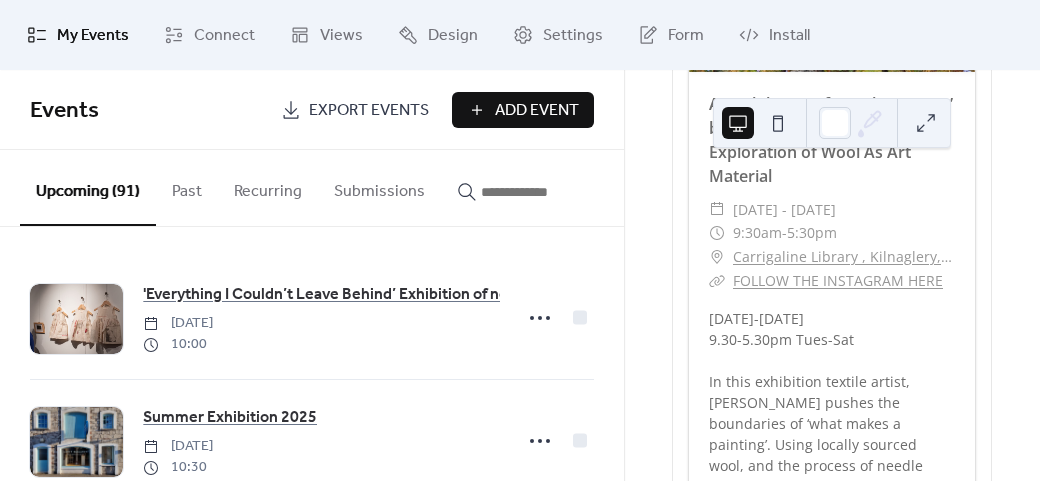 drag, startPoint x: 616, startPoint y: 235, endPoint x: 623, endPoint y: 269, distance: 34.713108 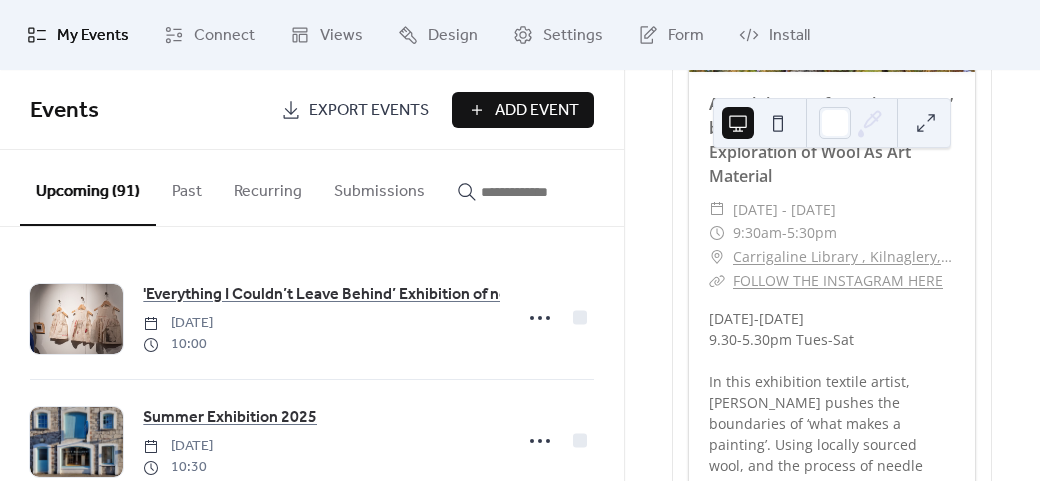drag, startPoint x: 617, startPoint y: 239, endPoint x: 619, endPoint y: 294, distance: 55.03635 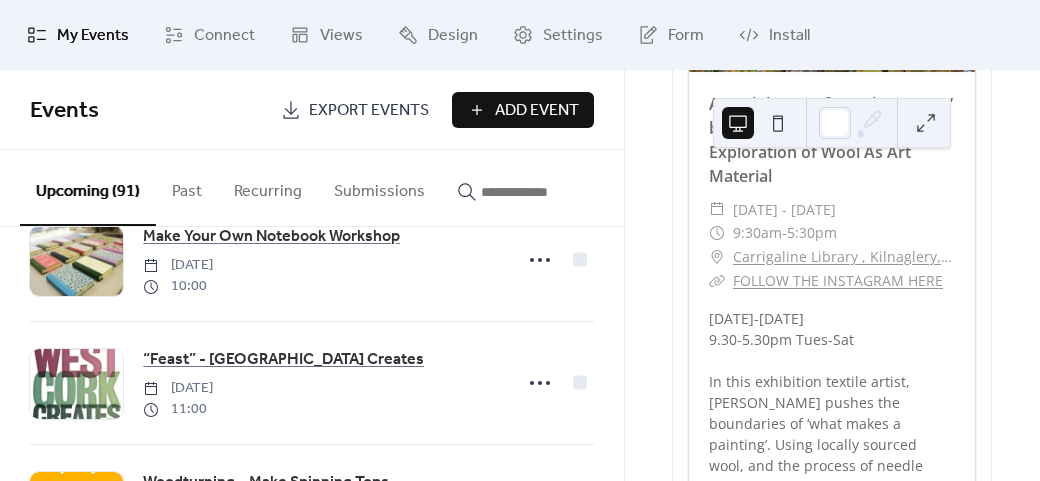 scroll, scrollTop: 1860, scrollLeft: 0, axis: vertical 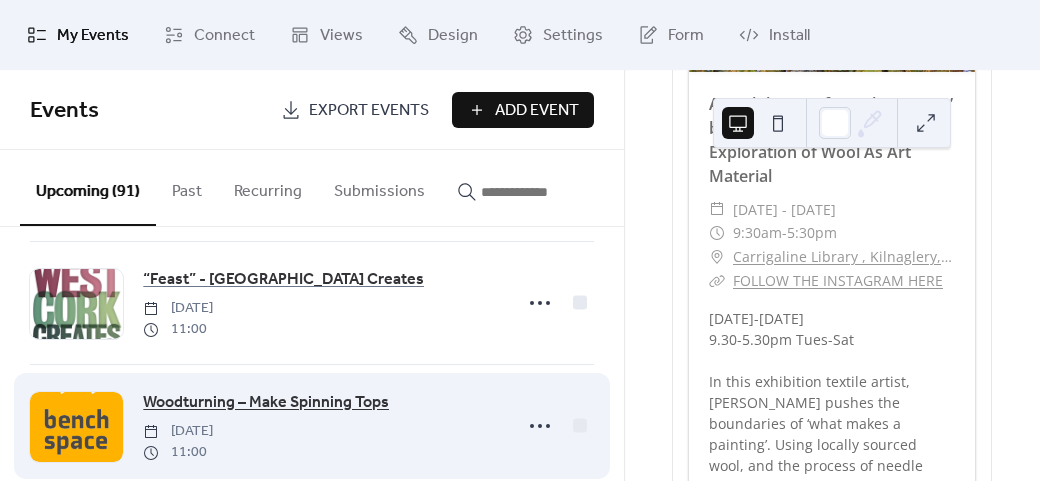 click on "Woodturning – Make Spinning Tops" at bounding box center [266, 403] 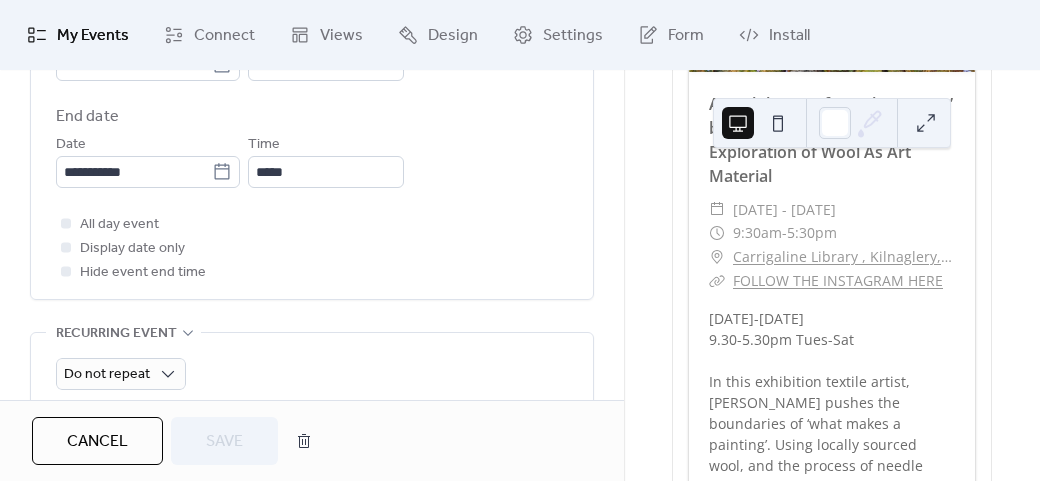 scroll, scrollTop: 890, scrollLeft: 0, axis: vertical 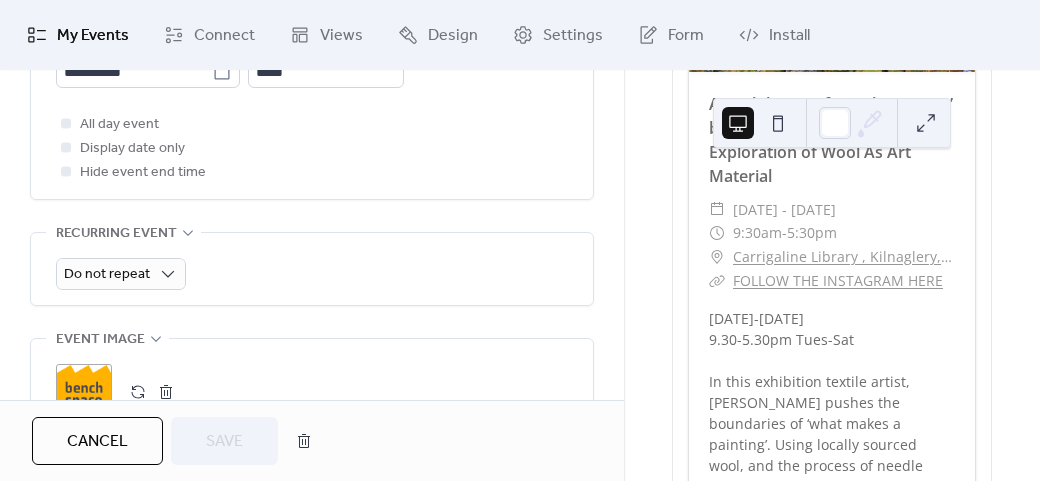 click on ";" at bounding box center (84, 392) 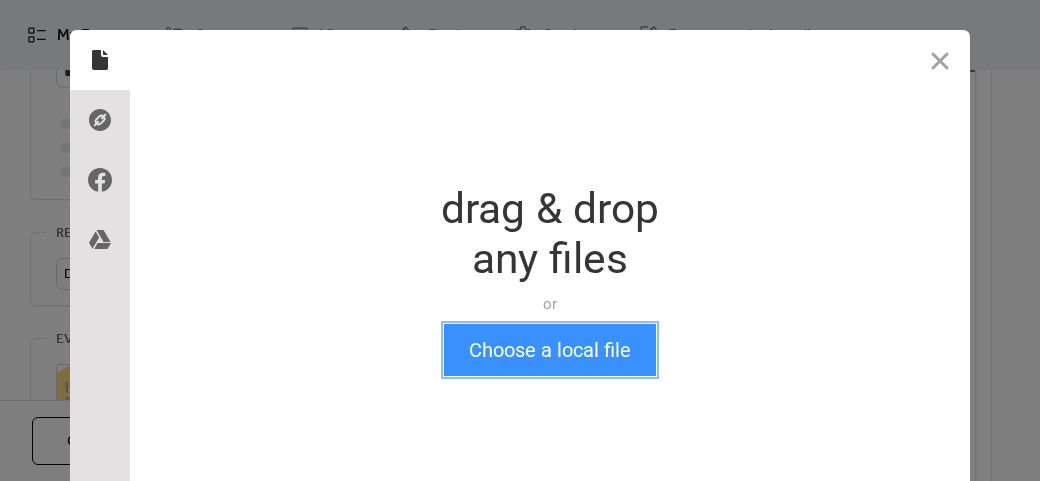 click on "Choose a local file" at bounding box center (550, 350) 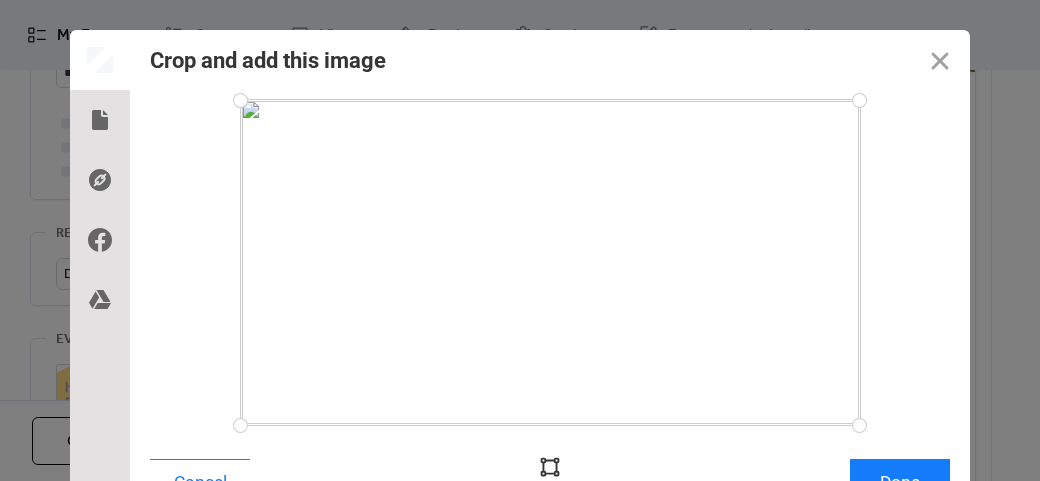 scroll, scrollTop: 24, scrollLeft: 0, axis: vertical 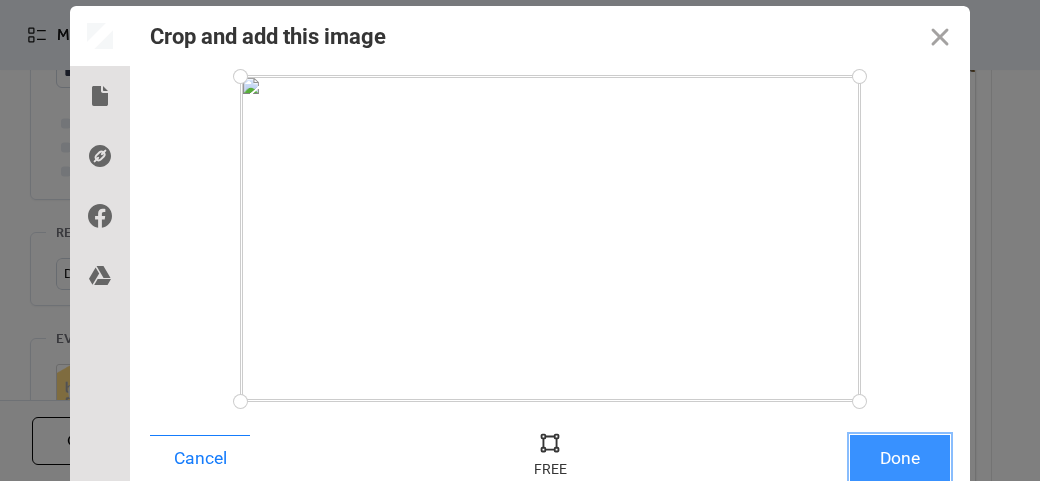 click on "Done" at bounding box center [900, 458] 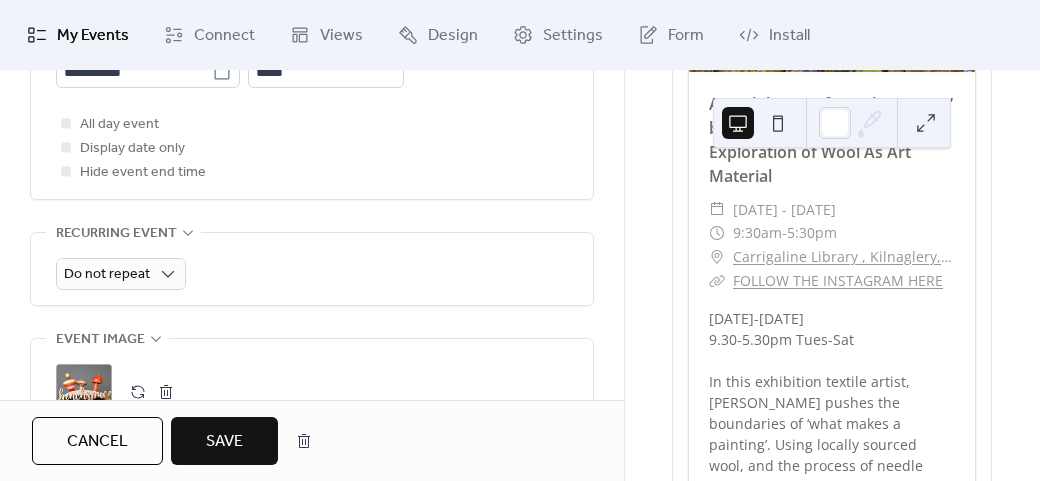 click on "Save" at bounding box center [224, 442] 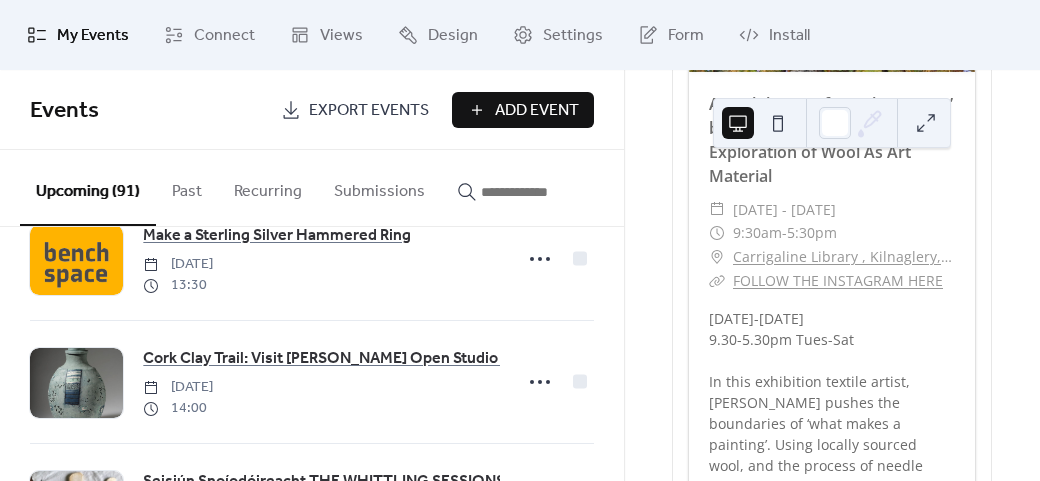 scroll, scrollTop: 2180, scrollLeft: 0, axis: vertical 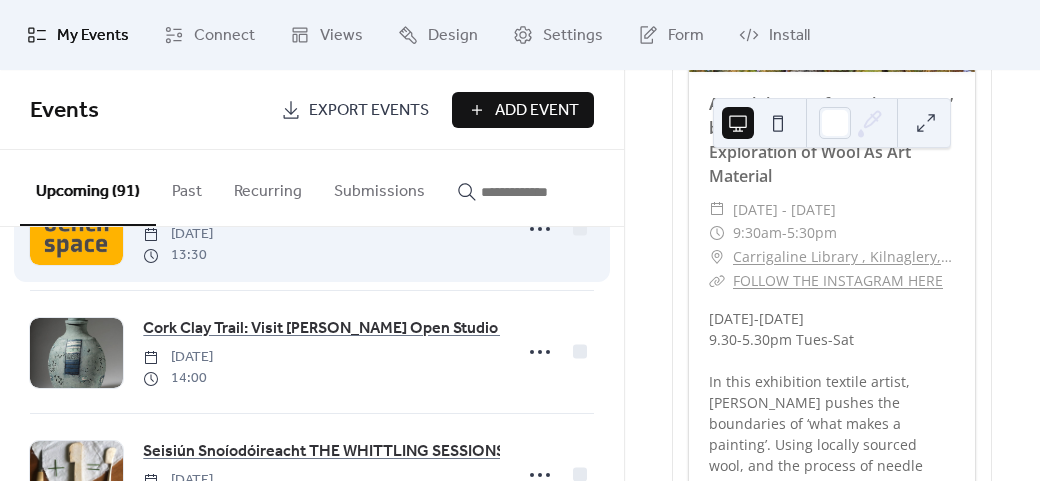 click at bounding box center (76, 230) 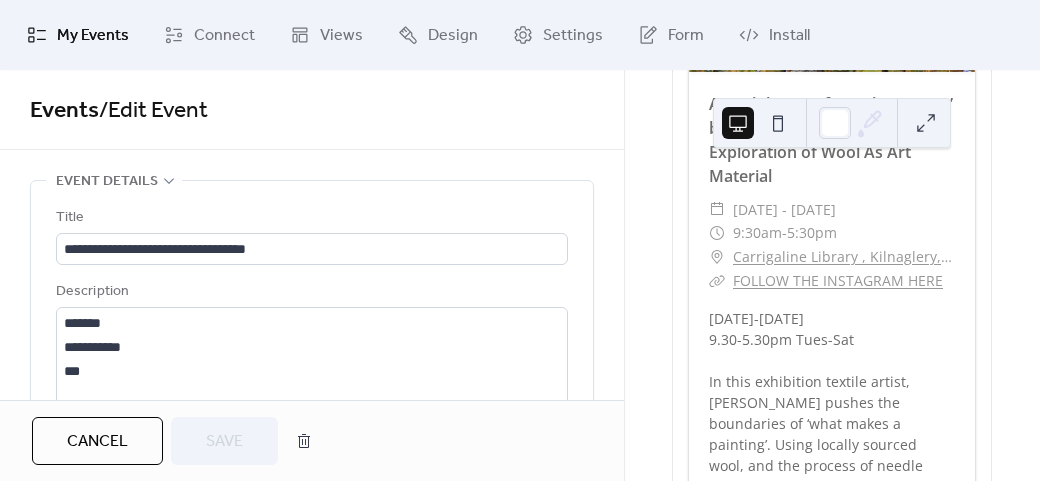drag, startPoint x: 616, startPoint y: 103, endPoint x: 616, endPoint y: 131, distance: 28 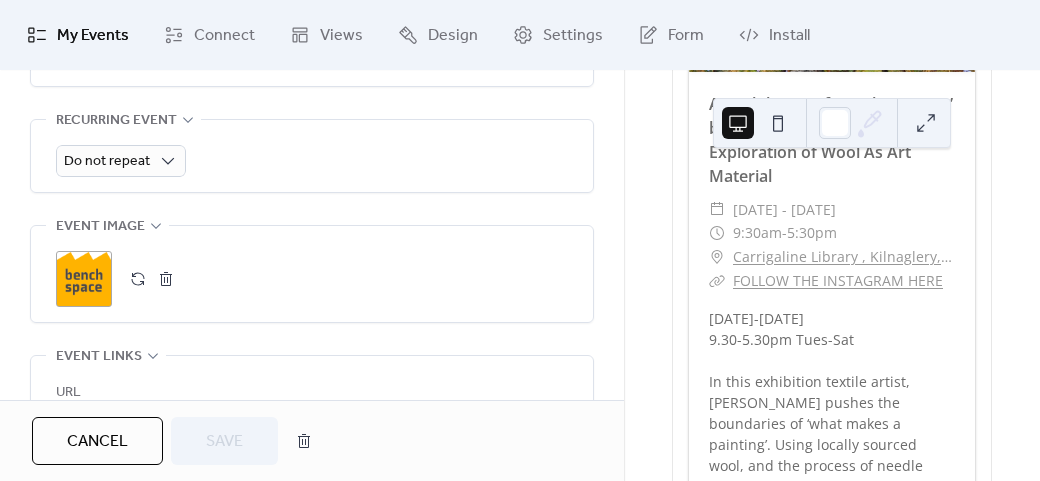 scroll, scrollTop: 1010, scrollLeft: 0, axis: vertical 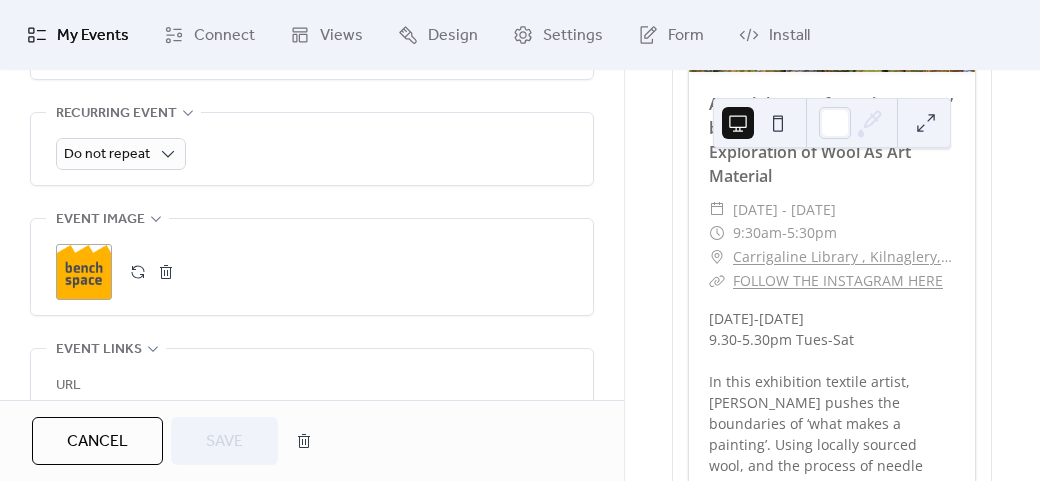 click on ";" at bounding box center [84, 272] 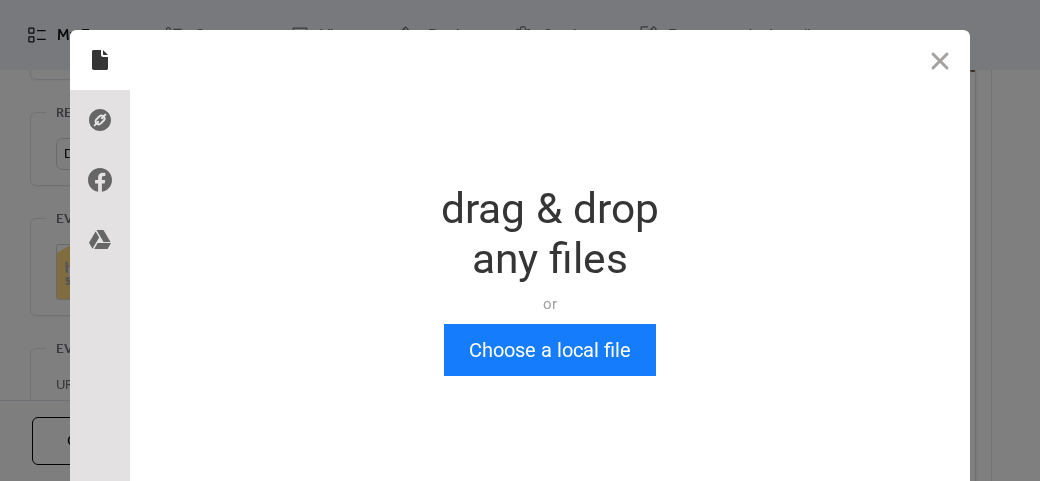 click on "Drop a file here drag & drop any files or Upload files from your computer Choose a local file or choose from" at bounding box center (550, 280) 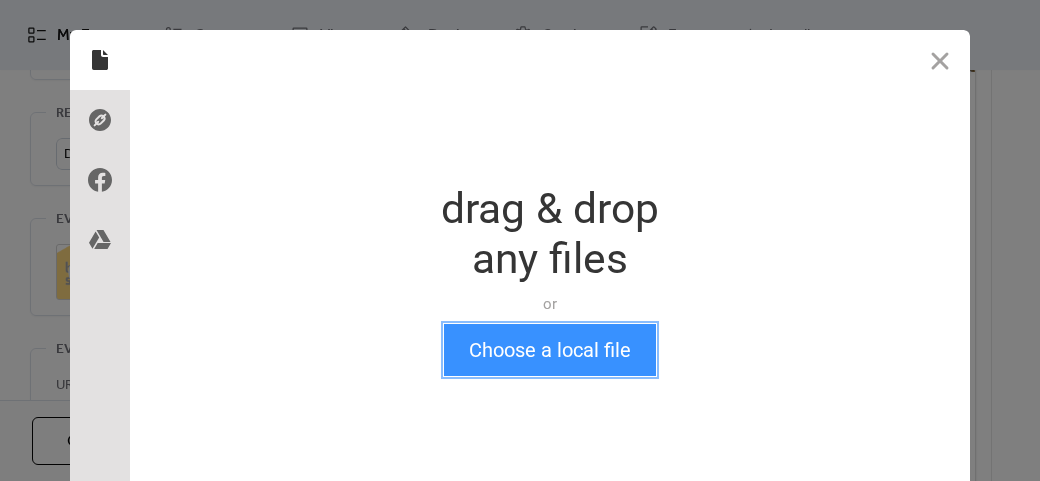 click on "Choose a local file" at bounding box center [550, 350] 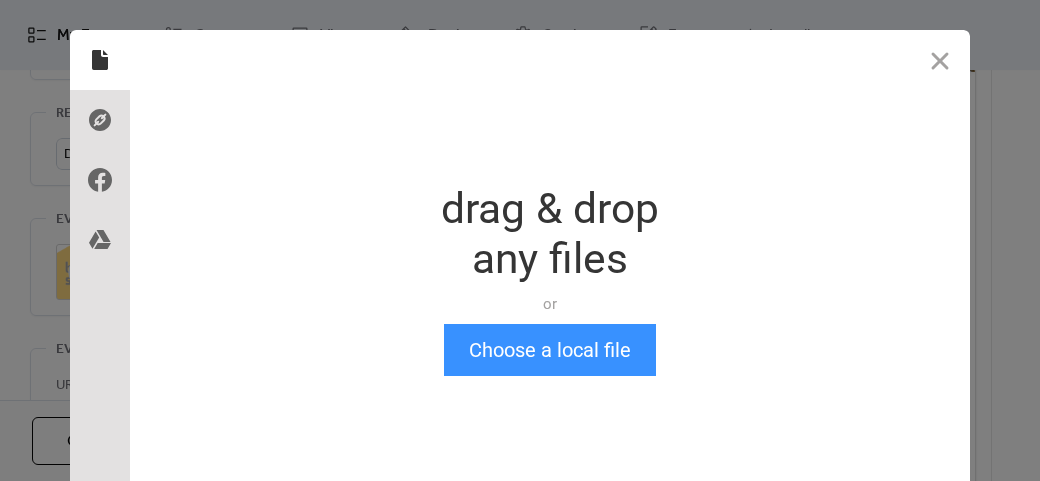 scroll, scrollTop: 24, scrollLeft: 0, axis: vertical 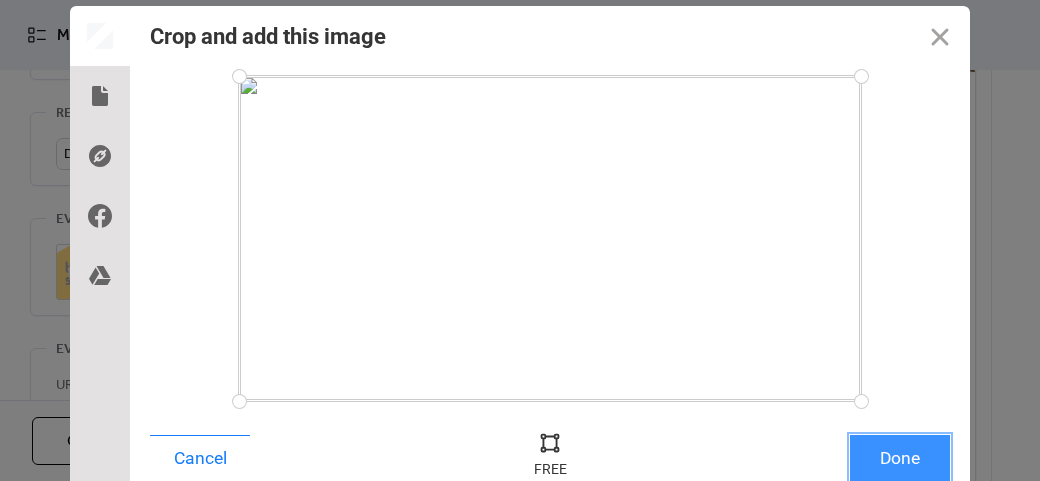 click on "Done" at bounding box center [900, 458] 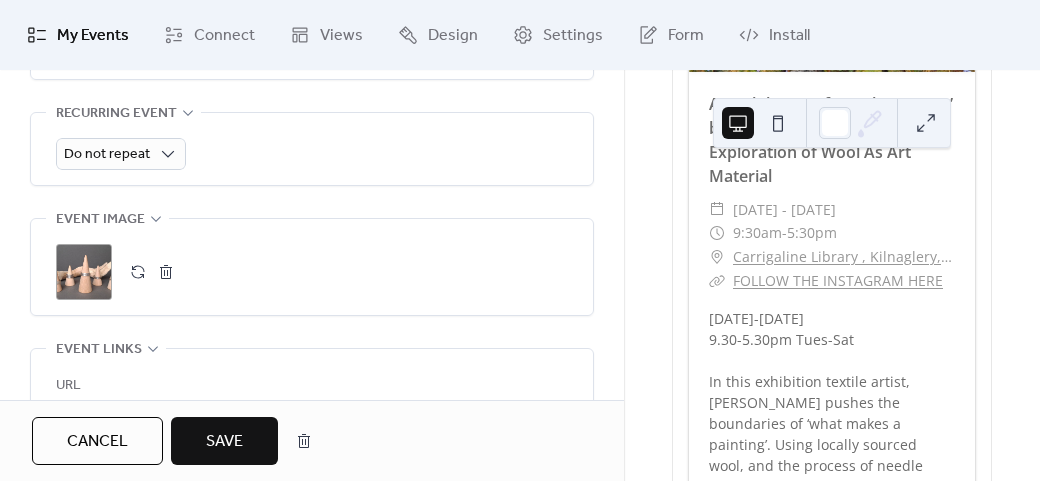 click on "Save" at bounding box center (224, 442) 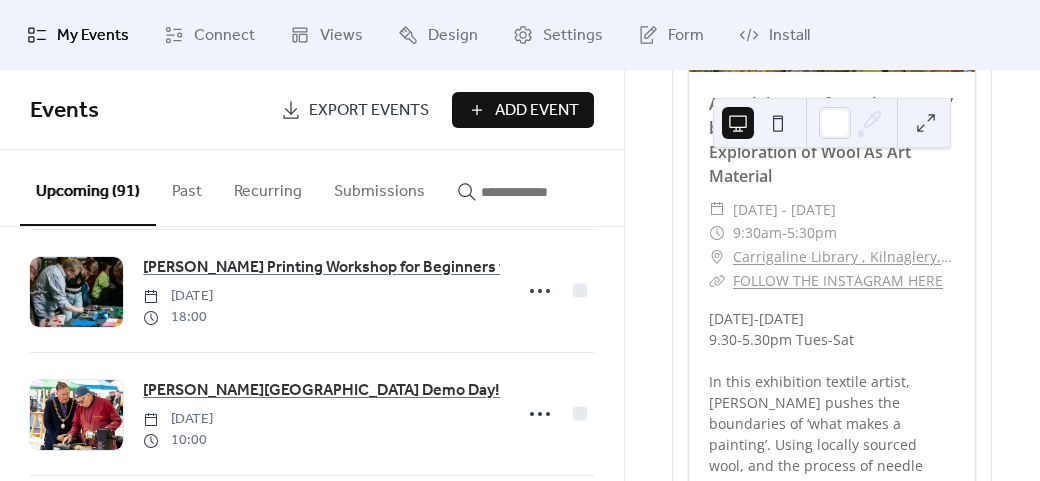 scroll, scrollTop: 2764, scrollLeft: 0, axis: vertical 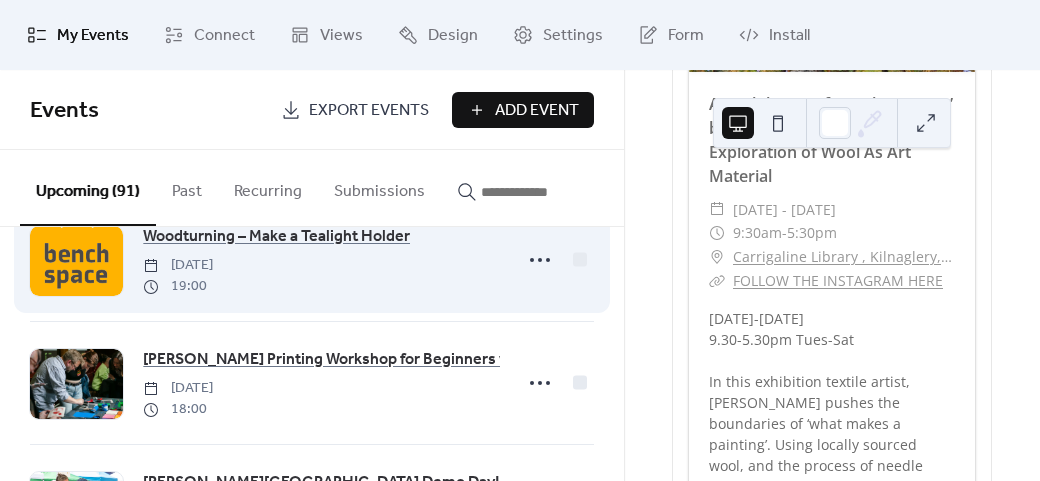 click at bounding box center [76, 261] 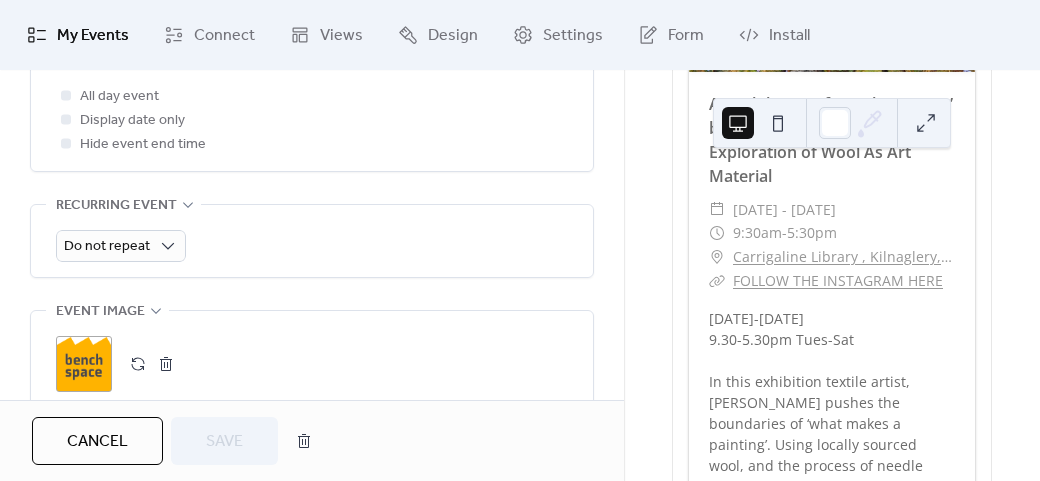 scroll, scrollTop: 928, scrollLeft: 0, axis: vertical 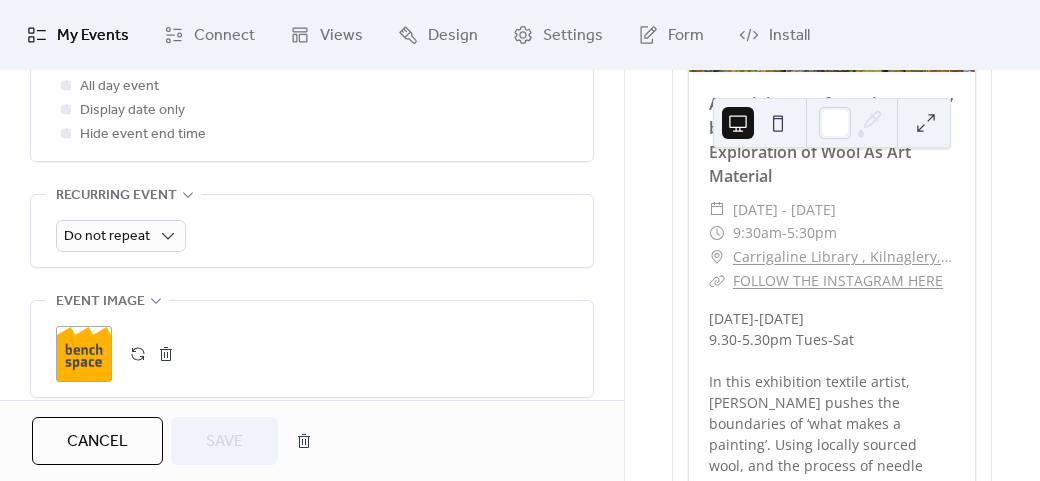 click on ";" at bounding box center (84, 354) 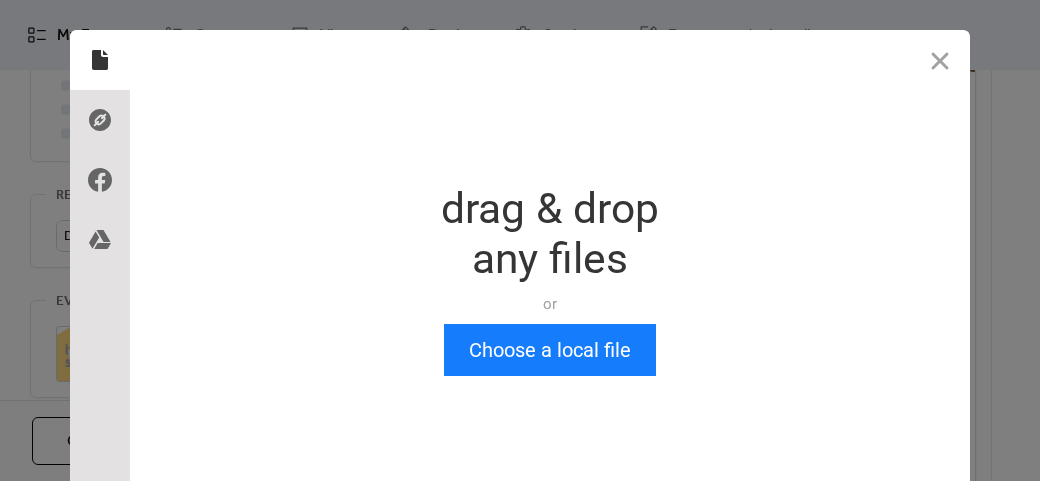 click on "Drop a file here drag & drop any files or Upload files from your computer Choose a local file or choose from" at bounding box center (550, 280) 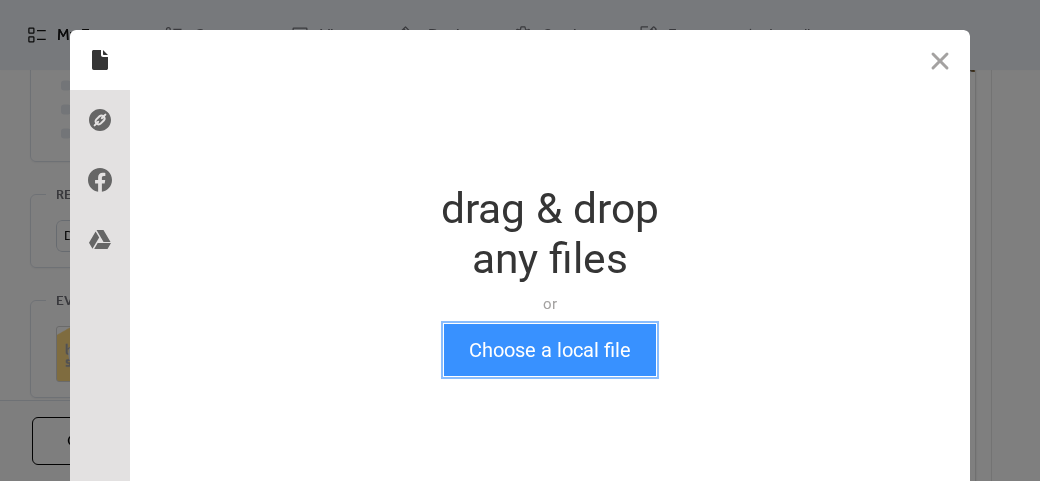 click on "Choose a local file" at bounding box center [550, 350] 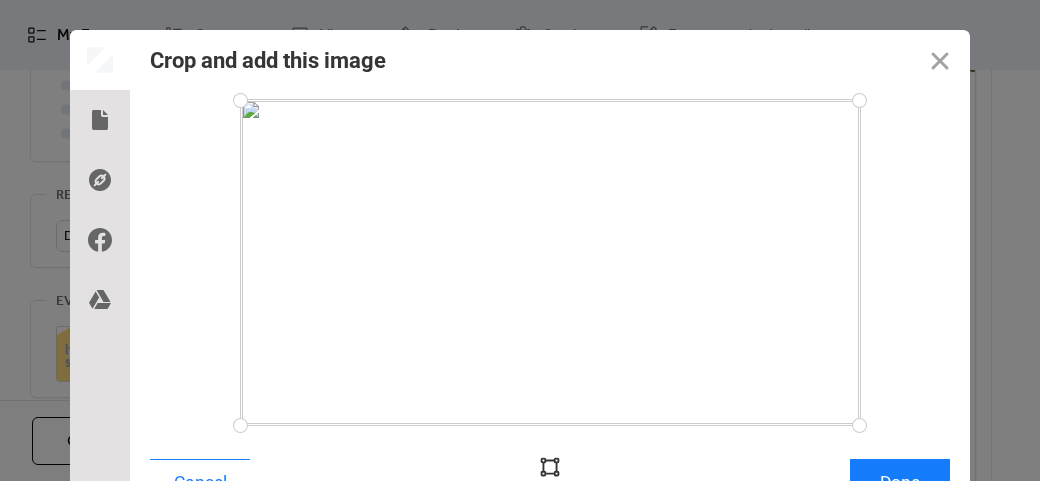 scroll, scrollTop: 24, scrollLeft: 0, axis: vertical 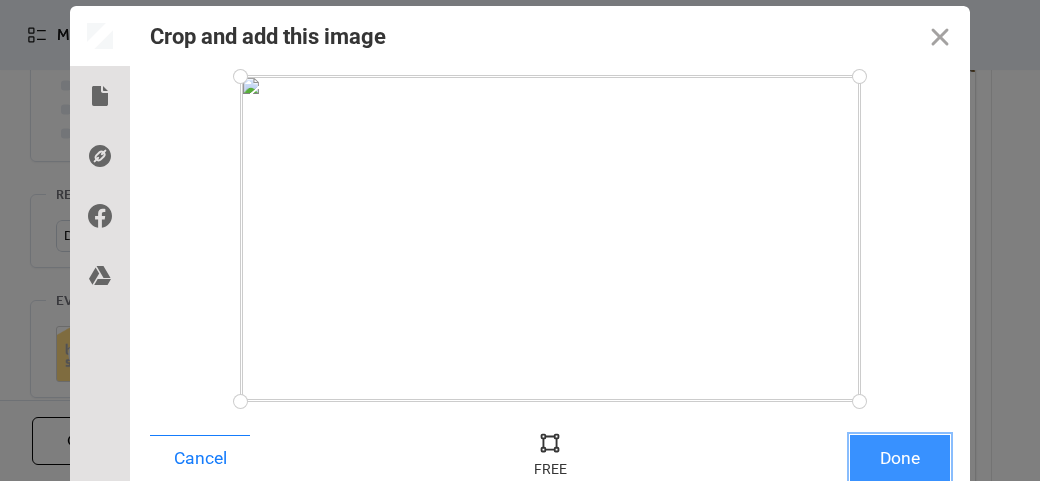 click on "Done" at bounding box center [900, 458] 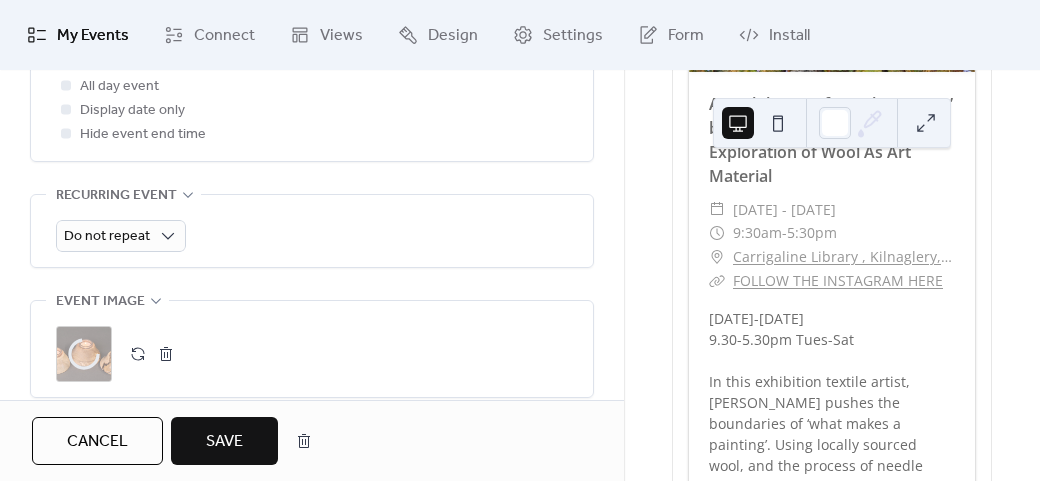 click on "Save" at bounding box center [224, 442] 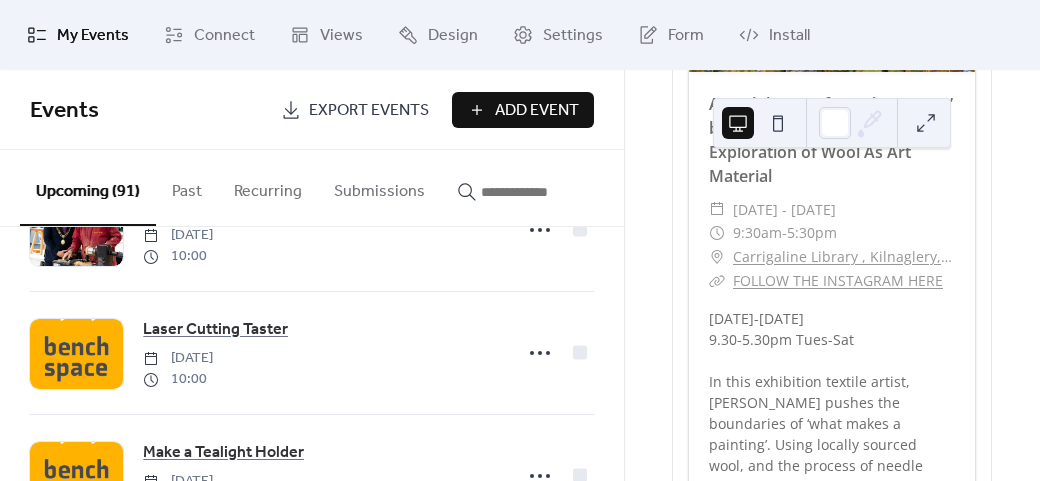 scroll, scrollTop: 3071, scrollLeft: 0, axis: vertical 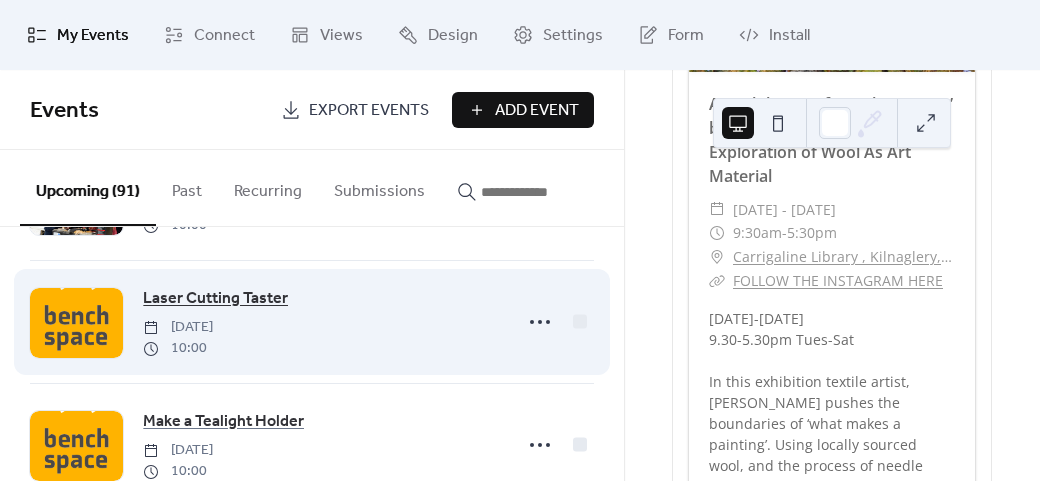 click on "Laser Cutting Taster" at bounding box center (215, 299) 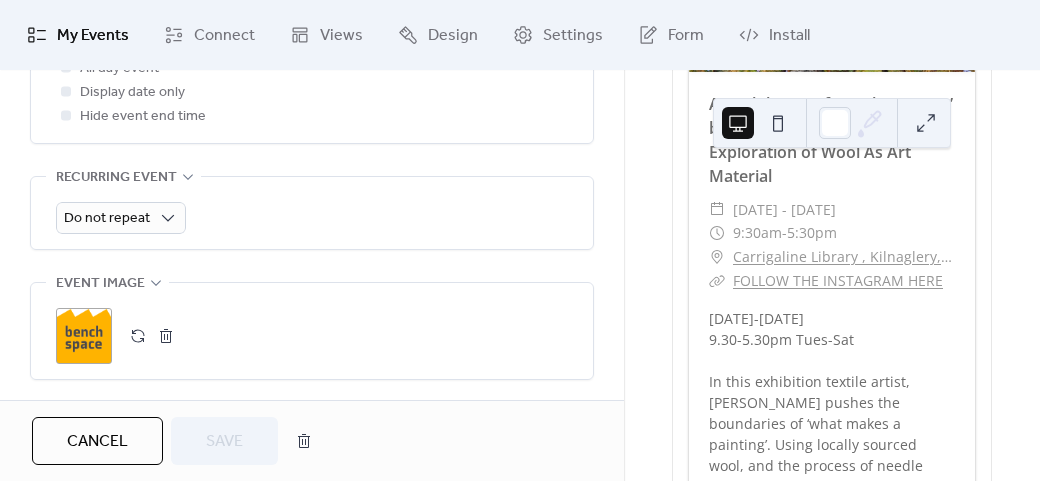 scroll, scrollTop: 975, scrollLeft: 0, axis: vertical 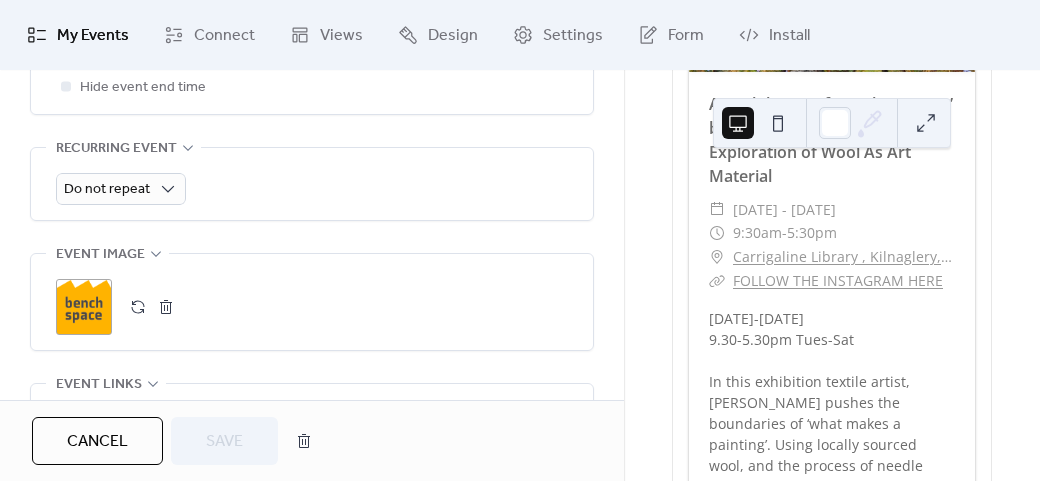 click on ";" at bounding box center (84, 307) 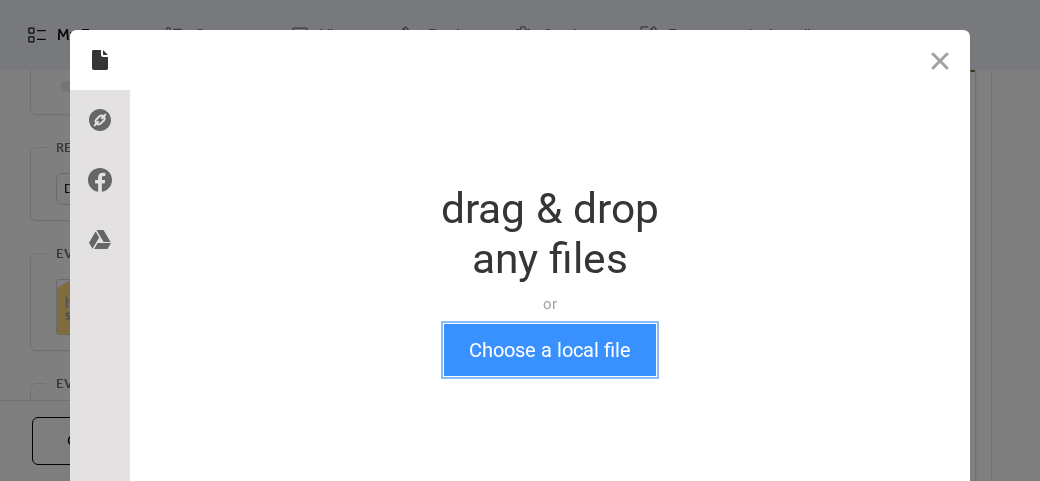 click on "Choose a local file" at bounding box center (550, 350) 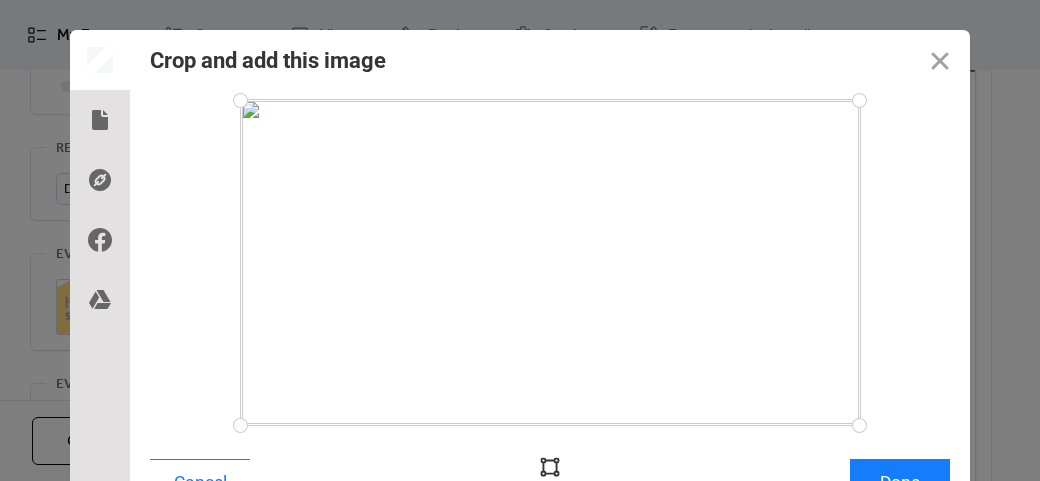 scroll, scrollTop: 24, scrollLeft: 0, axis: vertical 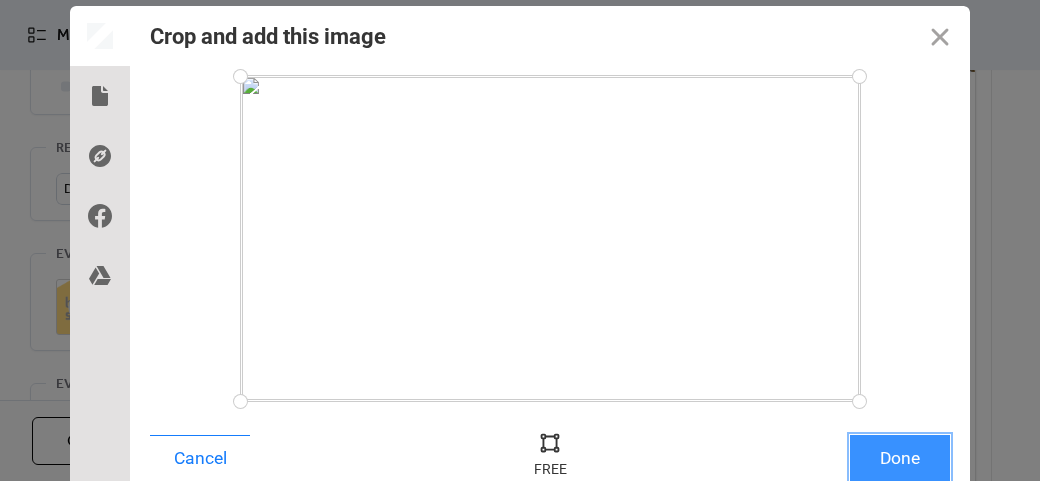 click on "Done" at bounding box center (900, 458) 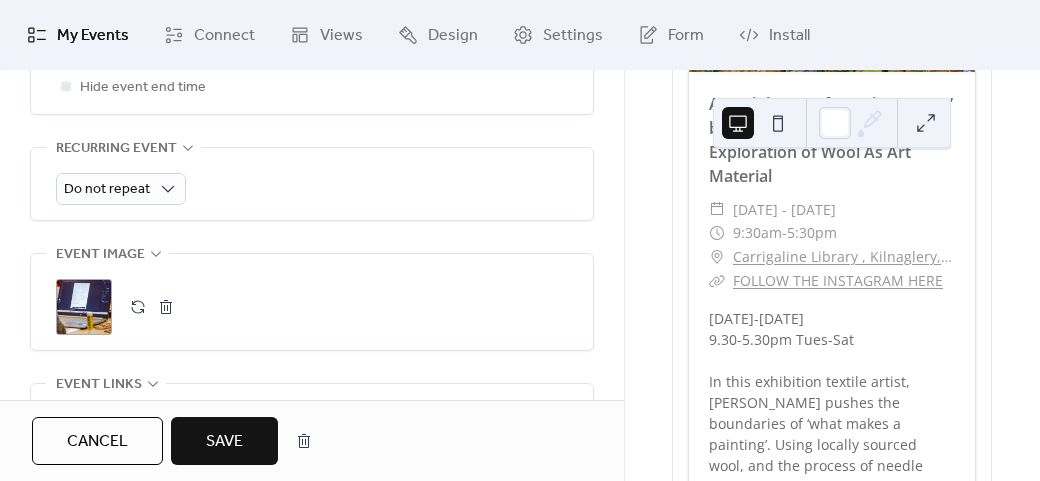 click on "Save" at bounding box center (224, 441) 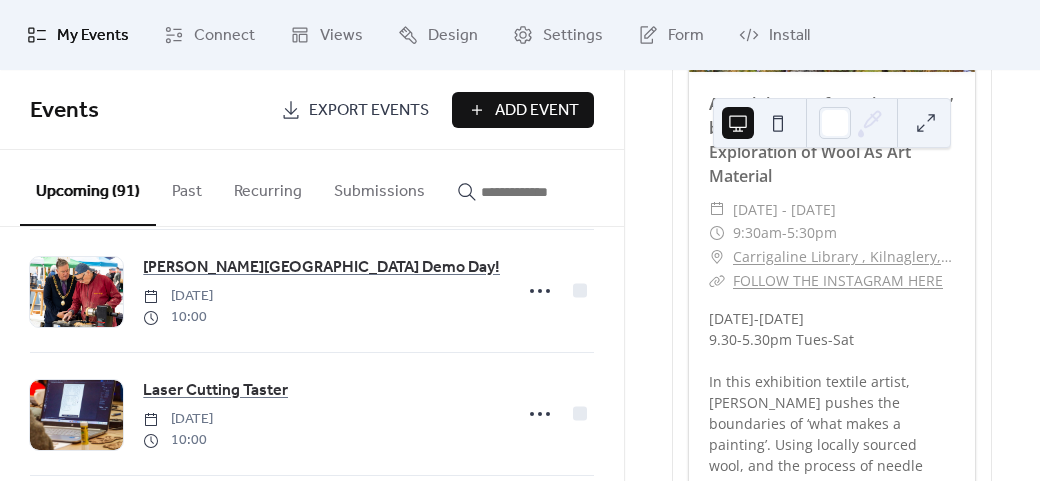 scroll, scrollTop: 3163, scrollLeft: 0, axis: vertical 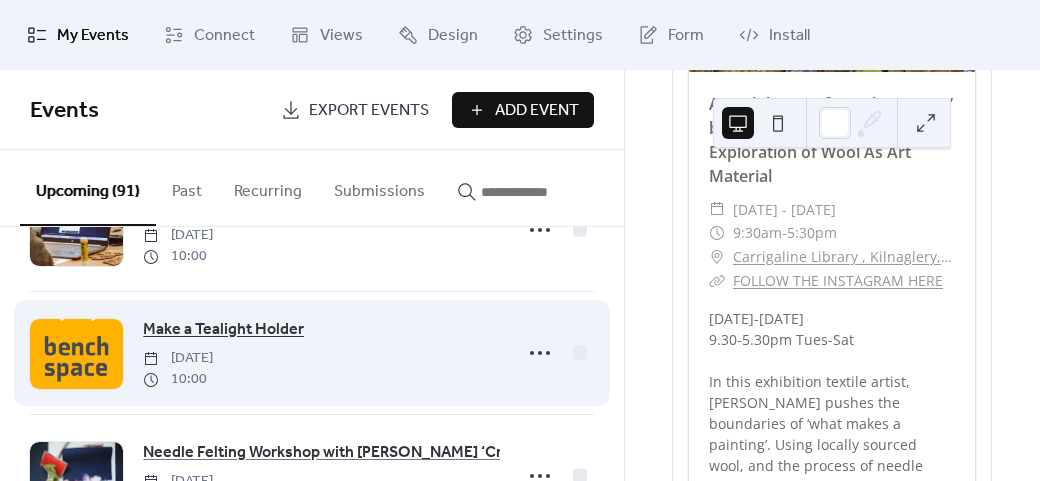 click on "Make a Tealight Holder" at bounding box center [223, 330] 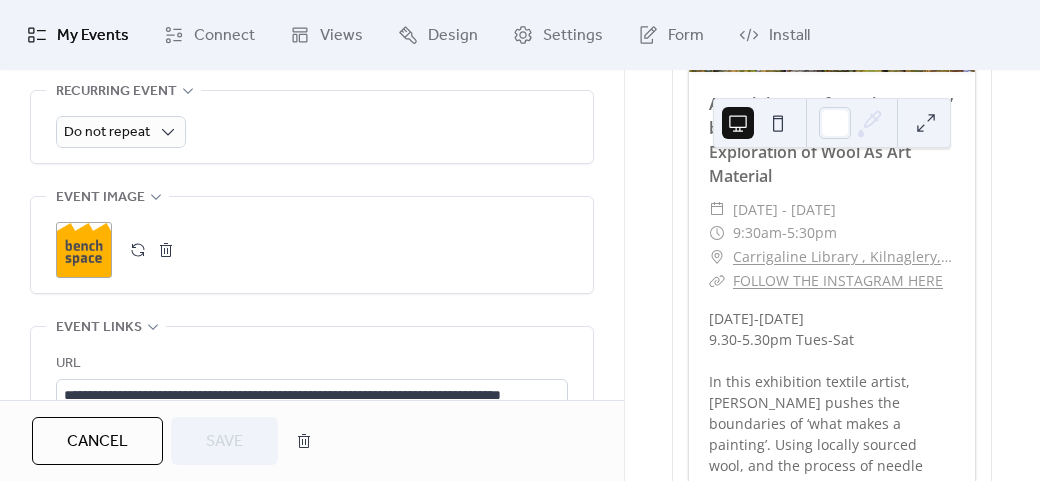 scroll, scrollTop: 1038, scrollLeft: 0, axis: vertical 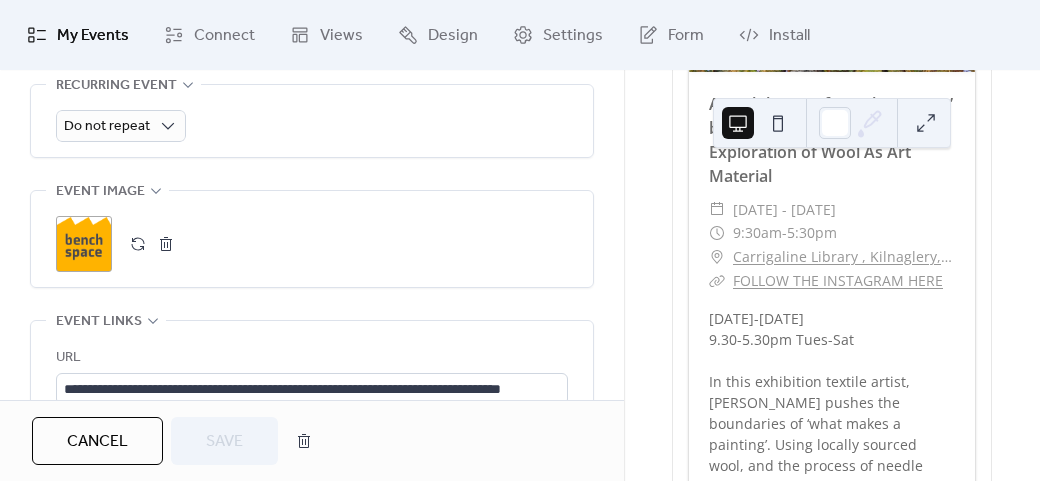 click on ";" at bounding box center (84, 244) 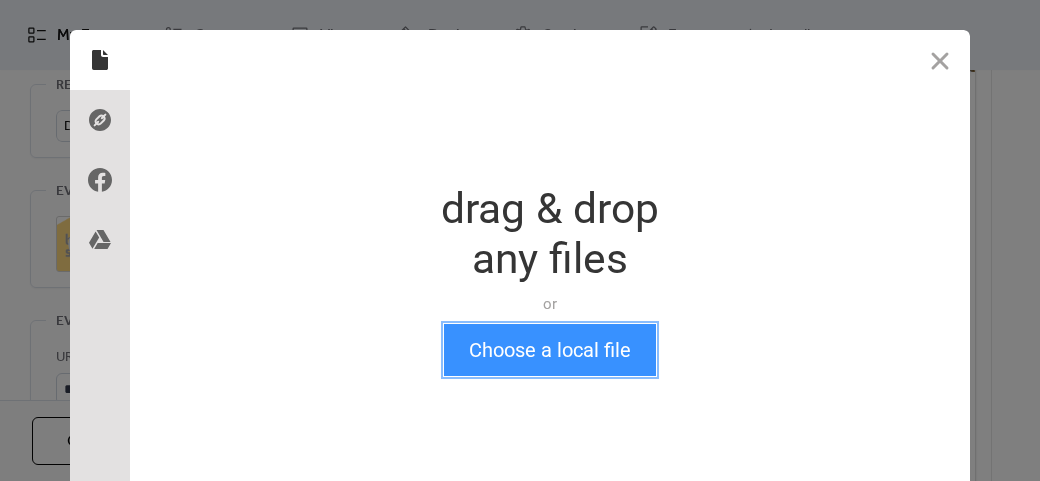 click on "Choose a local file" at bounding box center (550, 350) 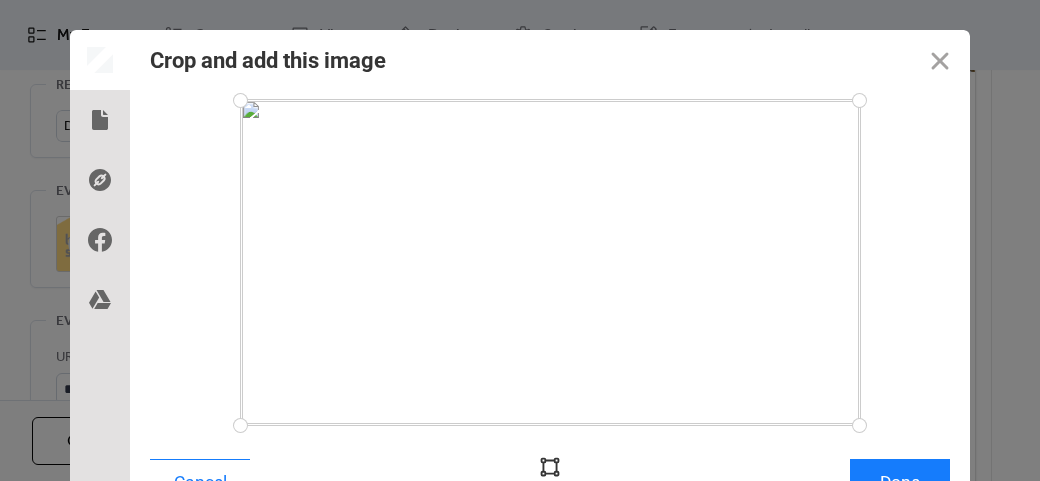 scroll, scrollTop: 24, scrollLeft: 0, axis: vertical 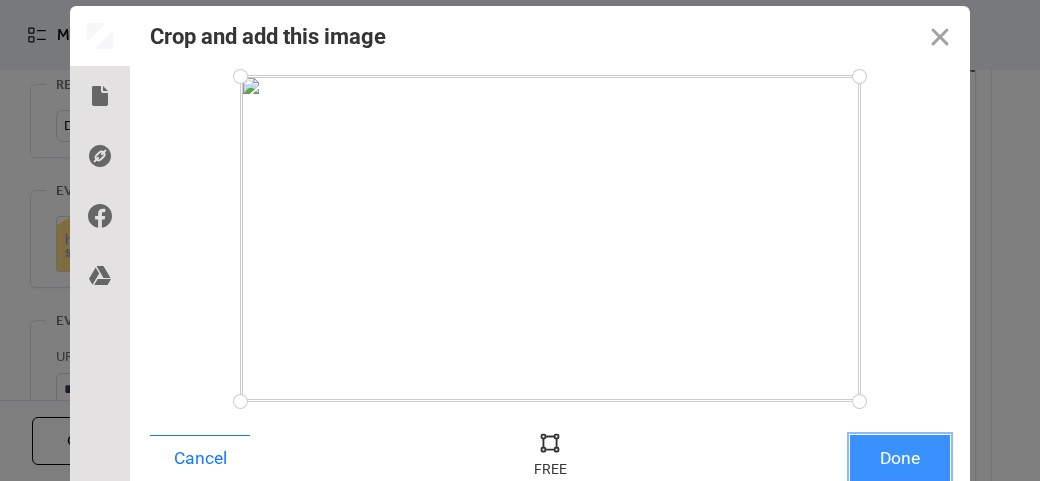 click on "Done" at bounding box center [900, 458] 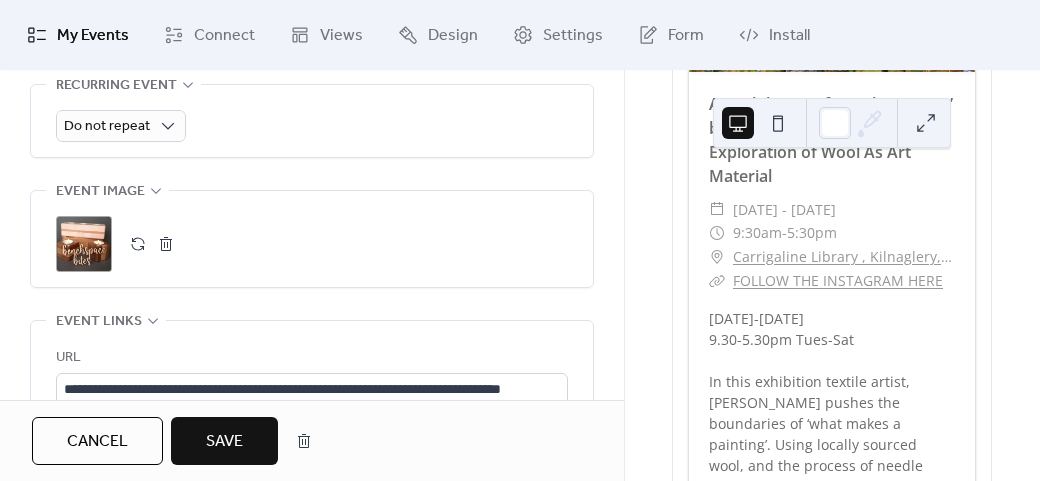 click on "Save" at bounding box center (224, 441) 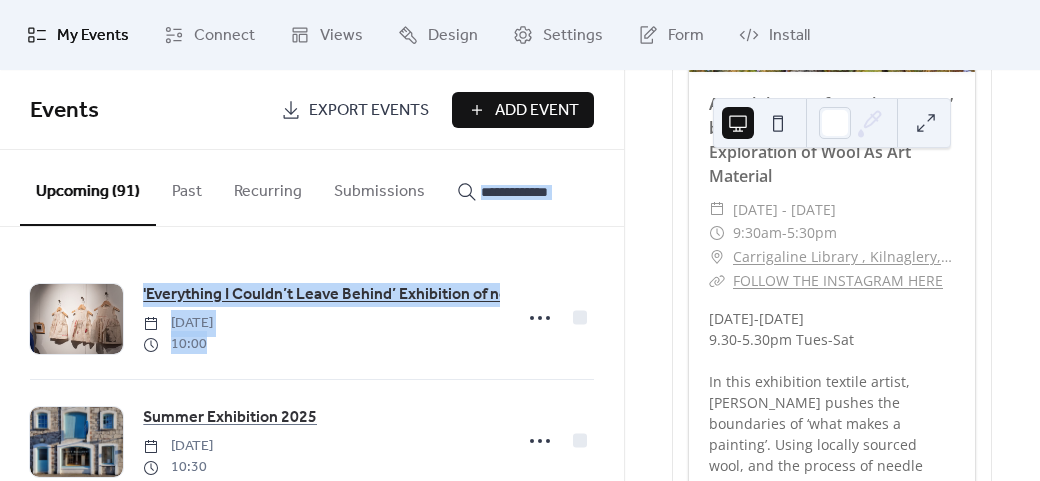 drag, startPoint x: 622, startPoint y: 227, endPoint x: 619, endPoint y: 256, distance: 29.15476 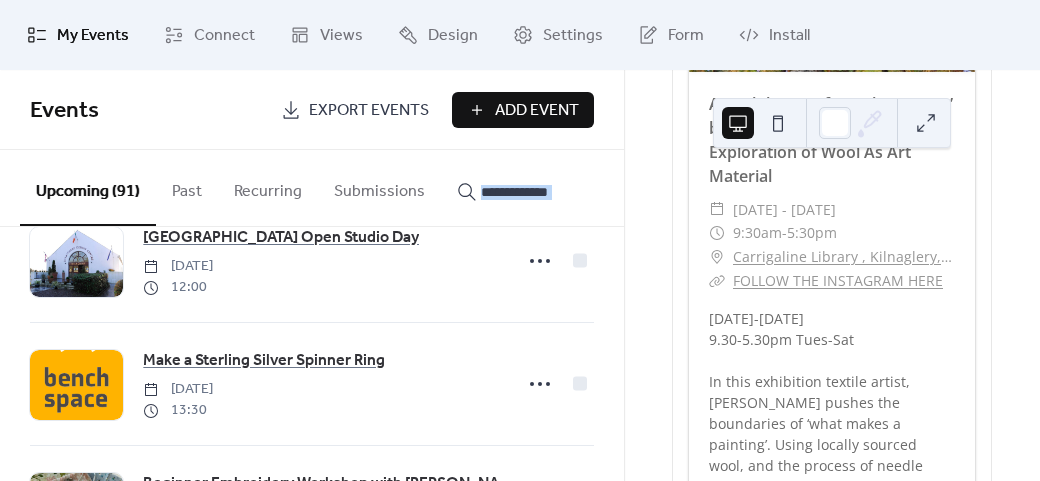 scroll, scrollTop: 3716, scrollLeft: 0, axis: vertical 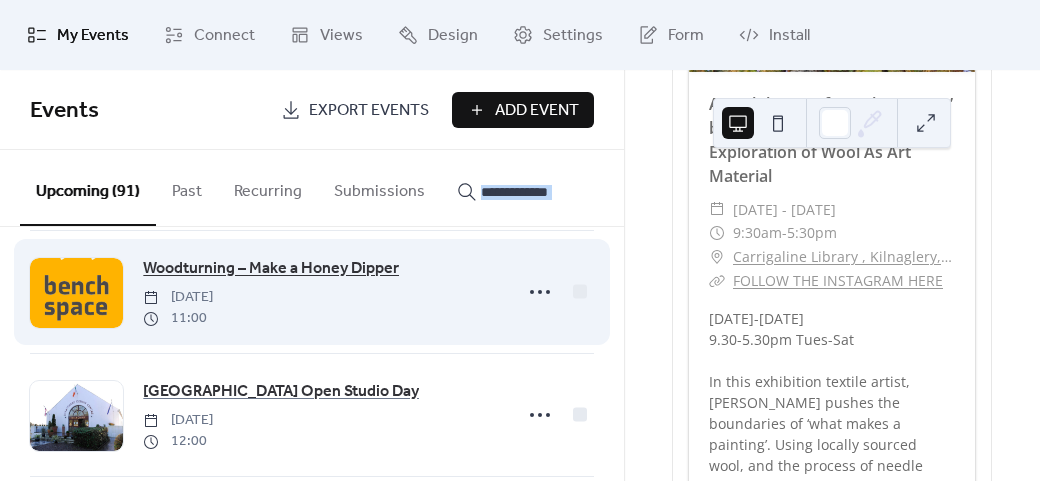 click on "Woodturning – Make a Honey Dipper" at bounding box center [271, 269] 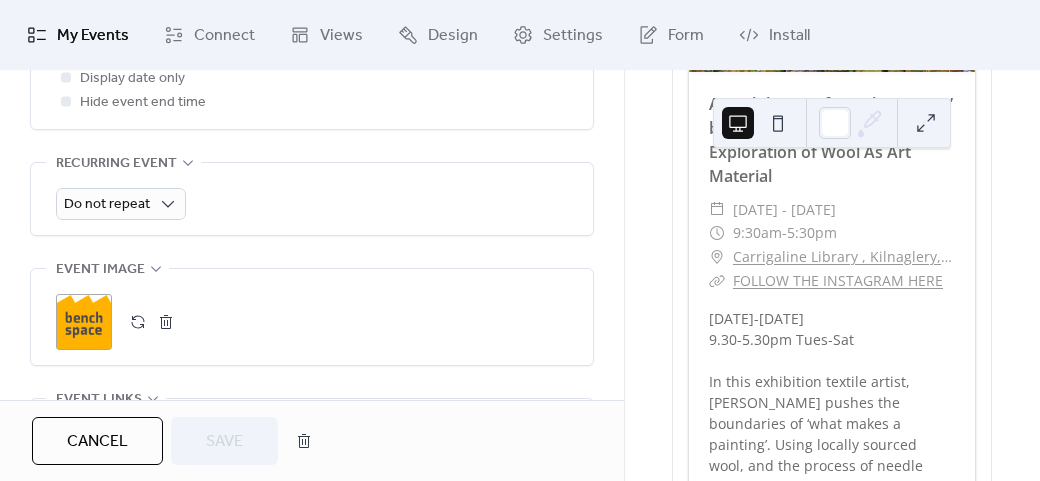 scroll, scrollTop: 989, scrollLeft: 0, axis: vertical 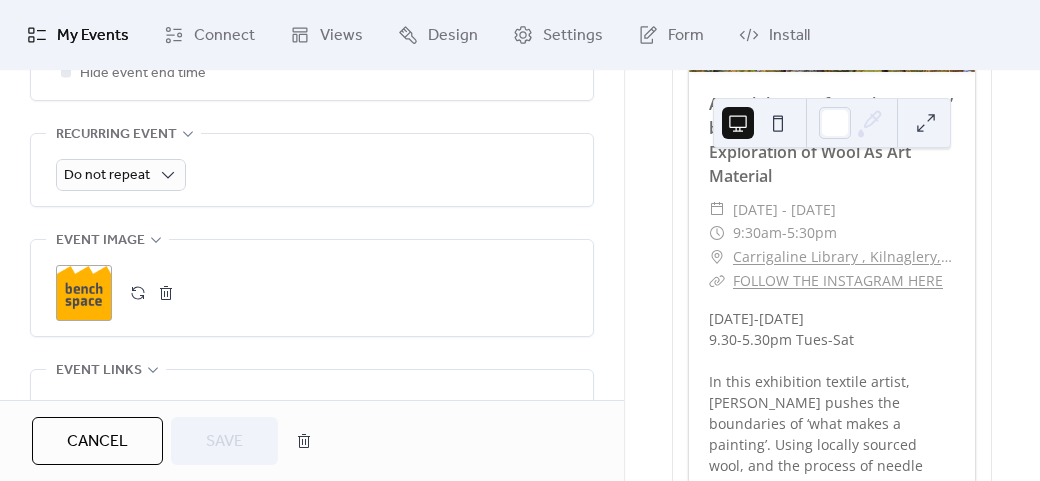 click on ";" at bounding box center [84, 293] 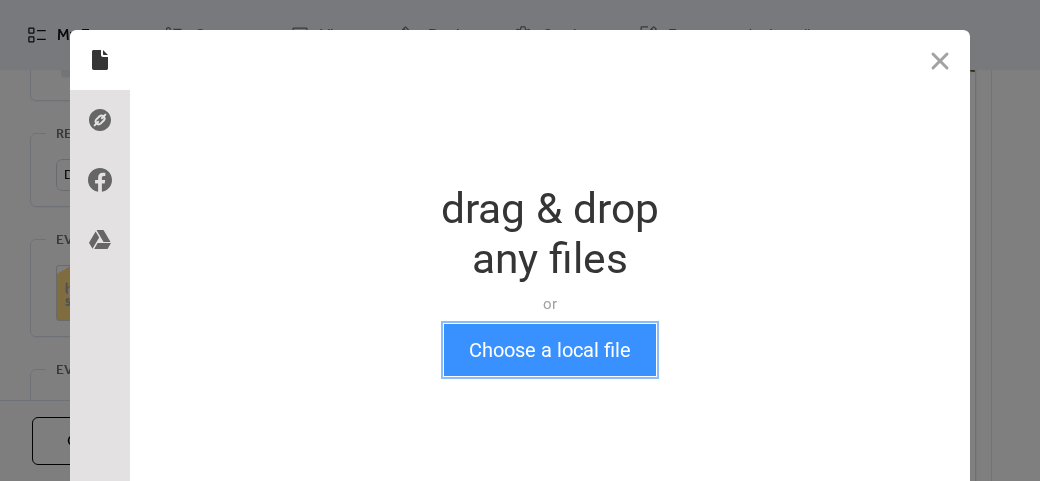 click on "Choose a local file" at bounding box center [550, 350] 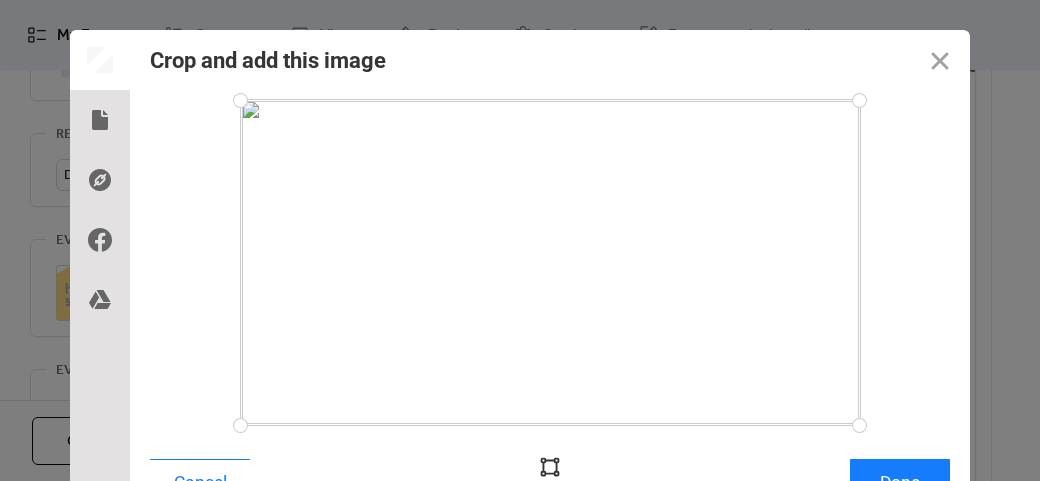 scroll, scrollTop: 24, scrollLeft: 0, axis: vertical 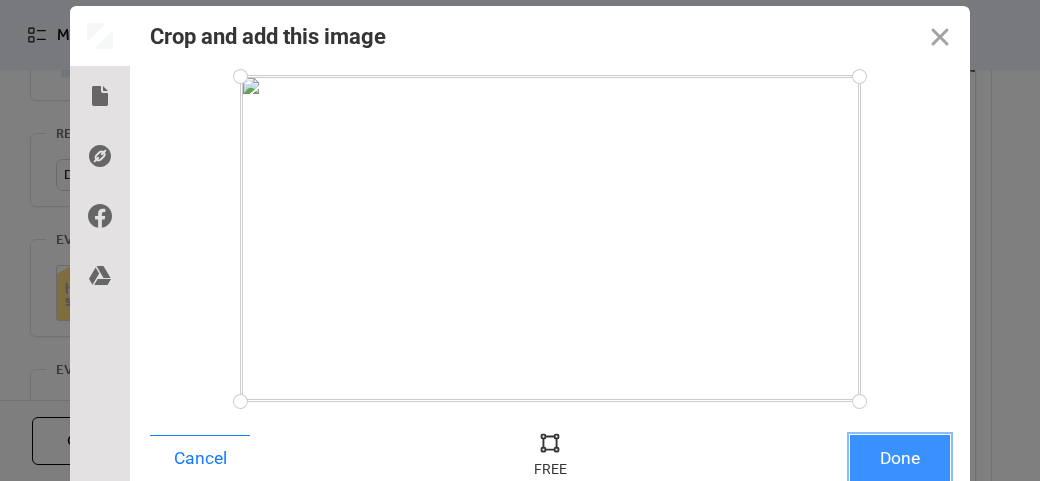 click on "Done" at bounding box center (900, 458) 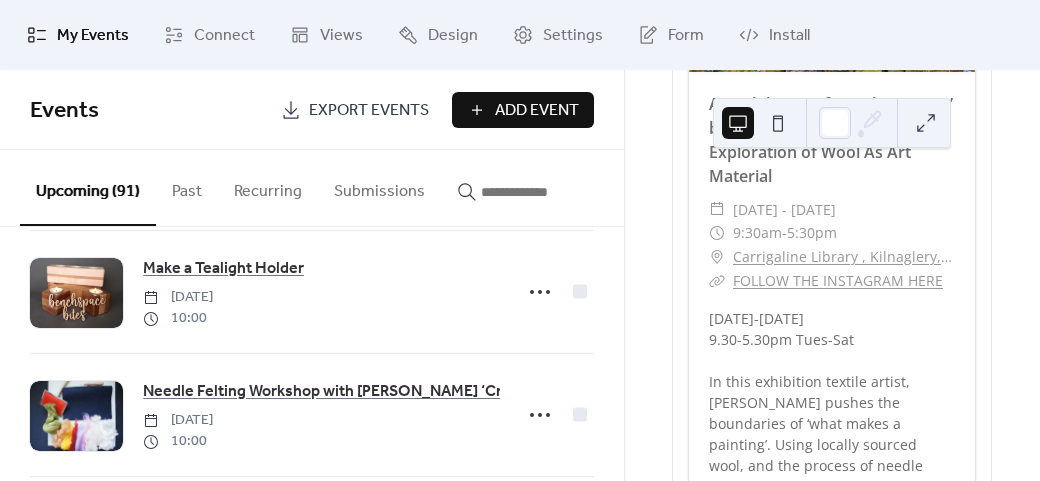 scroll, scrollTop: 3716, scrollLeft: 0, axis: vertical 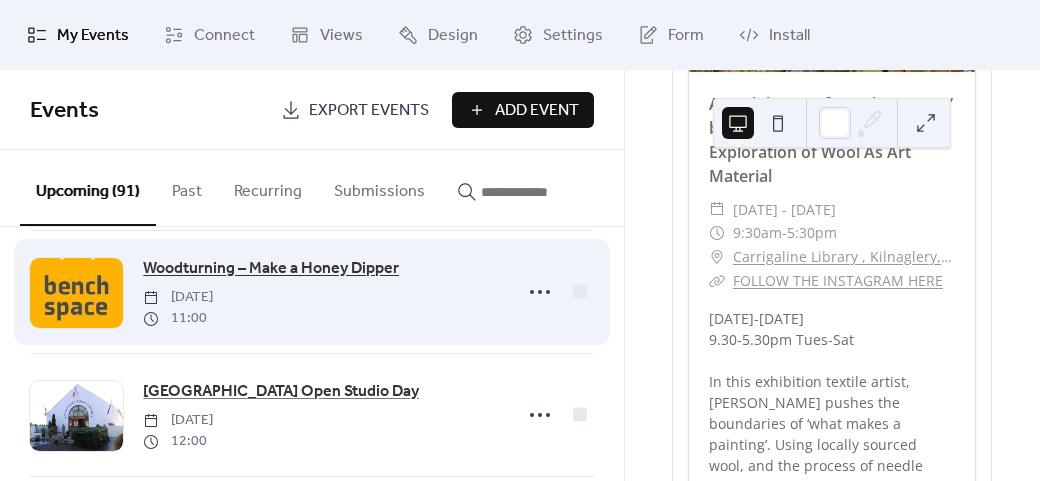 click on "Woodturning – Make a Honey Dipper" at bounding box center [271, 269] 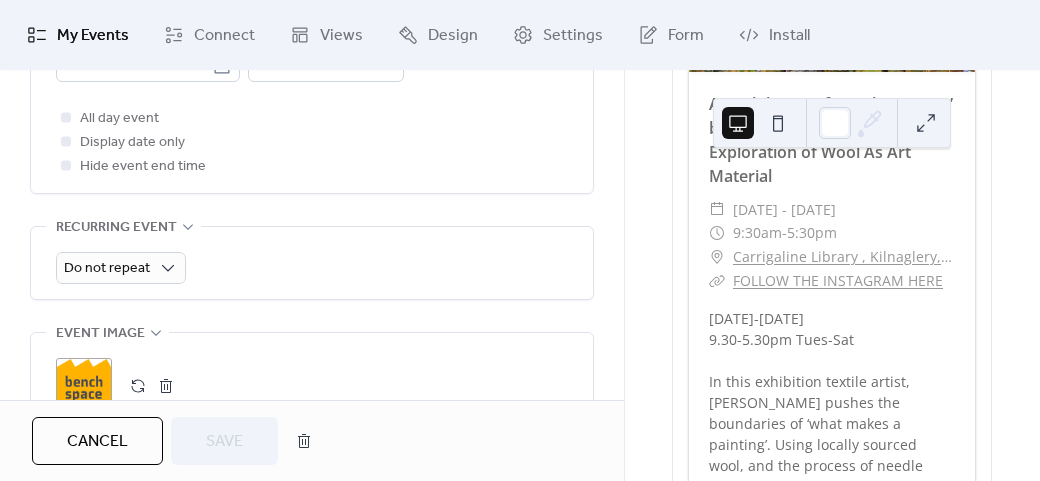 scroll, scrollTop: 928, scrollLeft: 0, axis: vertical 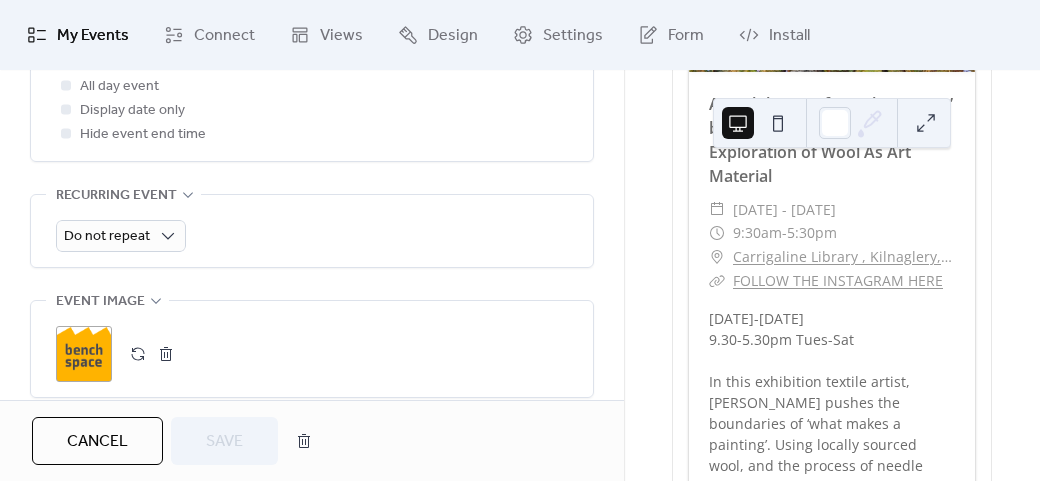 click on ";" at bounding box center (84, 354) 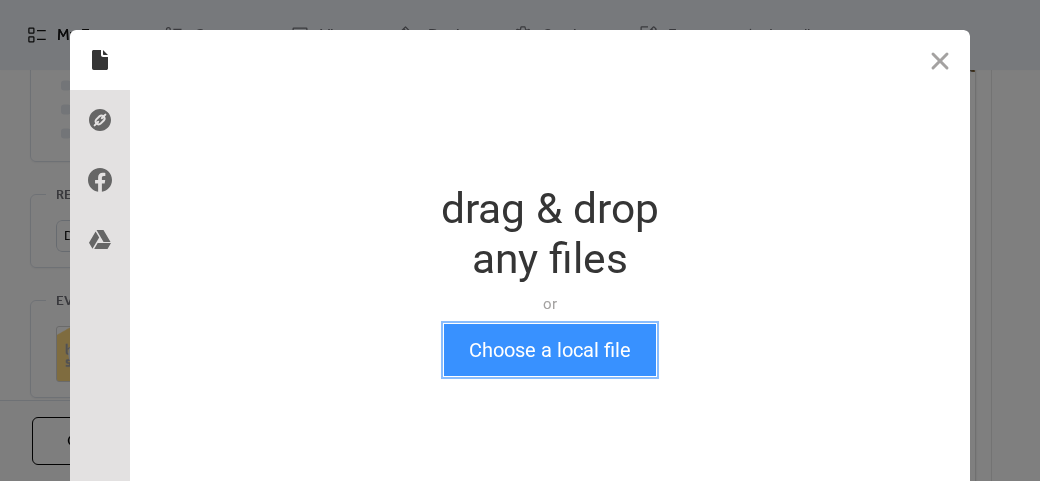 click on "Choose a local file" at bounding box center (550, 350) 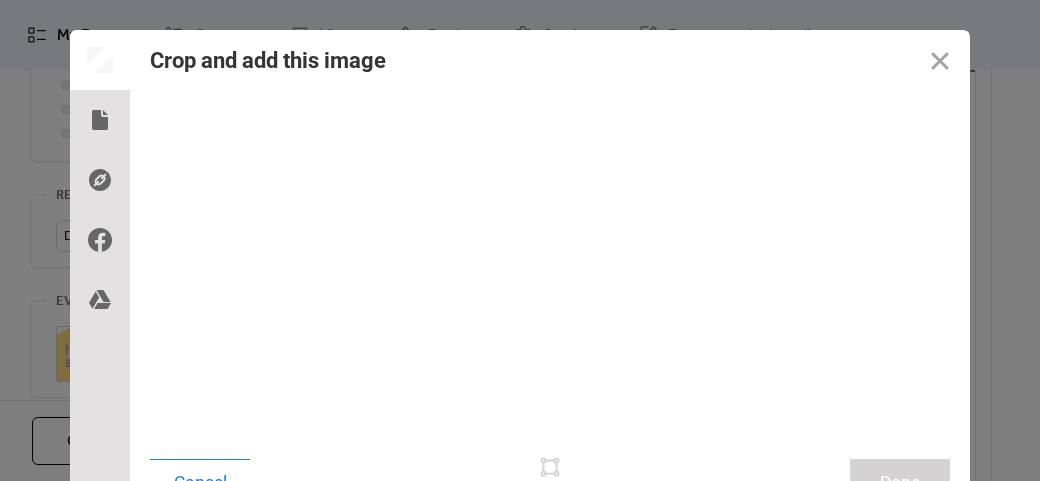 scroll, scrollTop: 24, scrollLeft: 0, axis: vertical 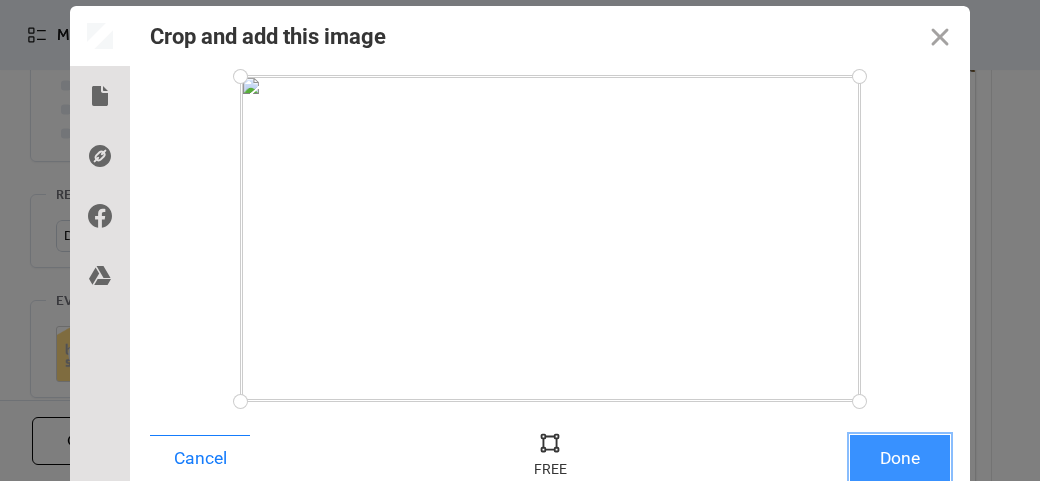 click on "Done" at bounding box center (900, 458) 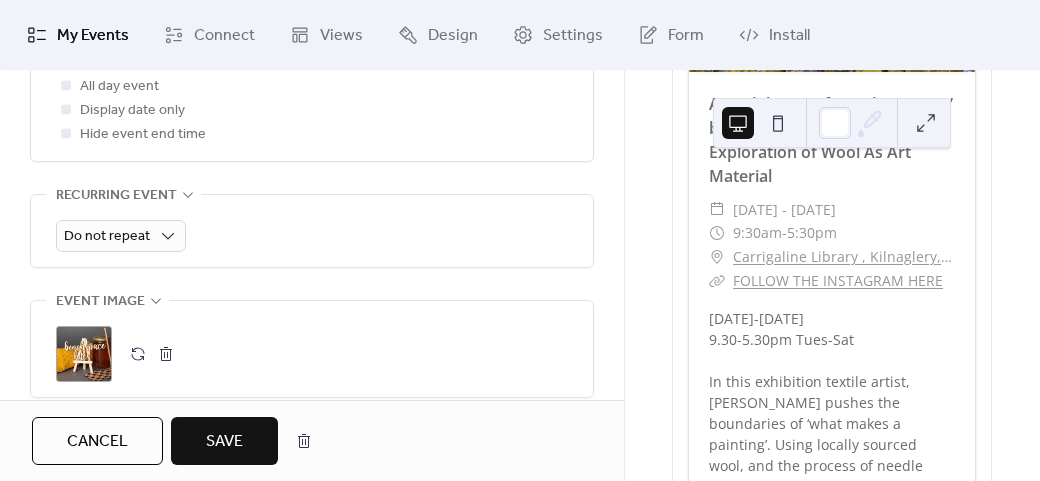 click on "Save" at bounding box center (224, 442) 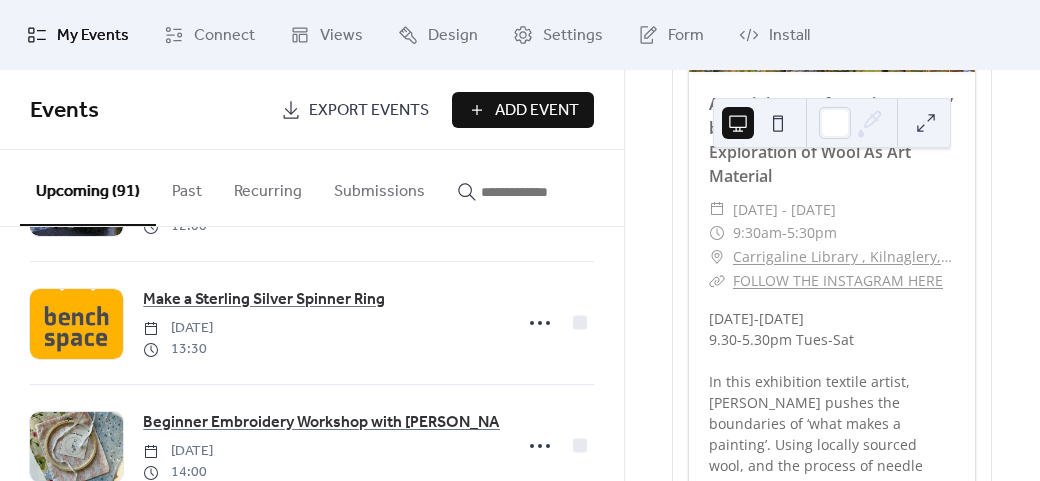 scroll, scrollTop: 3962, scrollLeft: 0, axis: vertical 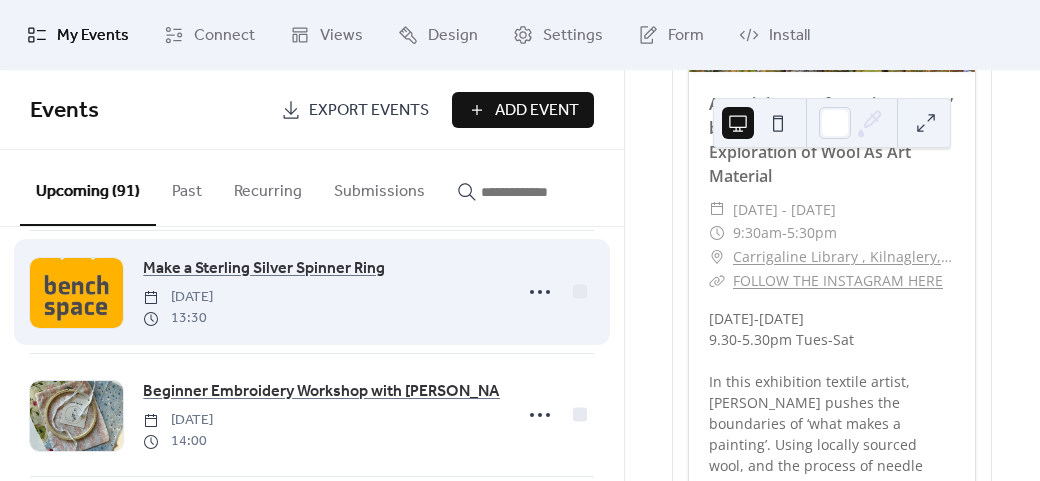 click at bounding box center [76, 293] 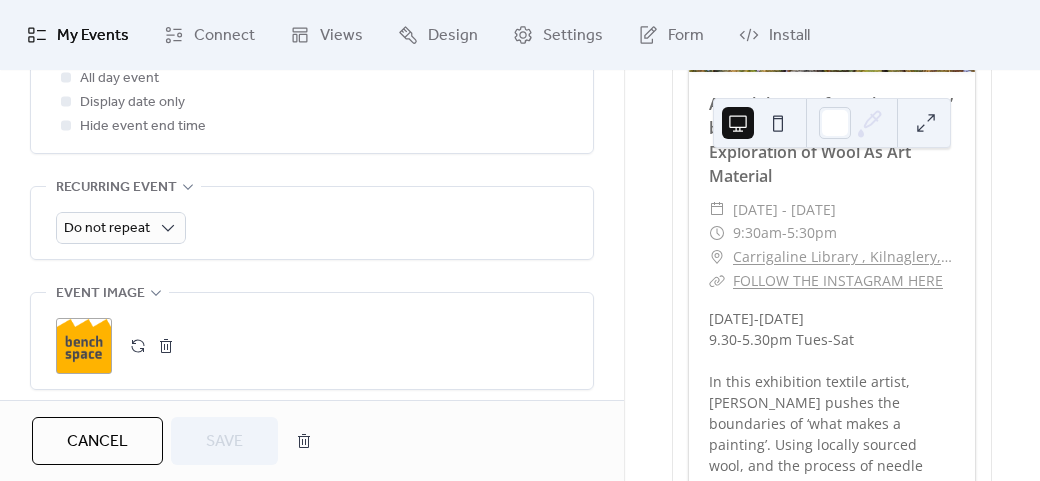 scroll, scrollTop: 960, scrollLeft: 0, axis: vertical 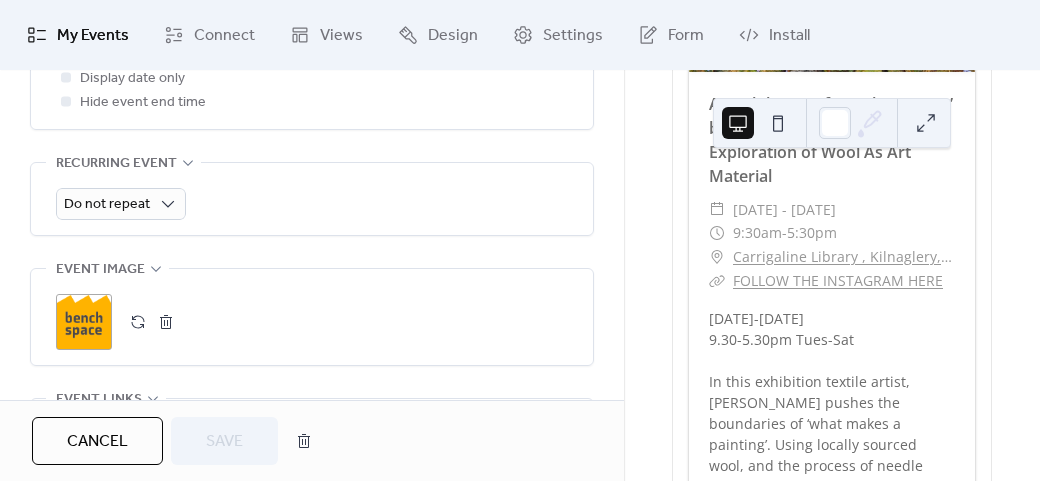 click on ";" at bounding box center (84, 322) 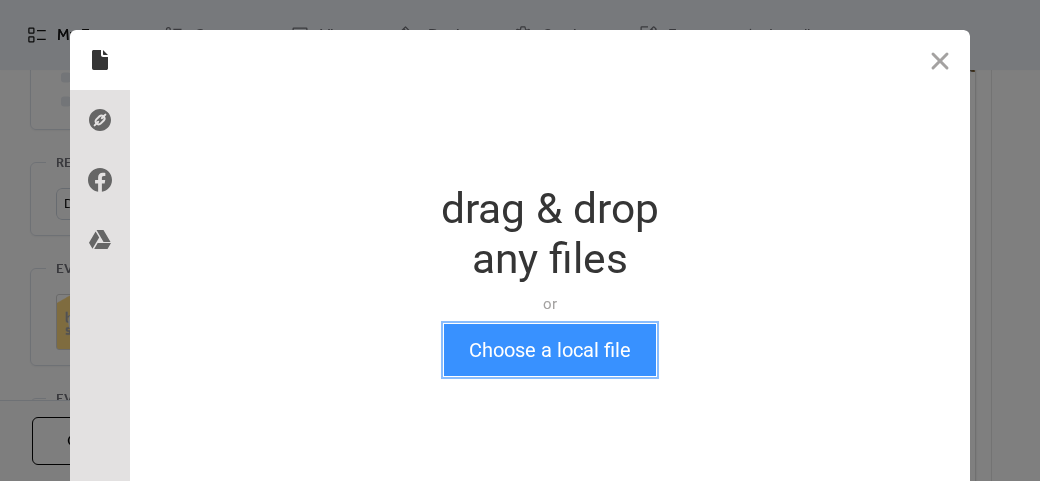 click on "Choose a local file" at bounding box center [550, 350] 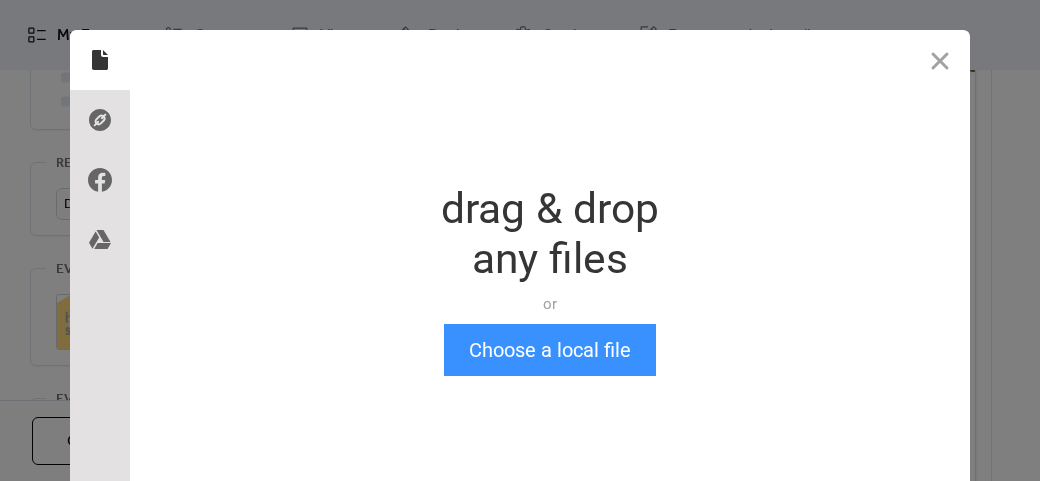 scroll, scrollTop: 24, scrollLeft: 0, axis: vertical 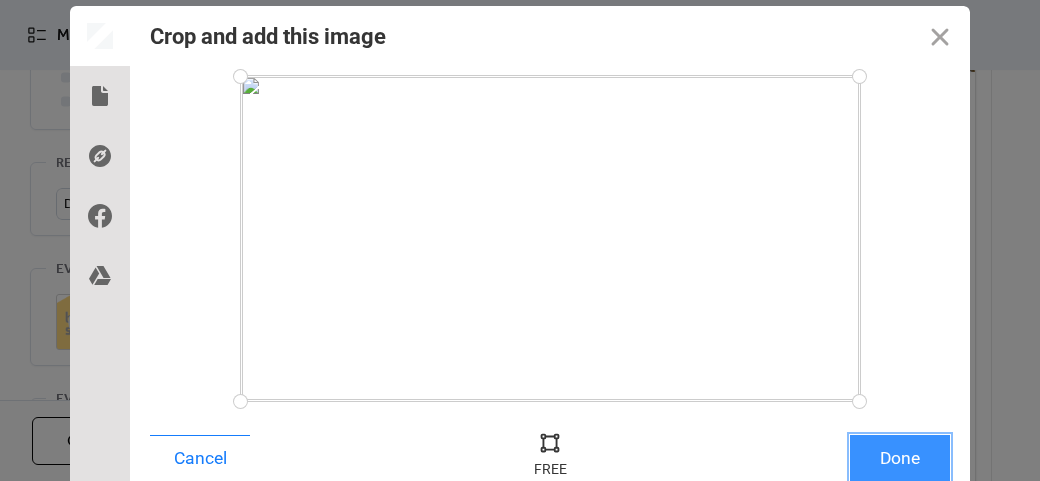 click on "Done" at bounding box center [900, 458] 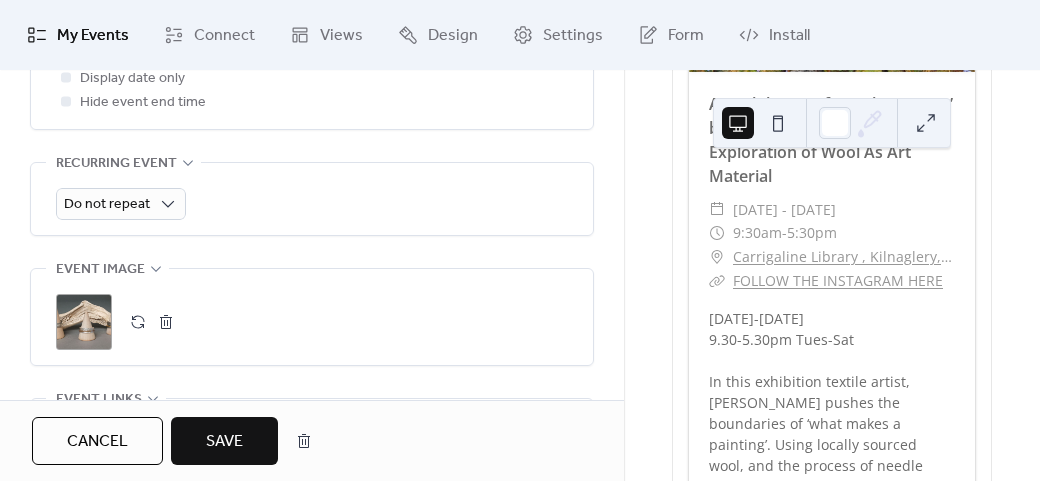 click on "Save" at bounding box center [224, 442] 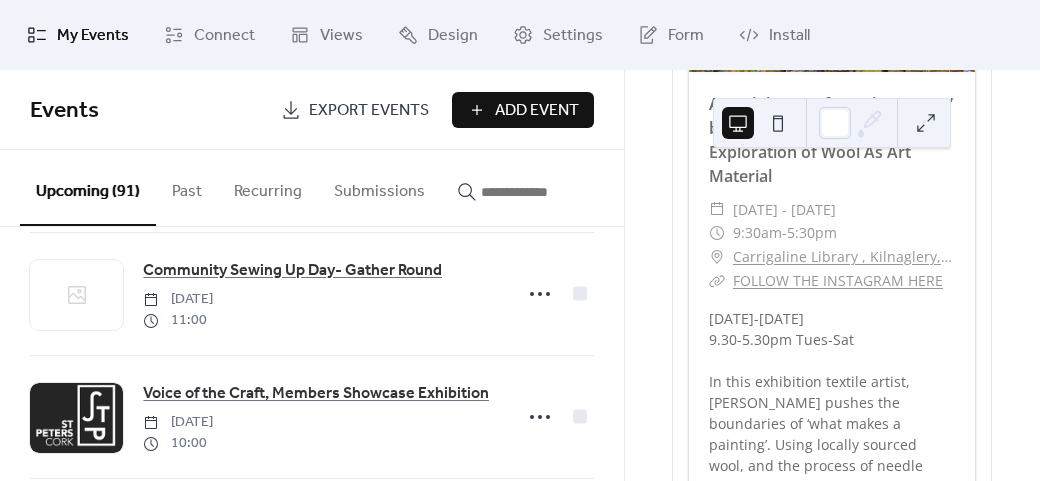 scroll, scrollTop: 4852, scrollLeft: 0, axis: vertical 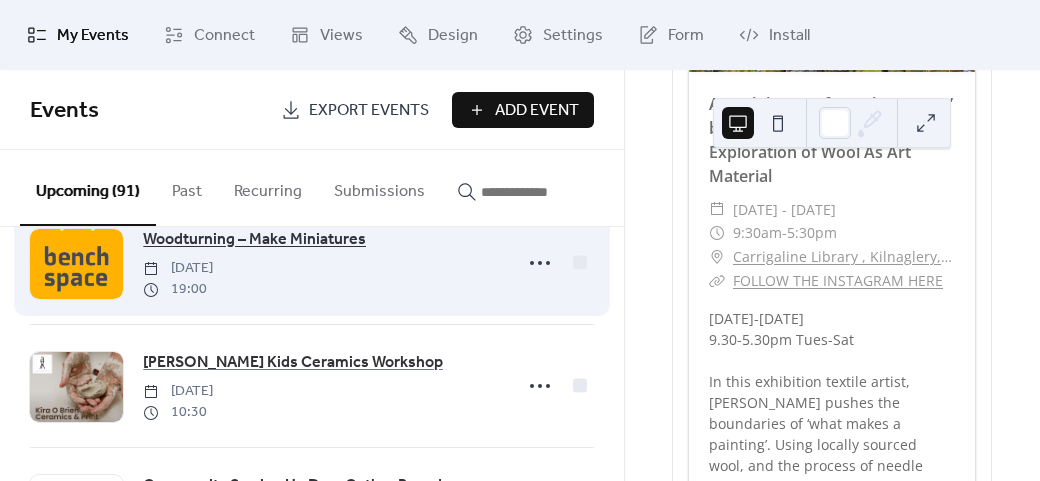 click on "Woodturning – Make Miniatures" at bounding box center [254, 240] 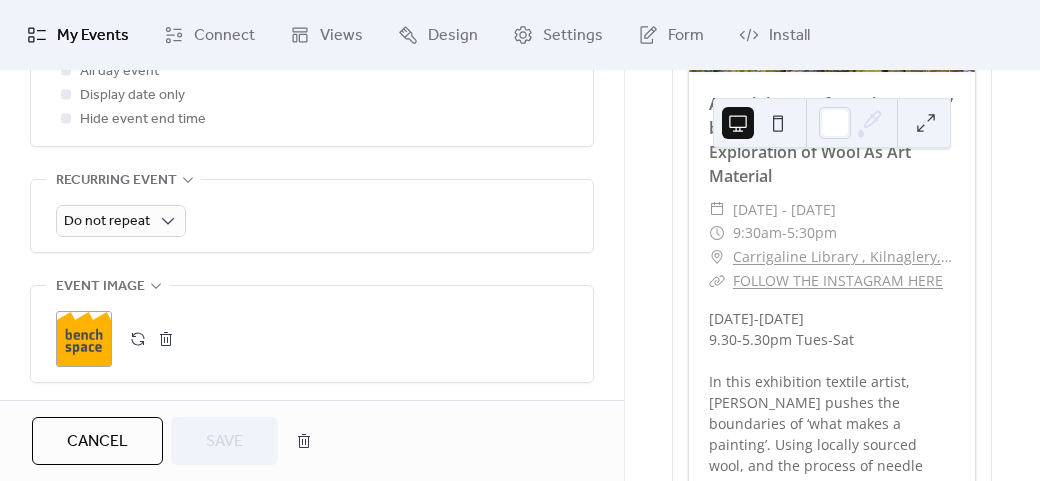 scroll, scrollTop: 950, scrollLeft: 0, axis: vertical 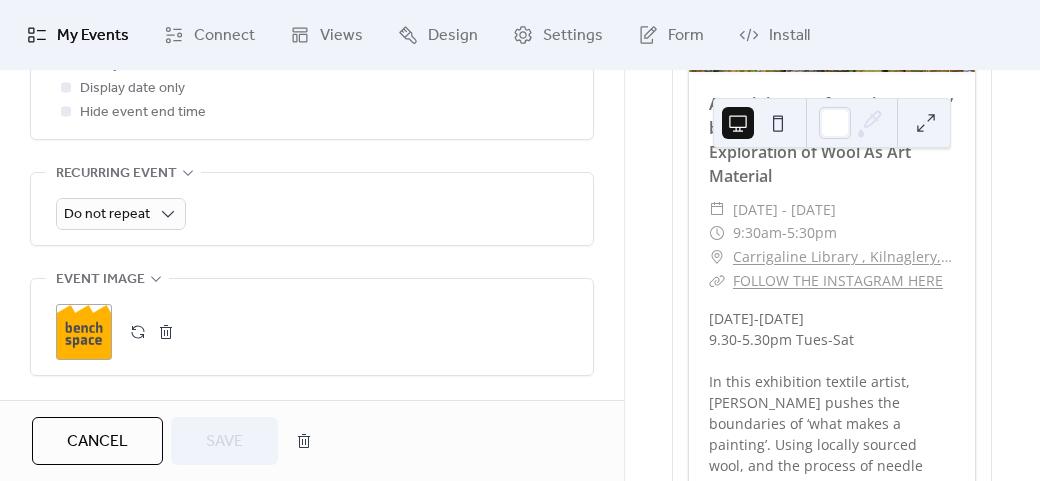 click on ";" at bounding box center [84, 332] 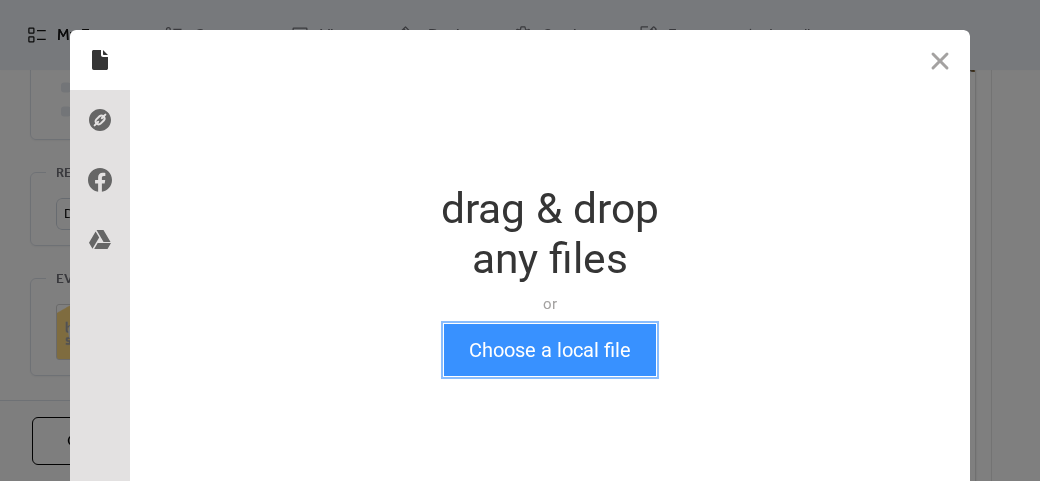click on "Choose a local file" at bounding box center (550, 350) 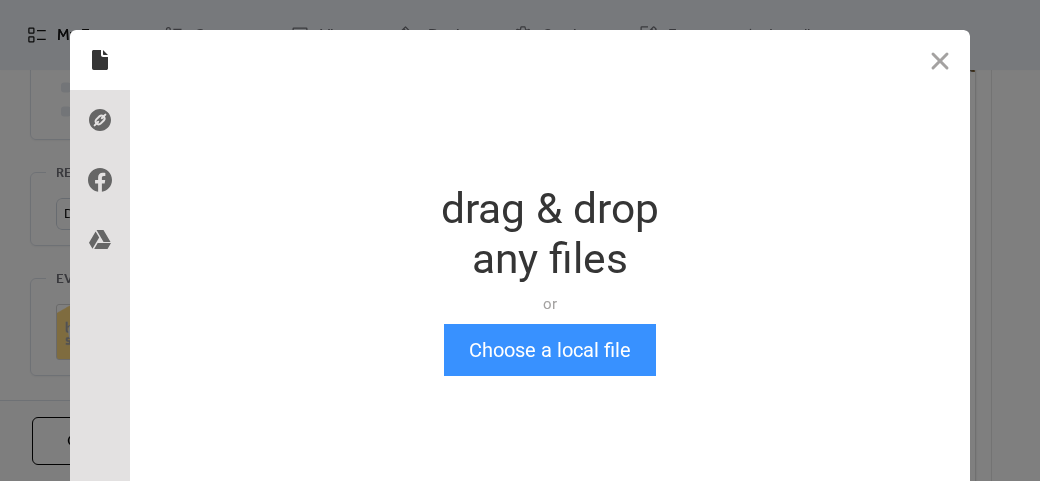scroll, scrollTop: 24, scrollLeft: 0, axis: vertical 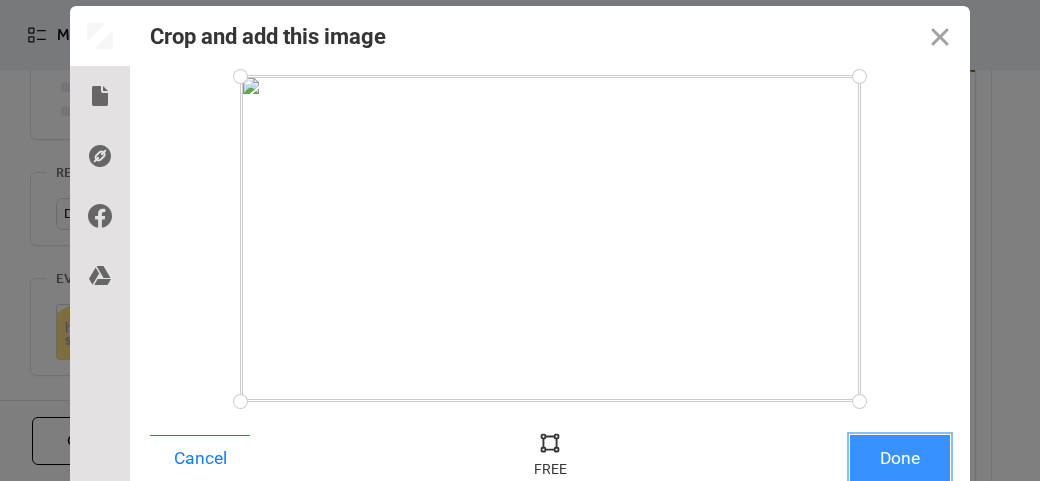 click on "Done" at bounding box center (900, 458) 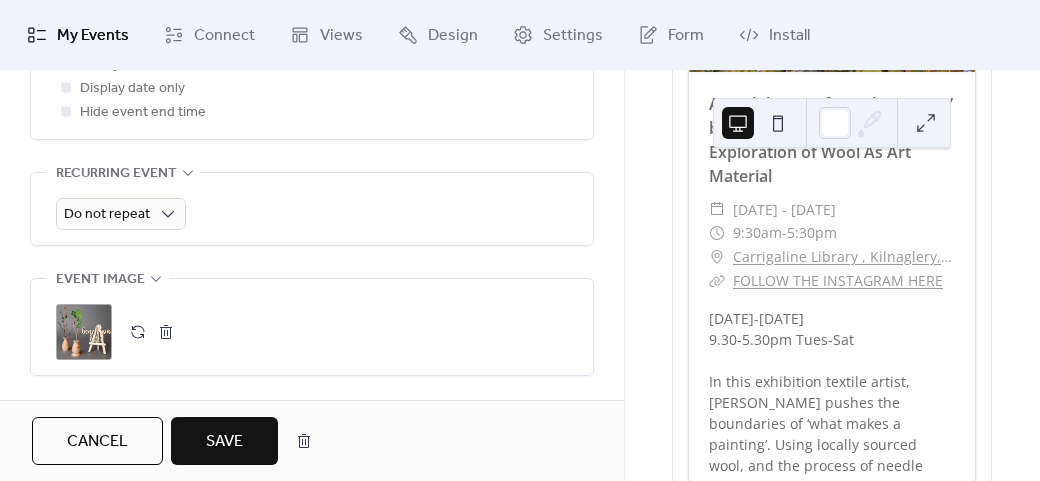 click on "Save" at bounding box center [224, 442] 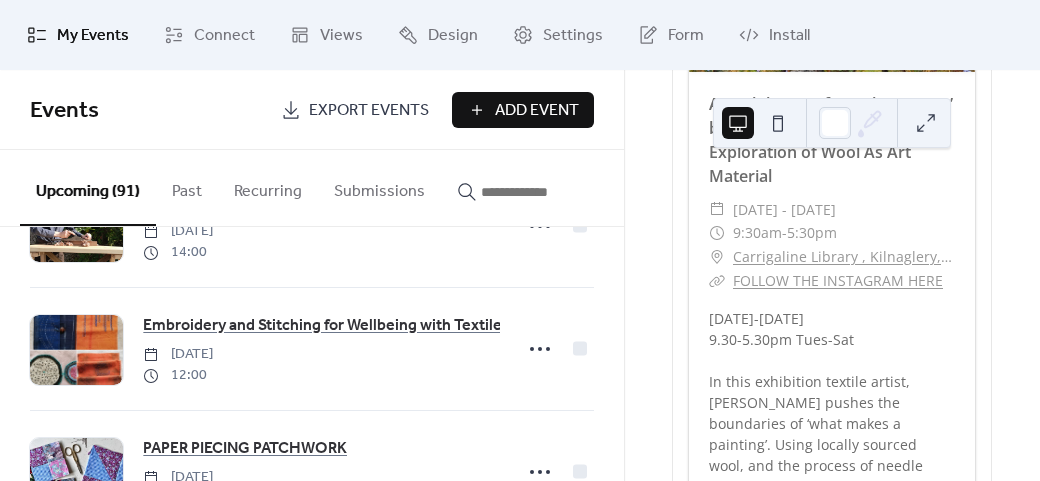 scroll, scrollTop: 4433, scrollLeft: 0, axis: vertical 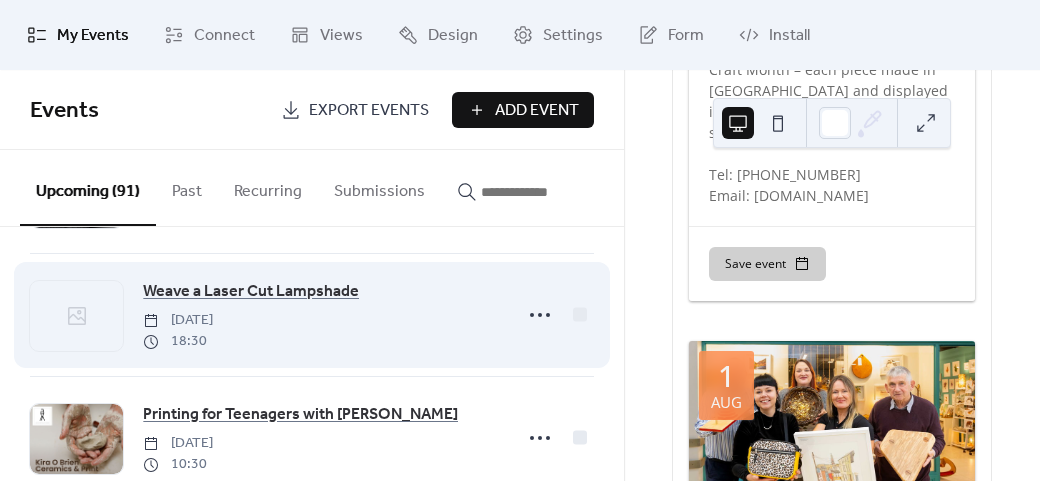 click at bounding box center (76, 316) 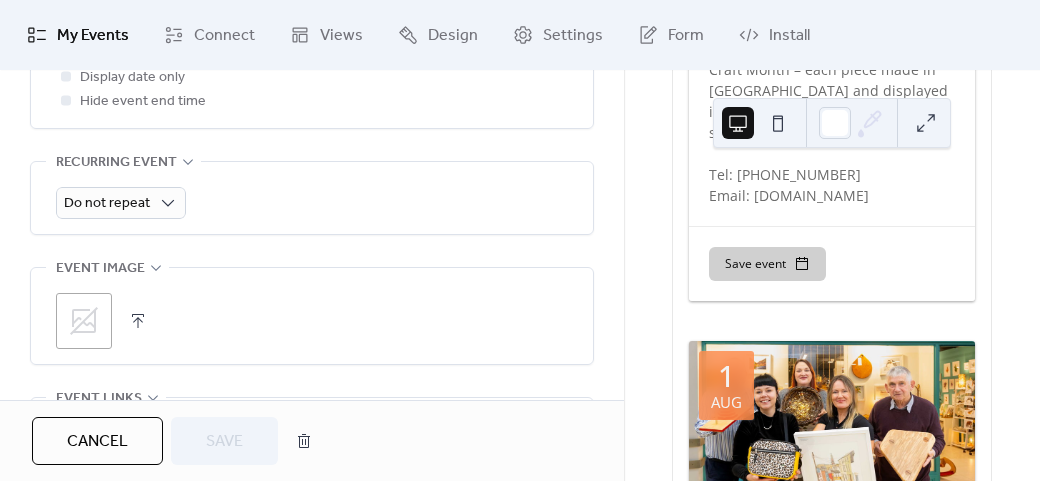 scroll, scrollTop: 974, scrollLeft: 0, axis: vertical 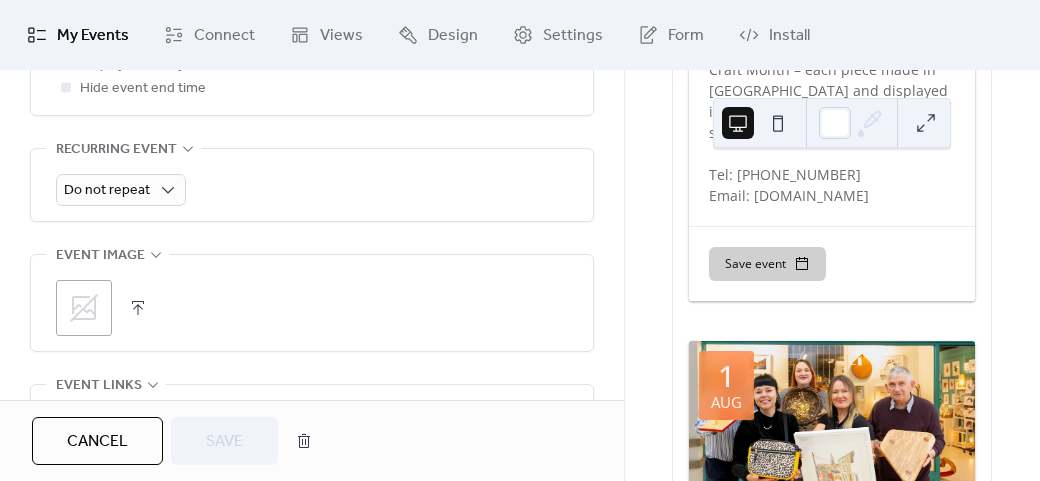 click on ";" at bounding box center (84, 308) 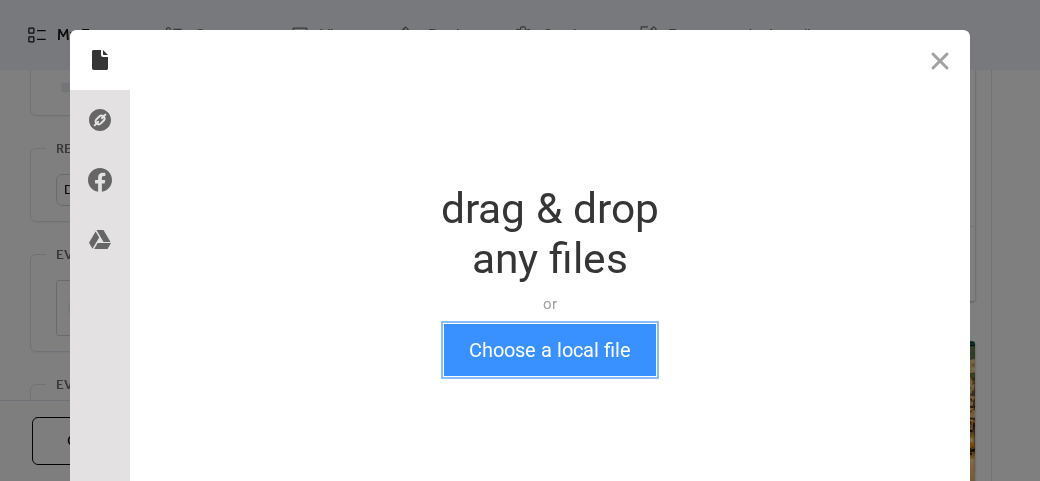 click on "Choose a local file" at bounding box center [550, 350] 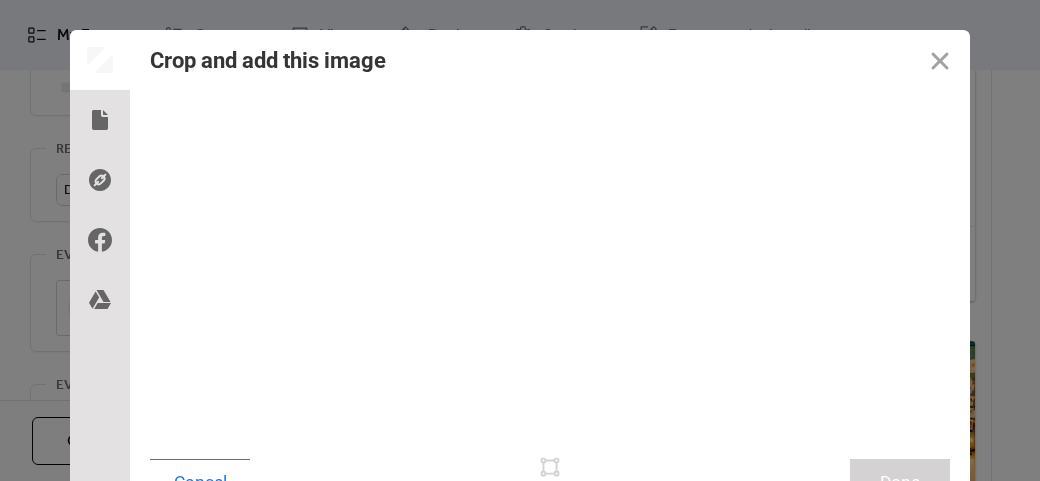 scroll, scrollTop: 24, scrollLeft: 0, axis: vertical 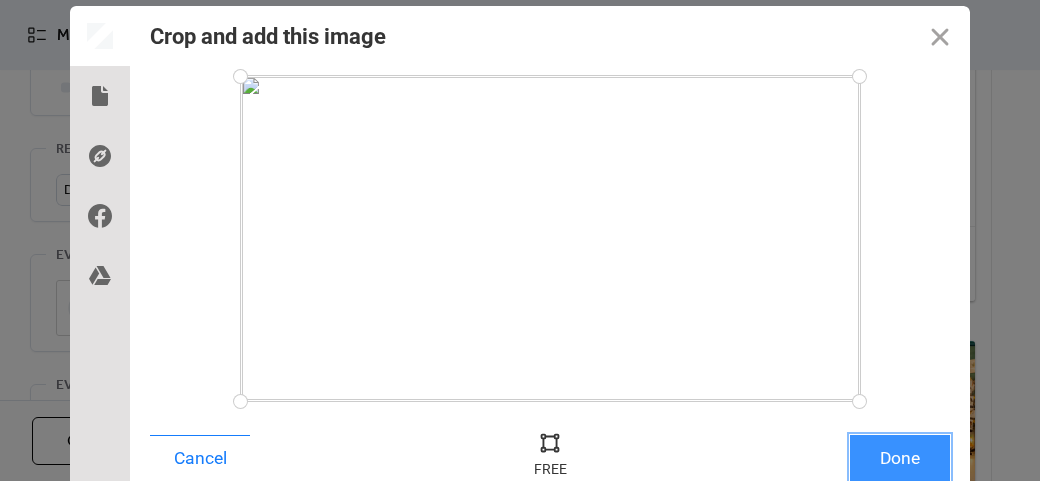 click on "Done" at bounding box center [900, 458] 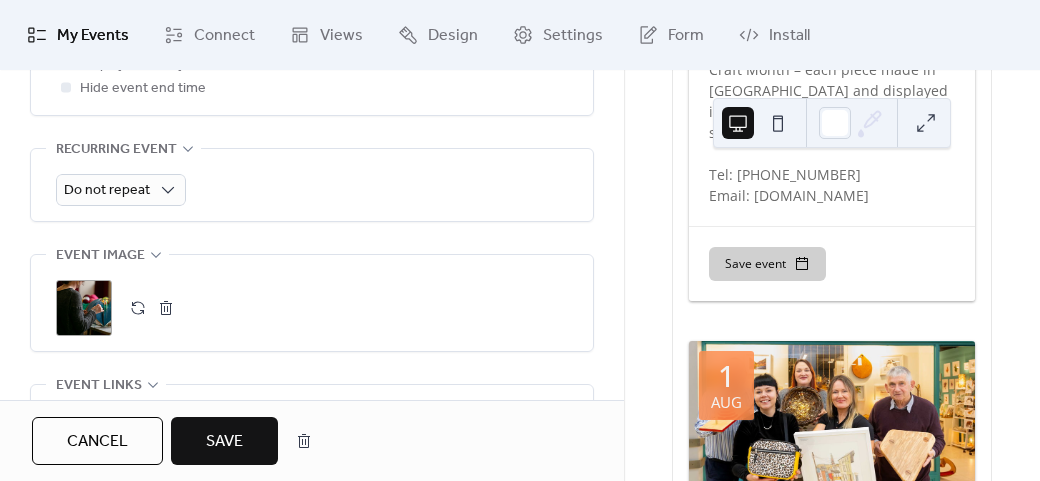 click on "Save" at bounding box center (224, 442) 